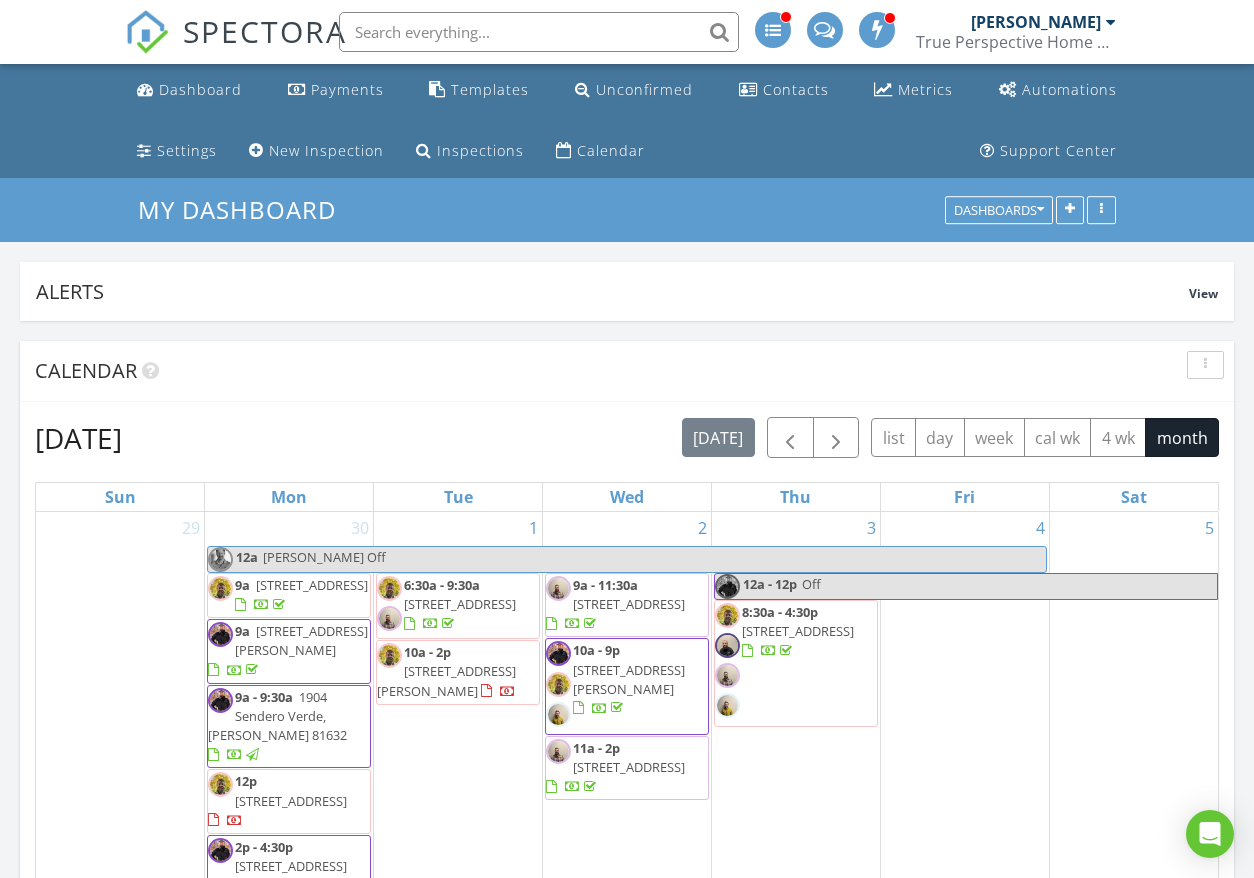scroll, scrollTop: 0, scrollLeft: 0, axis: both 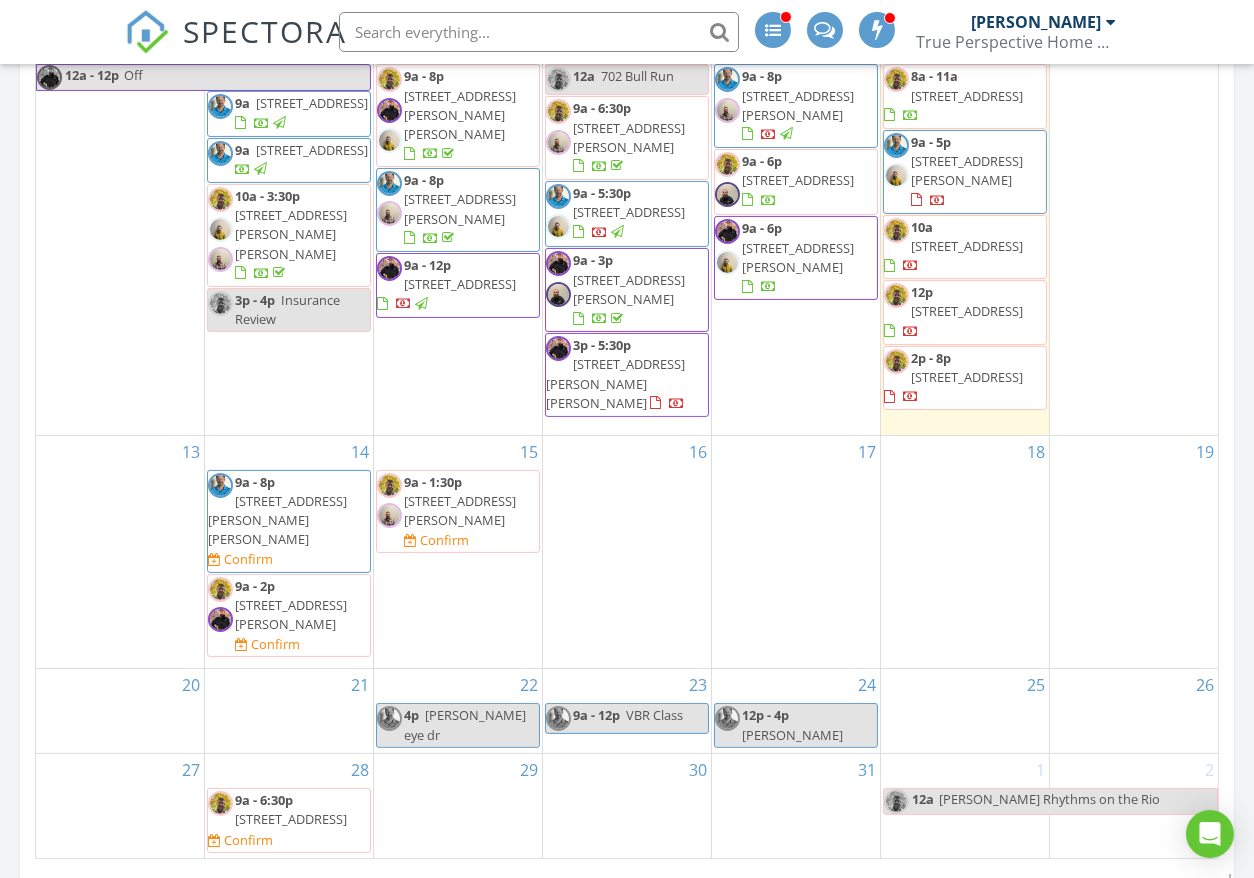 click on "211 Granada Glen Rd, Edwards 81632" at bounding box center (277, 520) 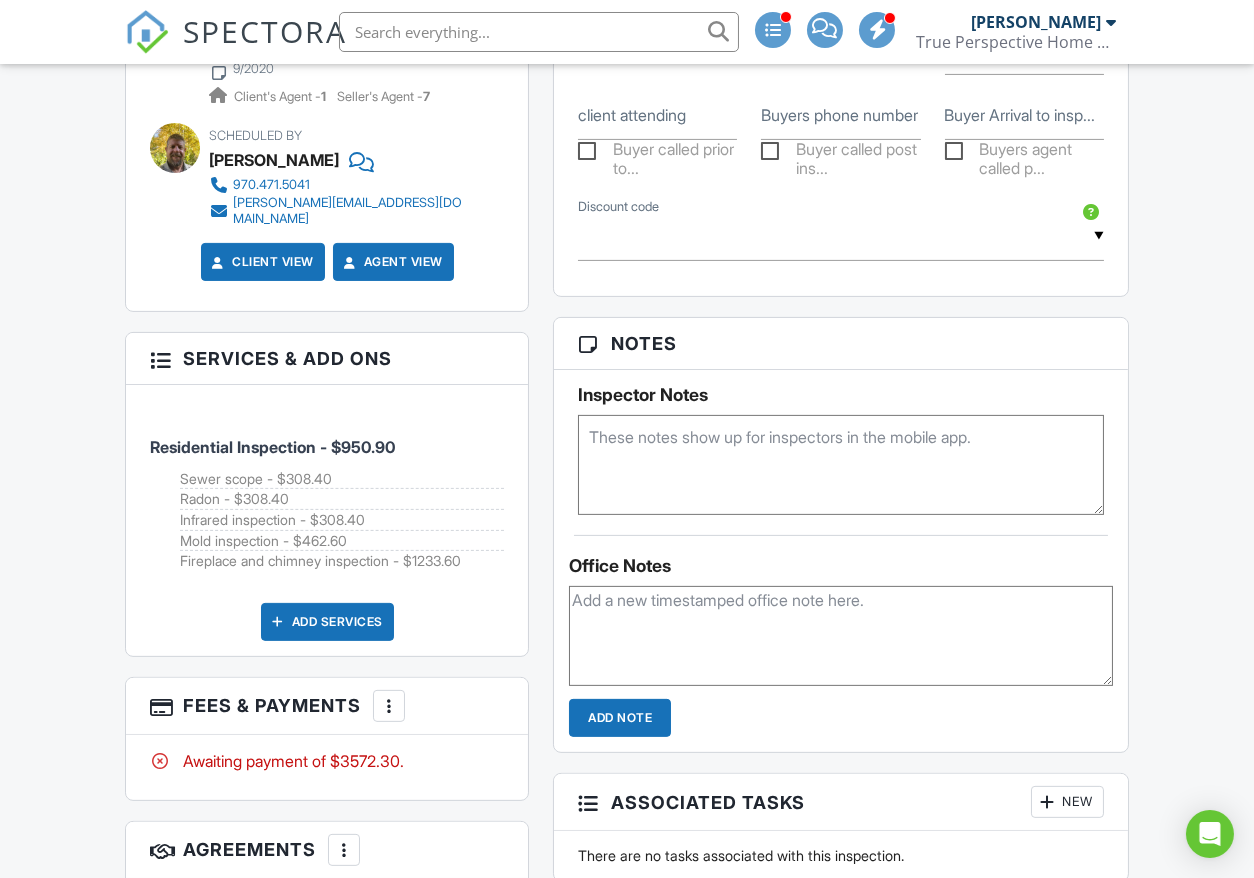 scroll, scrollTop: 1666, scrollLeft: 0, axis: vertical 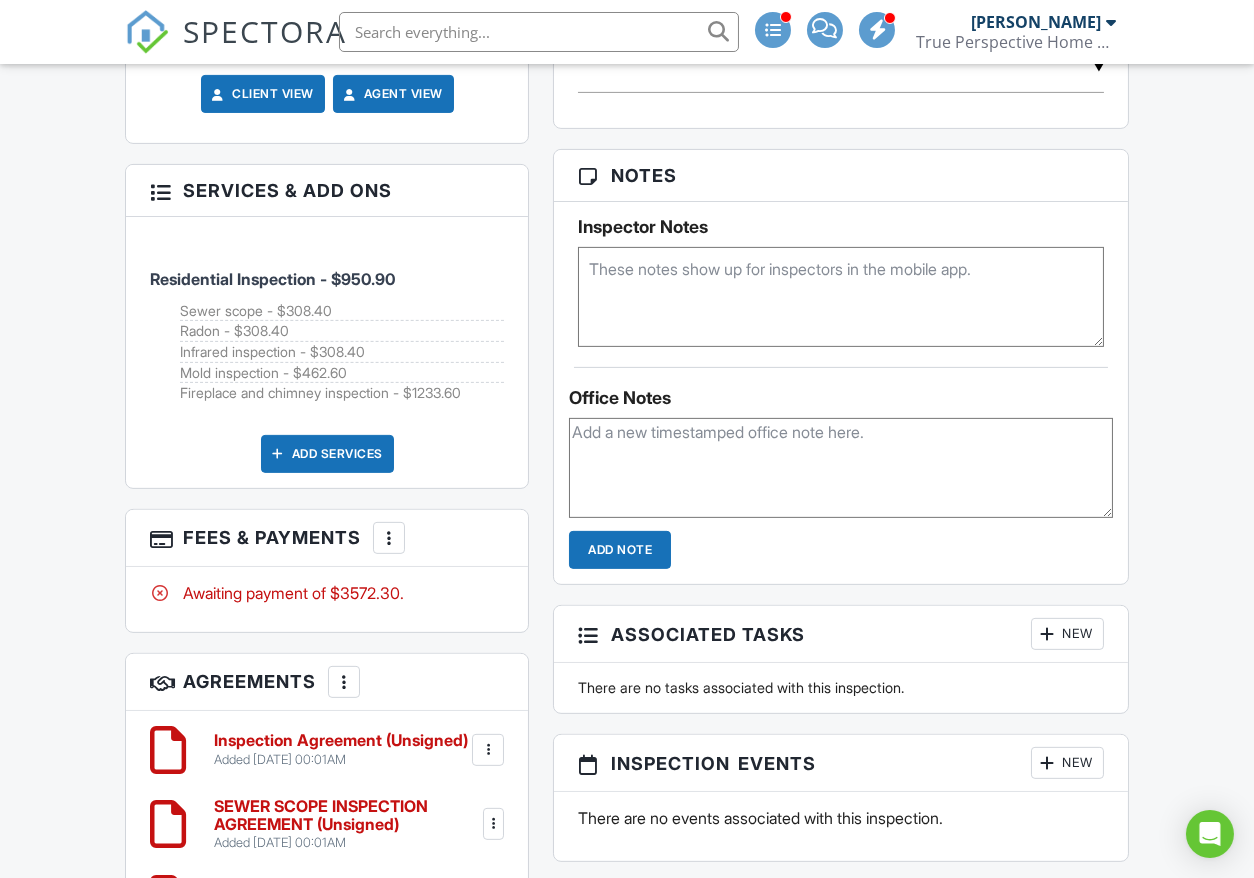 click at bounding box center [840, 297] 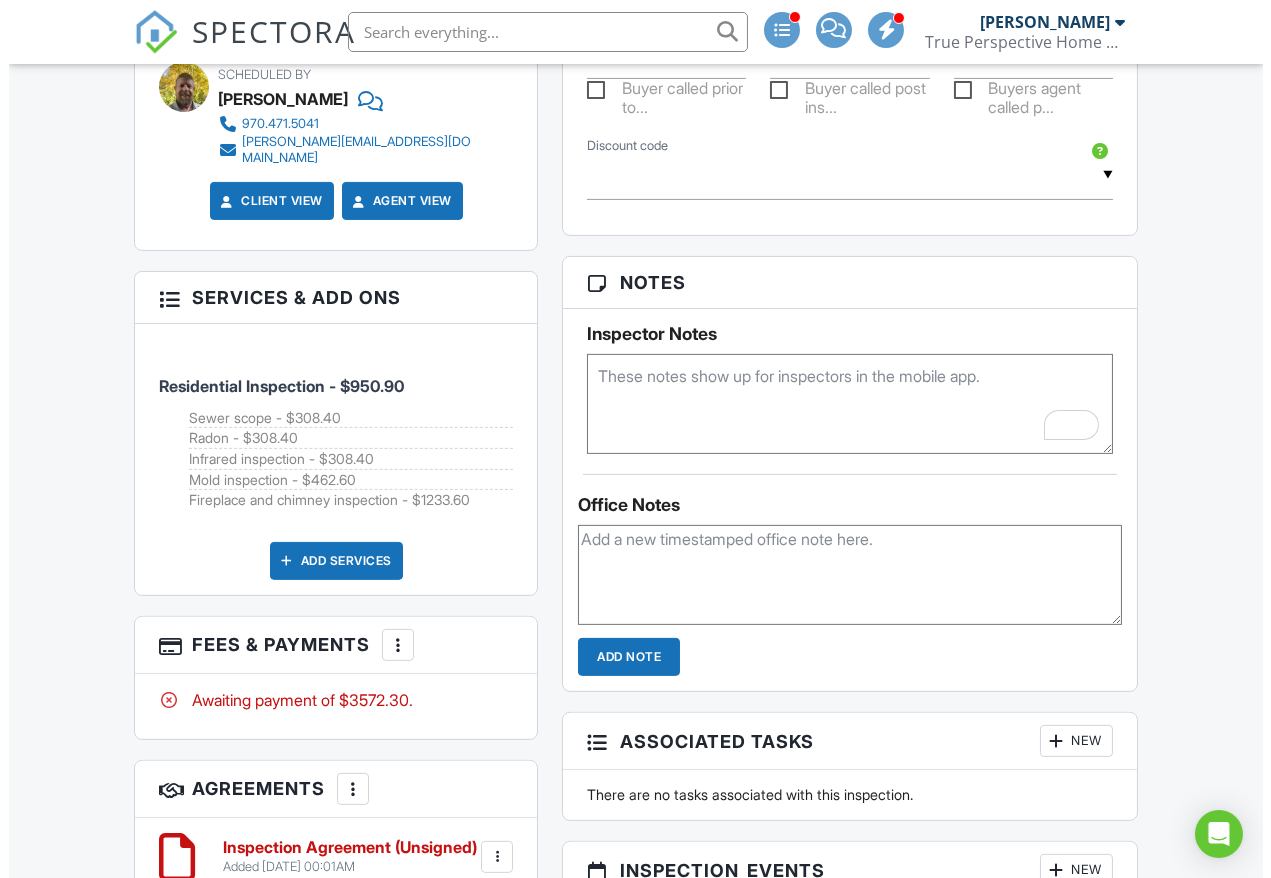 scroll, scrollTop: 1555, scrollLeft: 0, axis: vertical 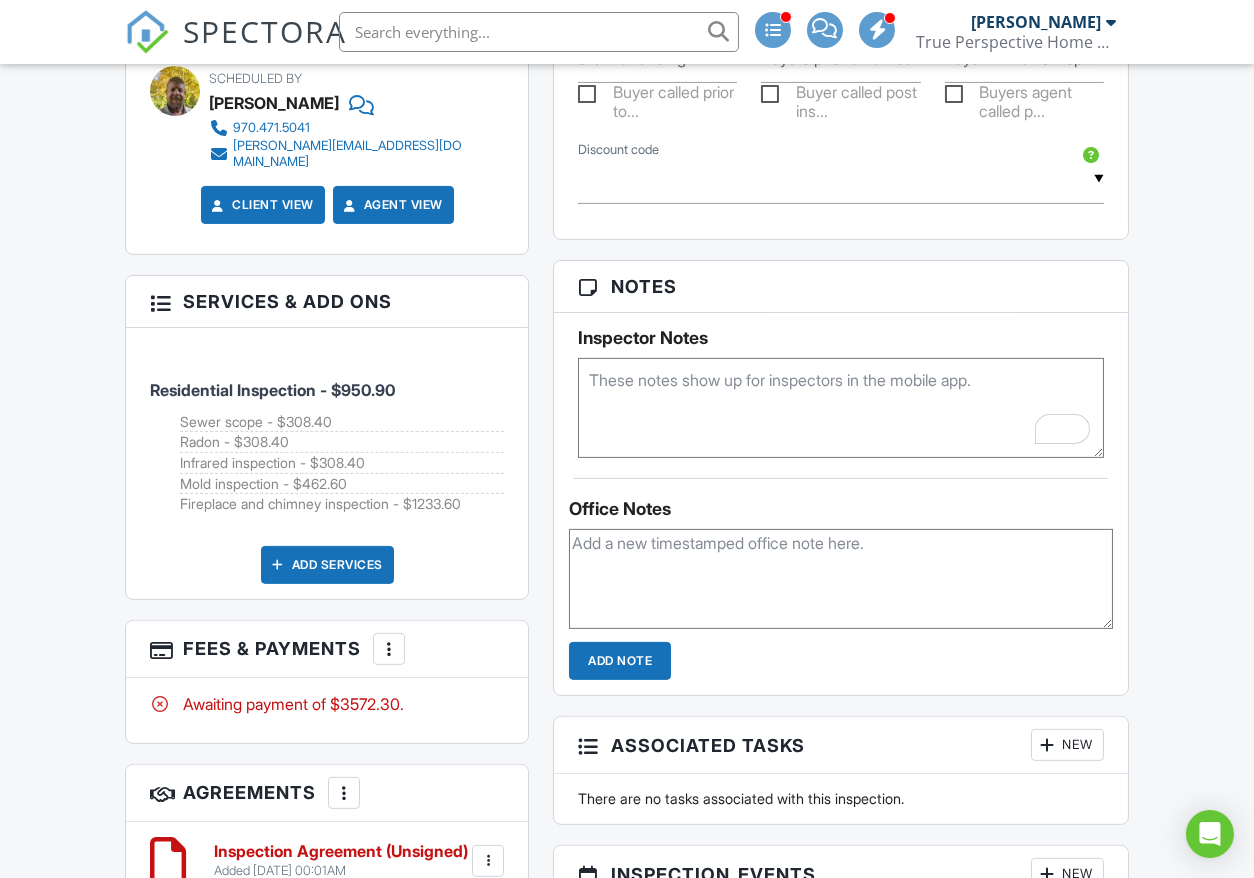 click at bounding box center [840, 408] 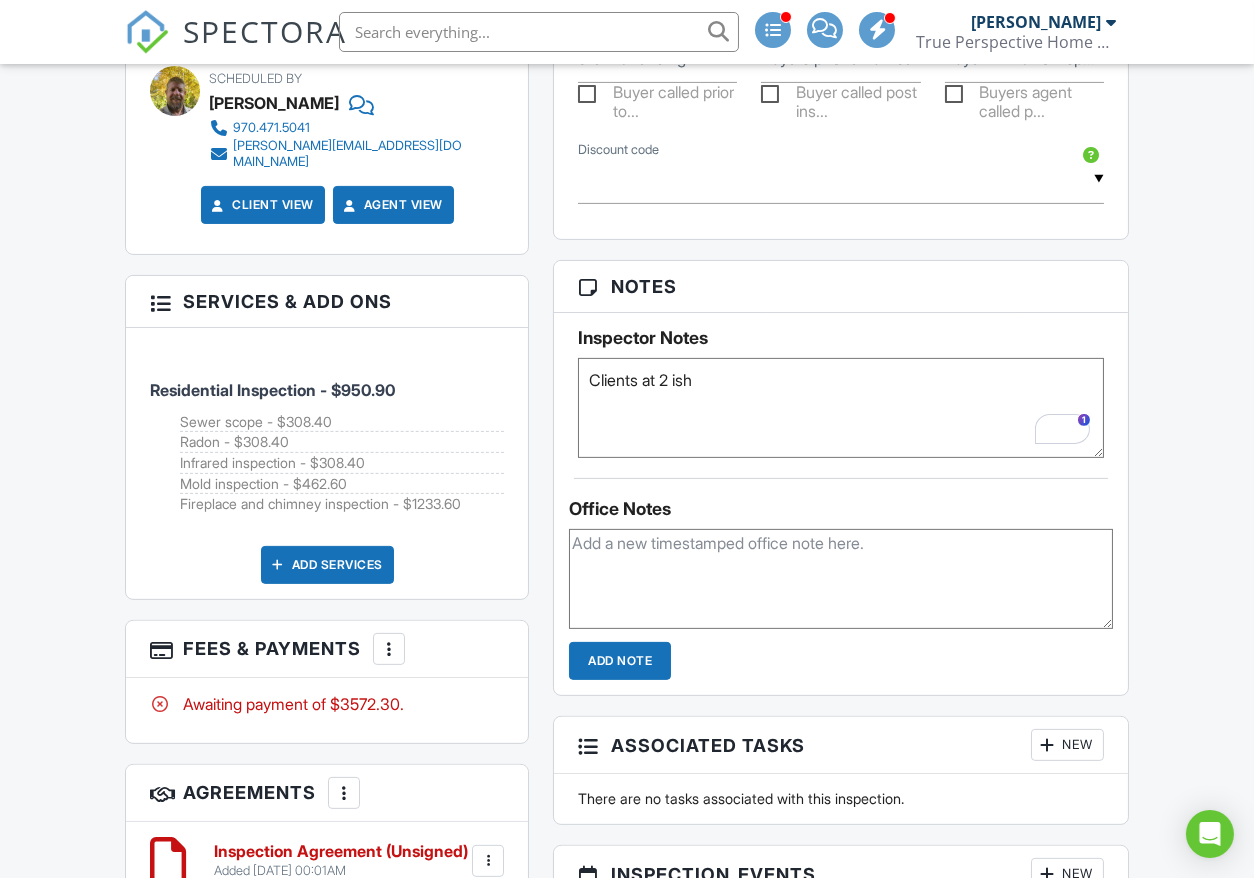 type on "Clients at 2 ish" 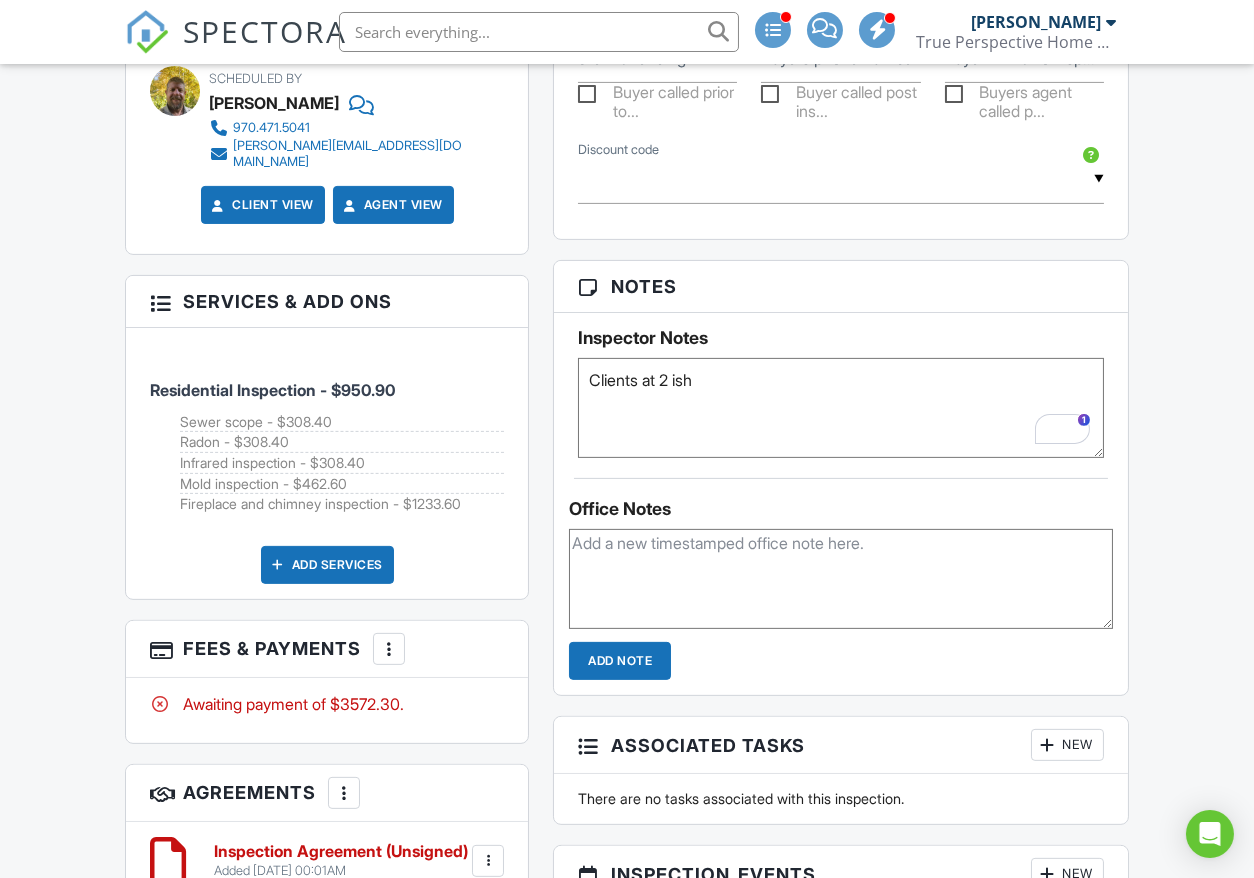 click on "More" at bounding box center (389, 649) 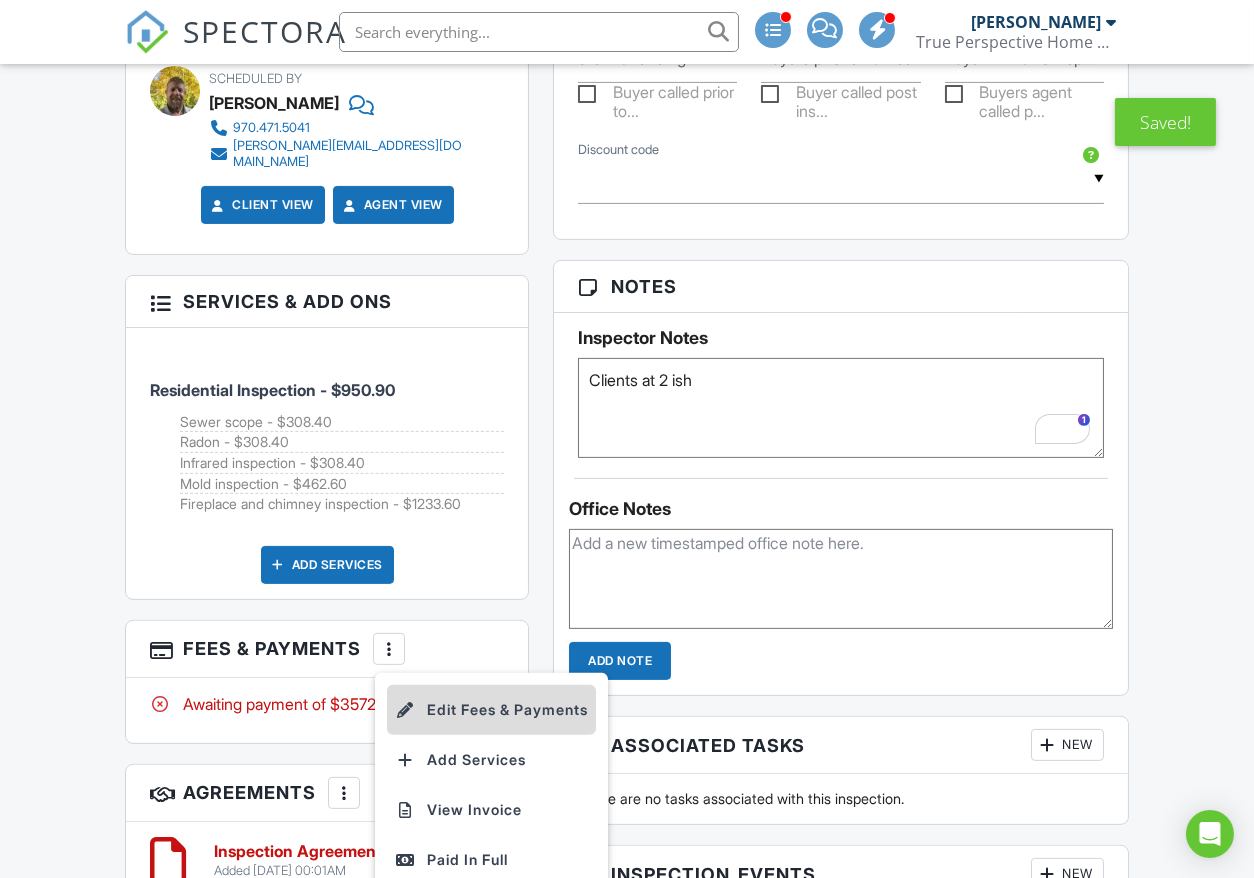 click on "Edit Fees & Payments" at bounding box center (491, 710) 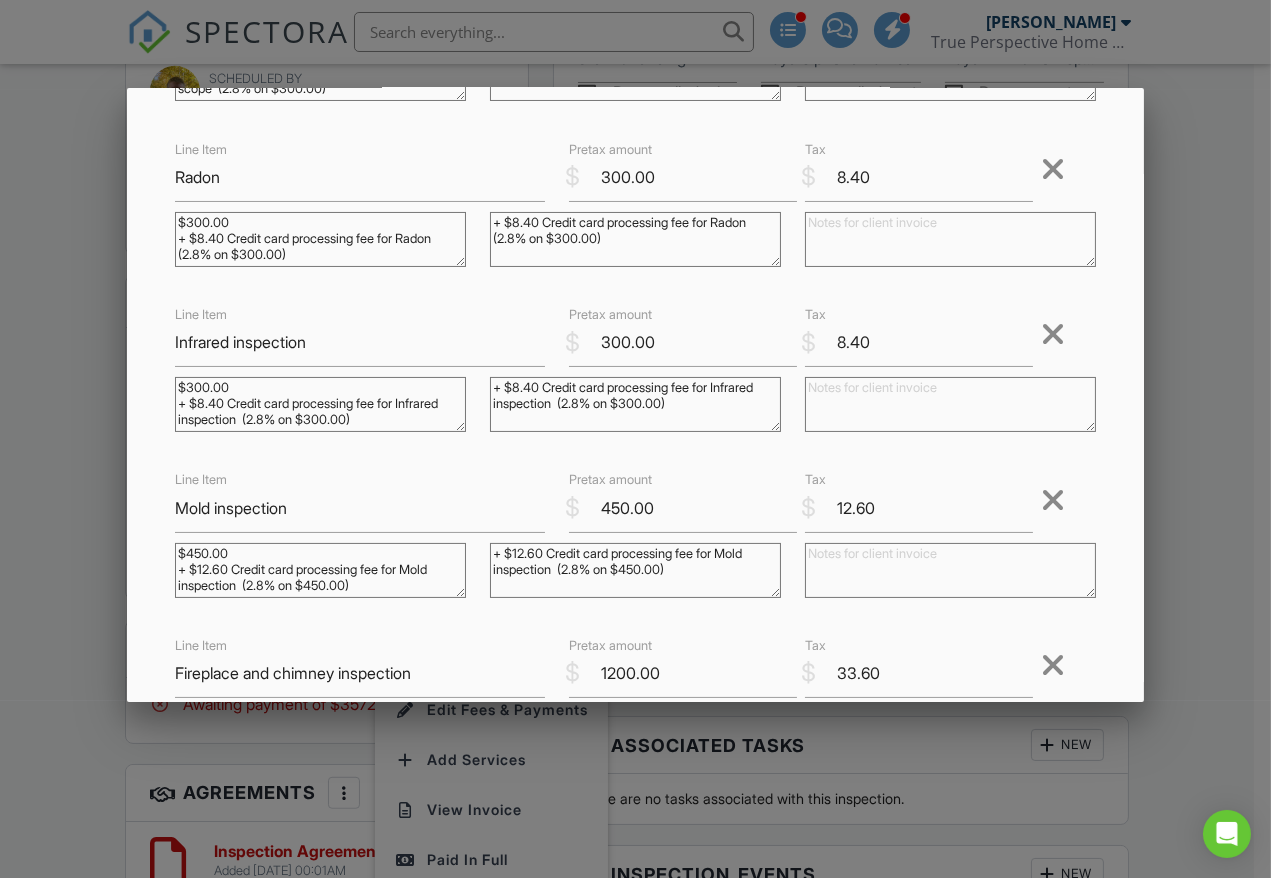 scroll, scrollTop: 444, scrollLeft: 0, axis: vertical 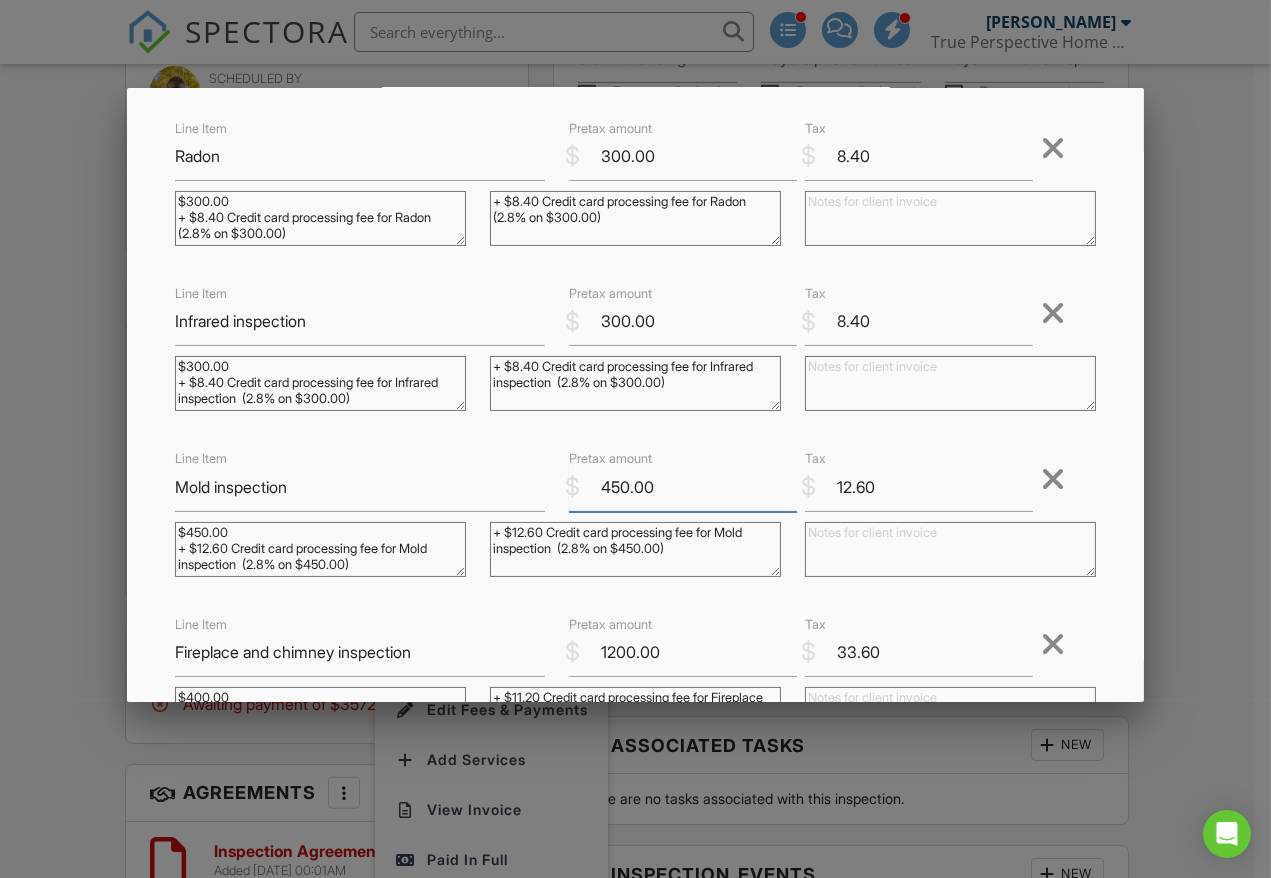 drag, startPoint x: 665, startPoint y: 489, endPoint x: 564, endPoint y: 490, distance: 101.00495 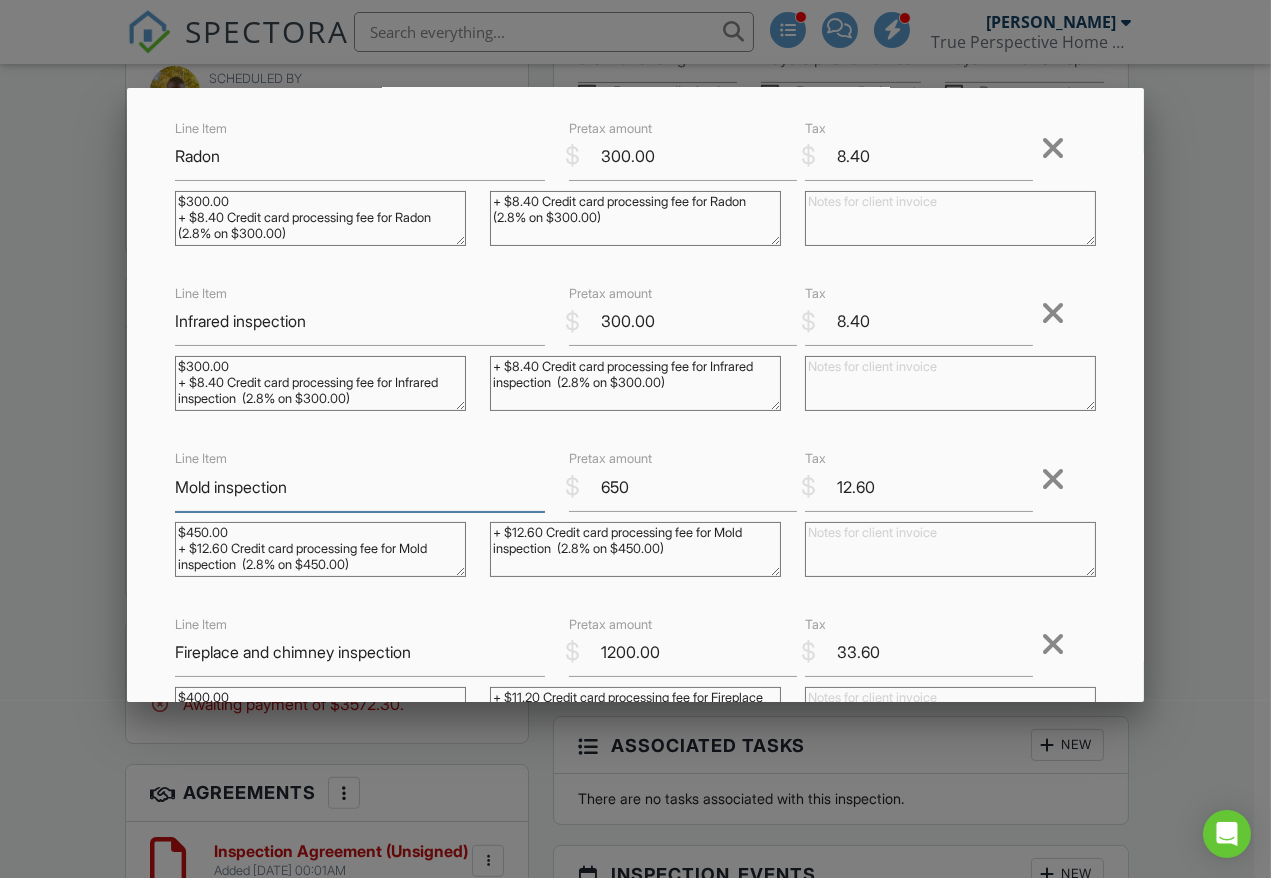 click on "Mold inspection" at bounding box center (360, 487) 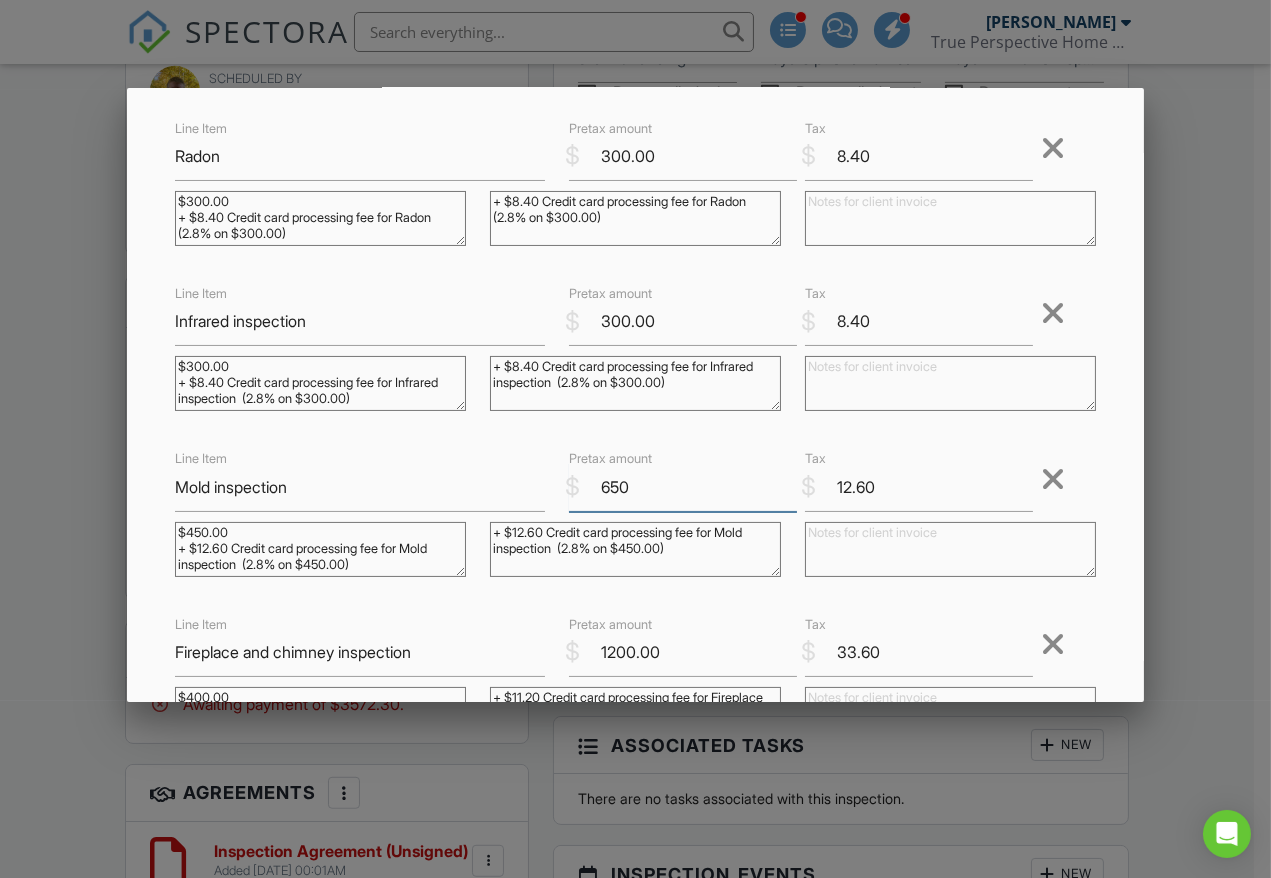 click on "650" at bounding box center (683, 487) 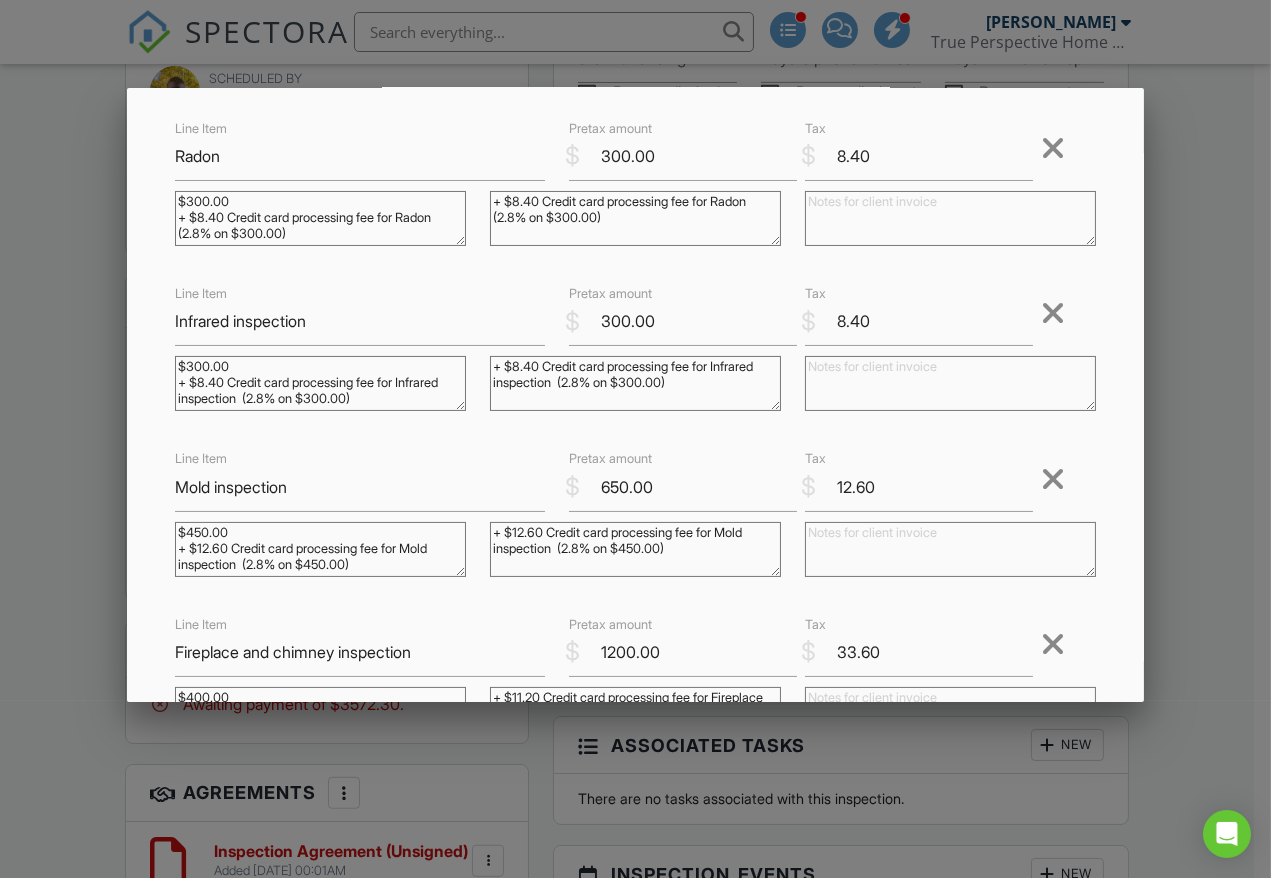 drag, startPoint x: 711, startPoint y: 512, endPoint x: 713, endPoint y: 495, distance: 17.117243 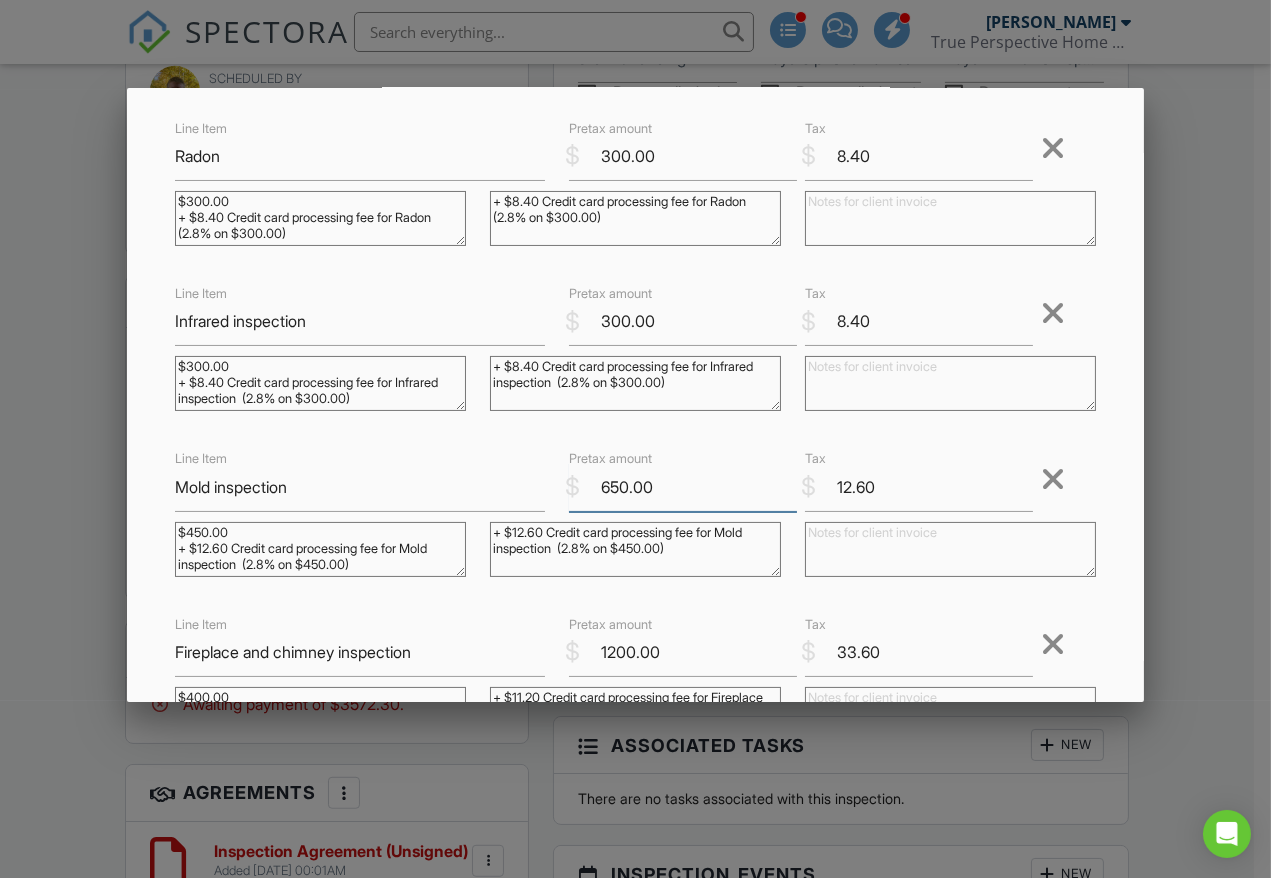 click on "650.00" at bounding box center (683, 487) 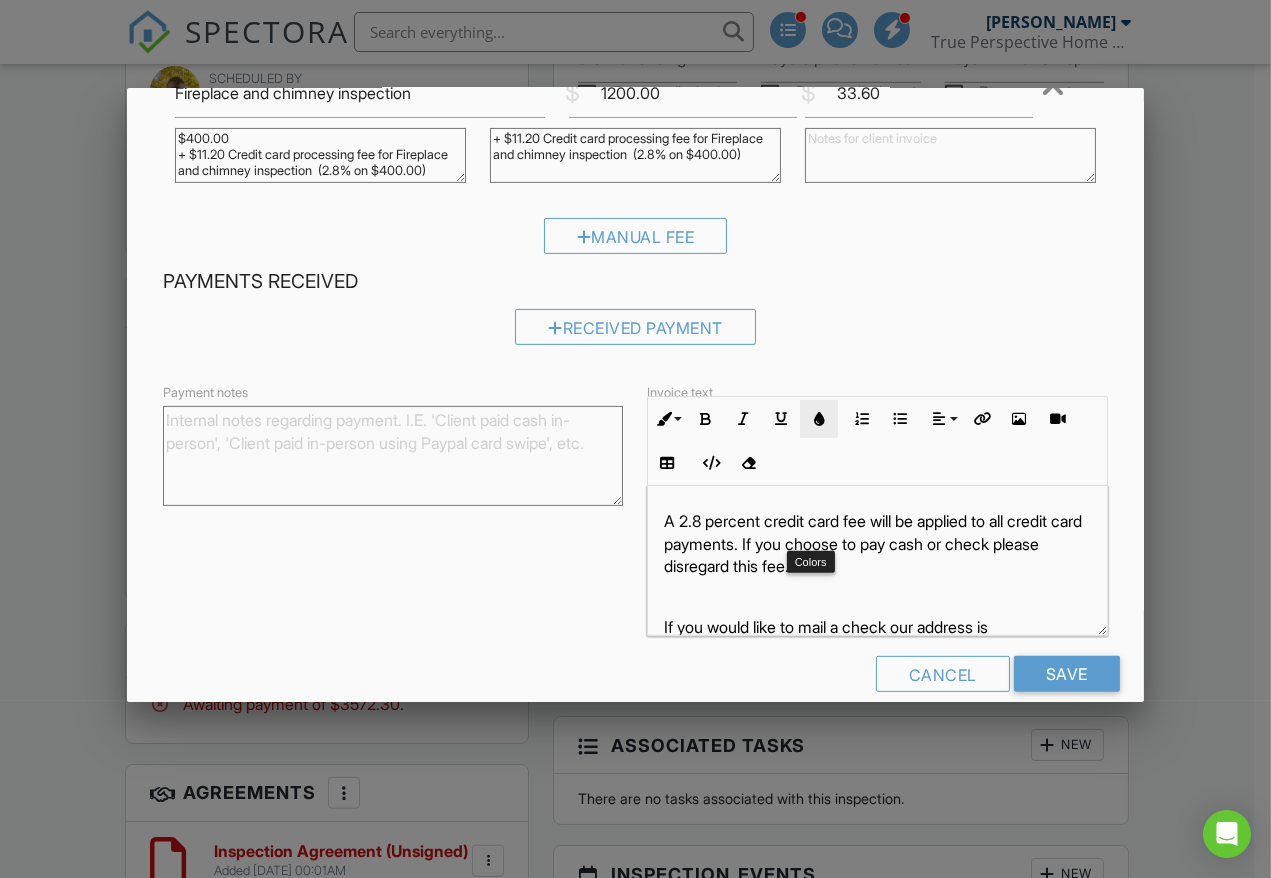scroll, scrollTop: 1028, scrollLeft: 0, axis: vertical 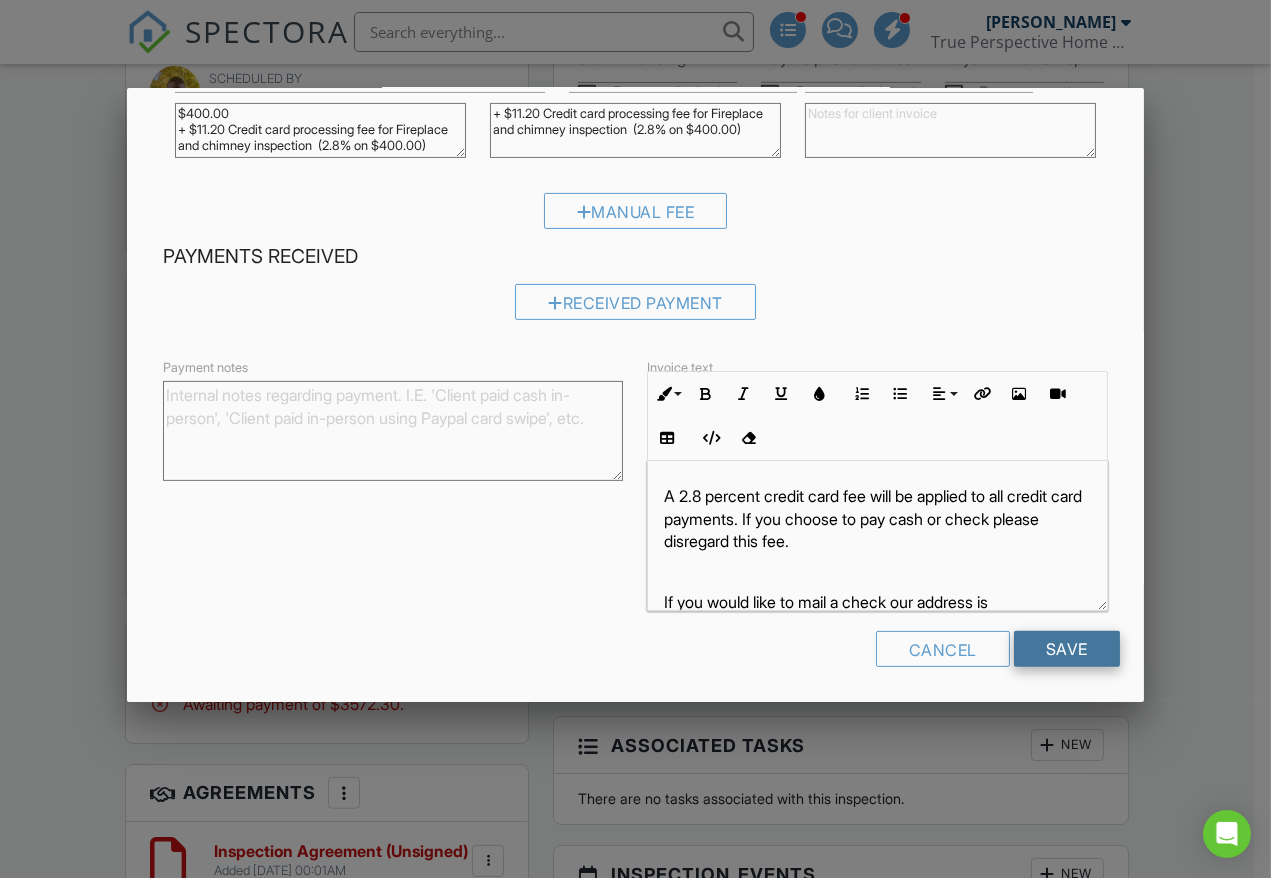 type on "649.99" 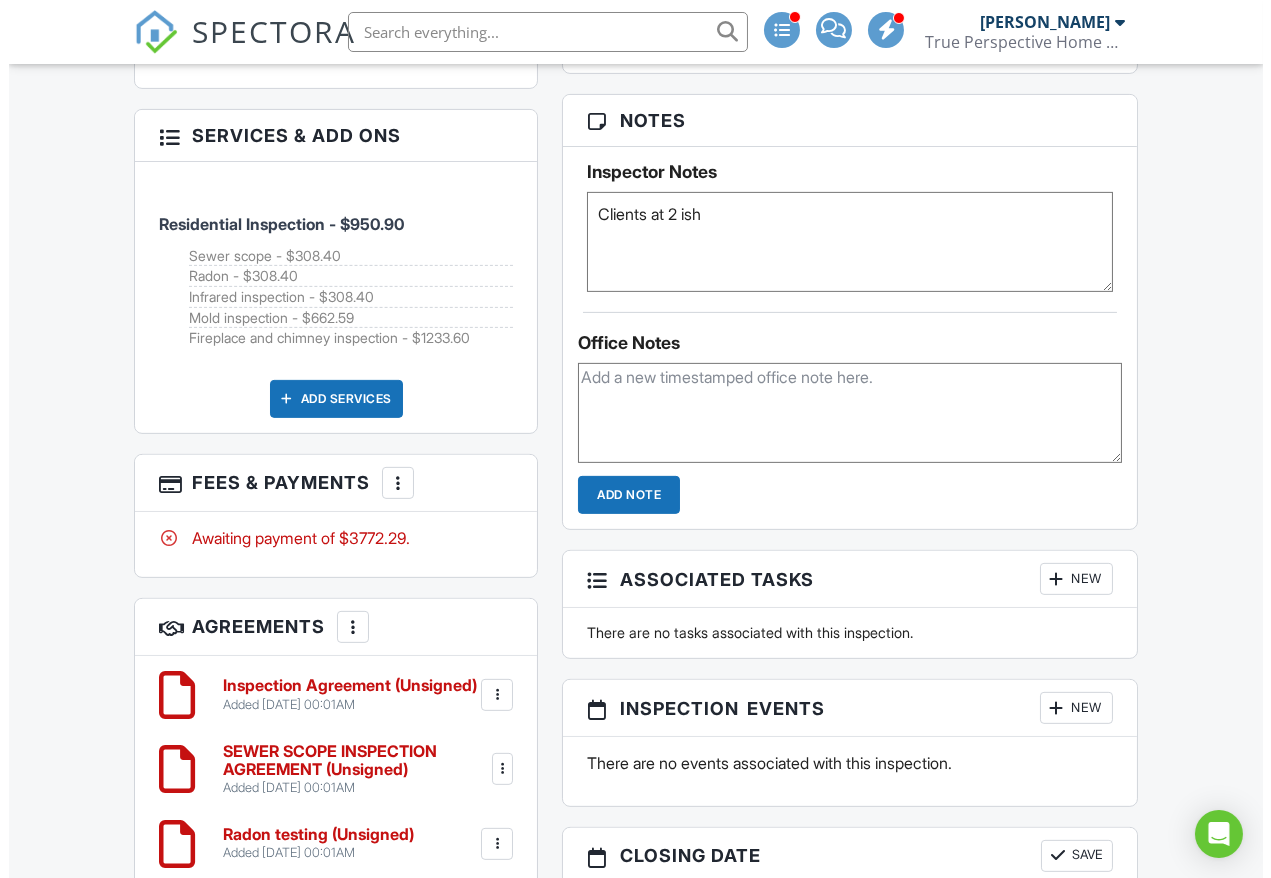 scroll, scrollTop: 1777, scrollLeft: 0, axis: vertical 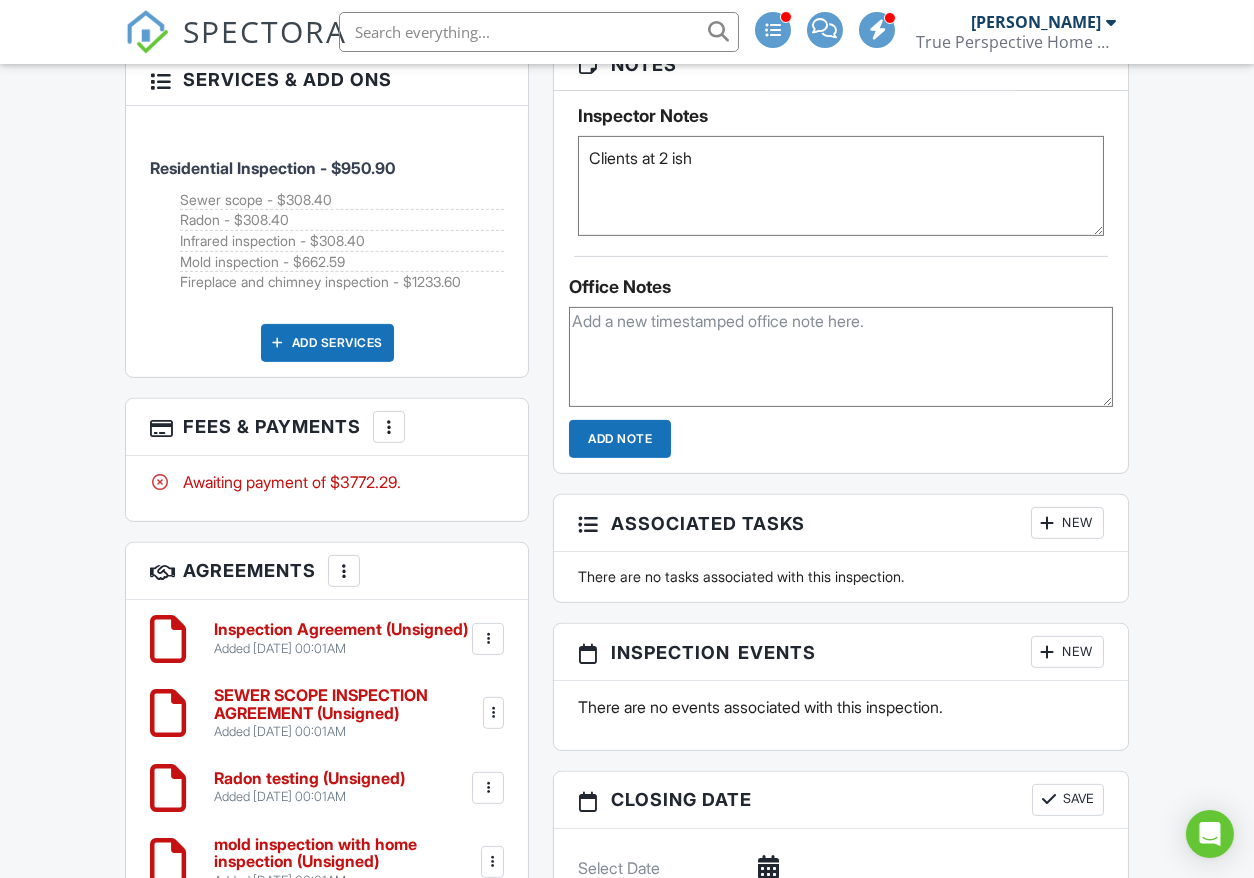 click at bounding box center (389, 427) 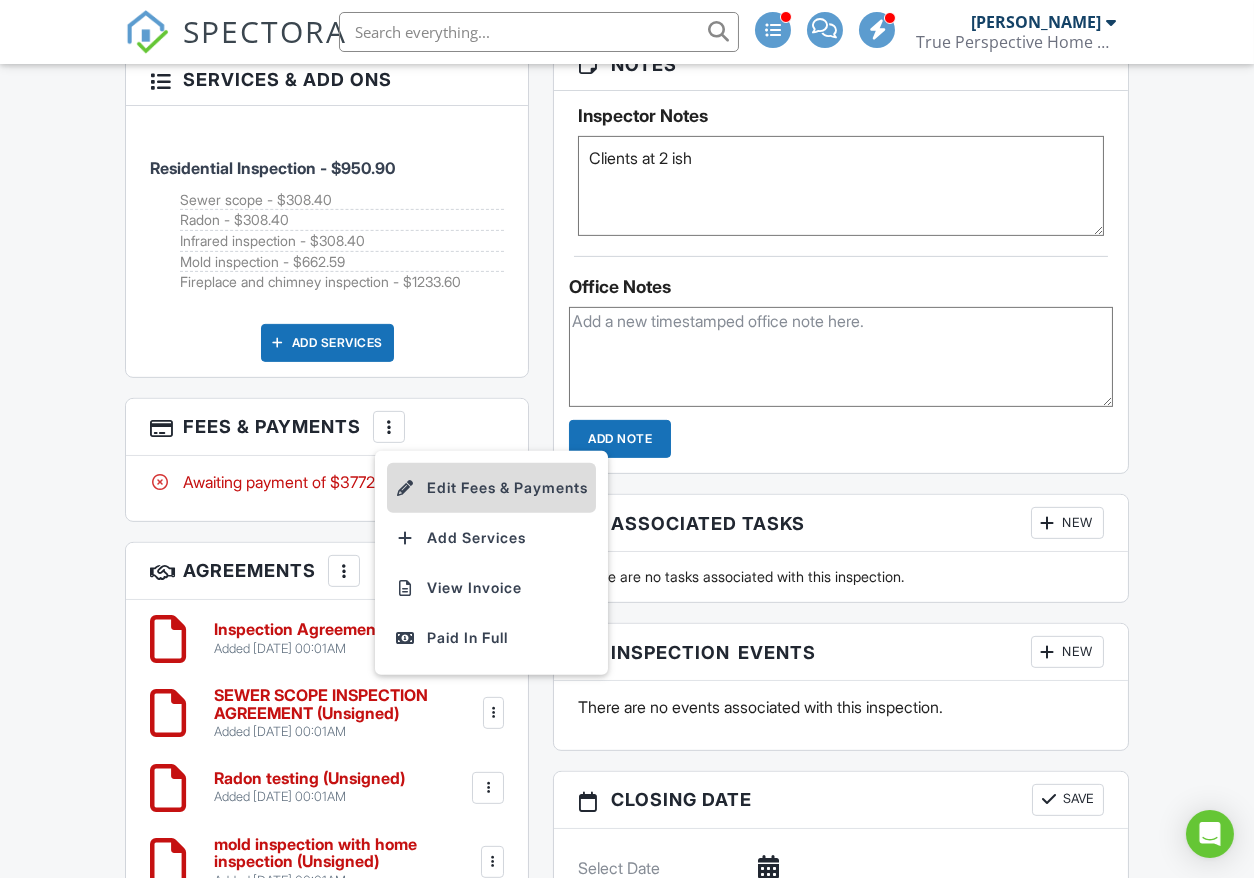 click on "Edit Fees & Payments" at bounding box center (491, 488) 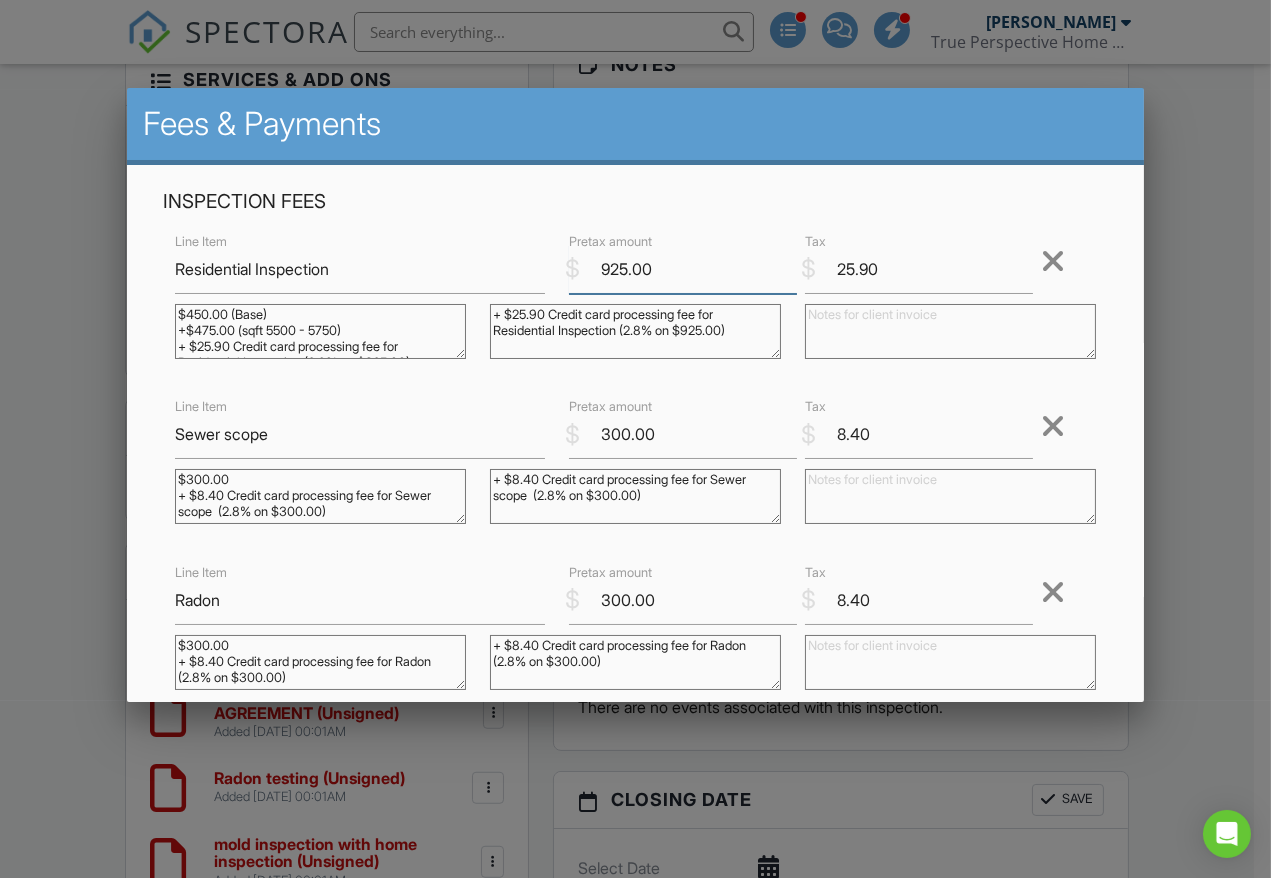drag, startPoint x: 646, startPoint y: 271, endPoint x: 556, endPoint y: 275, distance: 90.088844 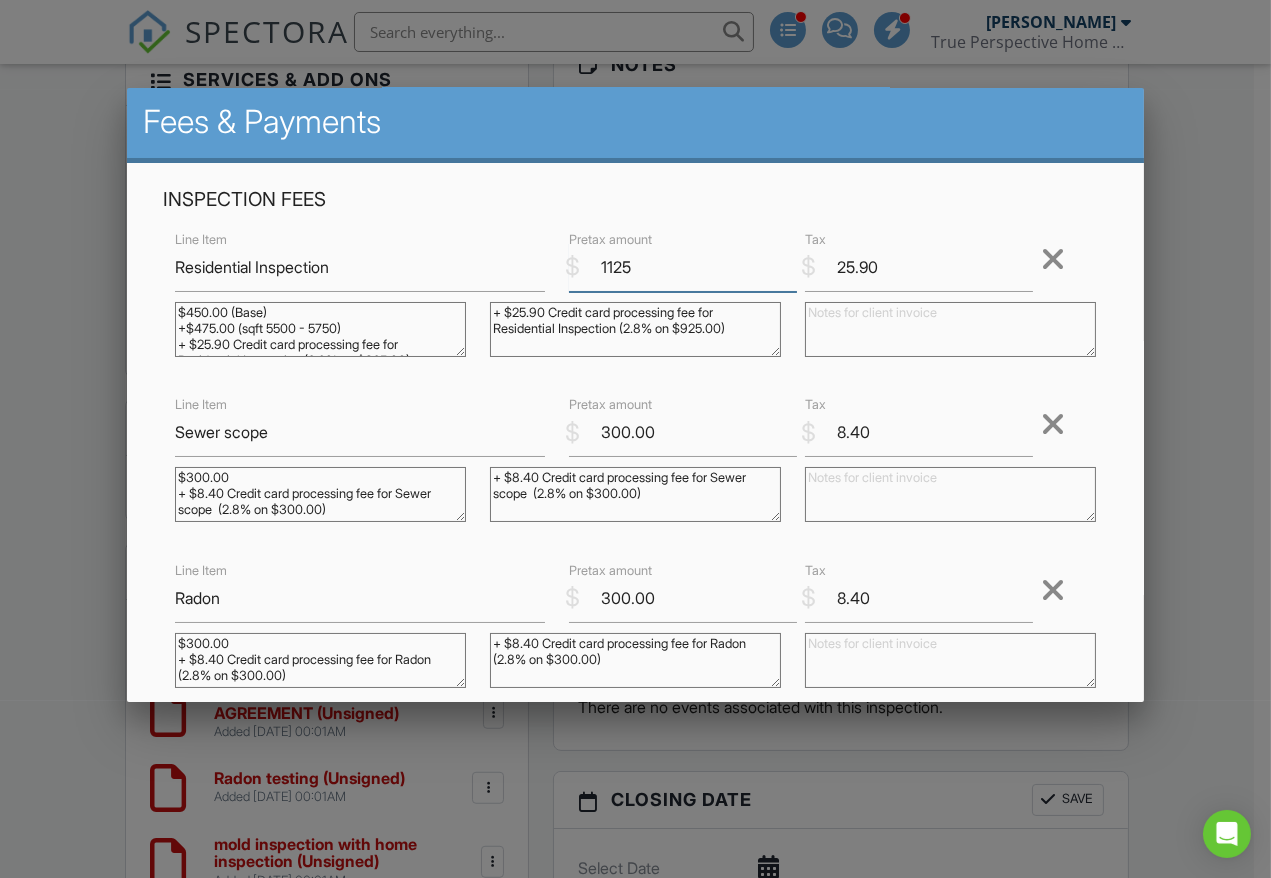 scroll, scrollTop: 0, scrollLeft: 0, axis: both 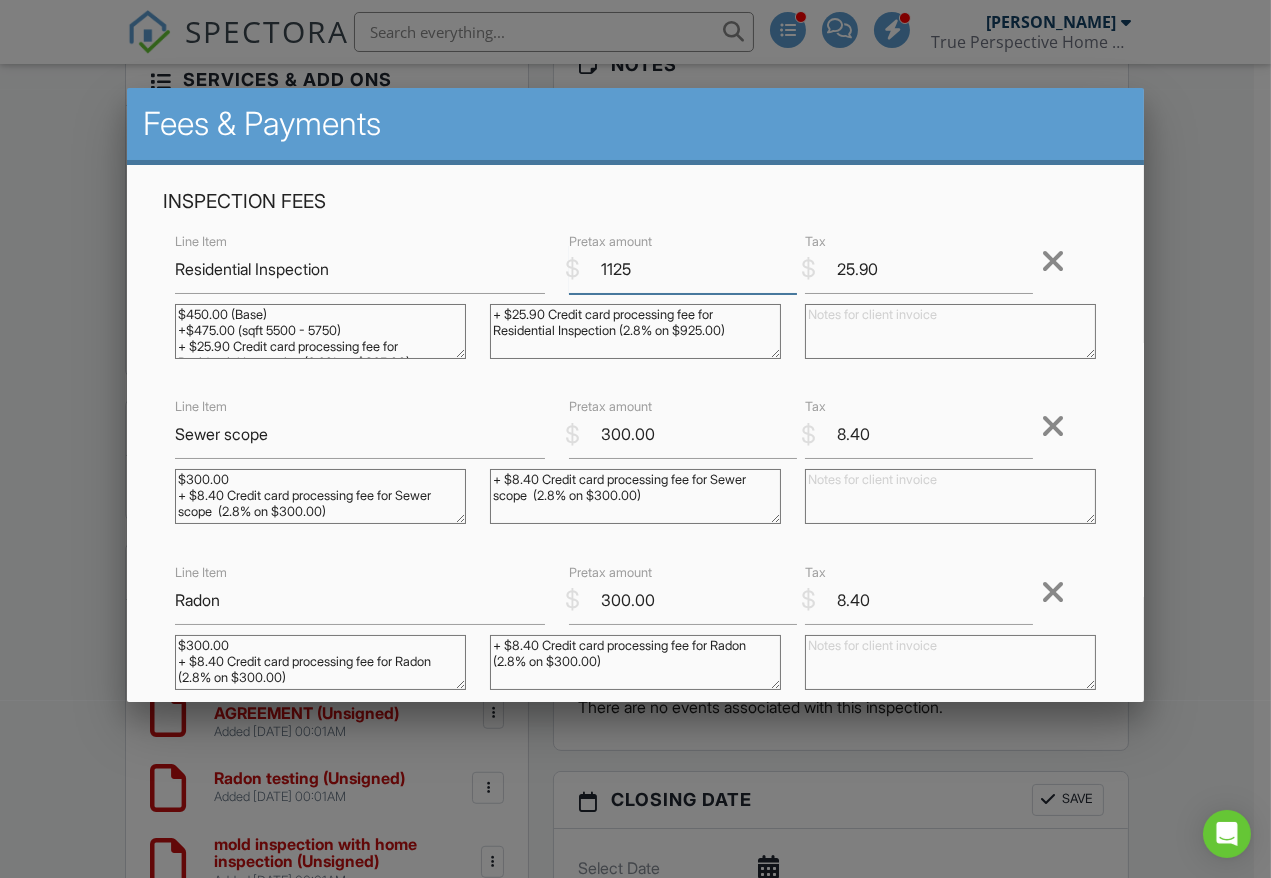 drag, startPoint x: 643, startPoint y: 270, endPoint x: 526, endPoint y: 259, distance: 117.51595 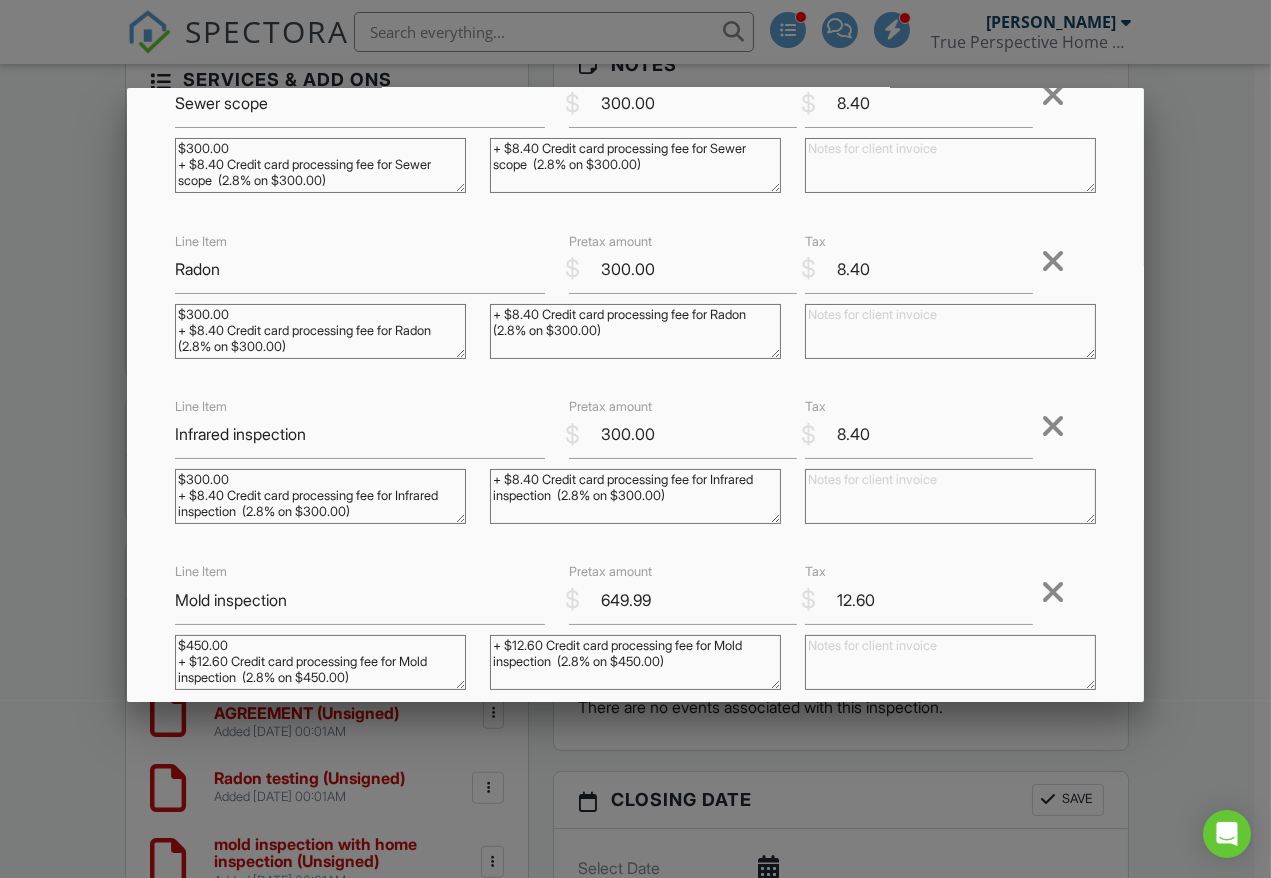 scroll, scrollTop: 333, scrollLeft: 0, axis: vertical 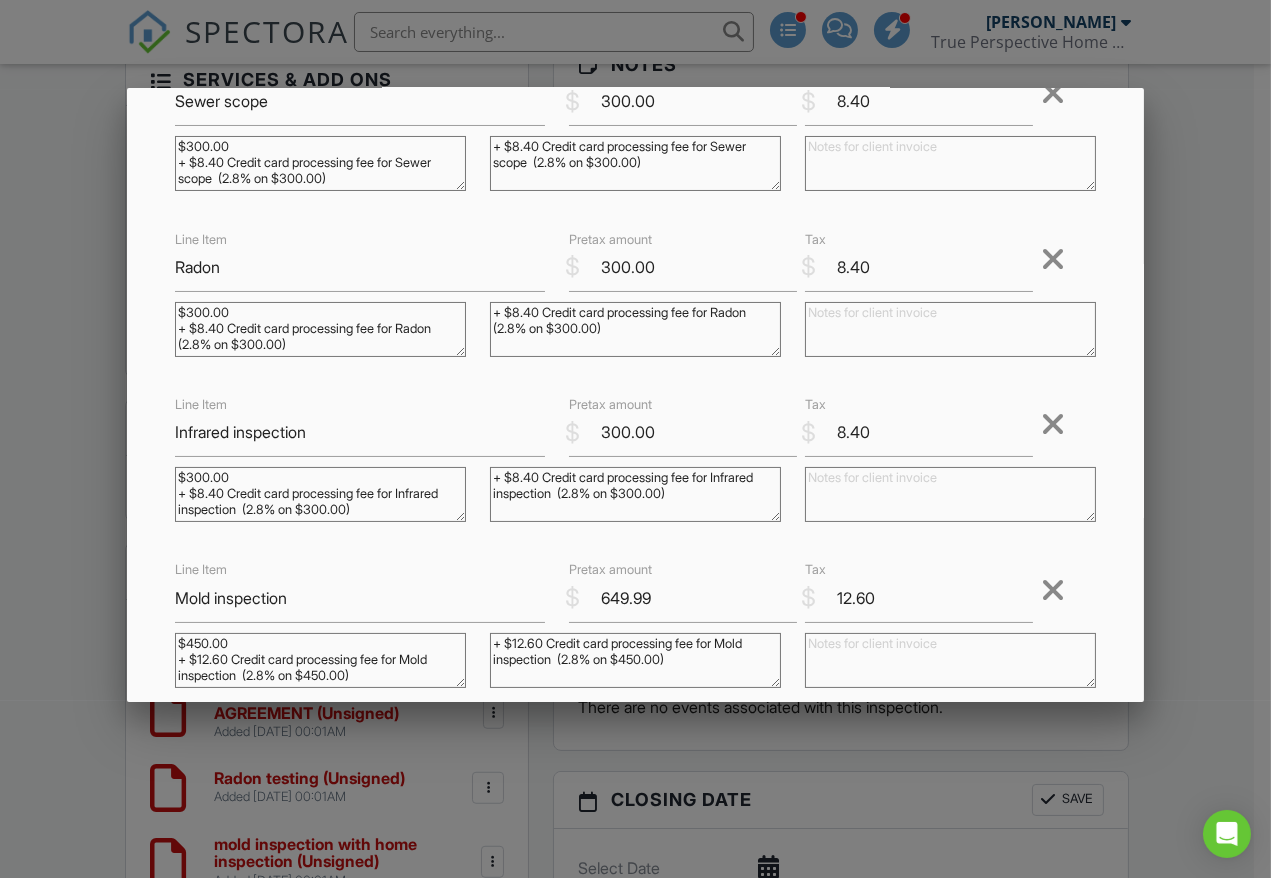 type on "1050" 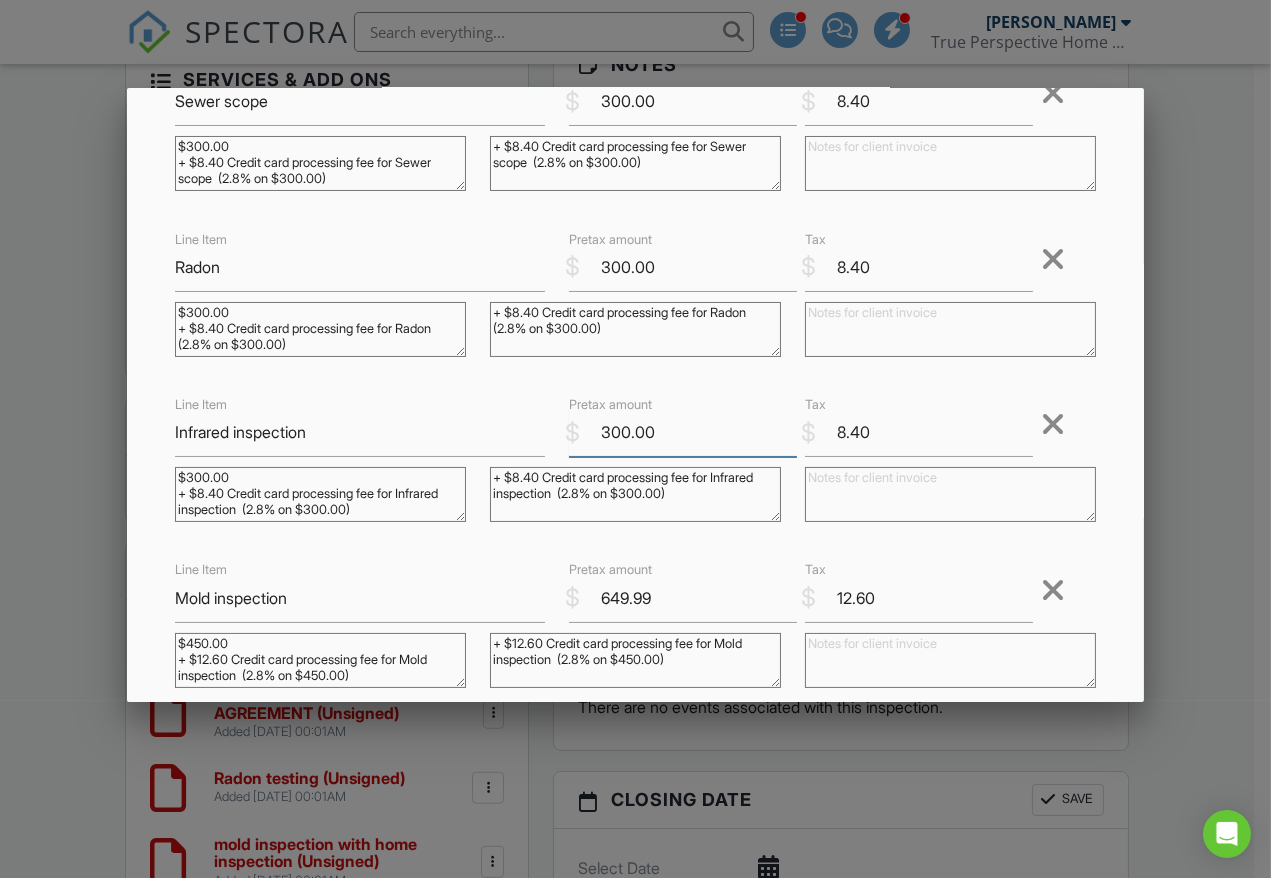 drag, startPoint x: 659, startPoint y: 433, endPoint x: 562, endPoint y: 431, distance: 97.020615 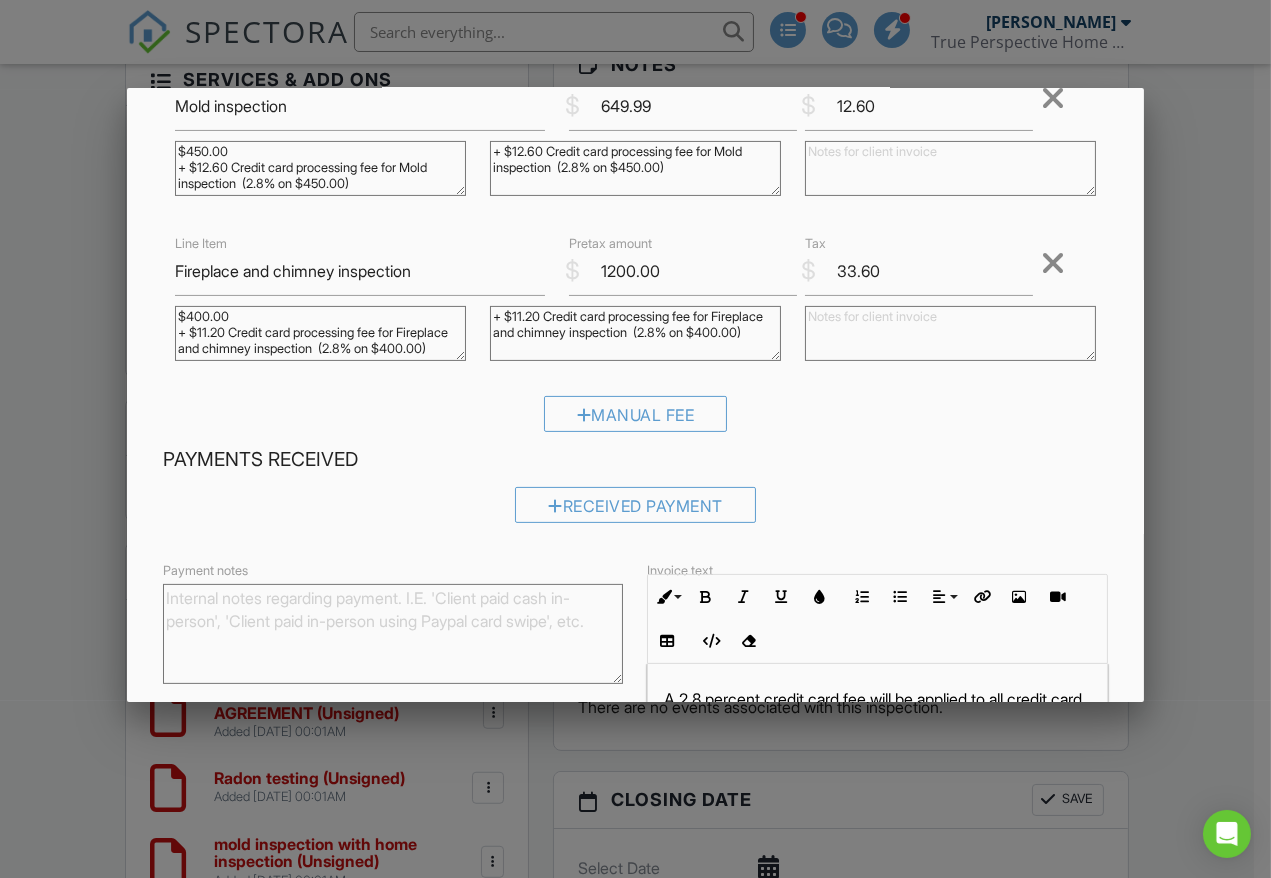 scroll, scrollTop: 888, scrollLeft: 0, axis: vertical 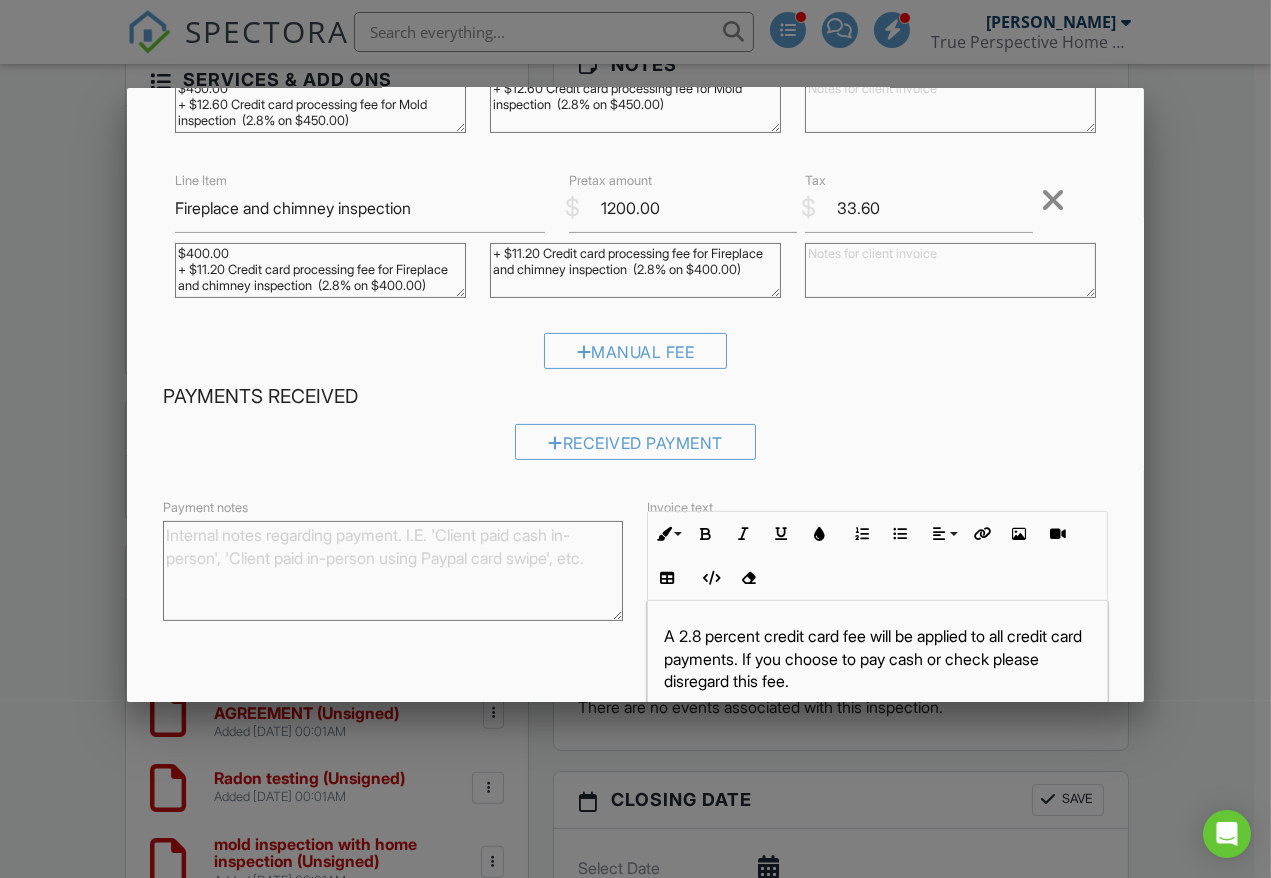 type on "450" 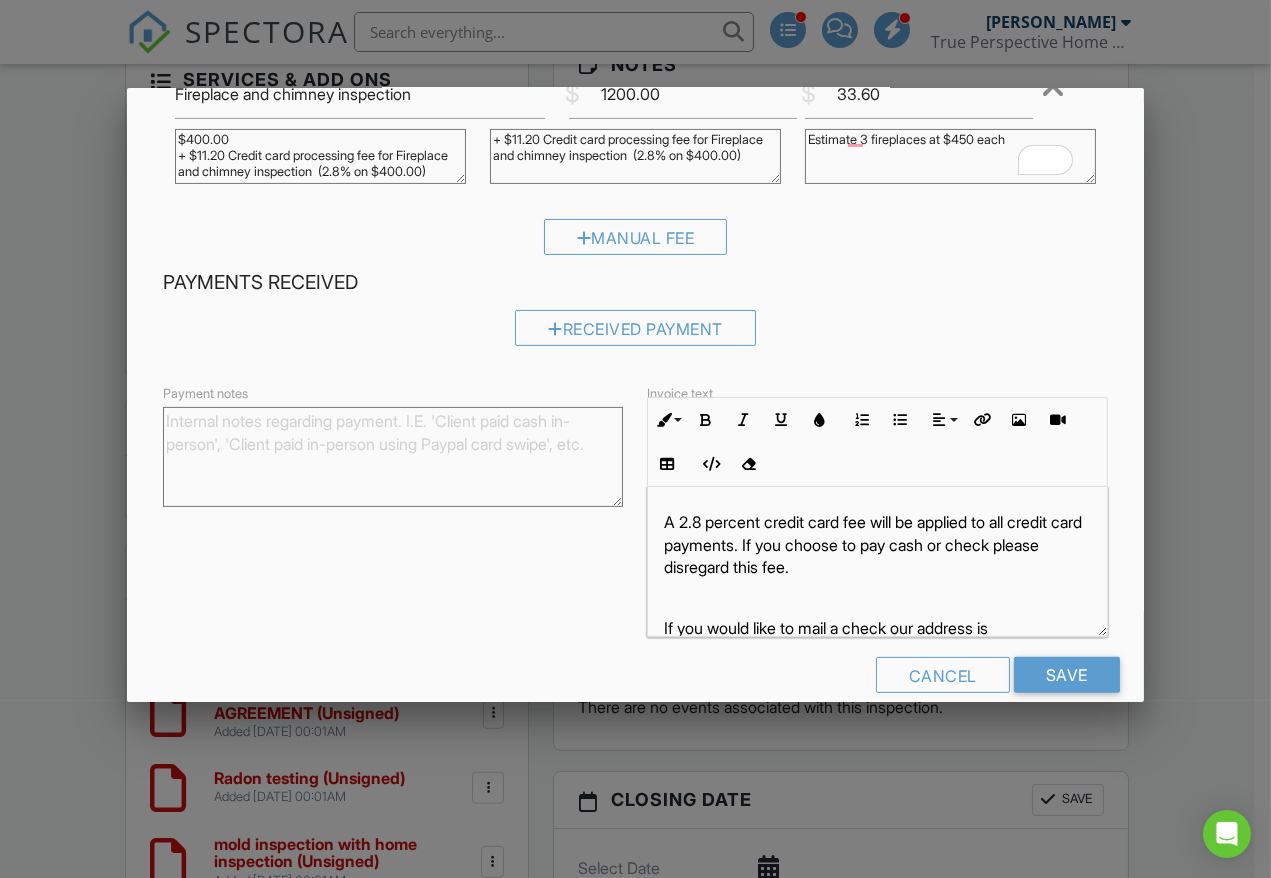 scroll, scrollTop: 1028, scrollLeft: 0, axis: vertical 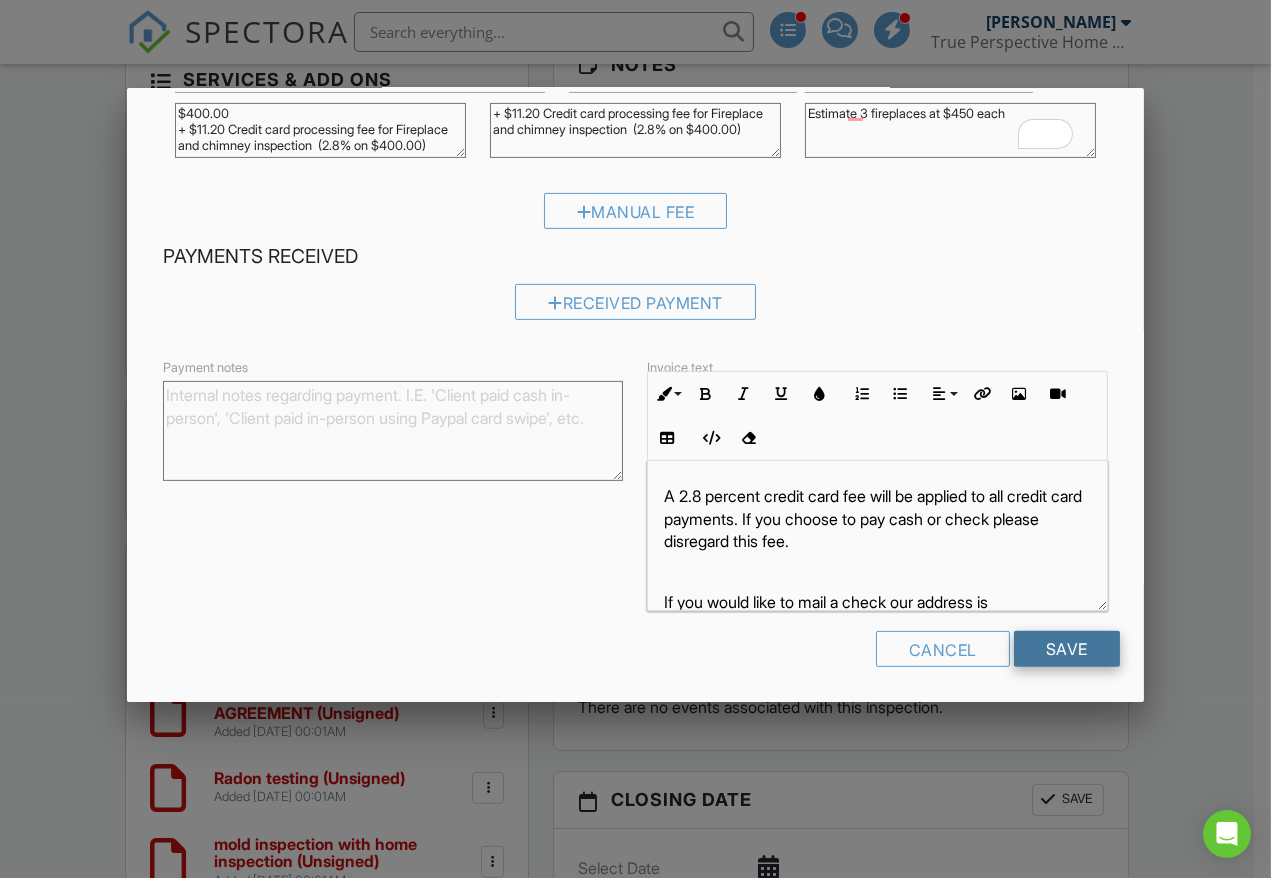 type on "Estimate 3 fireplaces at $450 each" 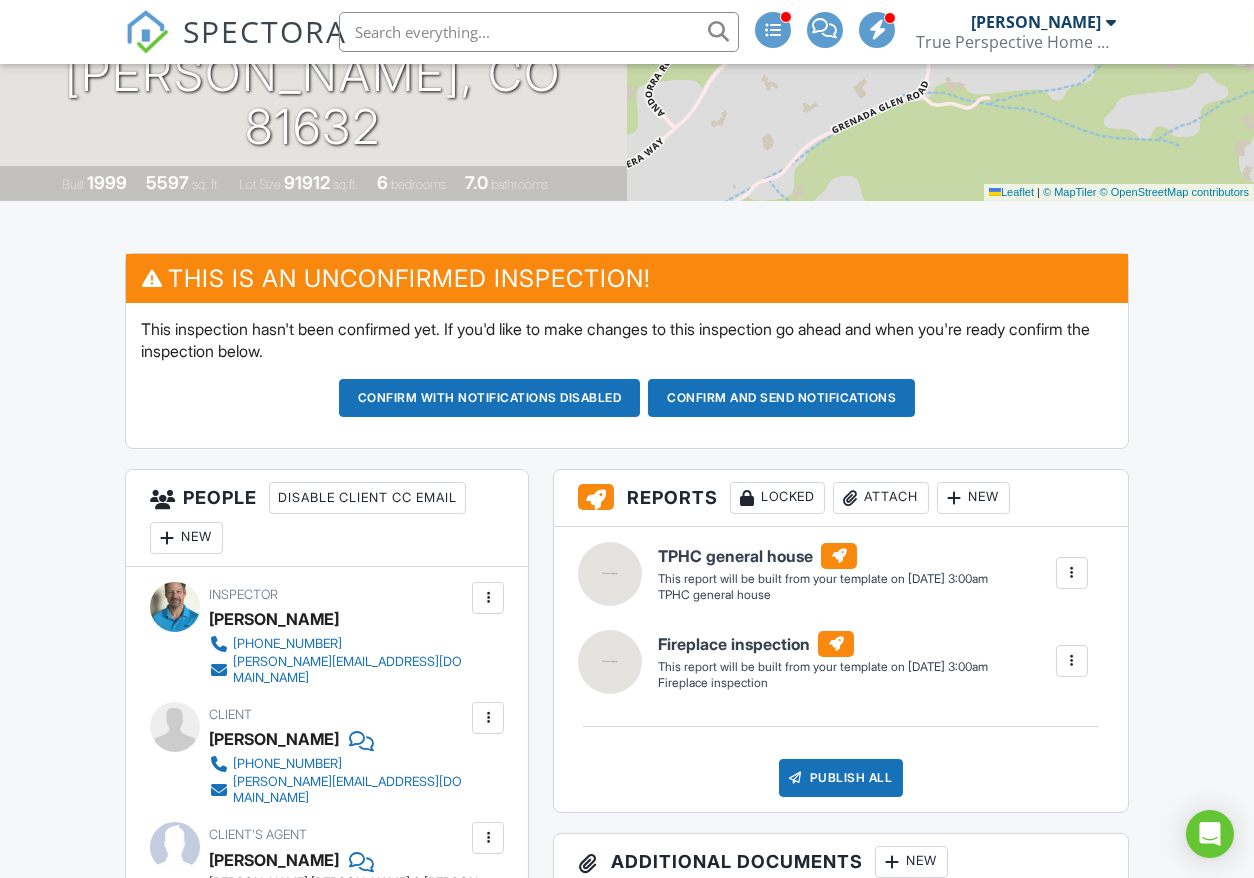 scroll, scrollTop: 388, scrollLeft: 0, axis: vertical 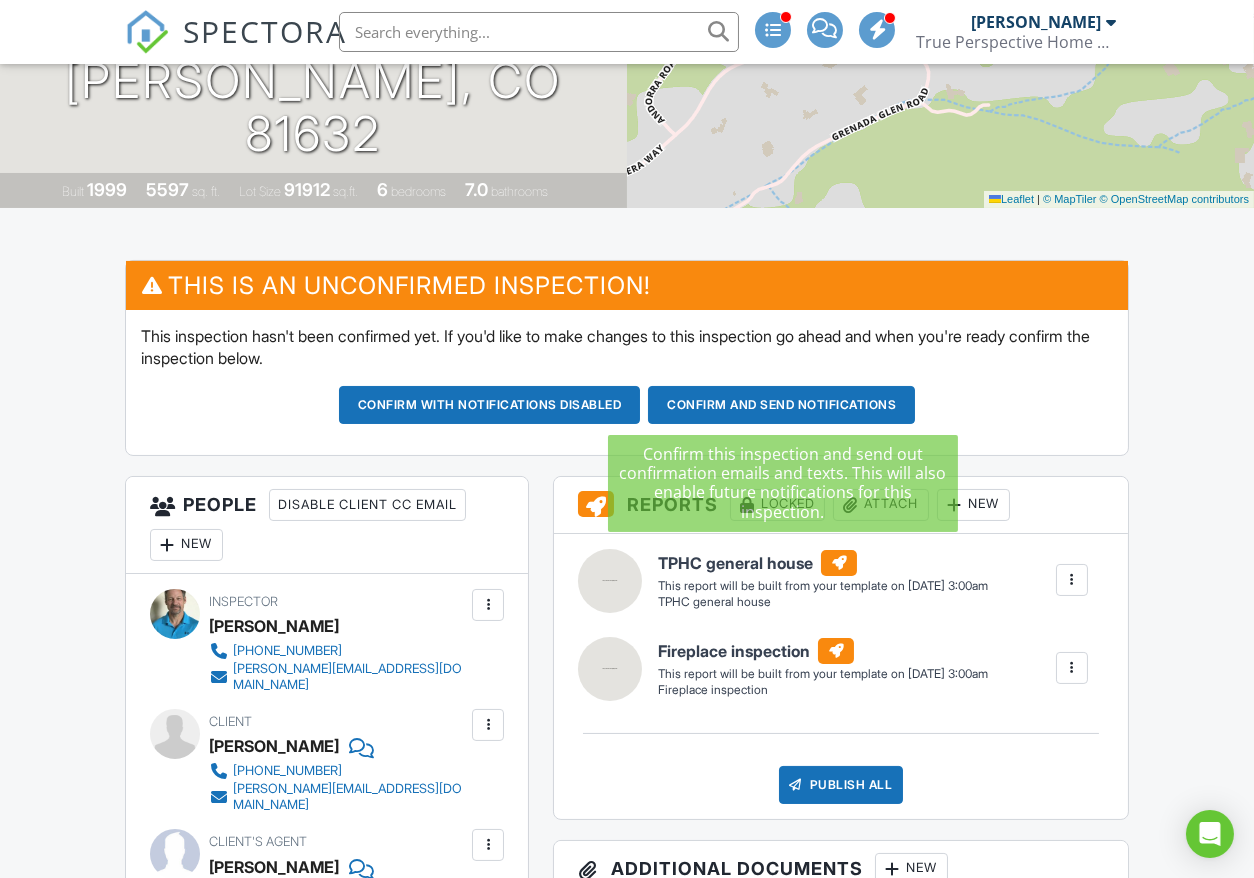 click on "Confirm and send notifications" at bounding box center [490, 405] 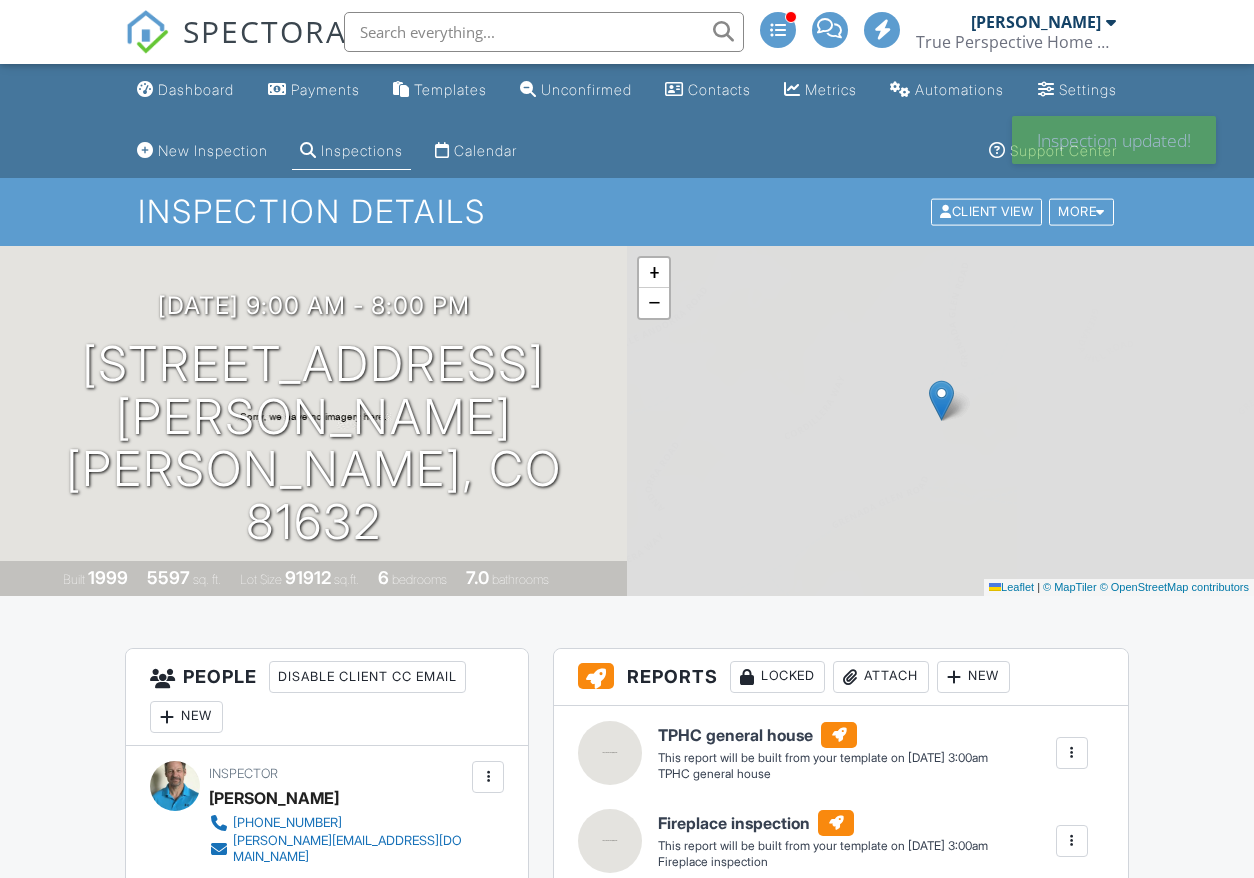 scroll, scrollTop: 0, scrollLeft: 0, axis: both 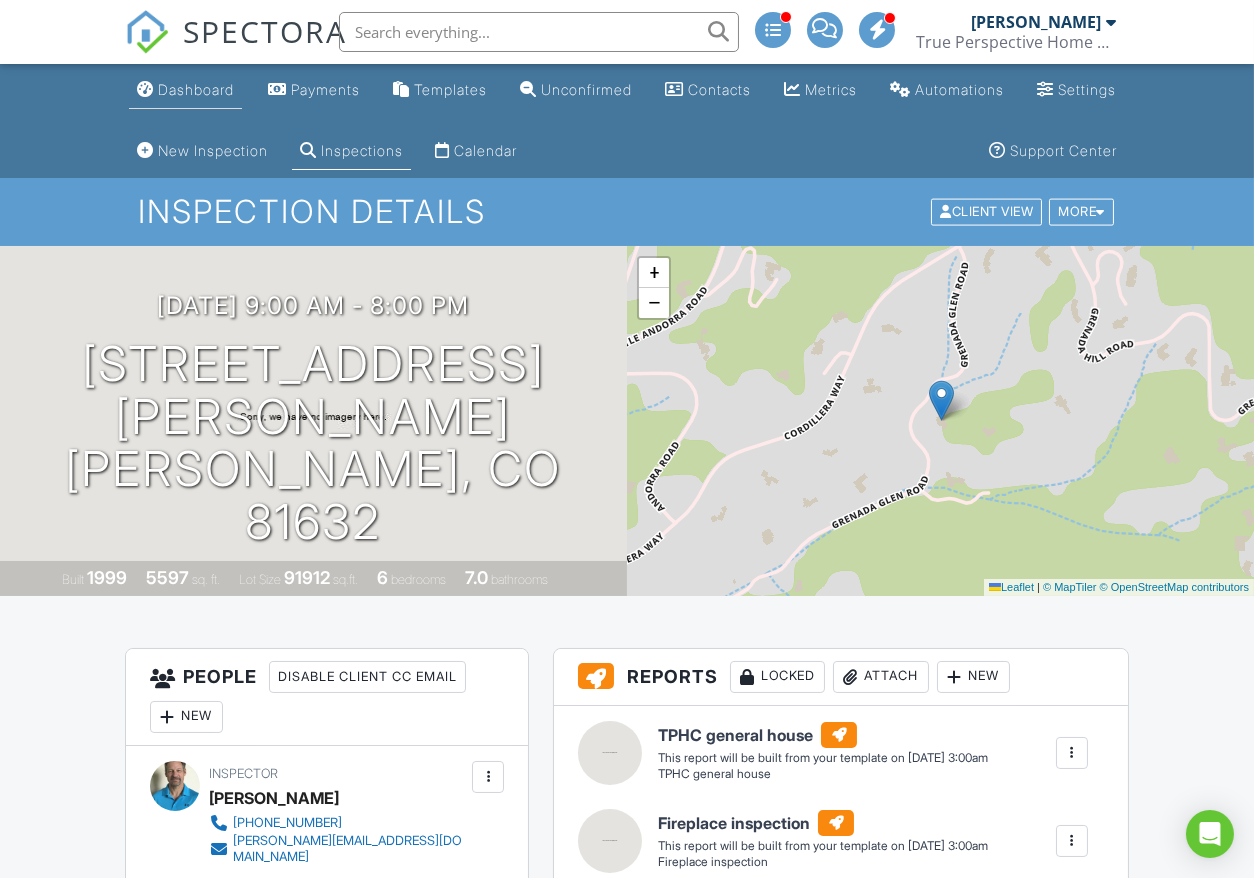 click on "Dashboard" at bounding box center [196, 89] 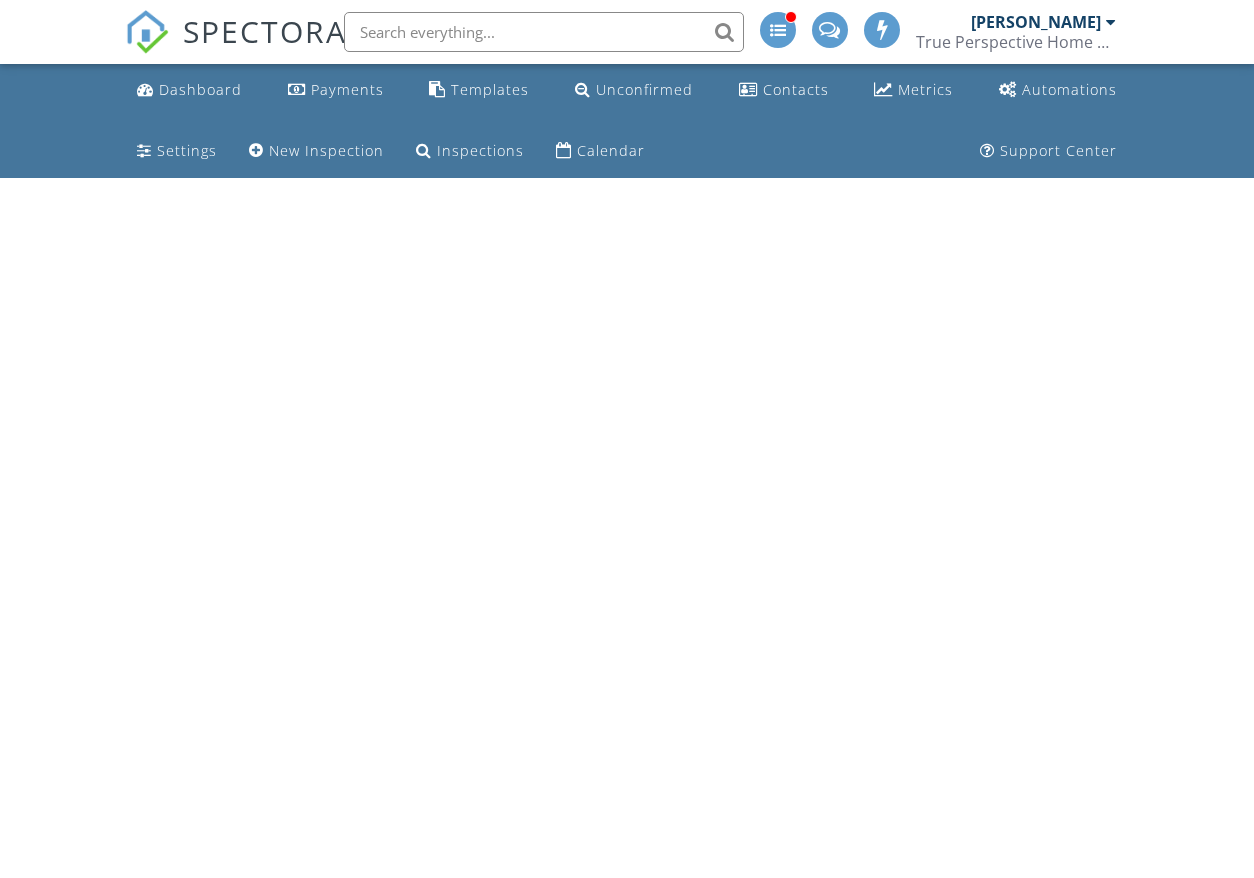 scroll, scrollTop: 0, scrollLeft: 0, axis: both 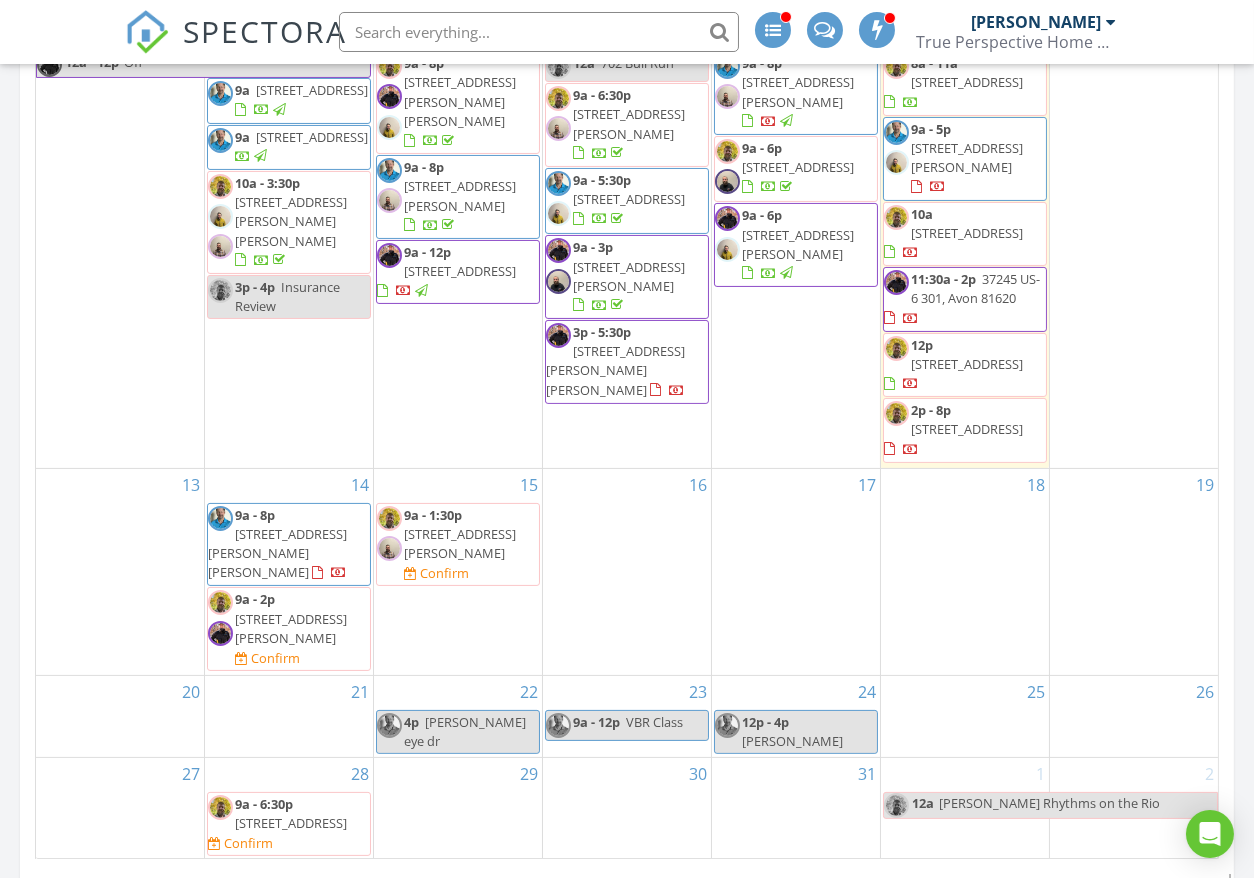 click on "[STREET_ADDRESS][PERSON_NAME][PERSON_NAME]" at bounding box center (277, 553) 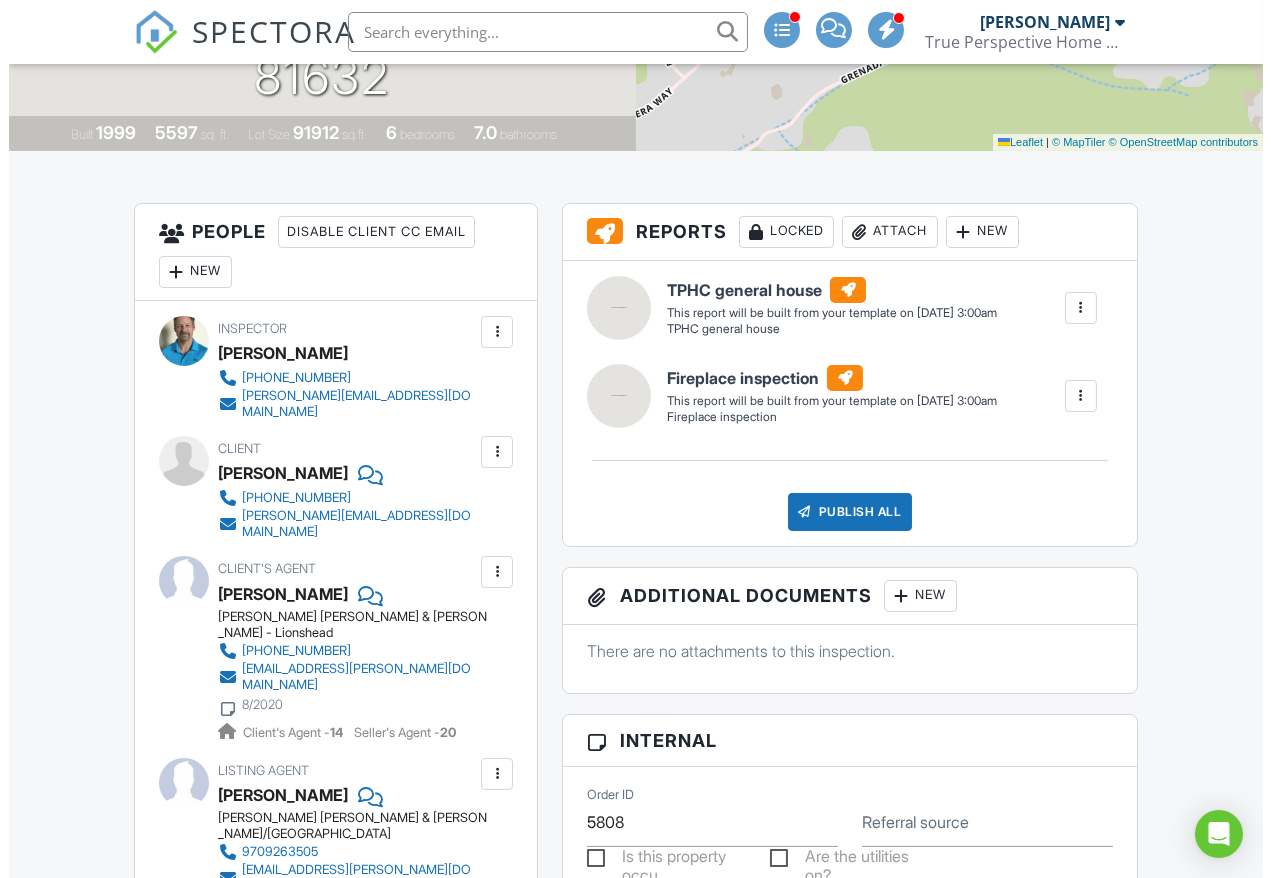 scroll, scrollTop: 444, scrollLeft: 0, axis: vertical 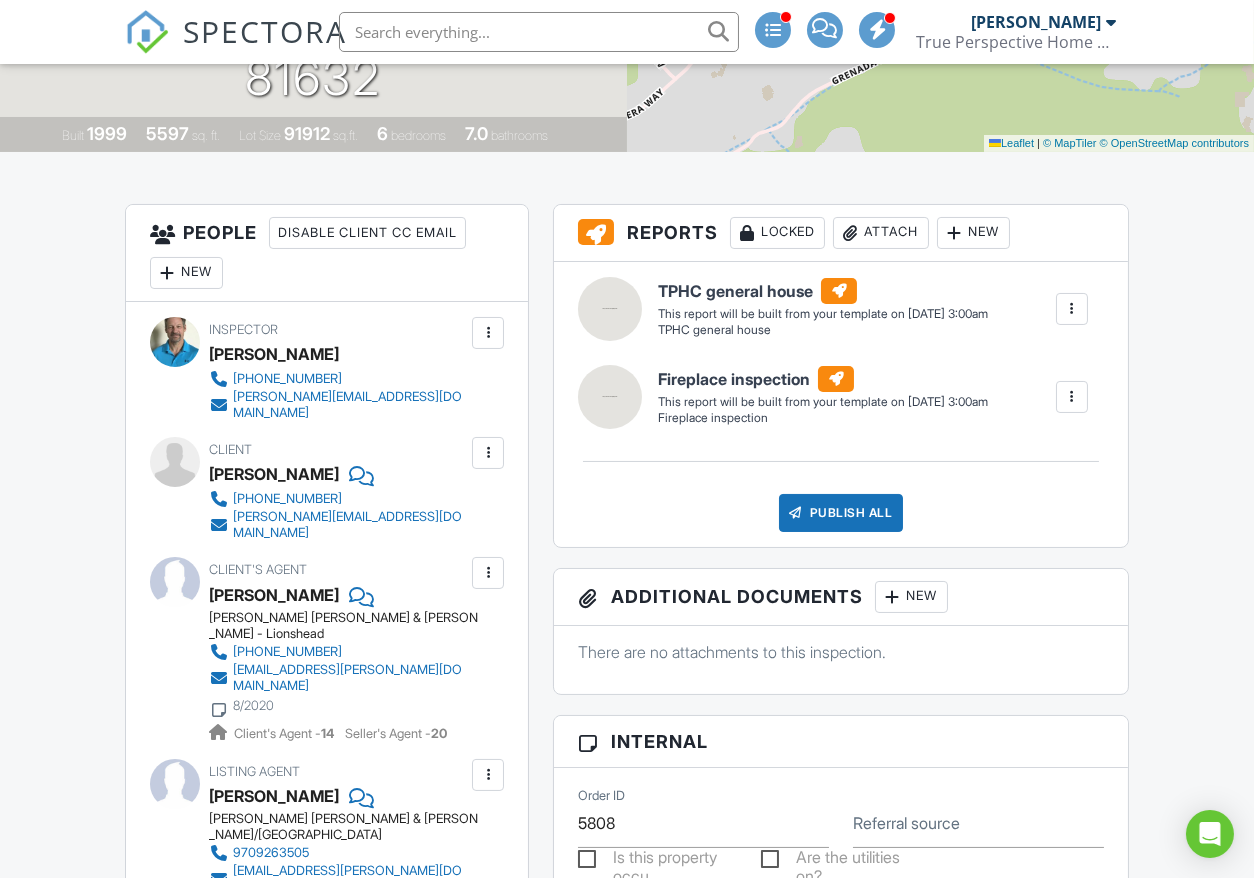 click at bounding box center (167, 273) 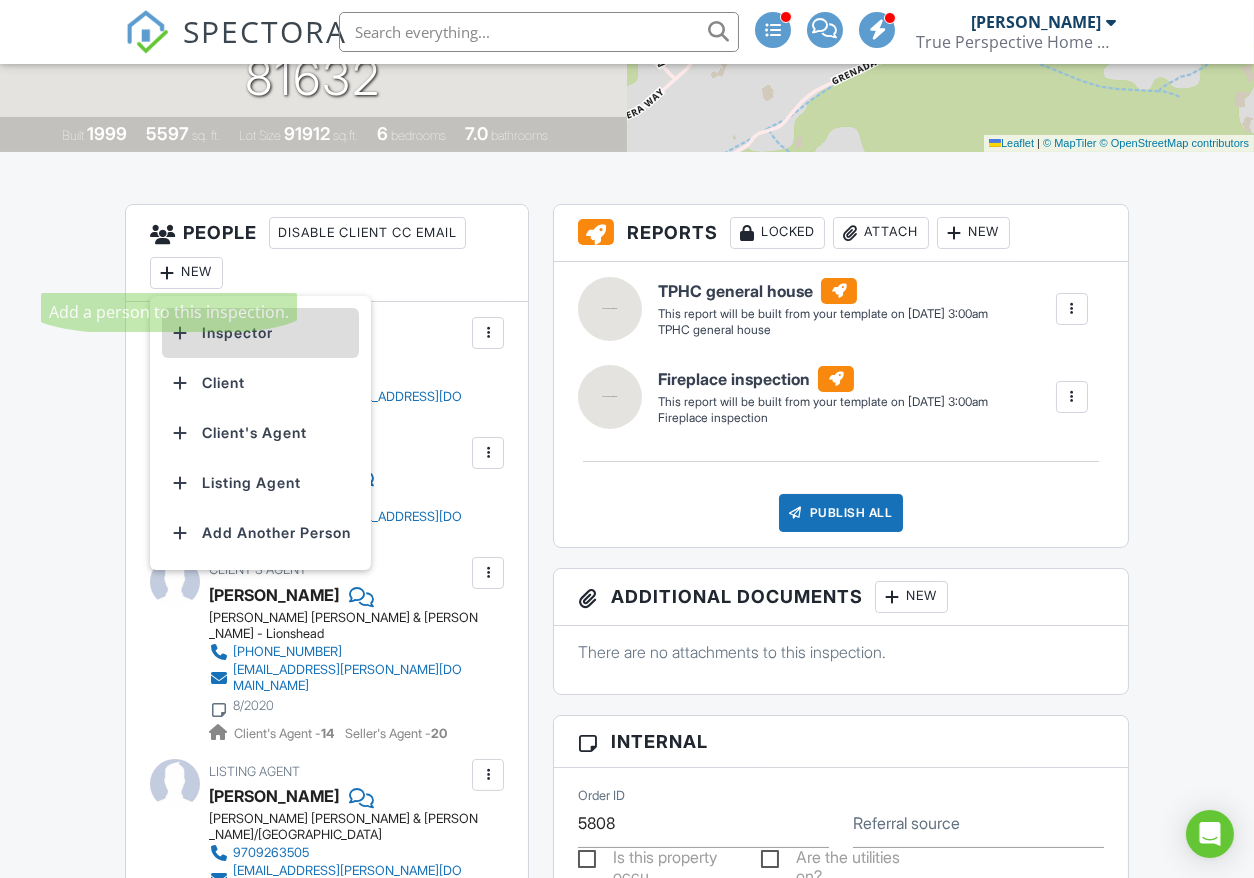 click on "Inspector" at bounding box center (260, 333) 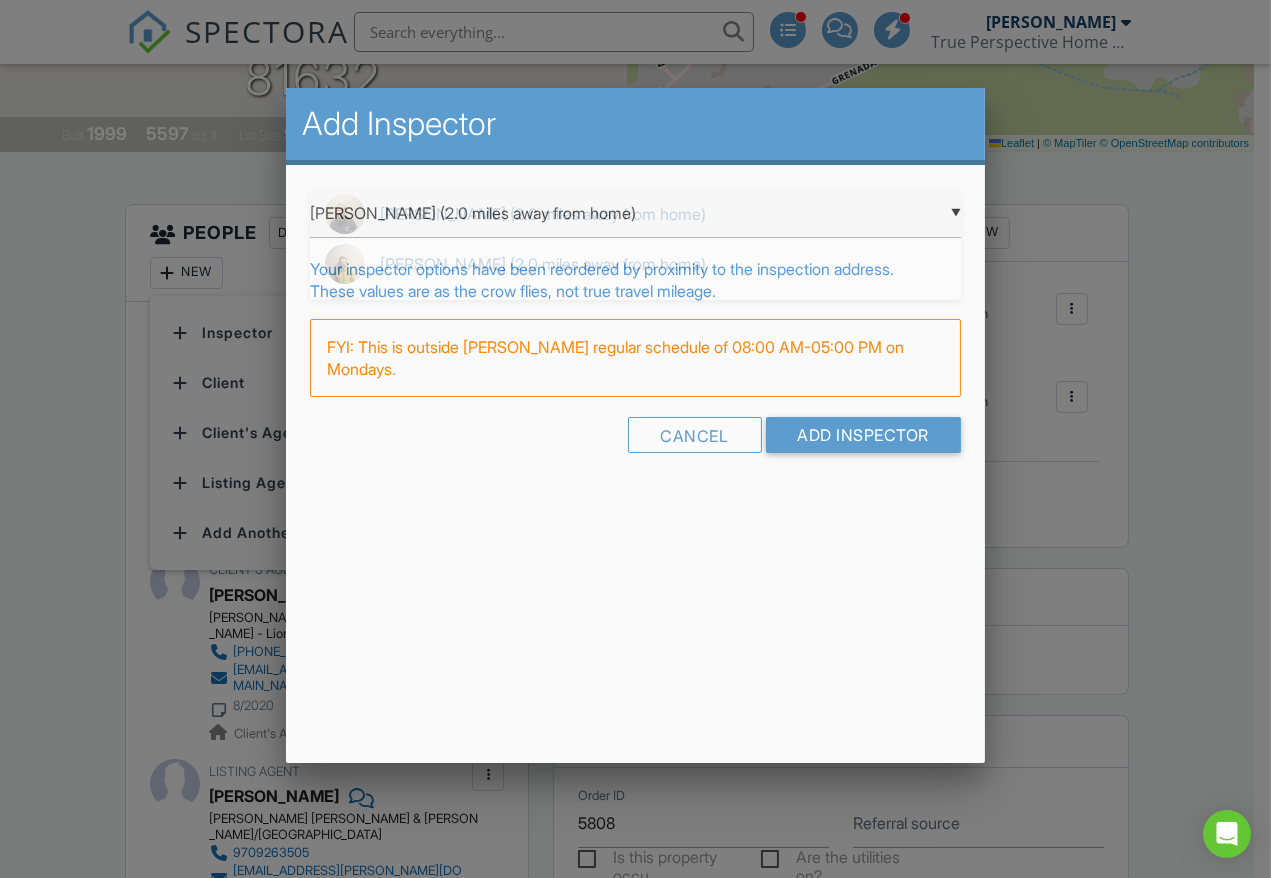click on "▼ Dustin Lucas (2.0 miles away from home) Dustin Lucas (2.0 miles away from home) Hayden Wylie (2.0 miles away from home) Adam Frodge (2.0 miles away from home) Adam Cunningham (2.9 miles away from last job) Chris Jobson (2.9 miles away from last job) Dustin Lucas (2.0 miles away from home) Hayden Wylie (2.0 miles away from home) Adam Frodge (2.0 miles away from home) Adam Cunningham (2.9 miles away from last job) Chris Jobson (2.9 miles away from last job)" at bounding box center (635, 213) 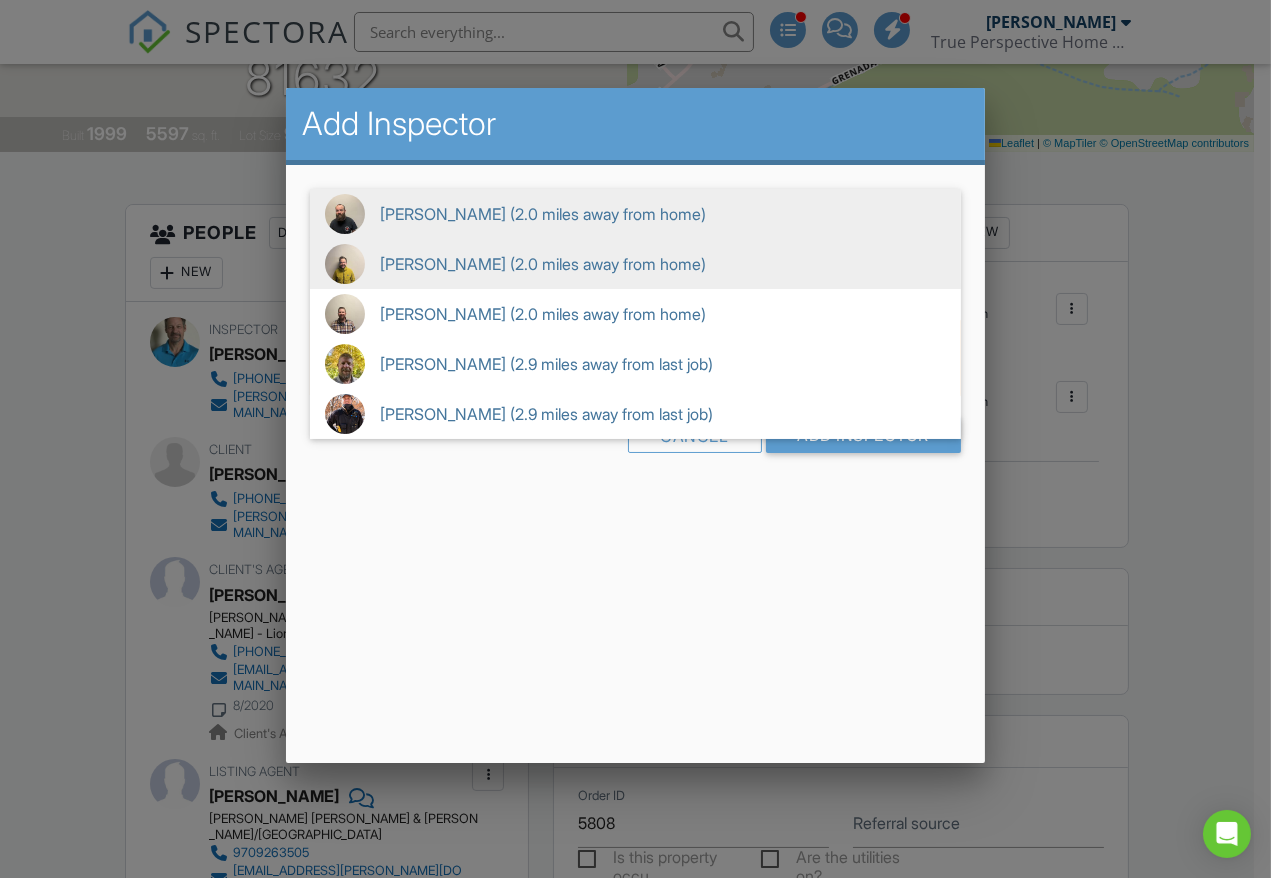 click on "Hayden Wylie (2.0 miles away from home)" at bounding box center (635, 264) 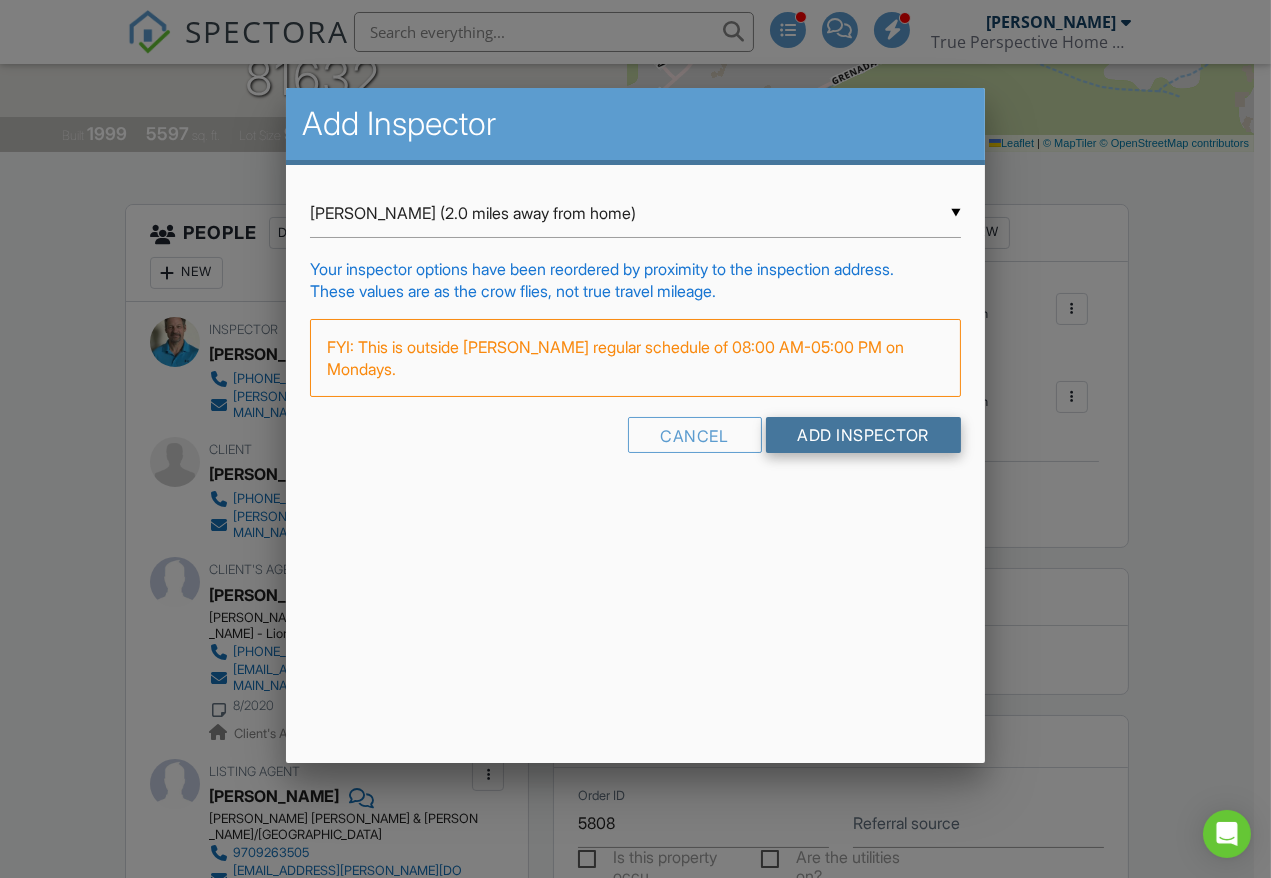 click on "Add Inspector" at bounding box center (864, 435) 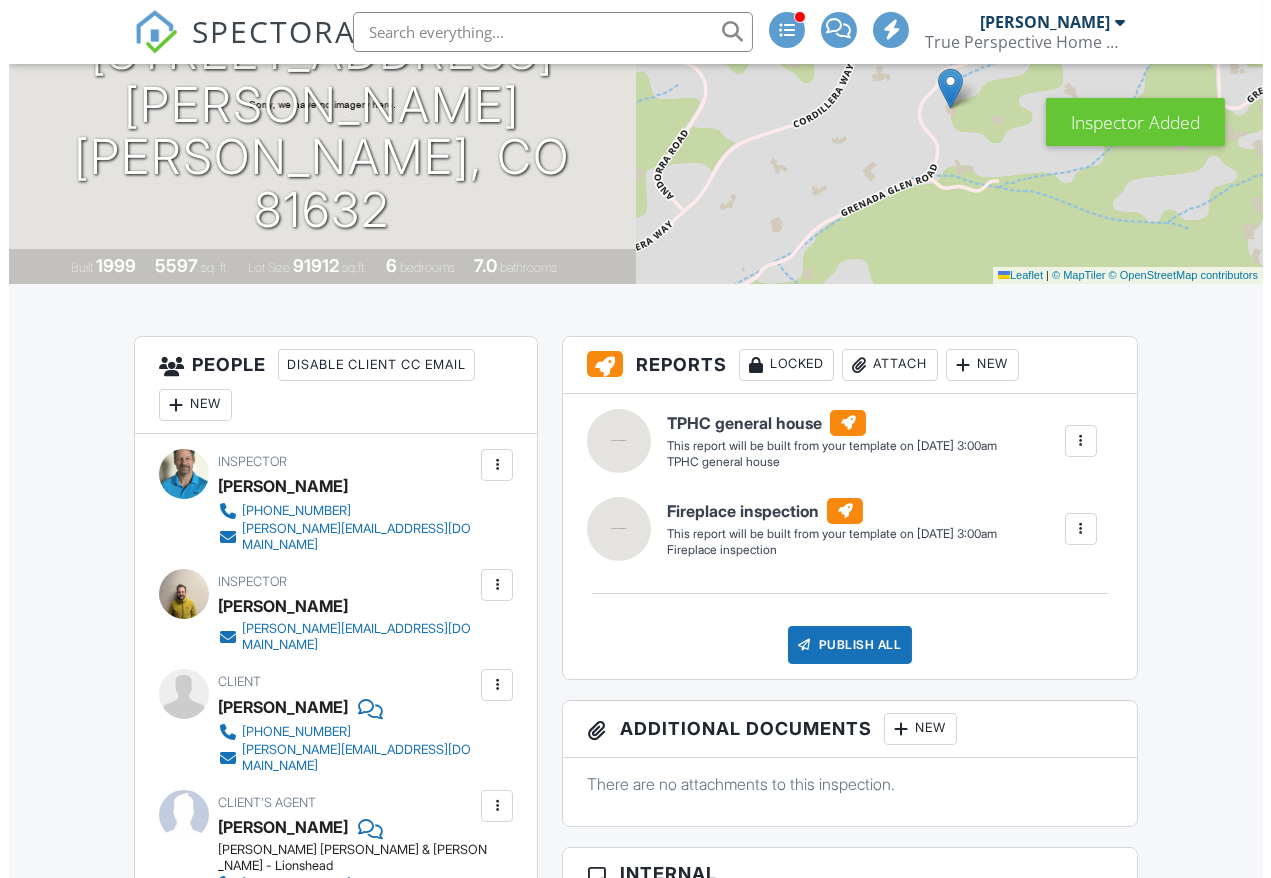 scroll, scrollTop: 333, scrollLeft: 0, axis: vertical 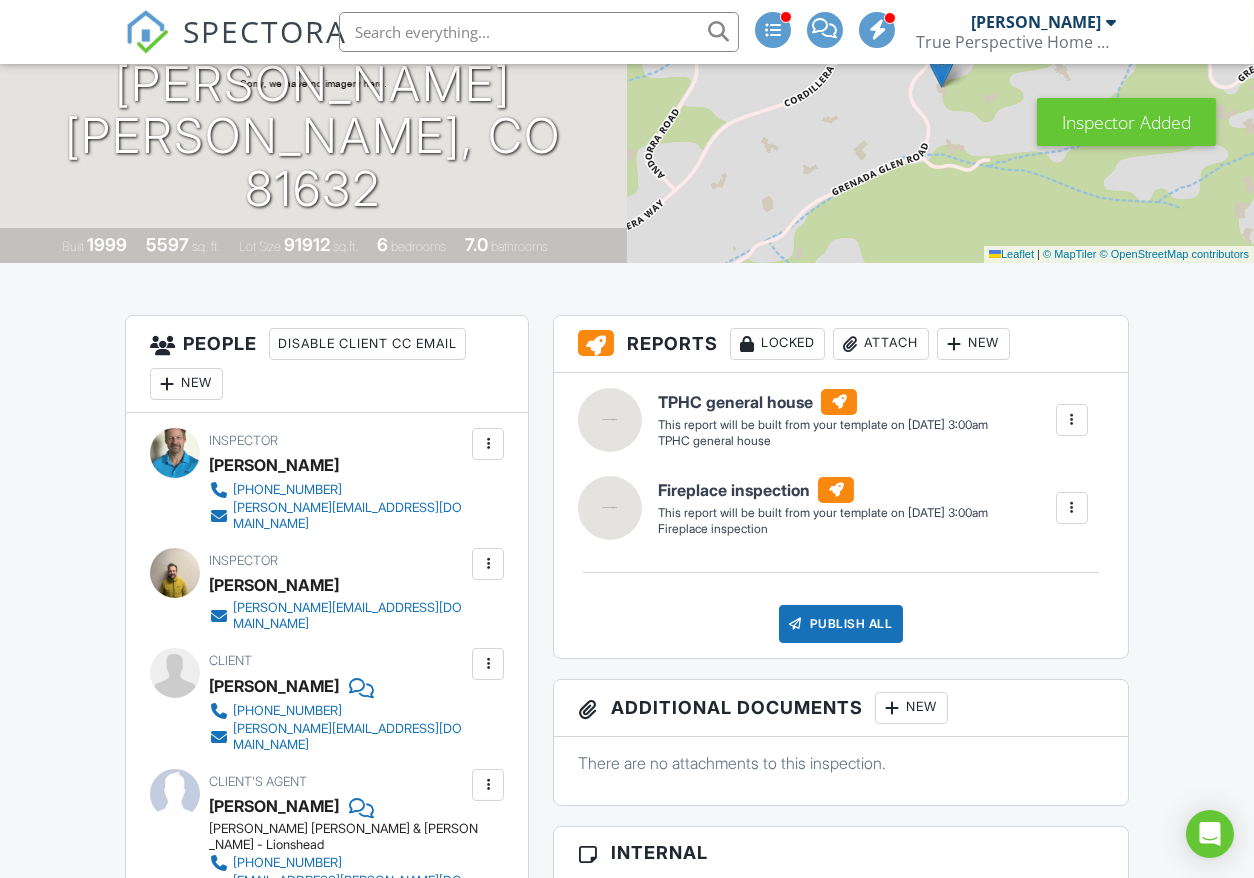 click on "New" at bounding box center (186, 384) 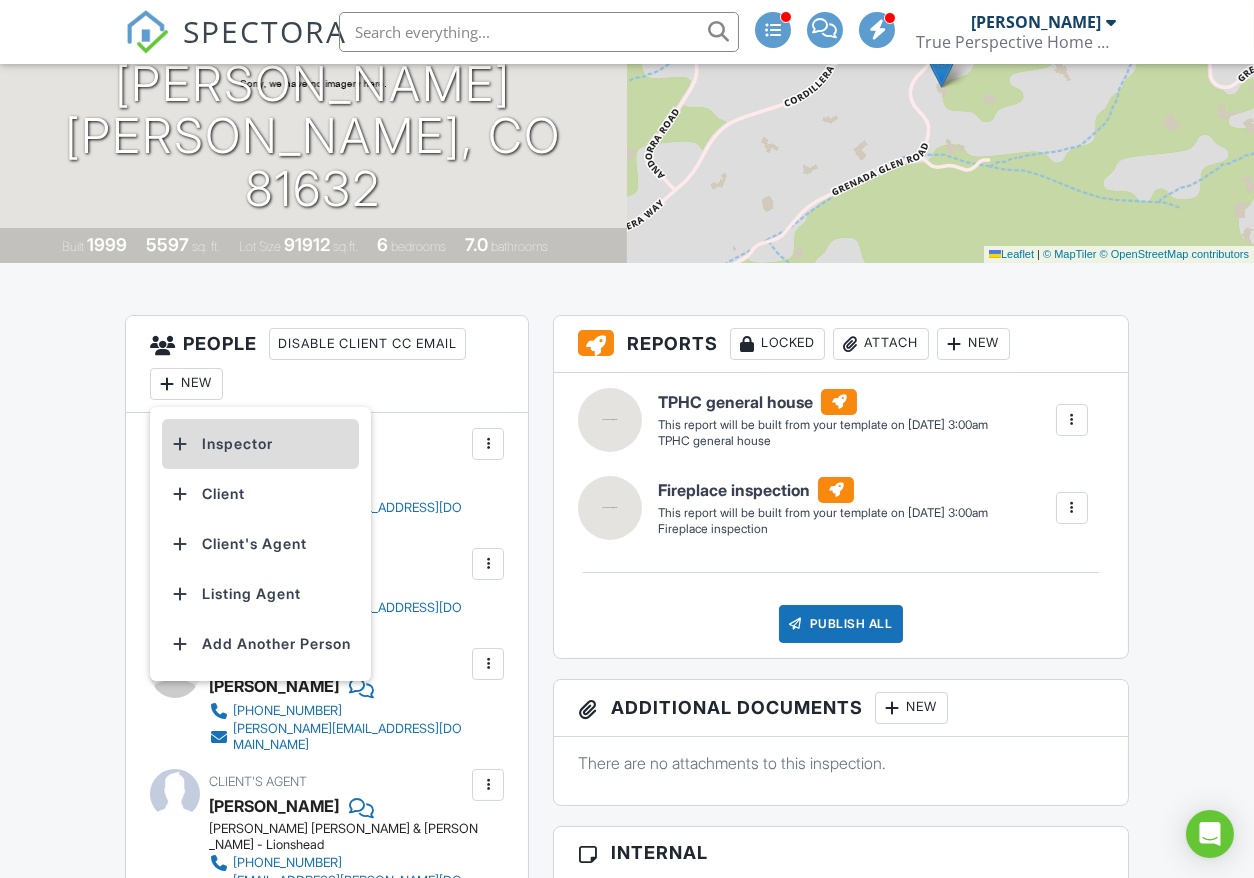 click on "Inspector" at bounding box center (260, 444) 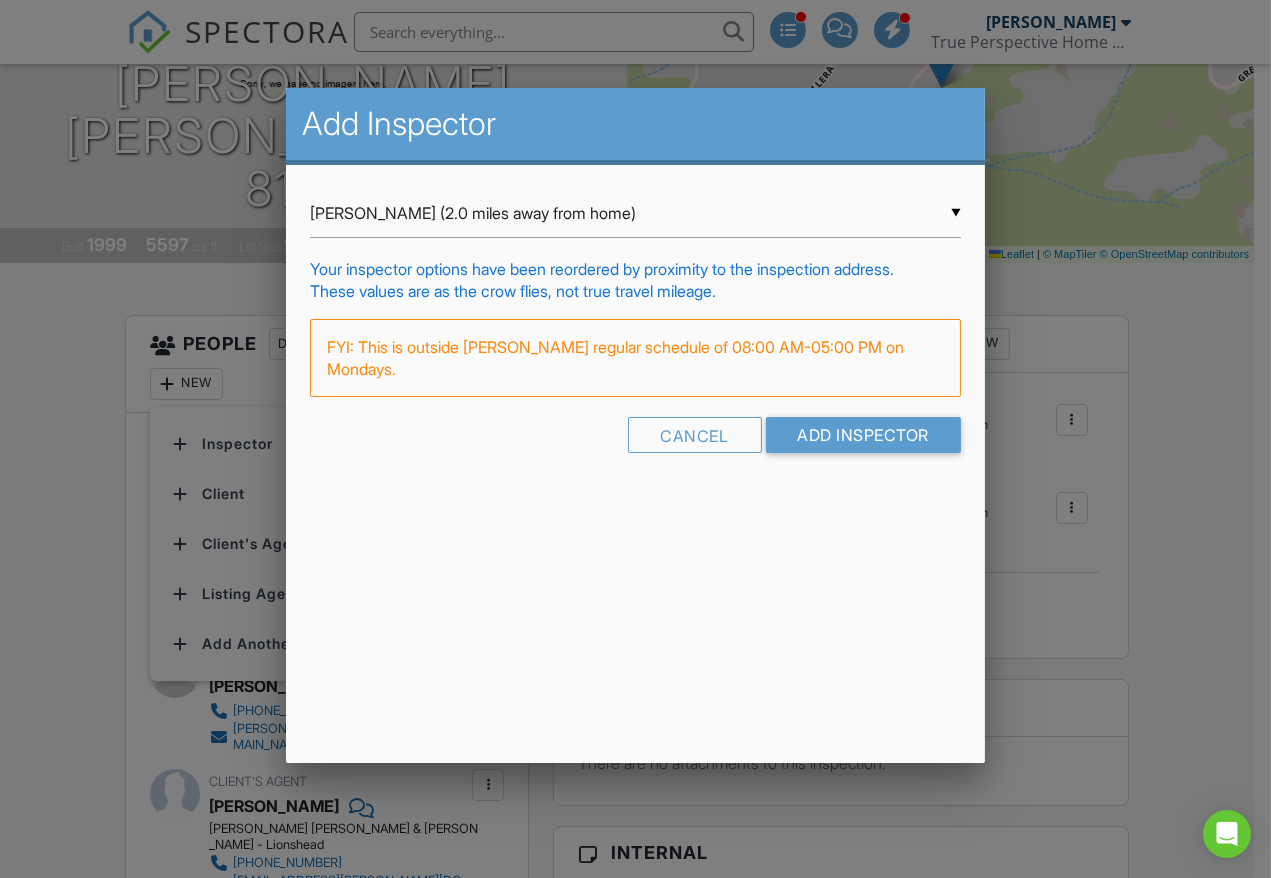 click on "▼ [PERSON_NAME] (2.0 miles away from home) [PERSON_NAME] (2.0 miles away from home) [PERSON_NAME] (2.0 miles away from home) [PERSON_NAME] (2.9 miles away from last job) [PERSON_NAME] (2.9 miles away from last job) [PERSON_NAME] (2.0 miles away from home) [PERSON_NAME] (2.0 miles away from home) [PERSON_NAME] (2.9 miles away from last job) [PERSON_NAME] (2.9 miles away from last job)" at bounding box center (635, 213) 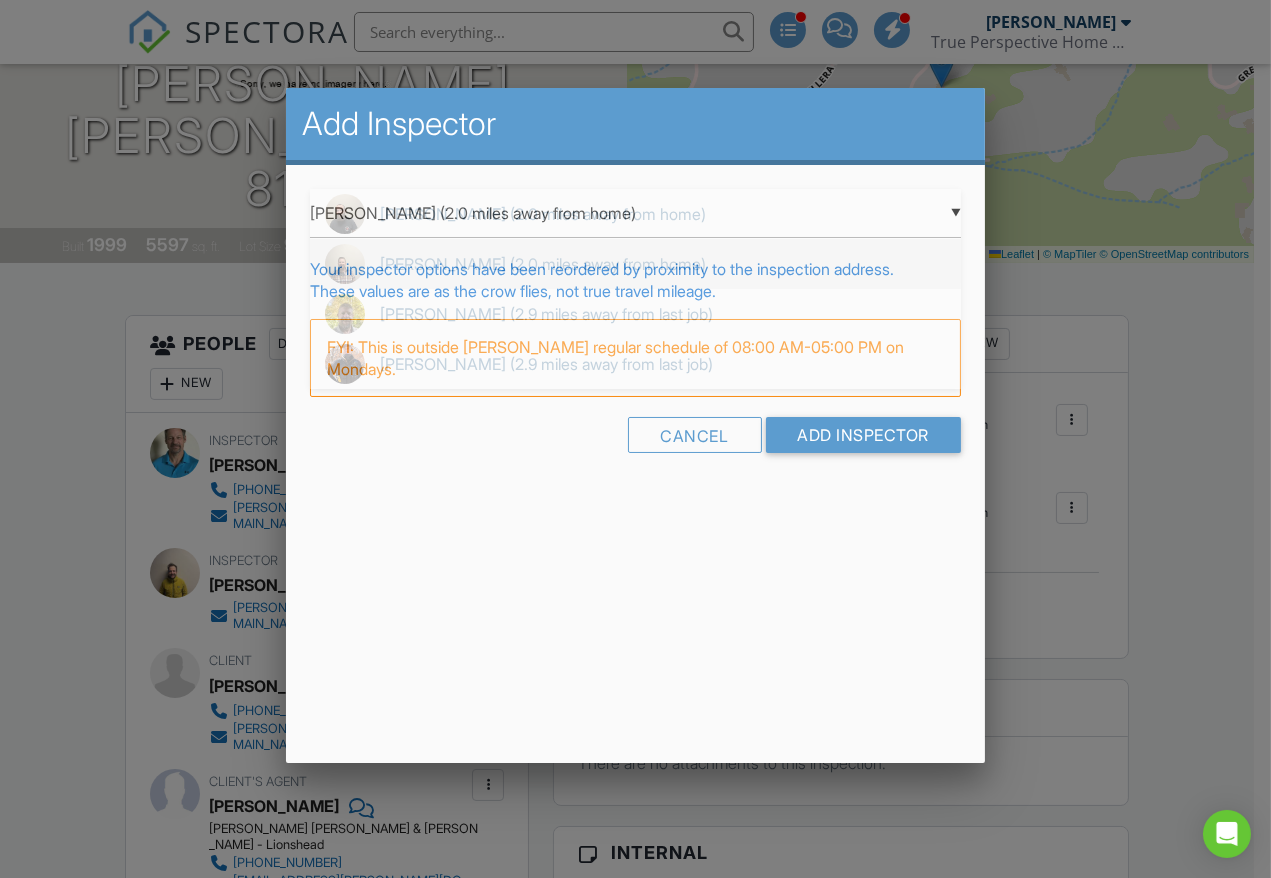 click on "Adam Frodge (2.0 miles away from home)" at bounding box center (635, 264) 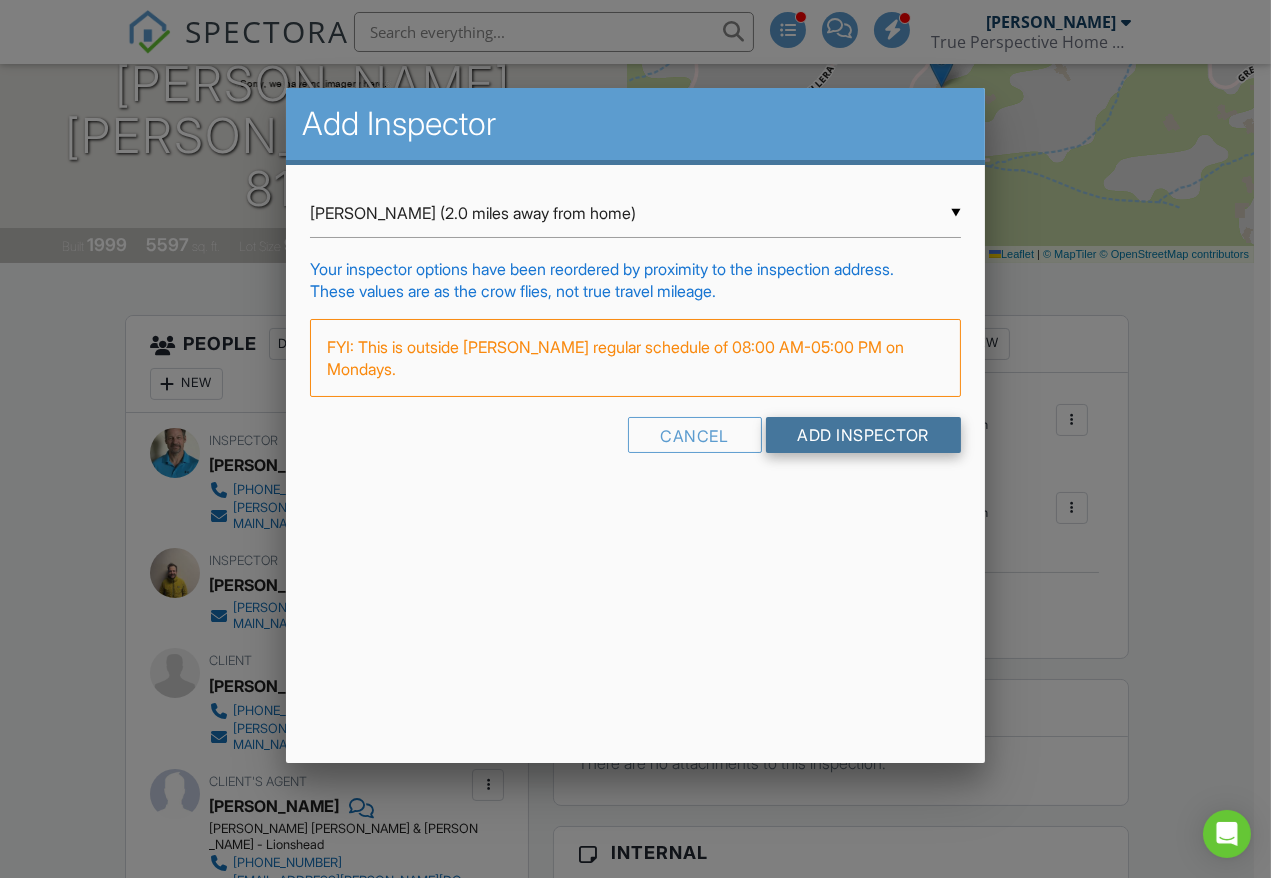 click on "Add Inspector" at bounding box center [864, 435] 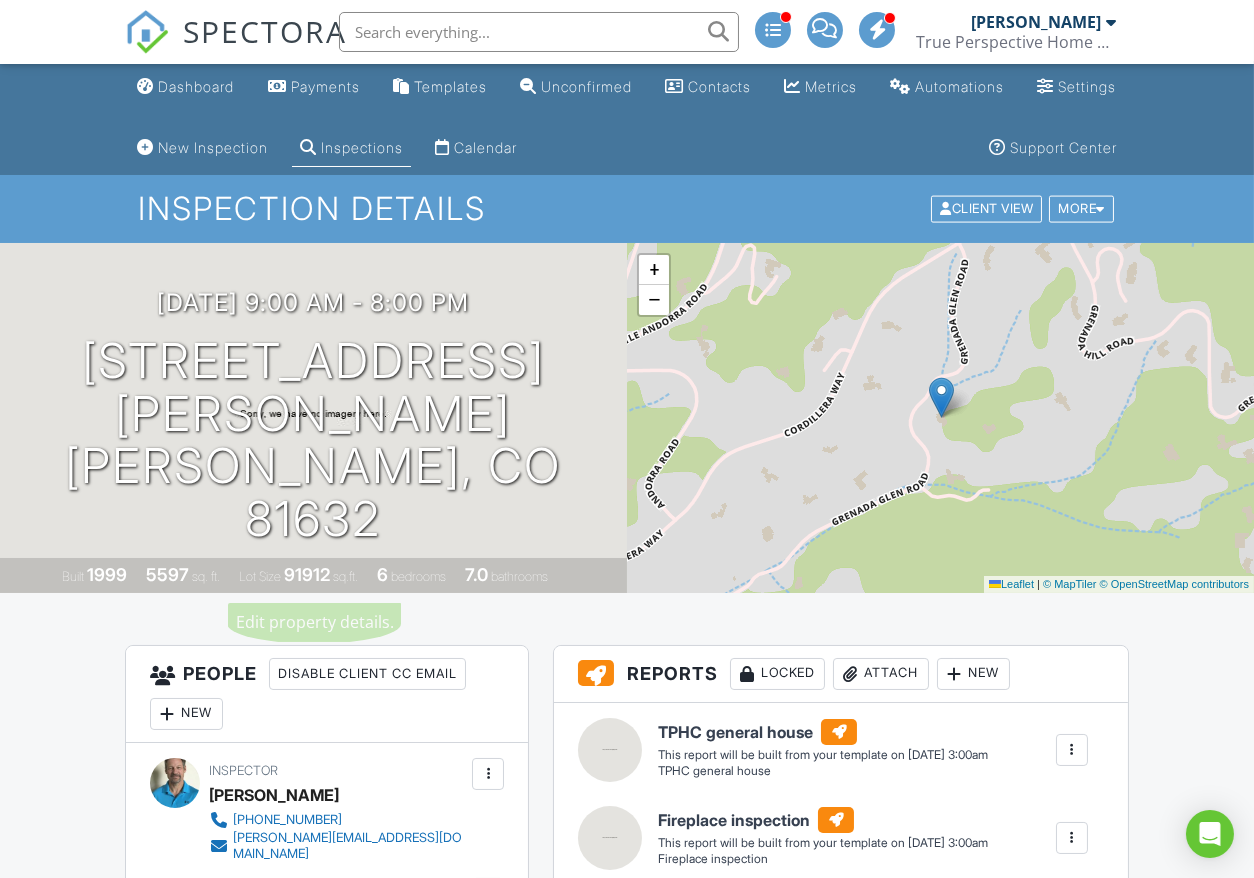 scroll, scrollTop: 0, scrollLeft: 0, axis: both 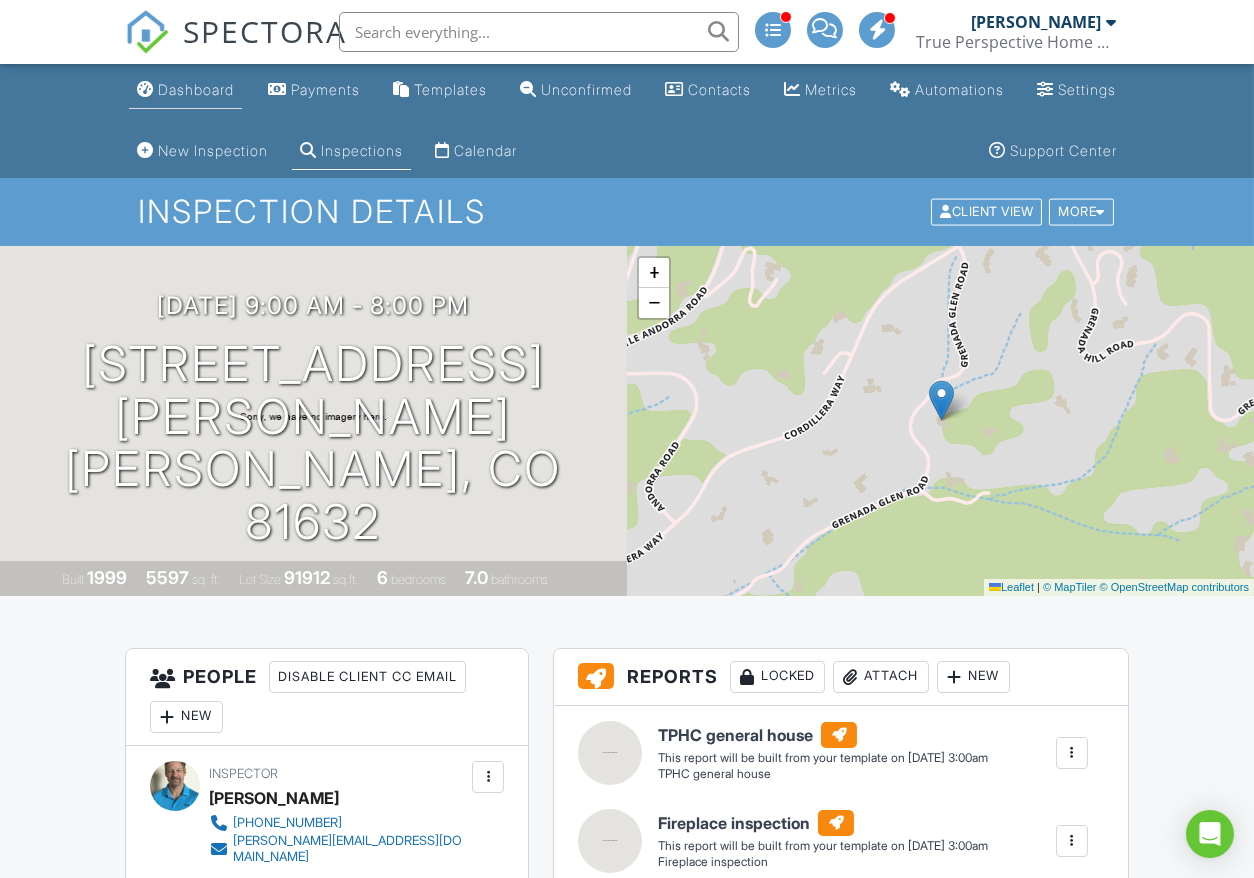 click on "Dashboard" at bounding box center (196, 89) 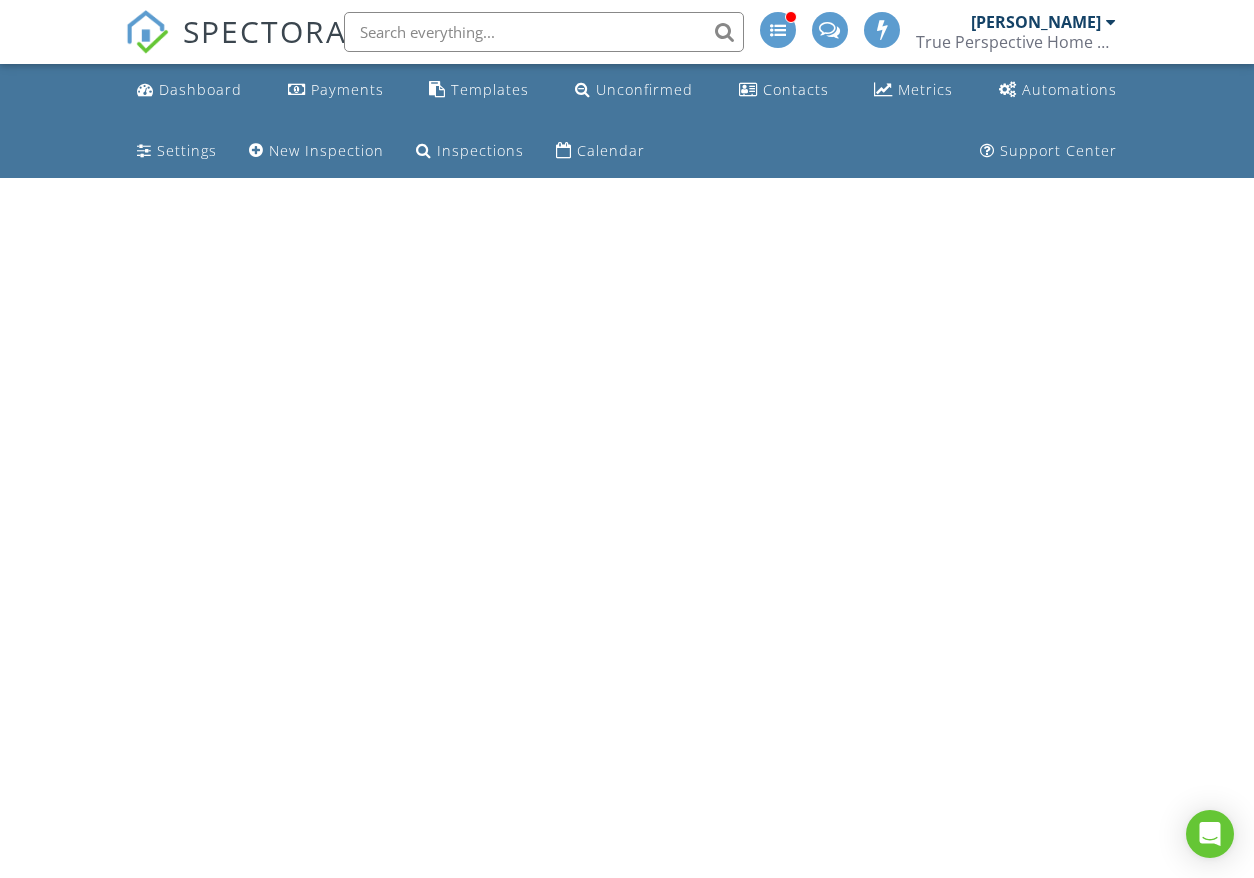 scroll, scrollTop: 0, scrollLeft: 0, axis: both 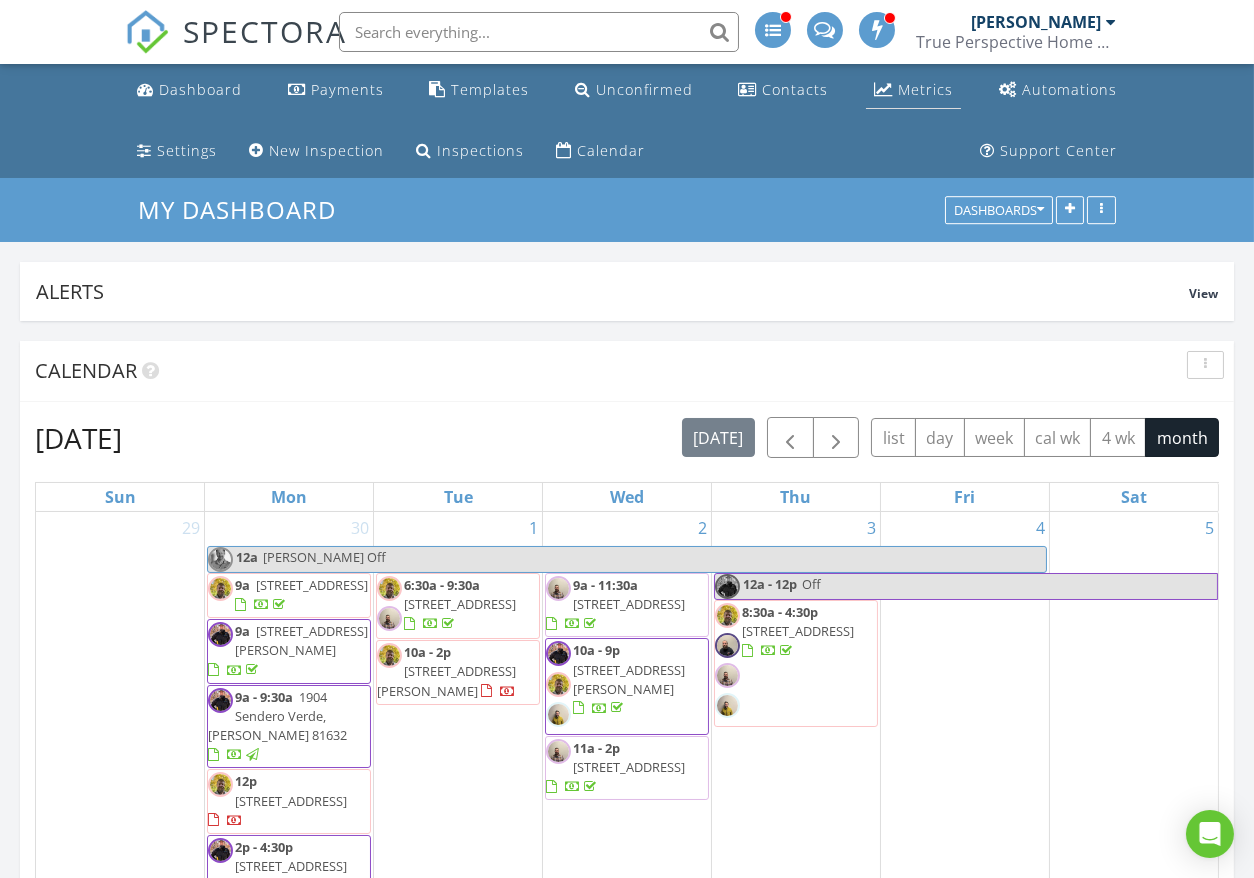 click on "Metrics" at bounding box center (925, 89) 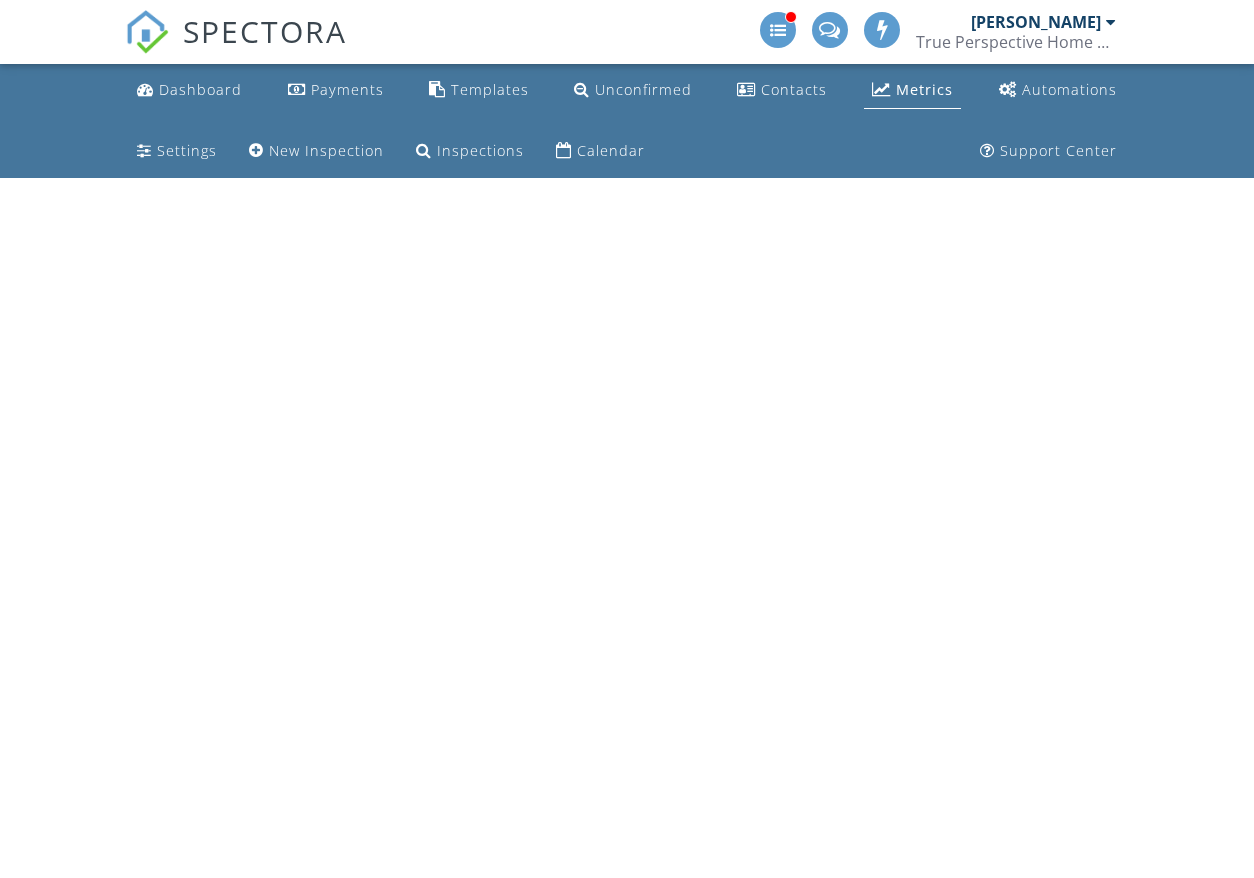 scroll, scrollTop: 0, scrollLeft: 0, axis: both 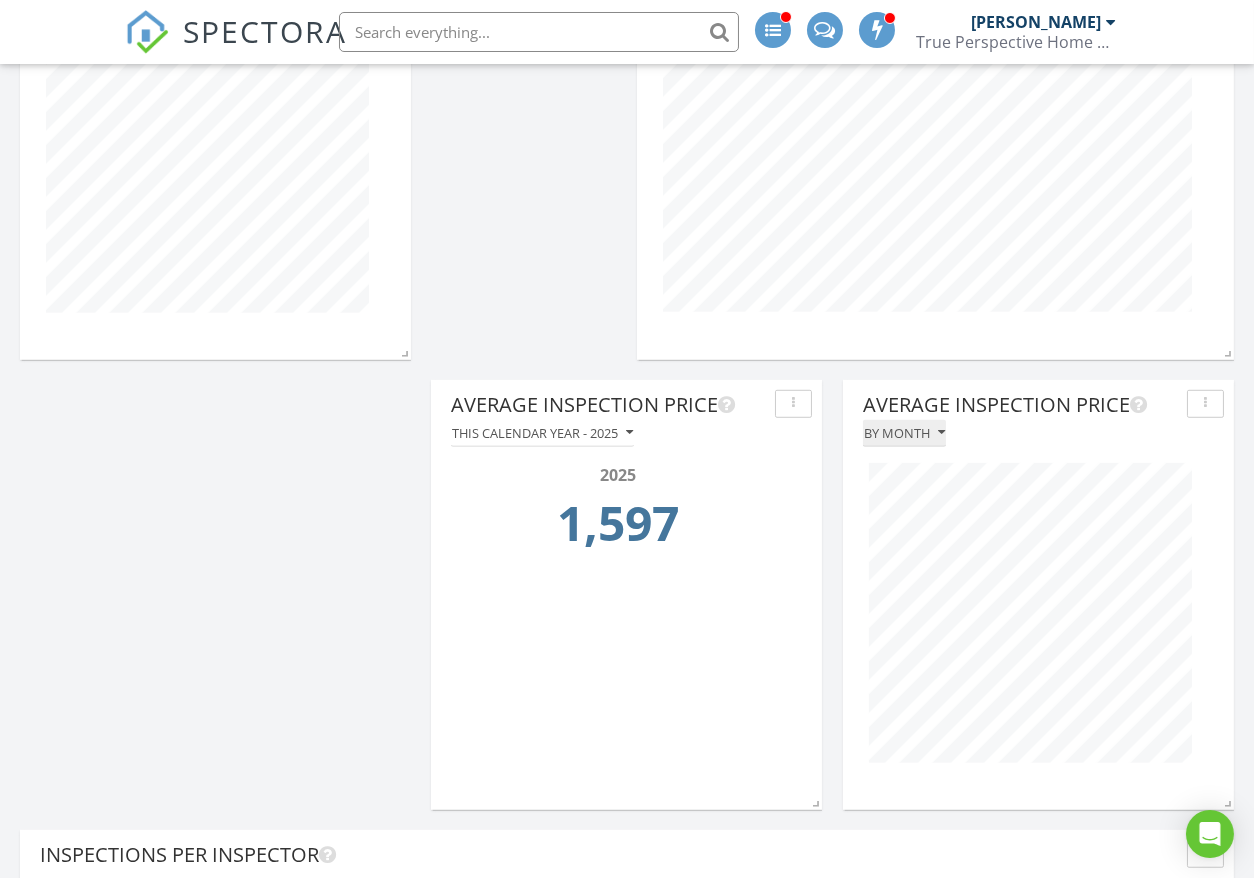 click at bounding box center [941, 433] 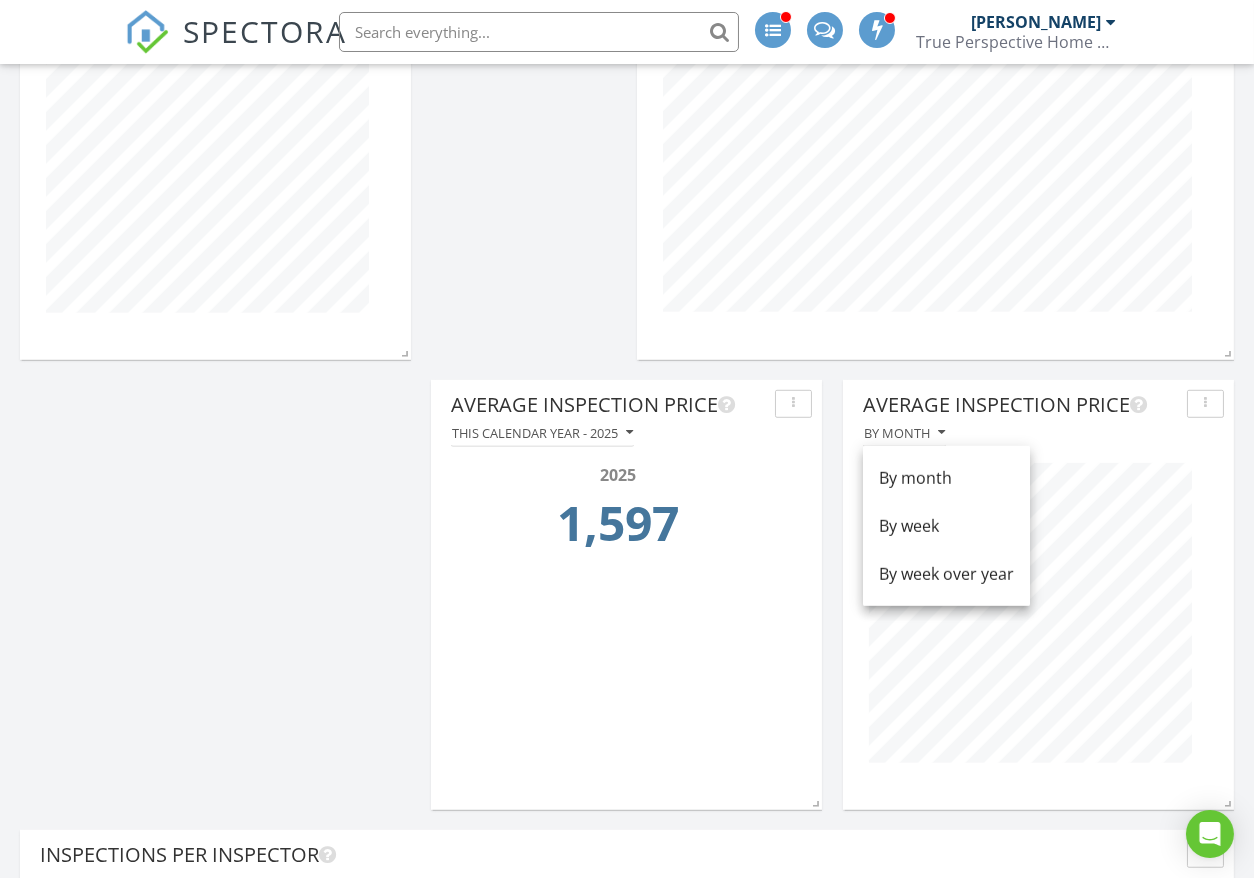 click on "Average Inspection Price
By month" at bounding box center (1038, 584) 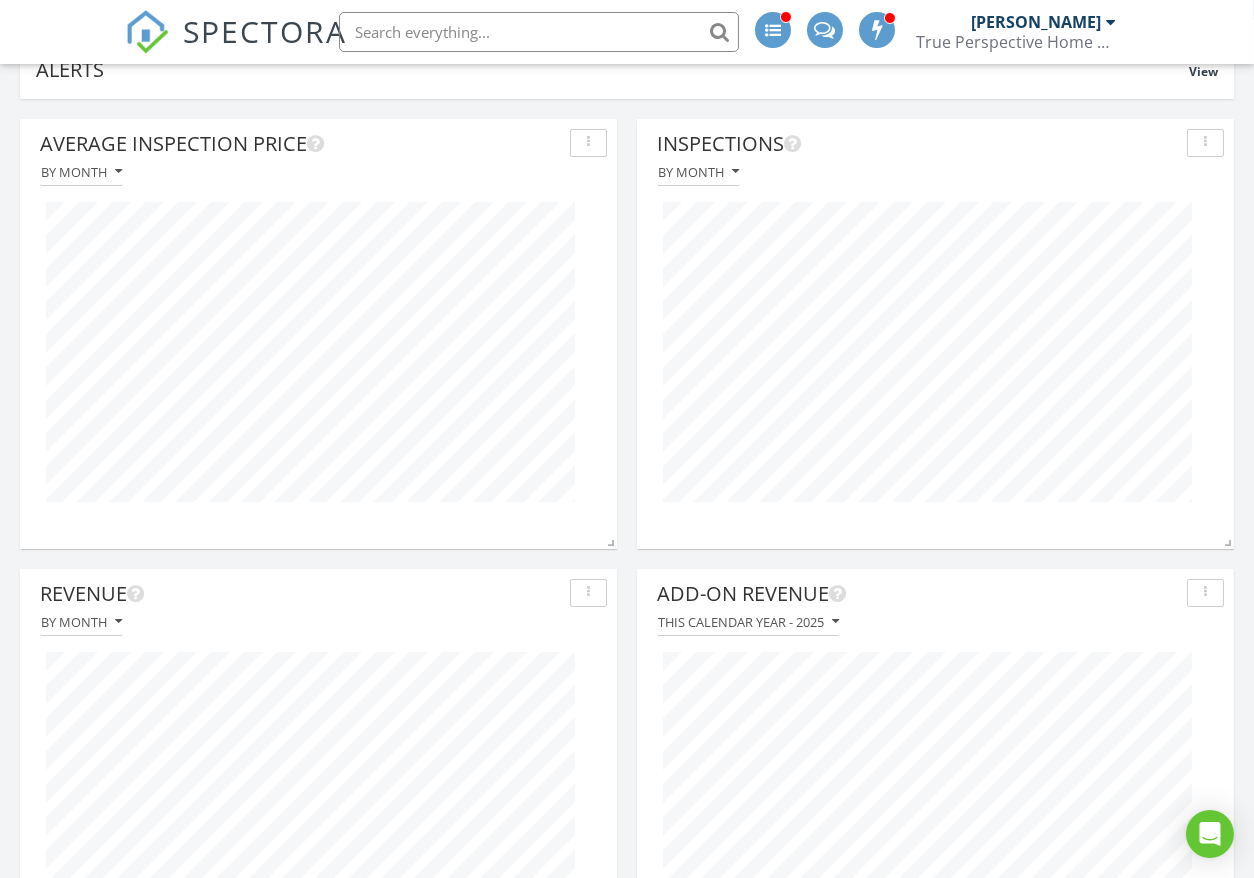 scroll, scrollTop: 0, scrollLeft: 0, axis: both 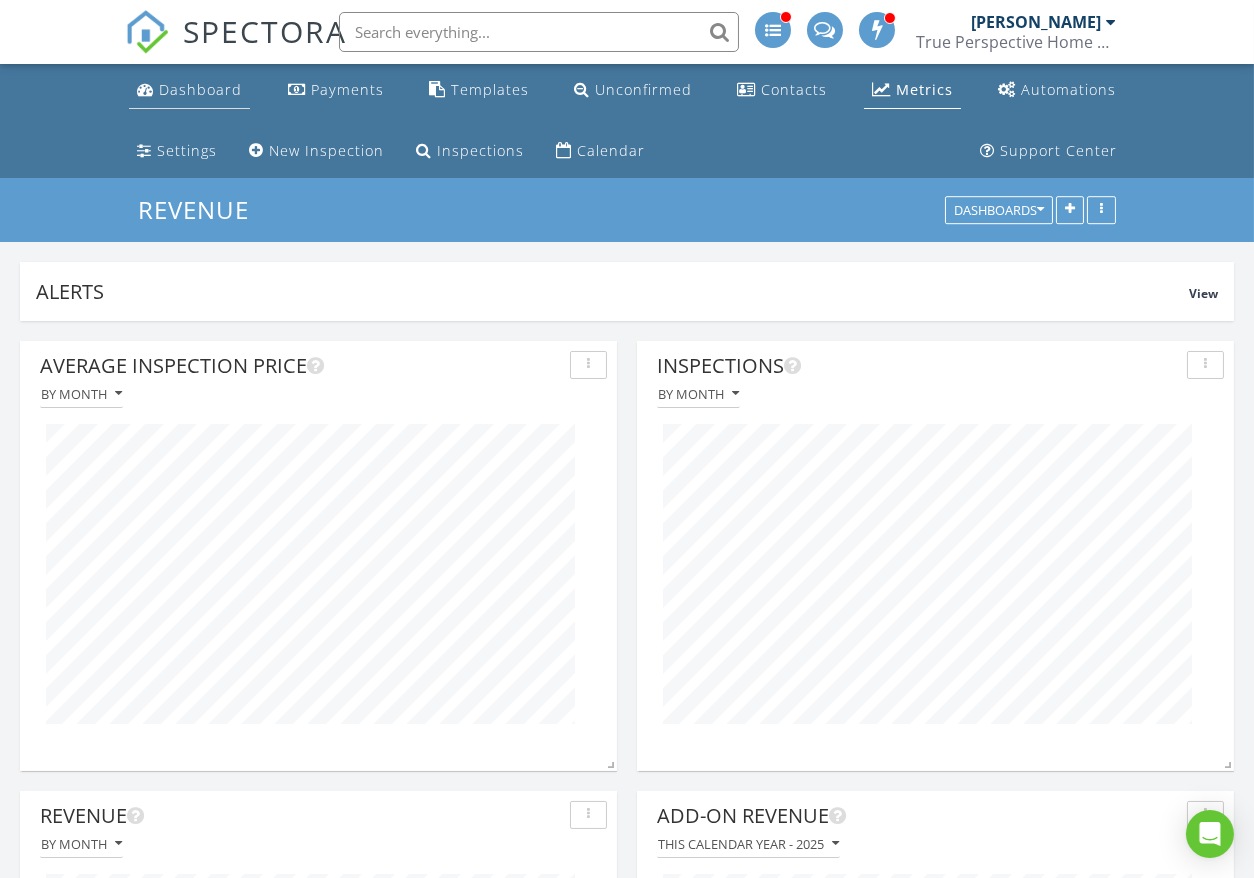click on "Dashboard" at bounding box center [200, 89] 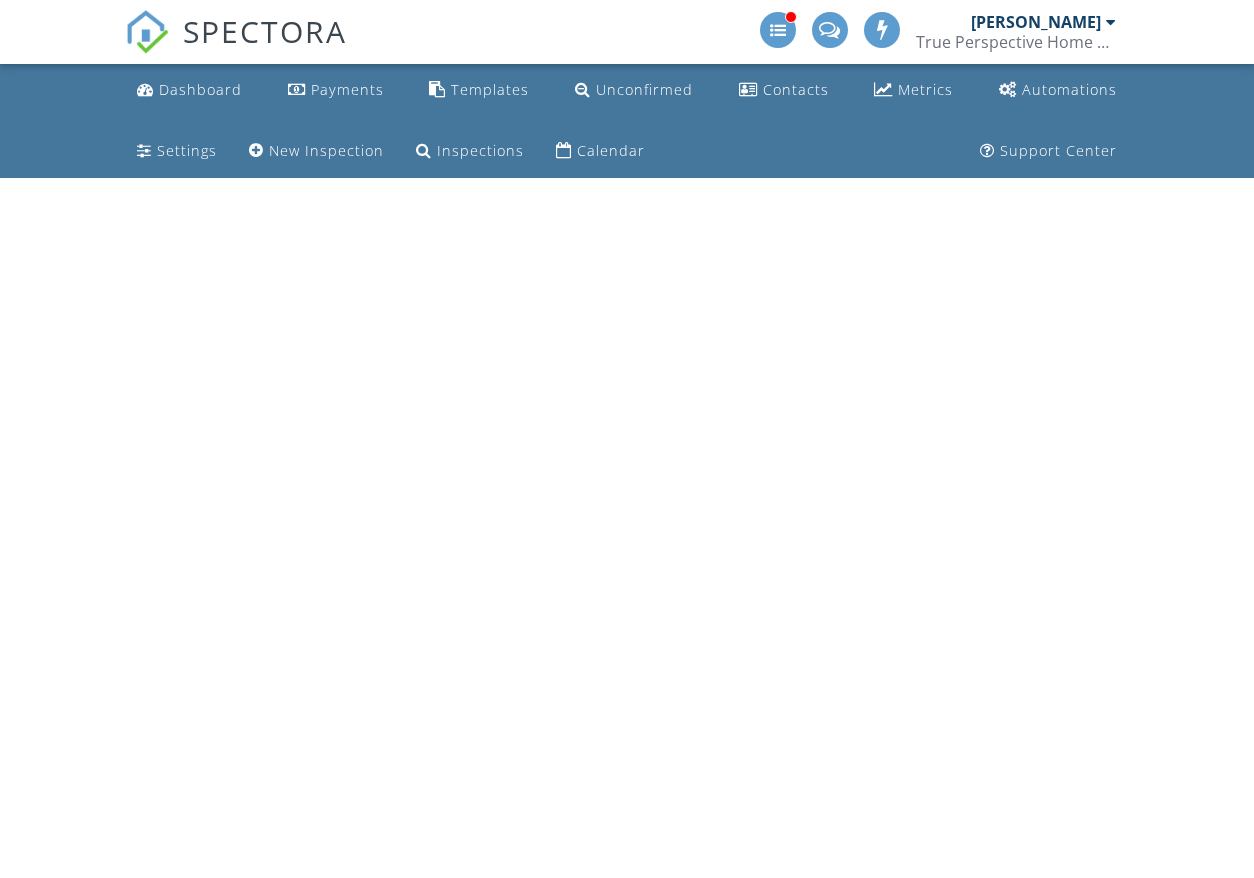 scroll, scrollTop: 0, scrollLeft: 0, axis: both 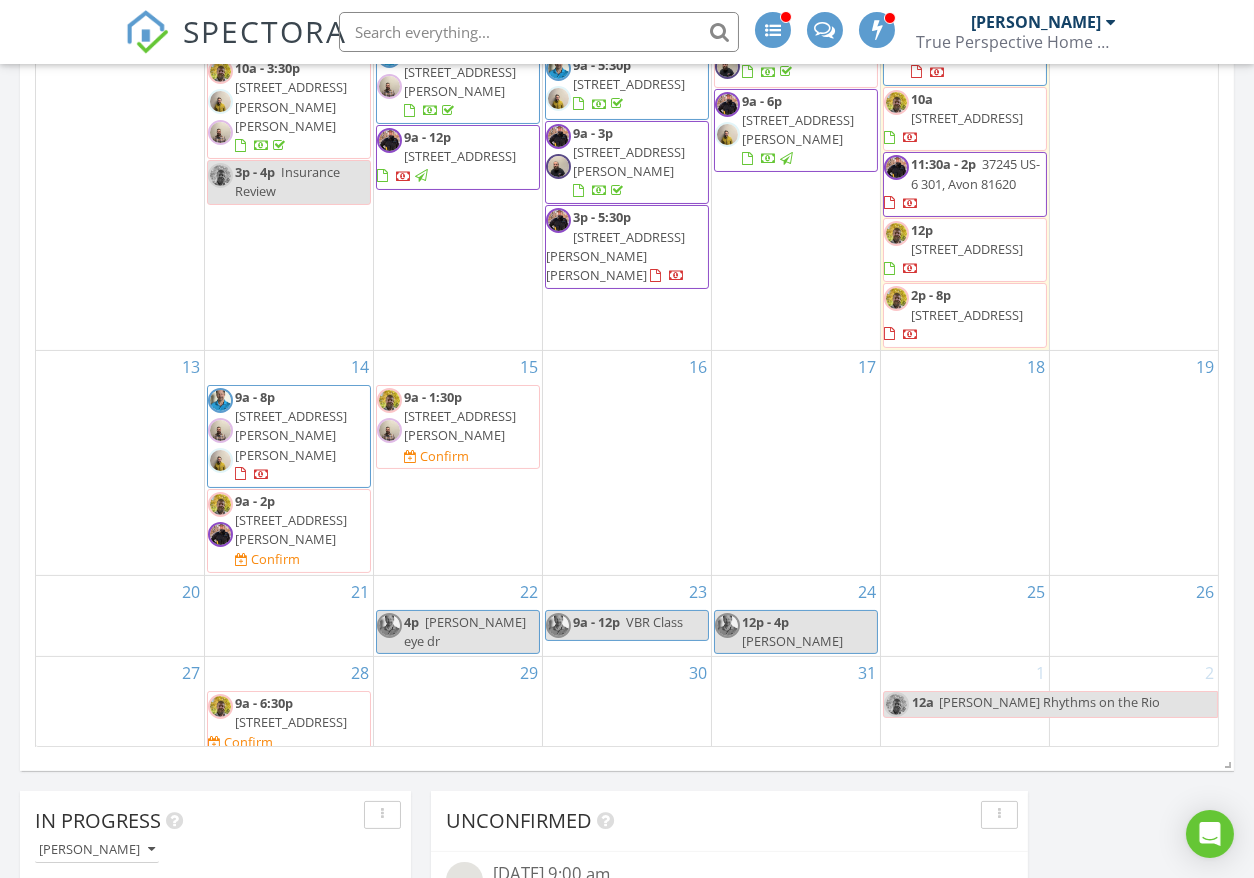 click on "15
9a - 1:30p
13 Buffalo Park, Dotsero 81637
Confirm" at bounding box center [458, 463] 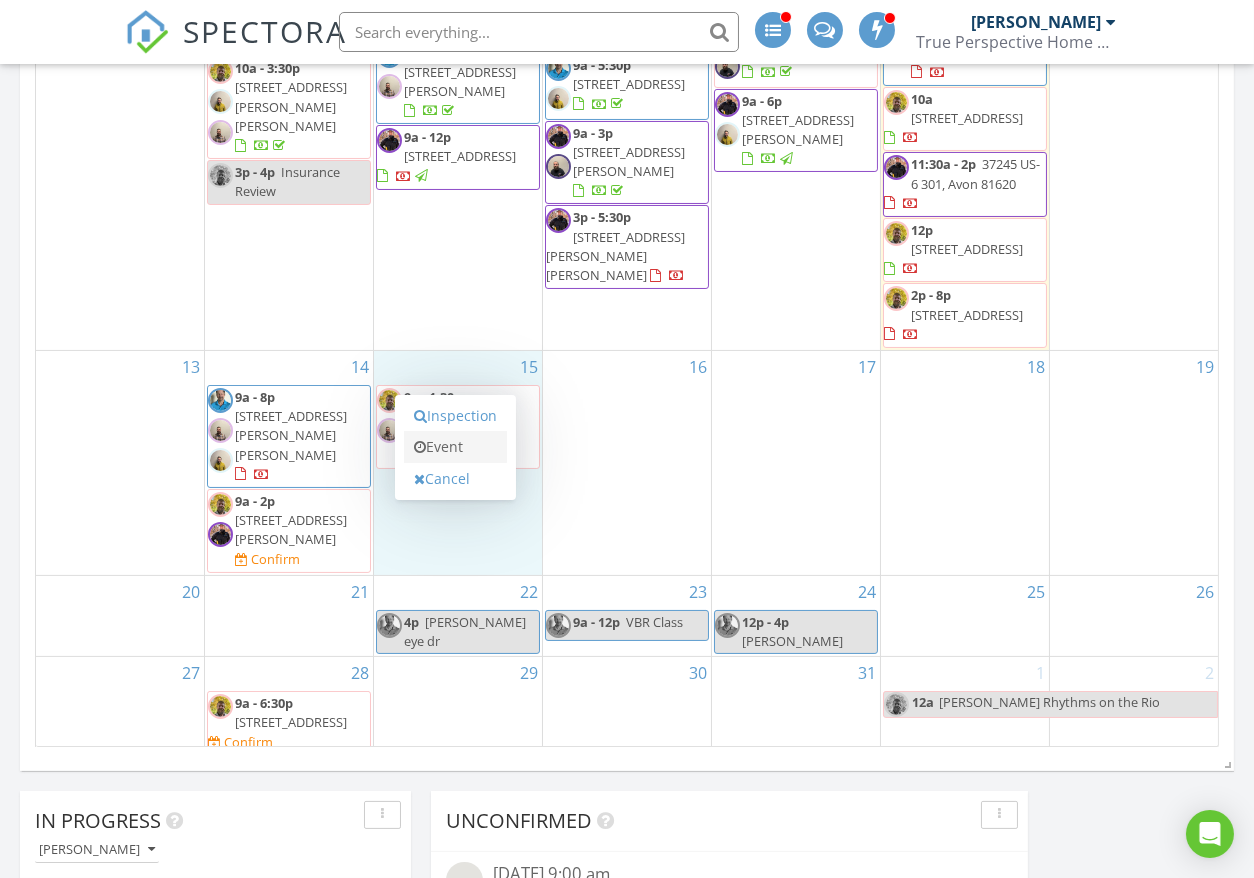 click on "Event" at bounding box center (455, 447) 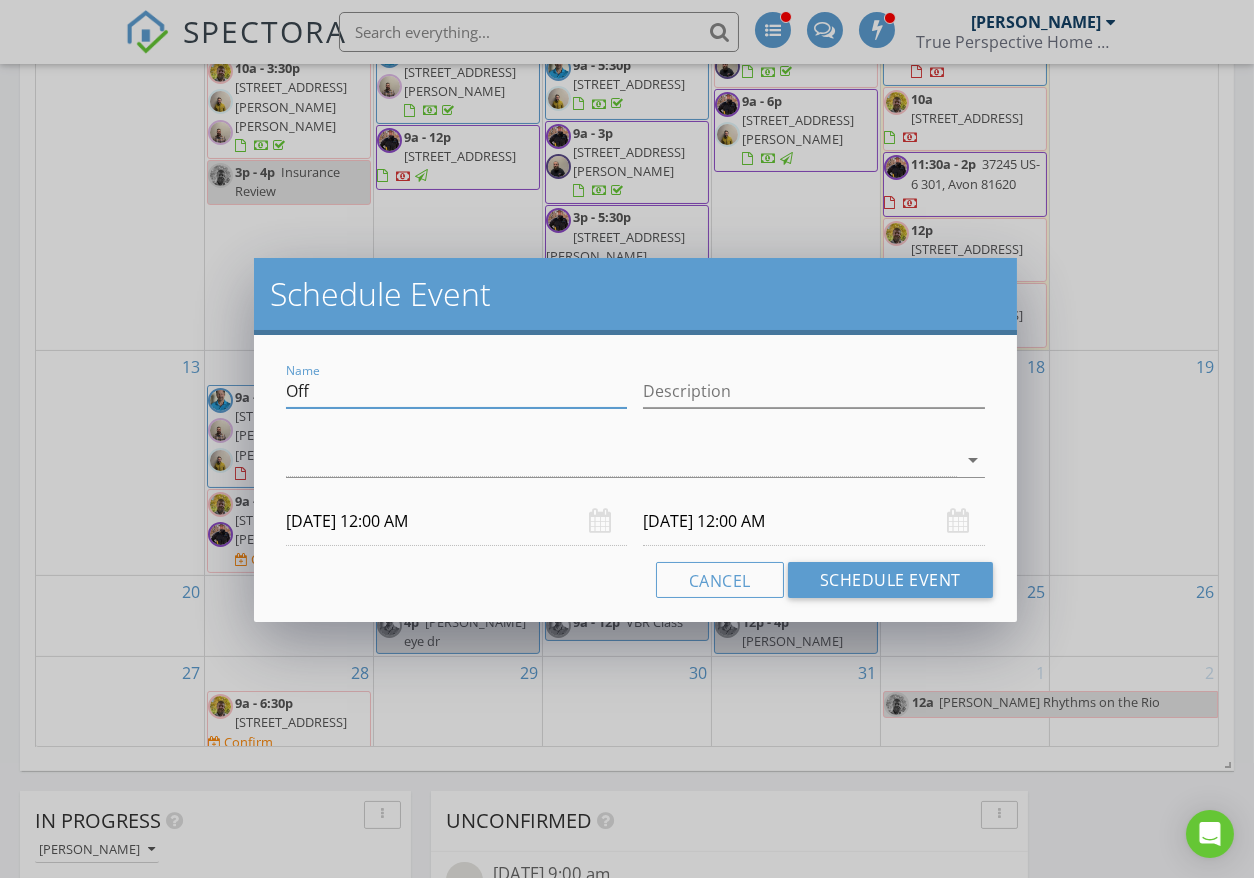 drag, startPoint x: 360, startPoint y: 395, endPoint x: 65, endPoint y: 364, distance: 296.62433 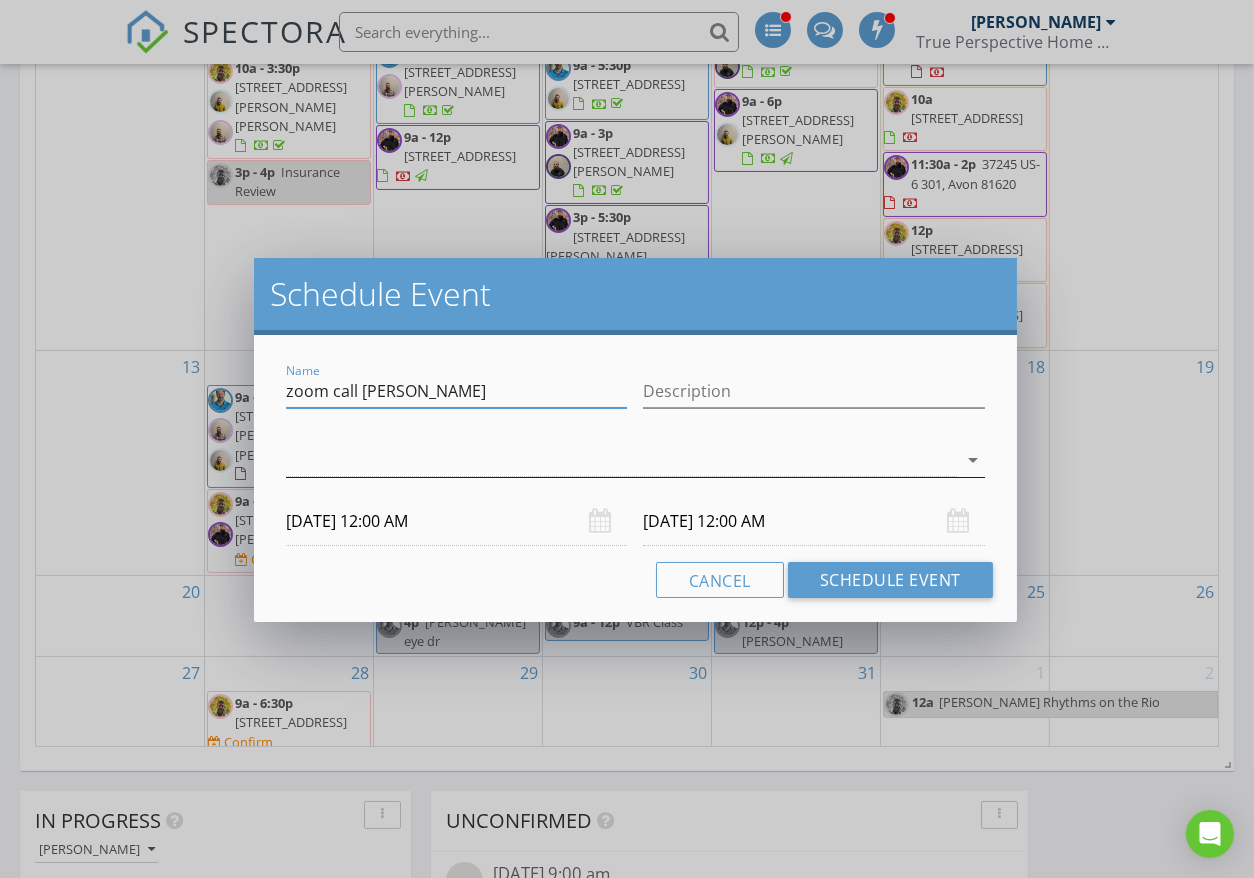 type on "zoom call ron" 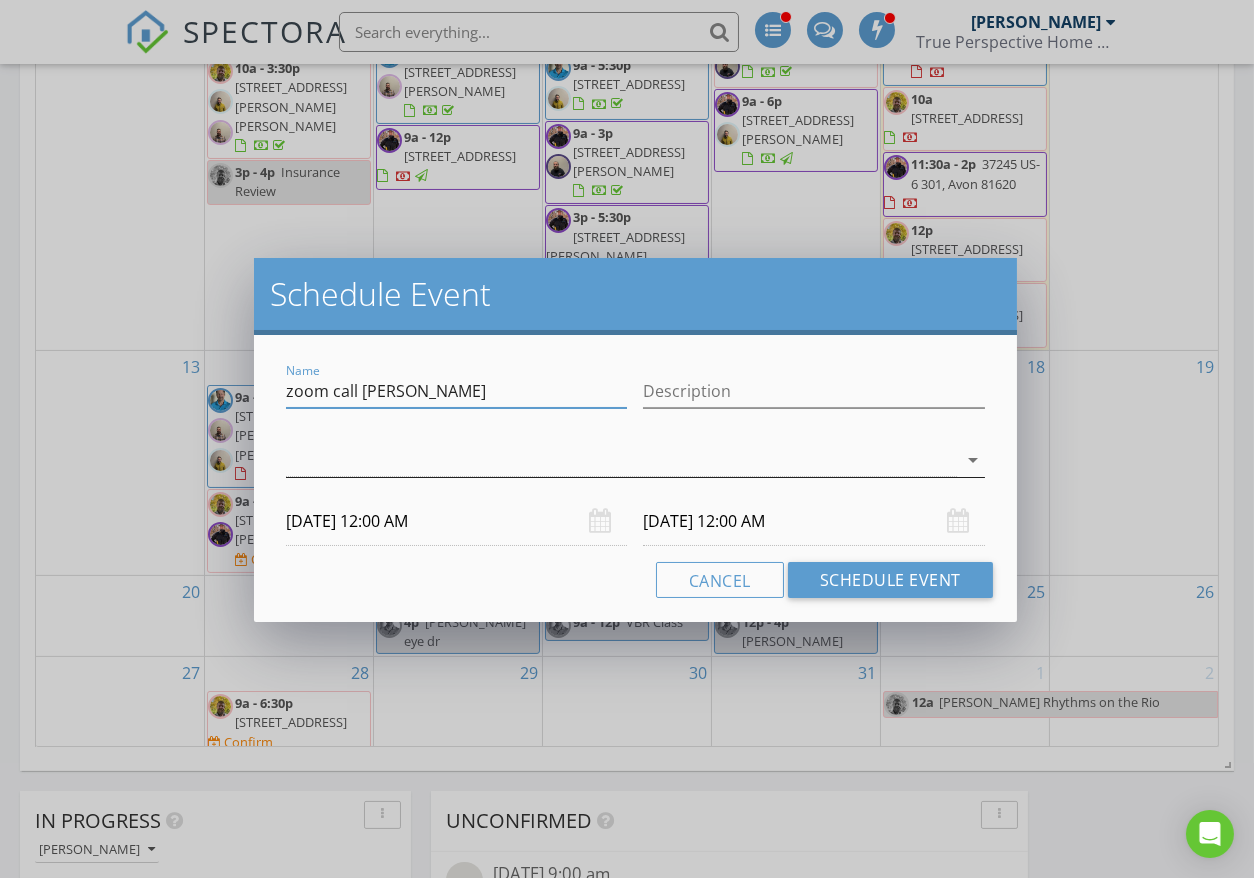 click at bounding box center [621, 460] 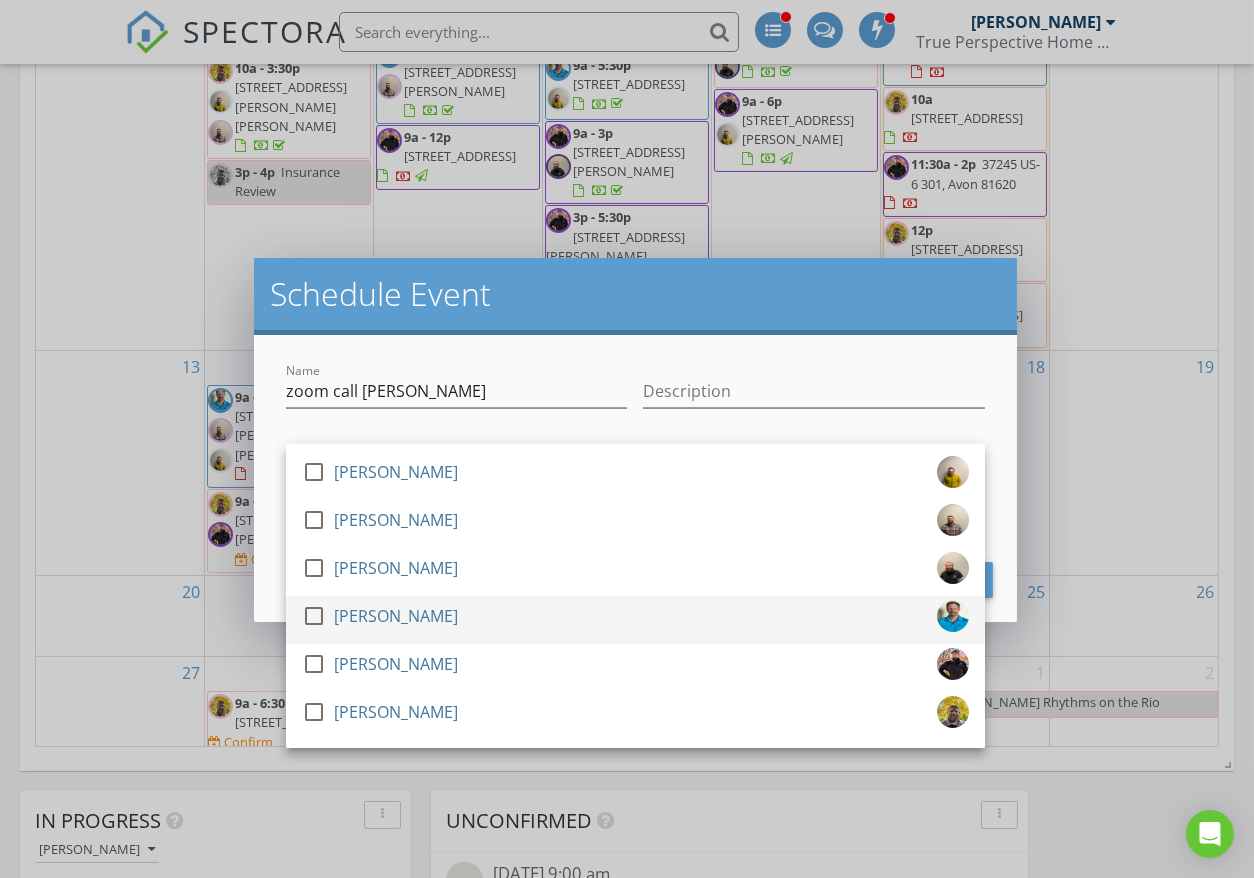 click at bounding box center (314, 616) 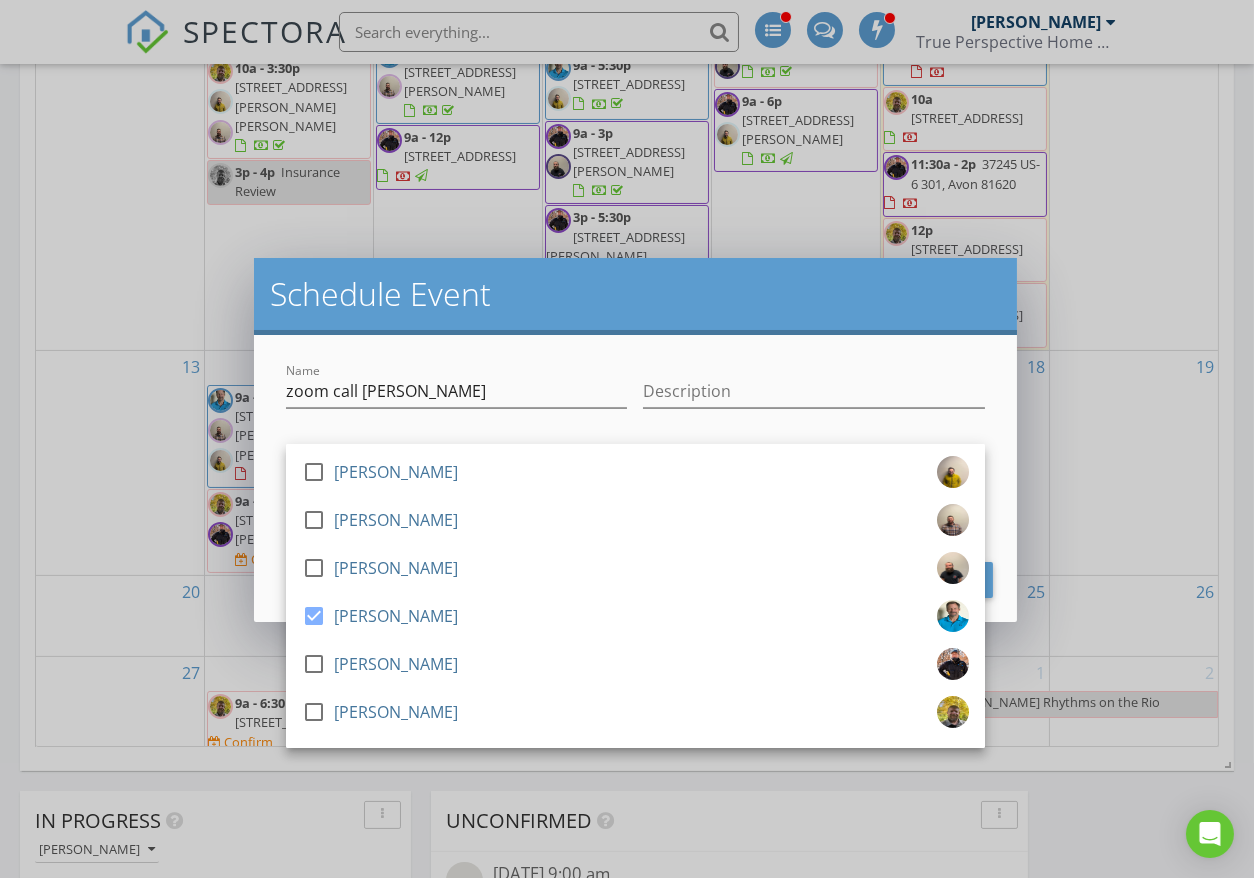 click on "07/15/2025 12:00 AM" at bounding box center (456, 521) 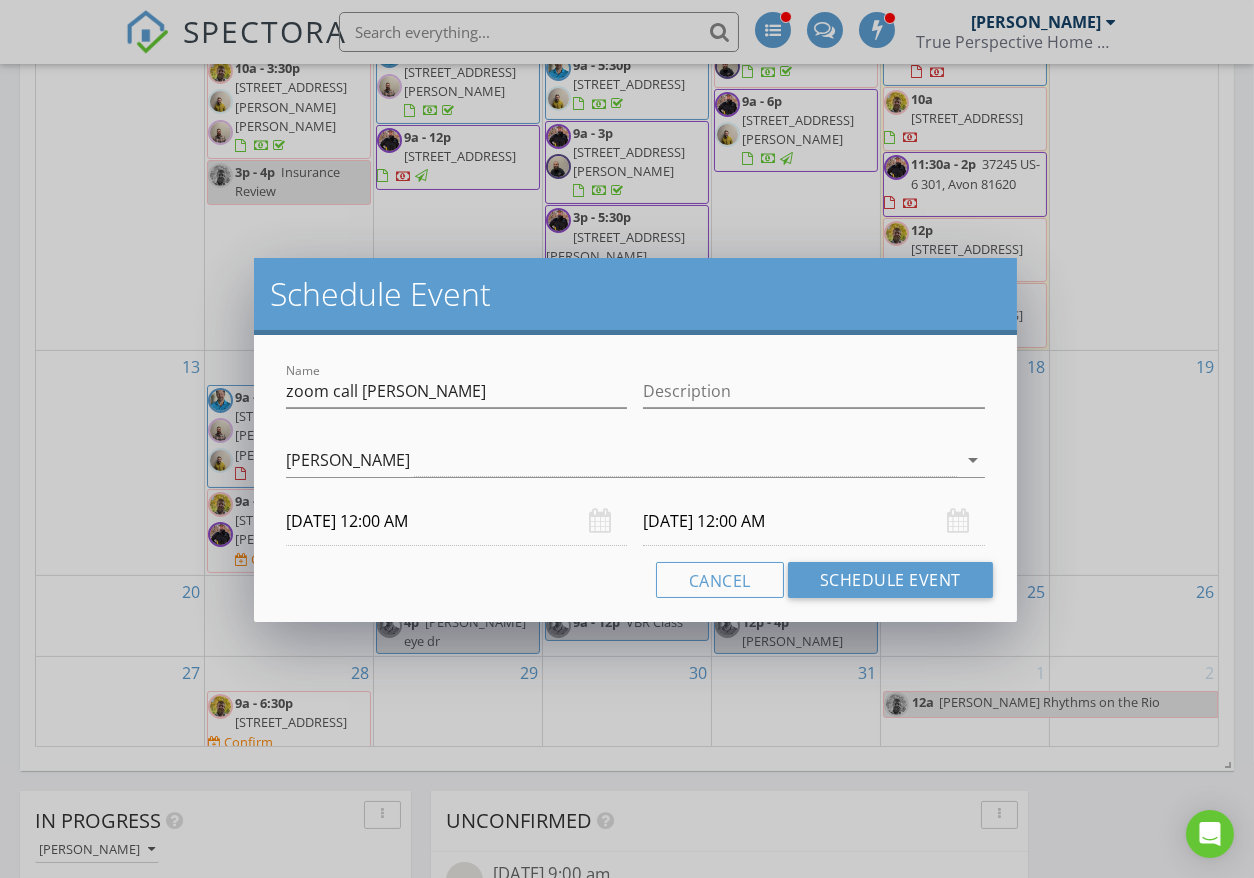 click on "07/15/2025 12:00 AM" at bounding box center [456, 521] 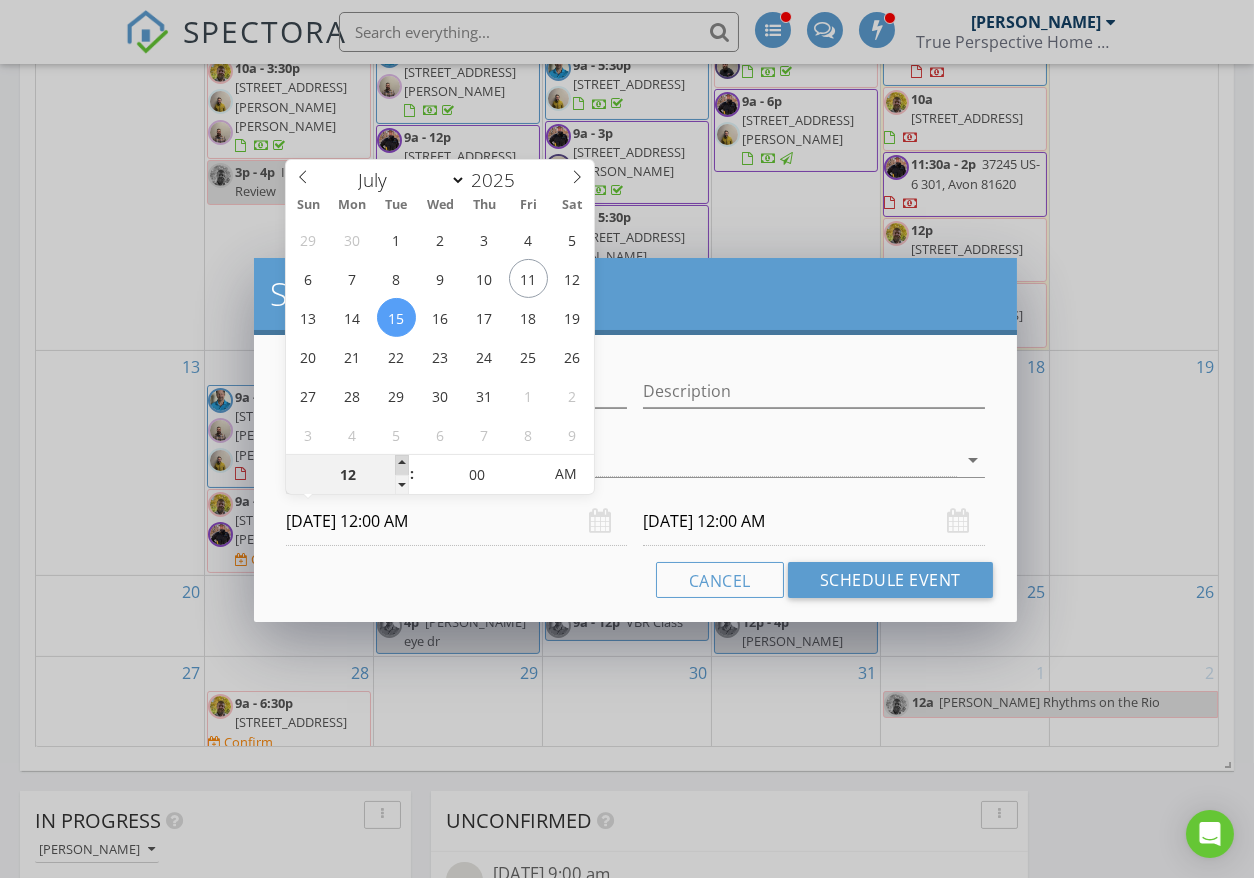 type on "01" 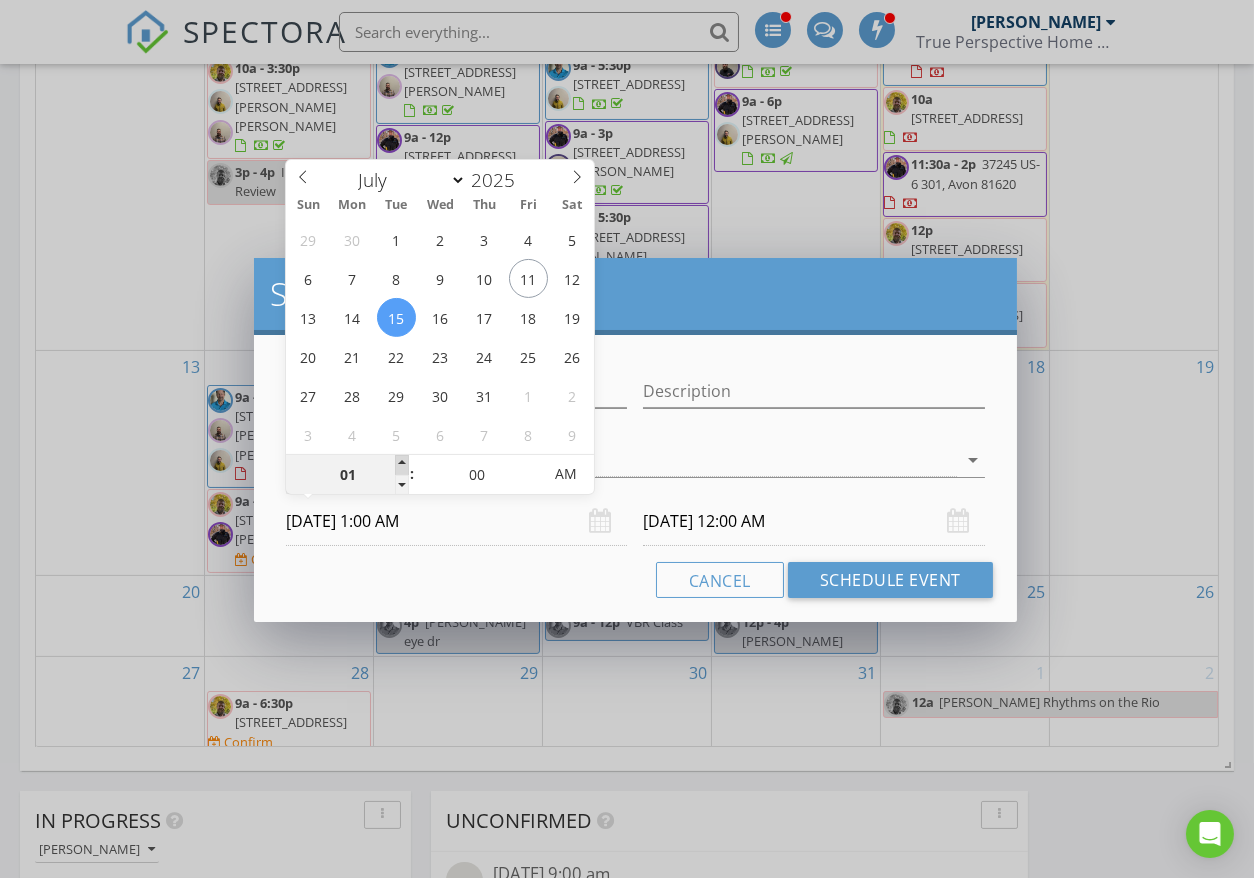 click at bounding box center (402, 465) 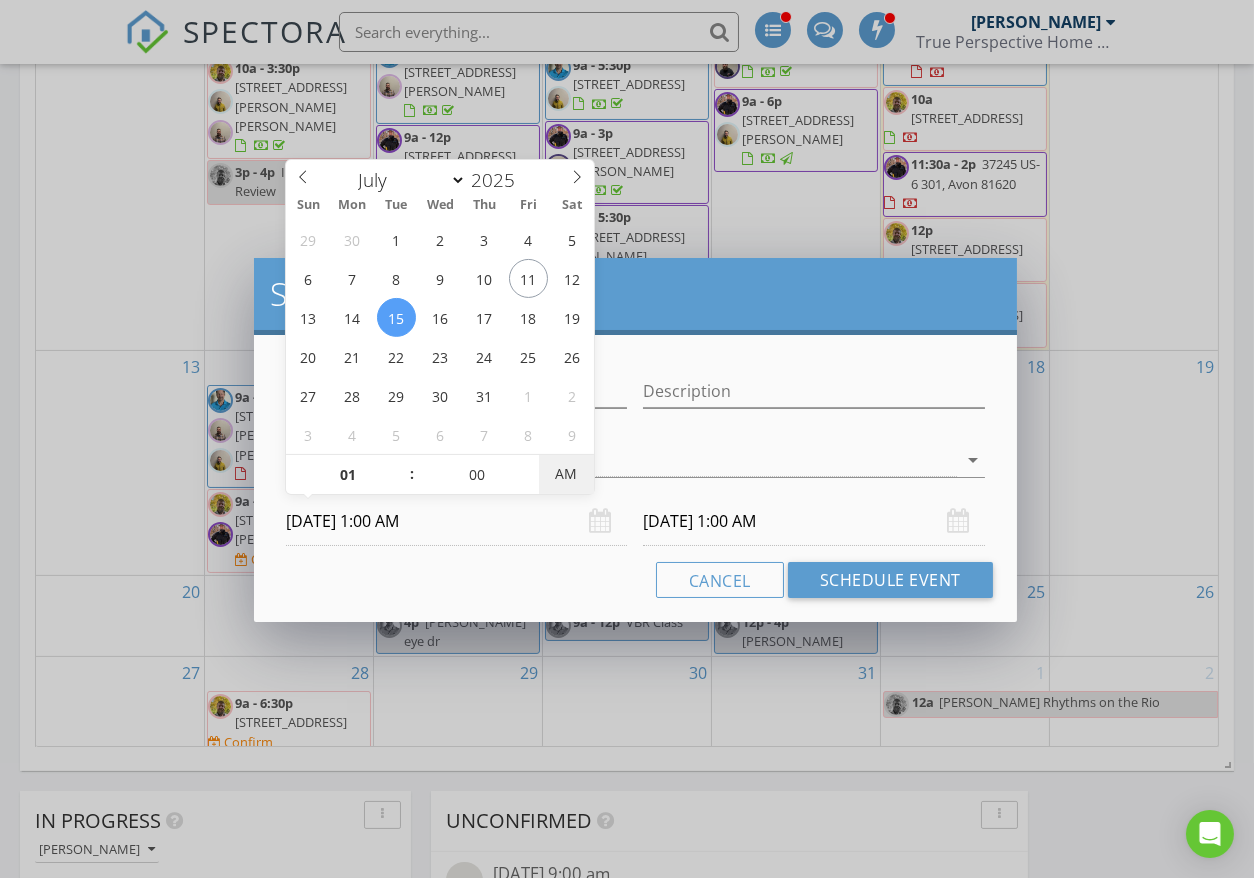 type on "07/15/2025 1:00 PM" 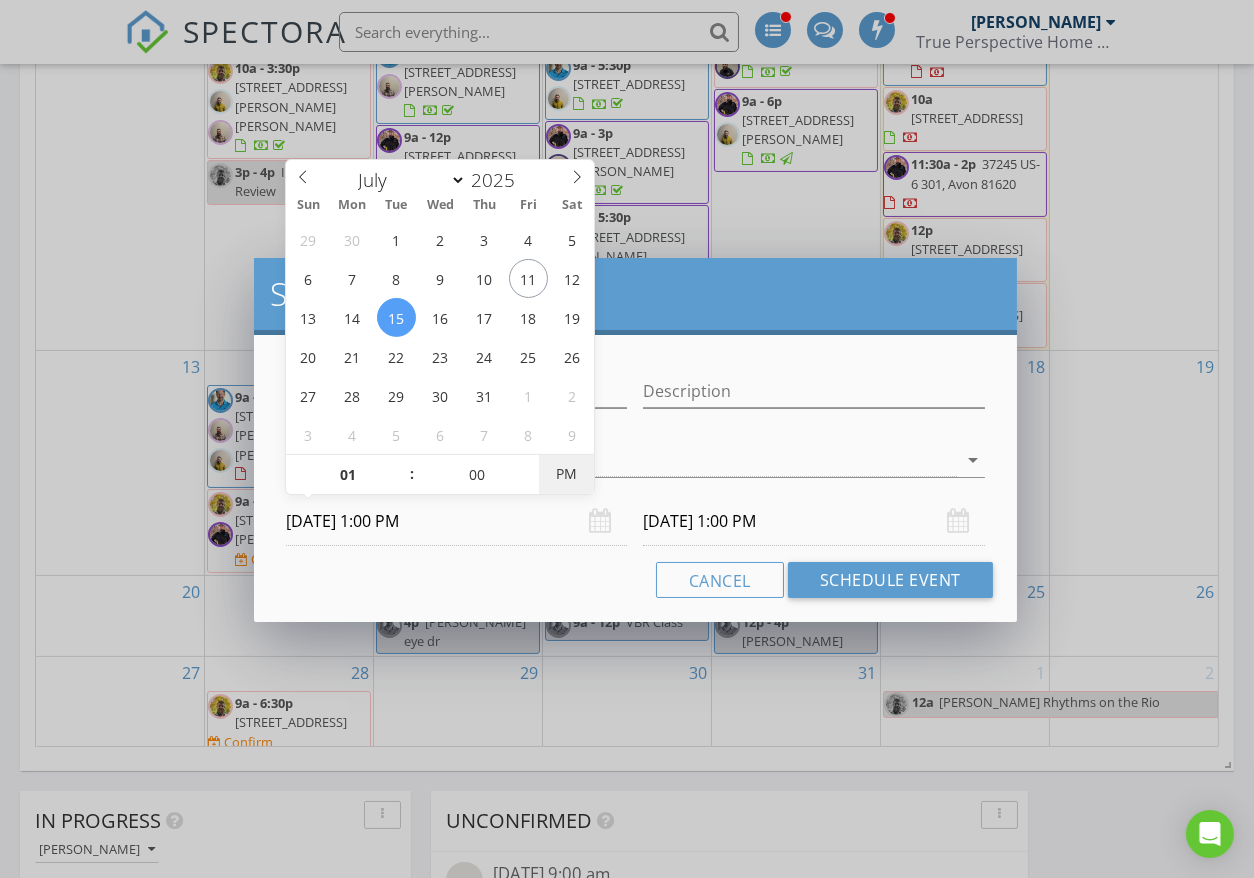click on "PM" at bounding box center [566, 474] 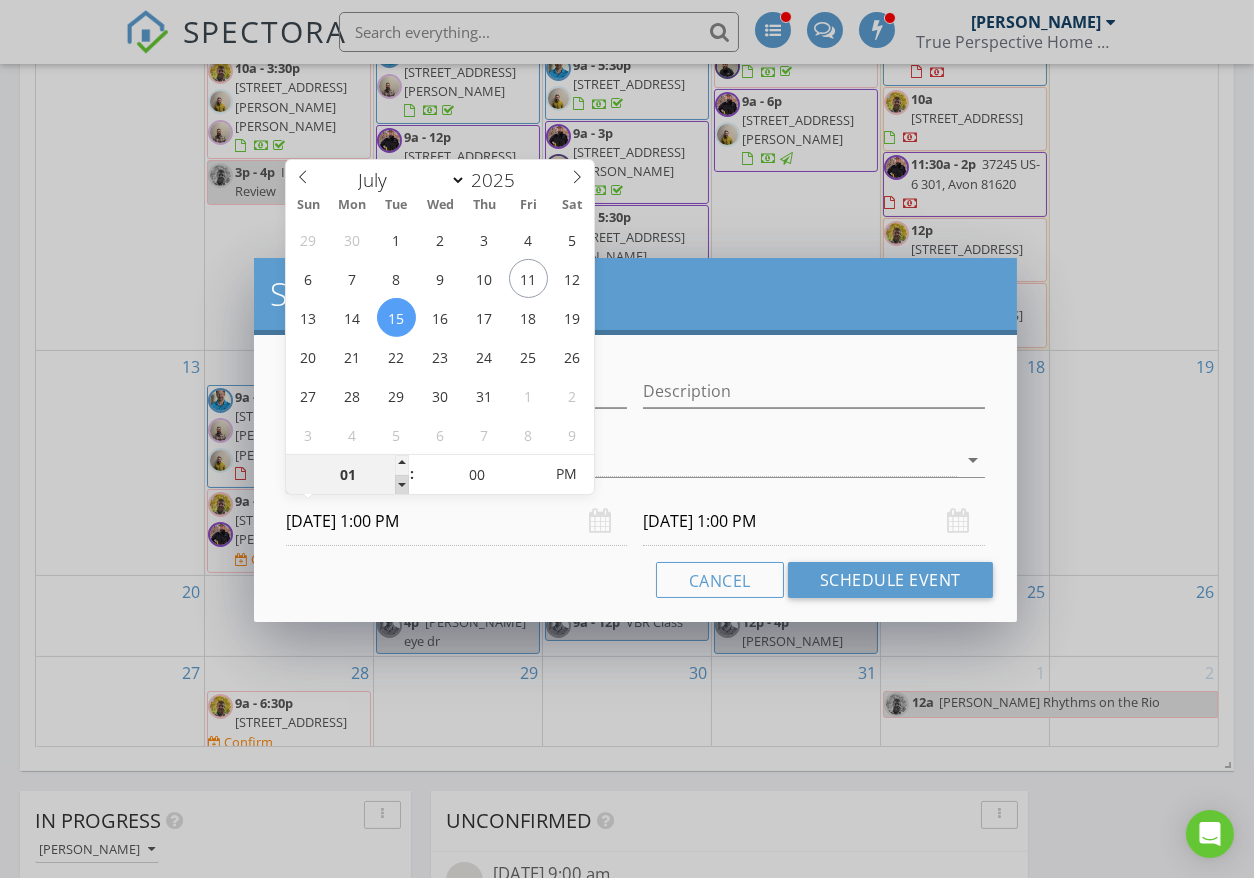 type on "12" 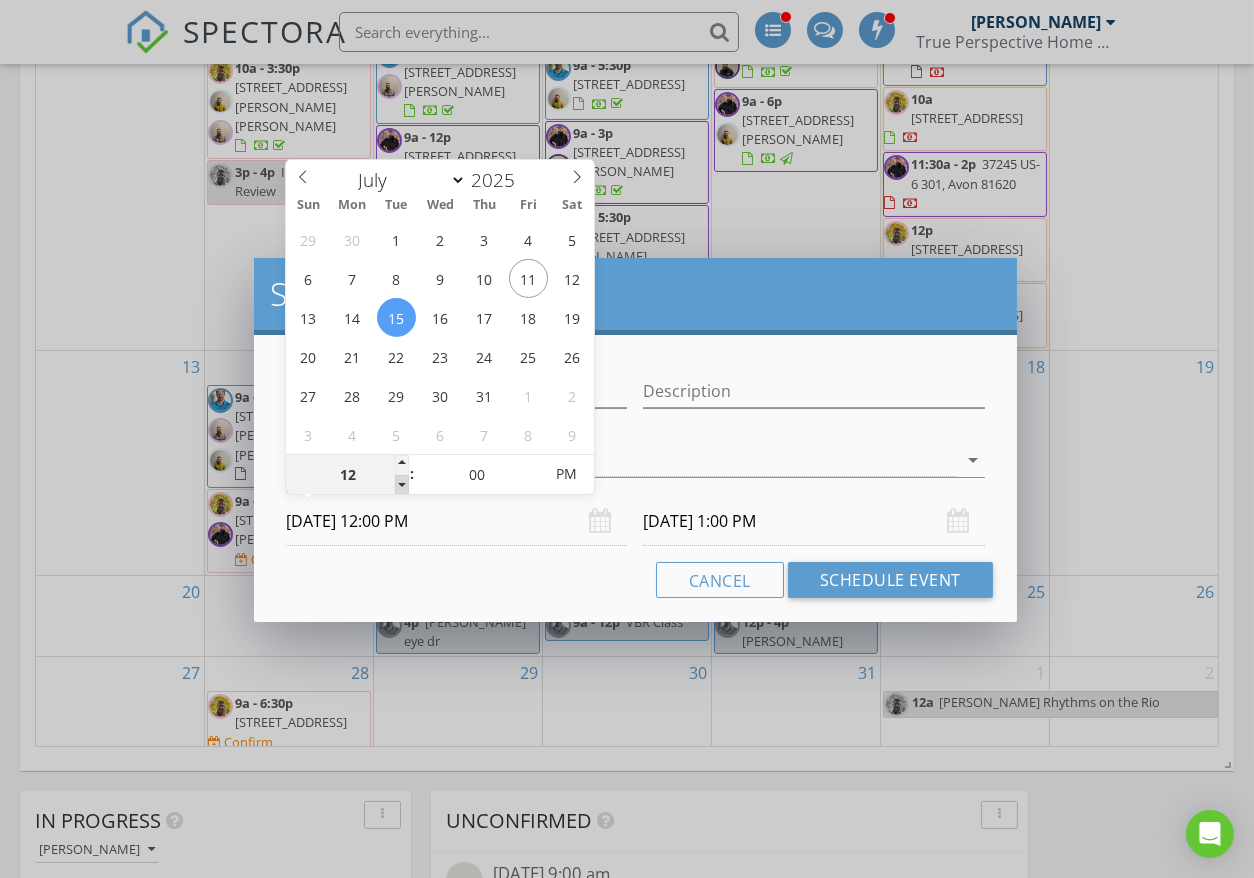 click at bounding box center [402, 485] 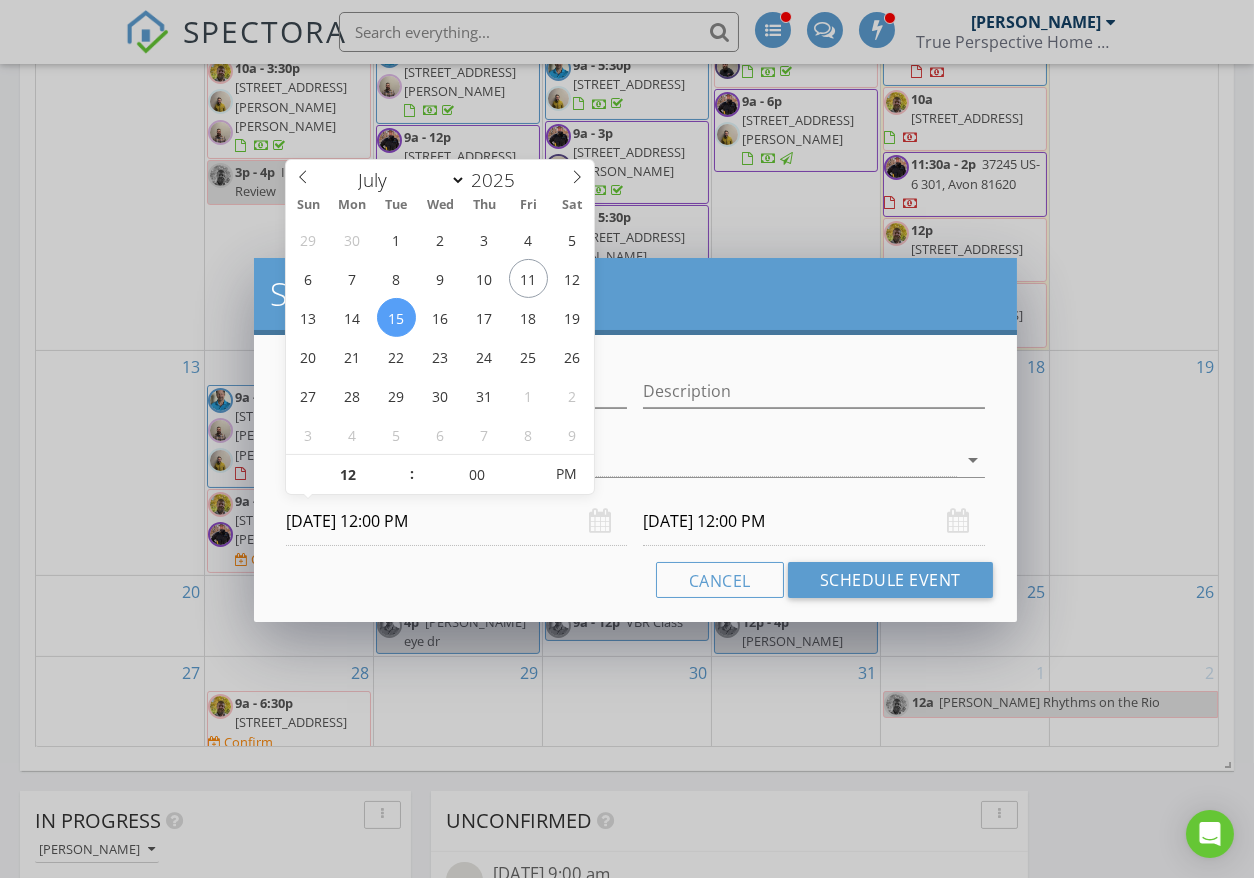 click on "07/15/2025 12:00 PM" at bounding box center (456, 521) 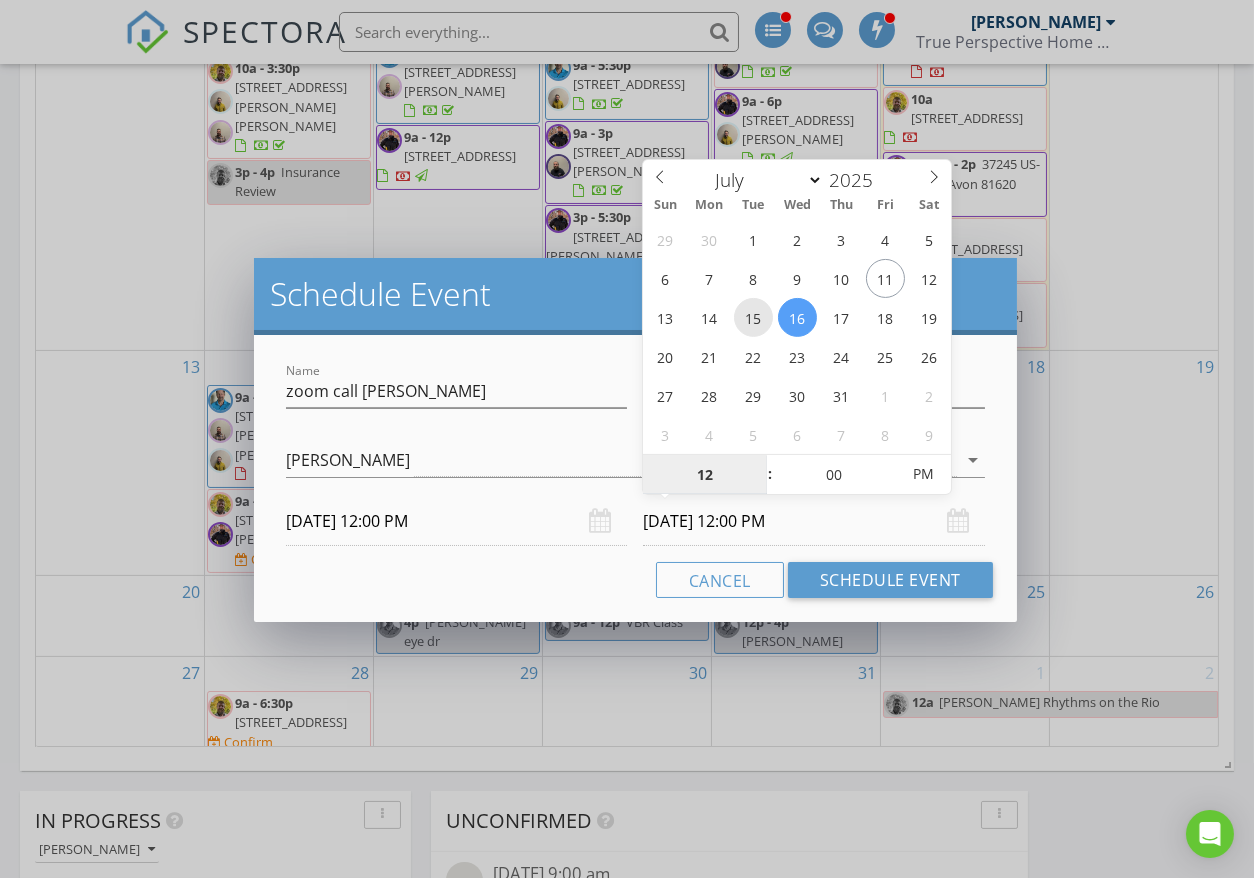 type on "07/15/2025 12:00 PM" 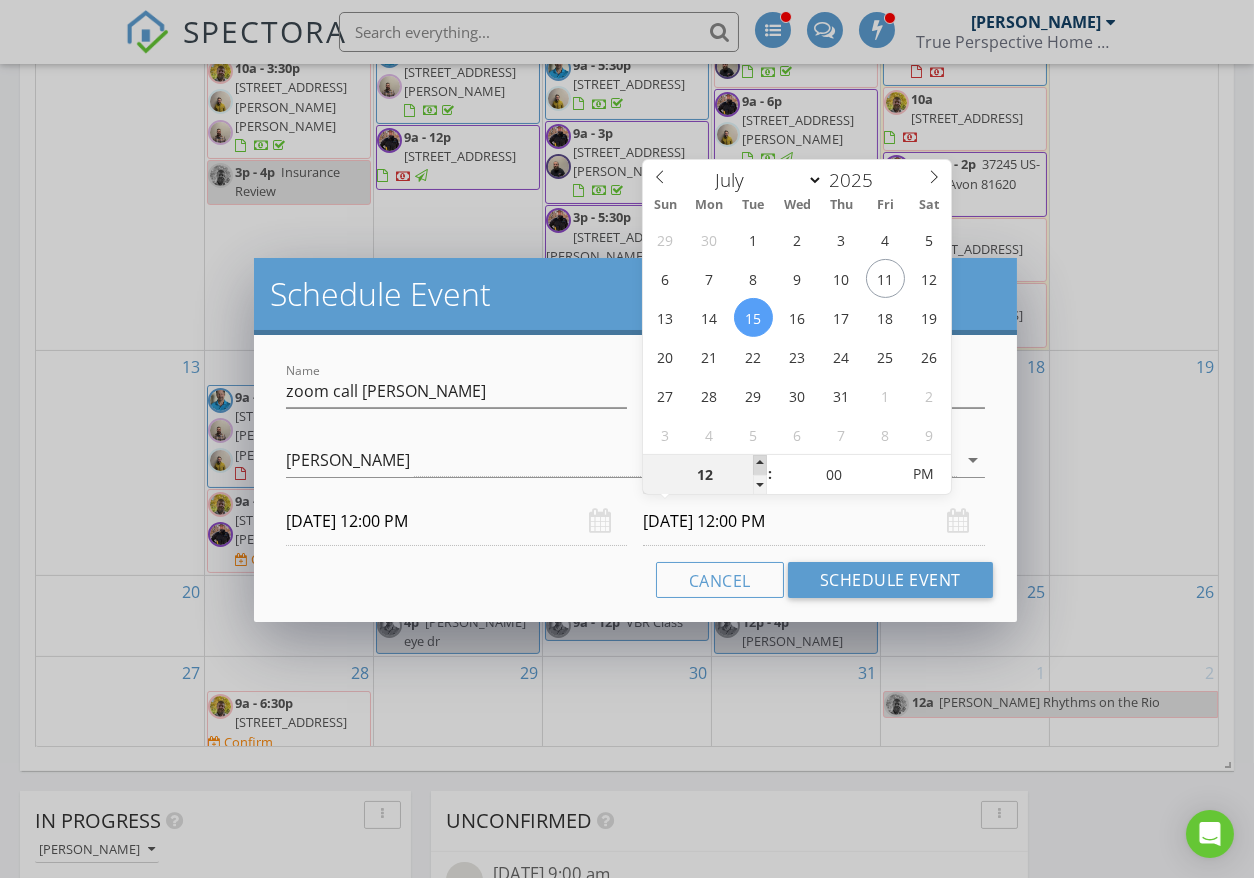 type on "01" 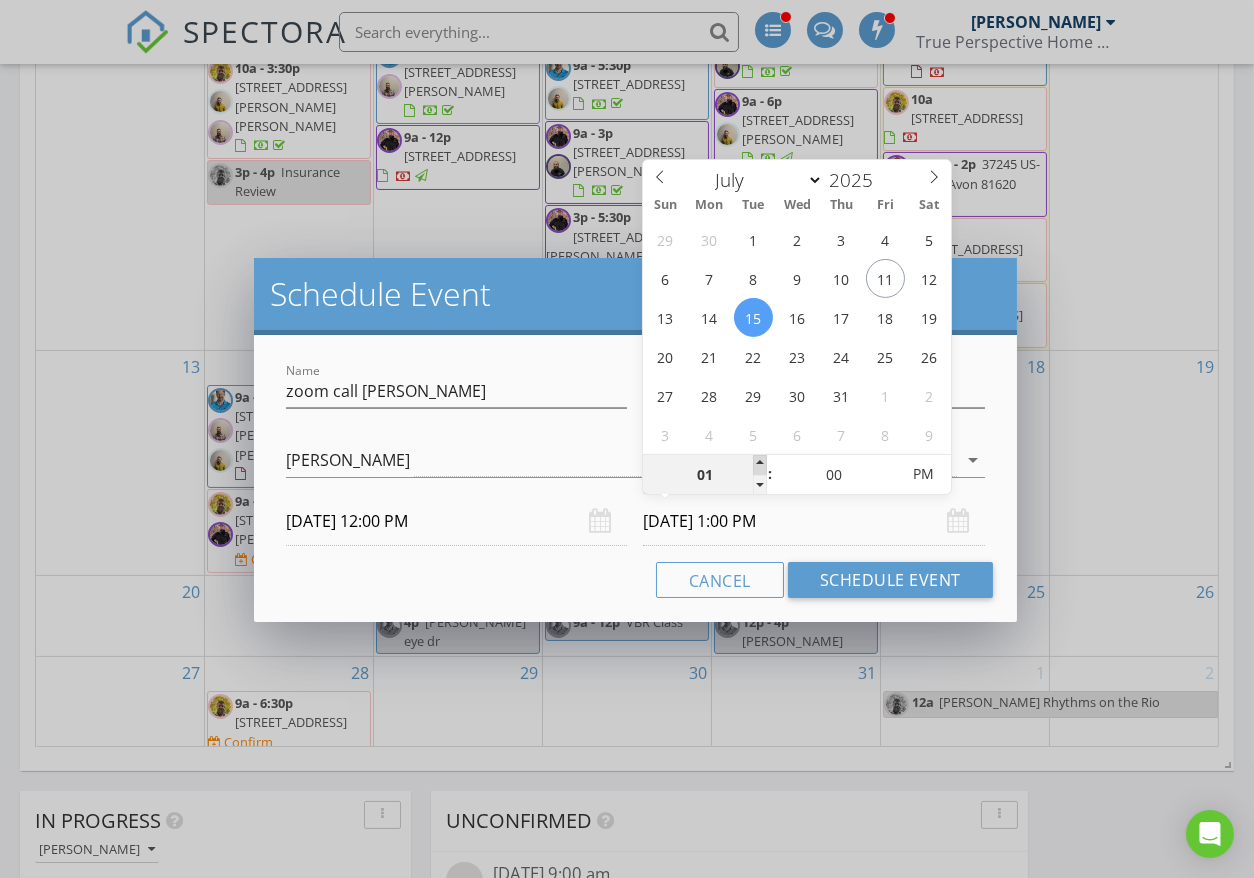 click at bounding box center [760, 465] 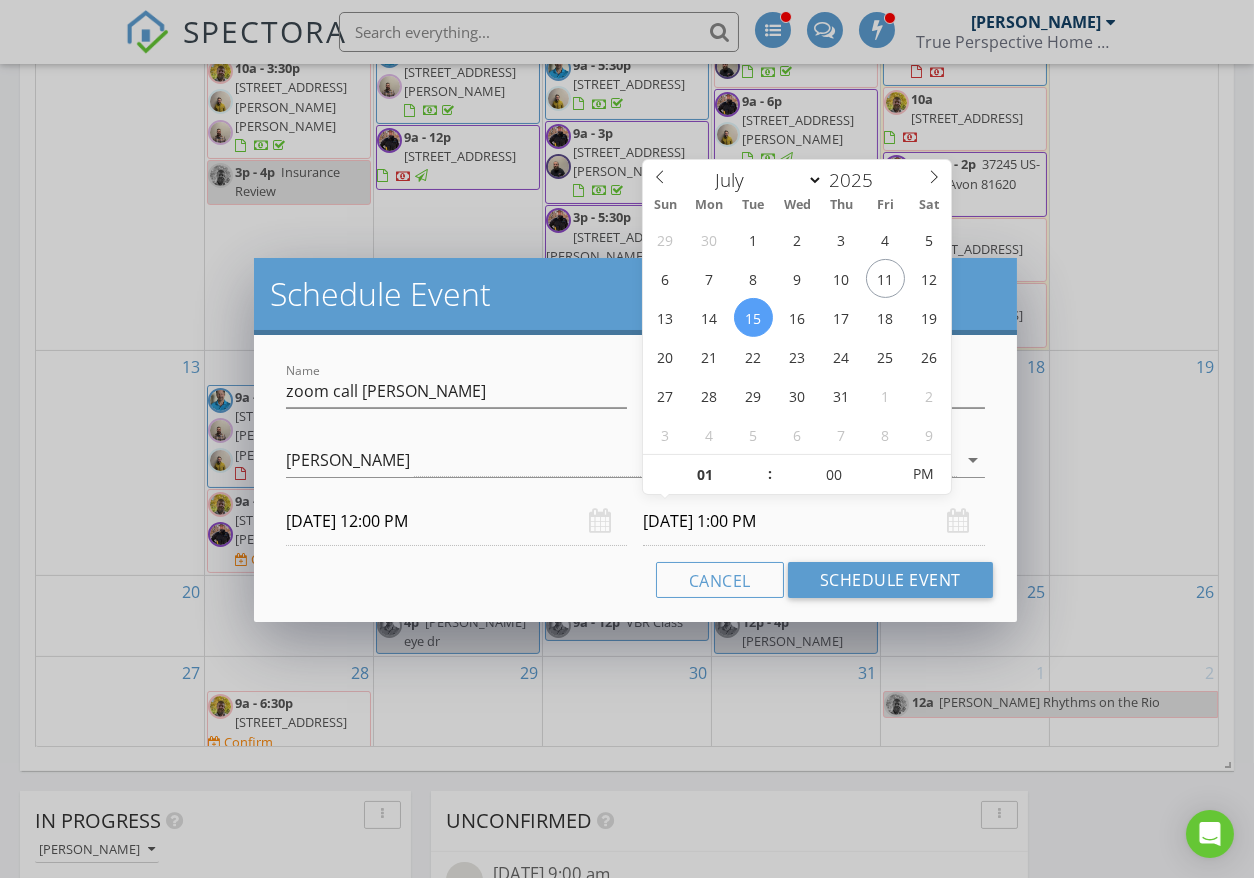 click on "07/15/2025 1:00 PM" at bounding box center (813, 521) 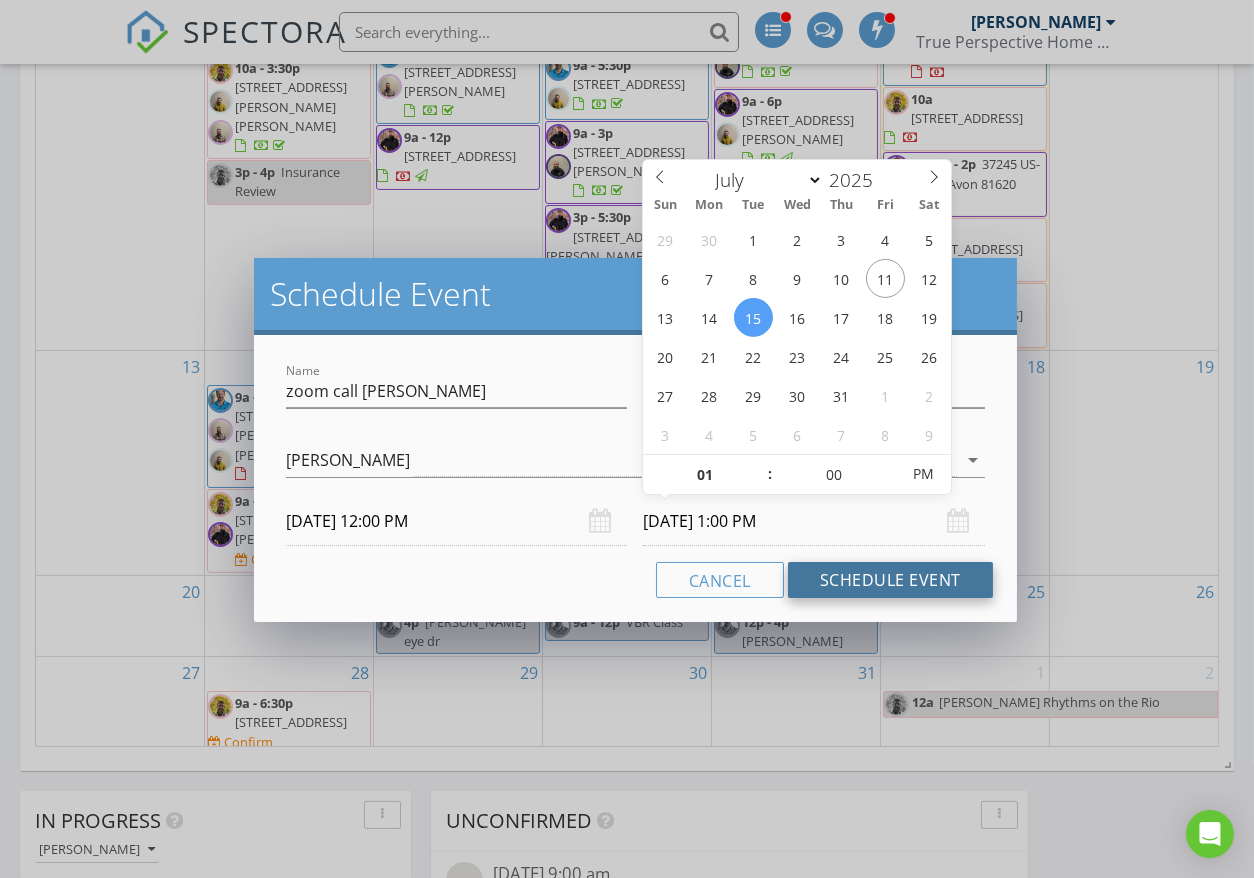 click on "Schedule Event" at bounding box center [890, 580] 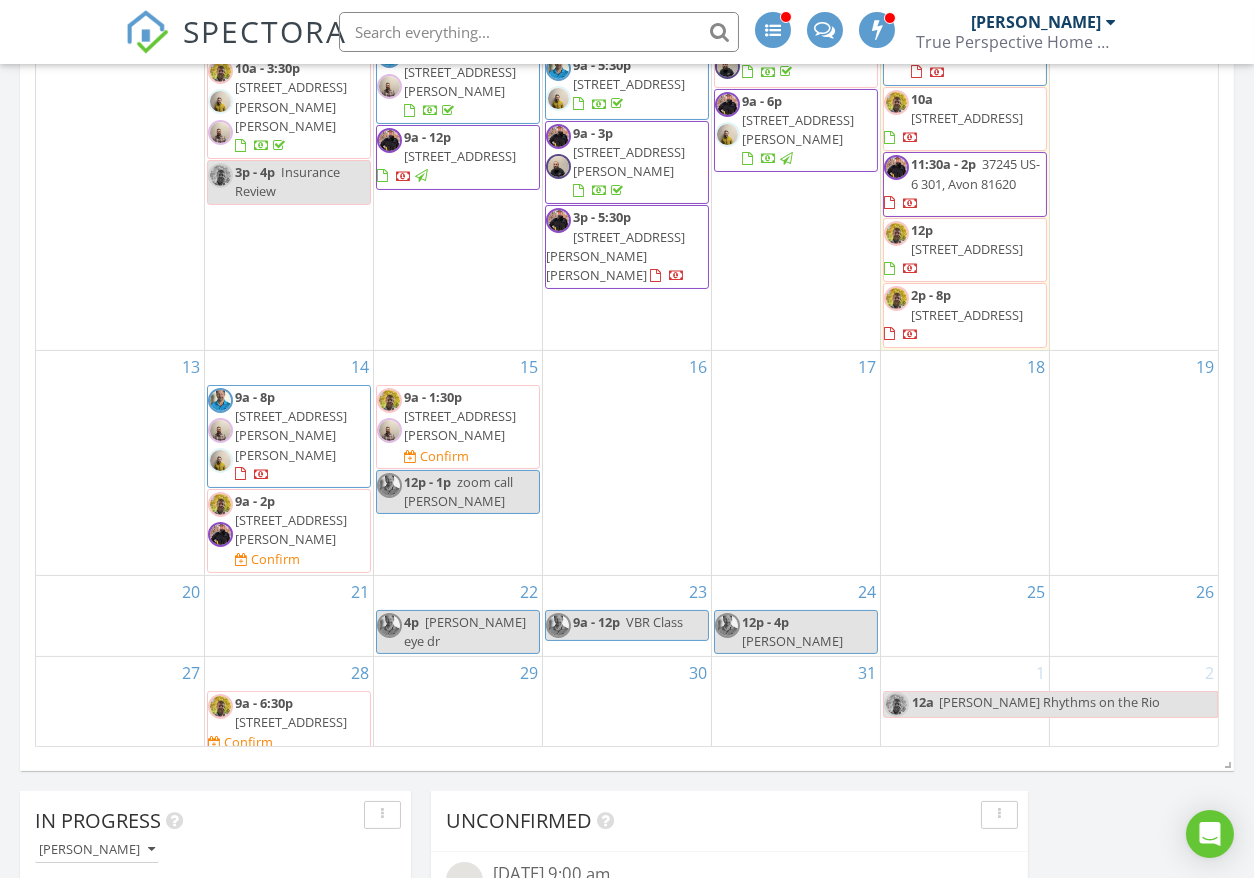 click on "15
9a - 1:30p
13 Buffalo Park, Dotsero 81637
Confirm
12p - 1p
zoom call ron" at bounding box center [458, 463] 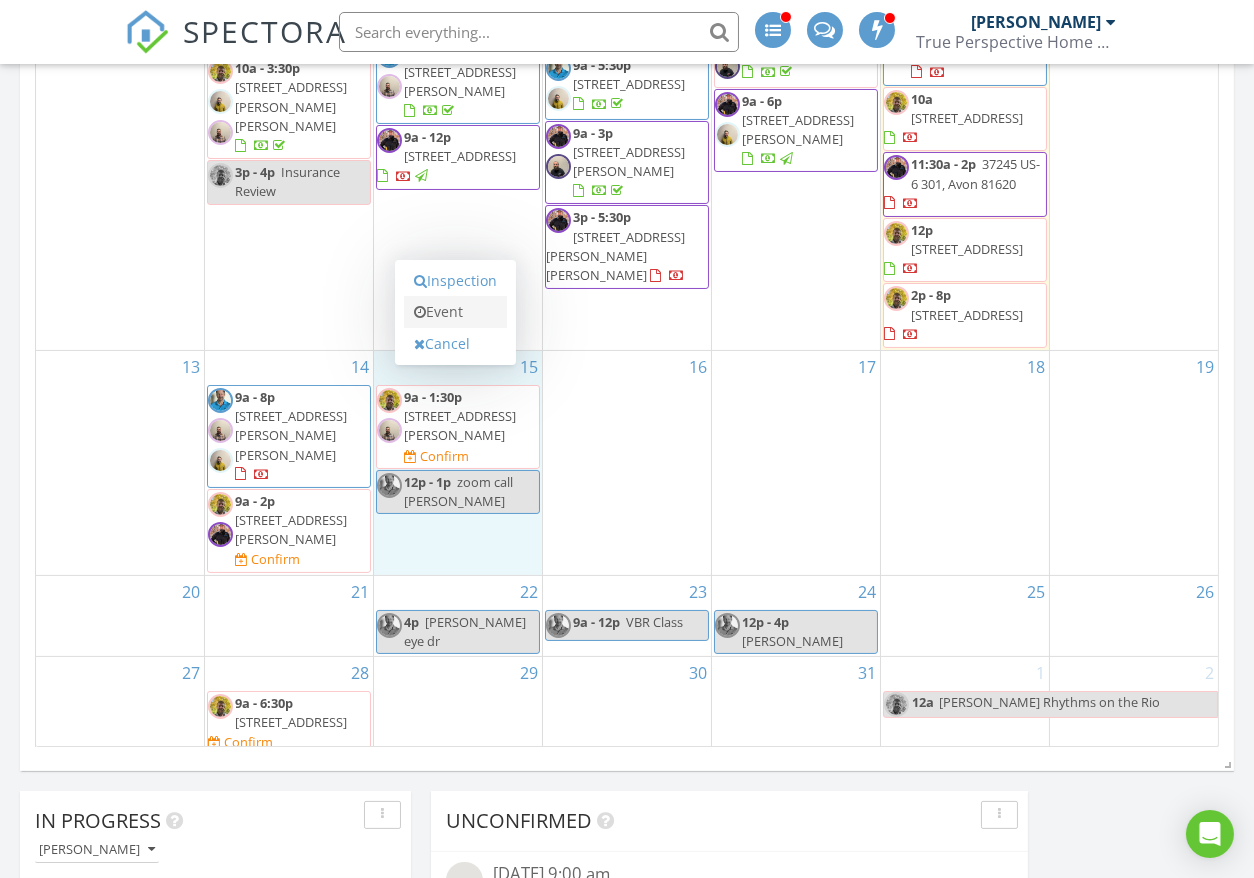 click on "Event" at bounding box center [455, 312] 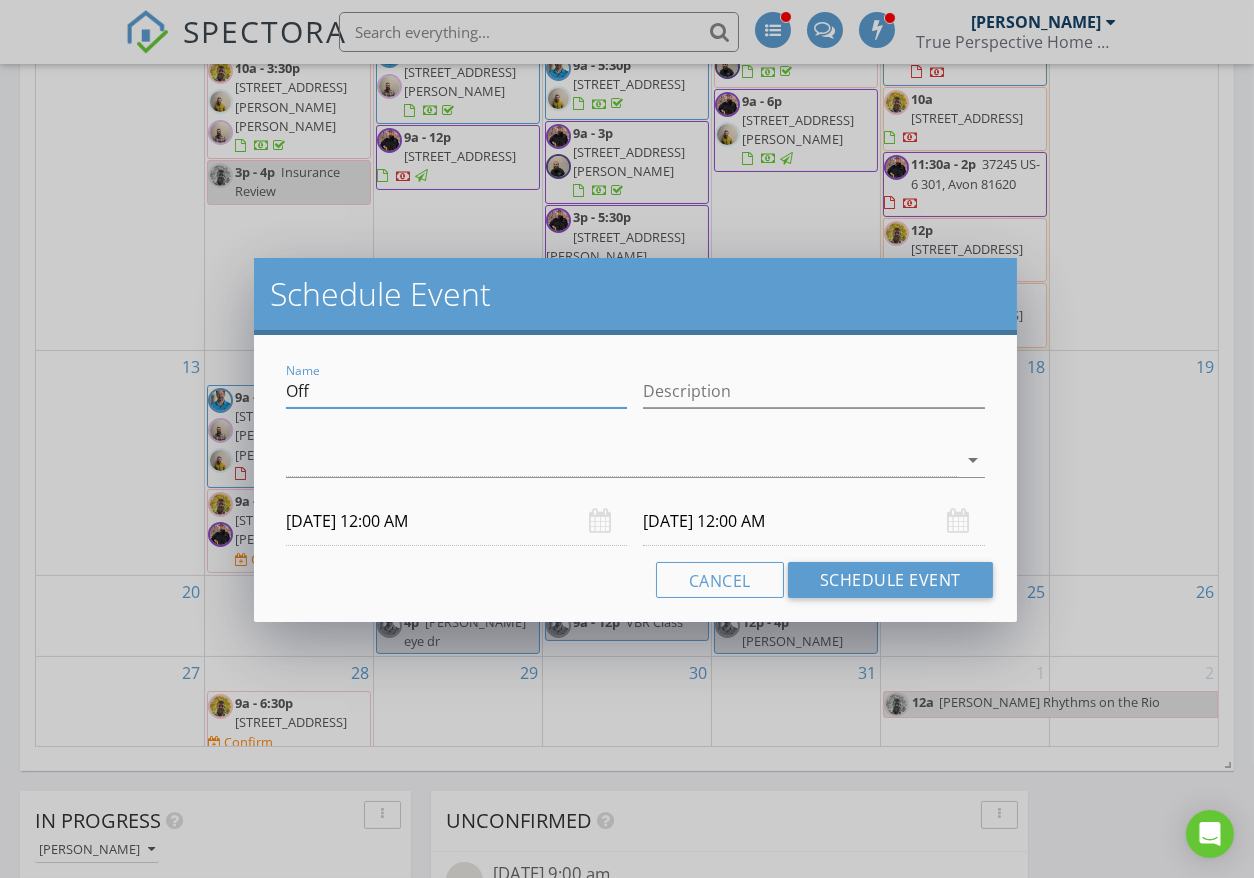 drag, startPoint x: 332, startPoint y: 381, endPoint x: 250, endPoint y: 367, distance: 83.18654 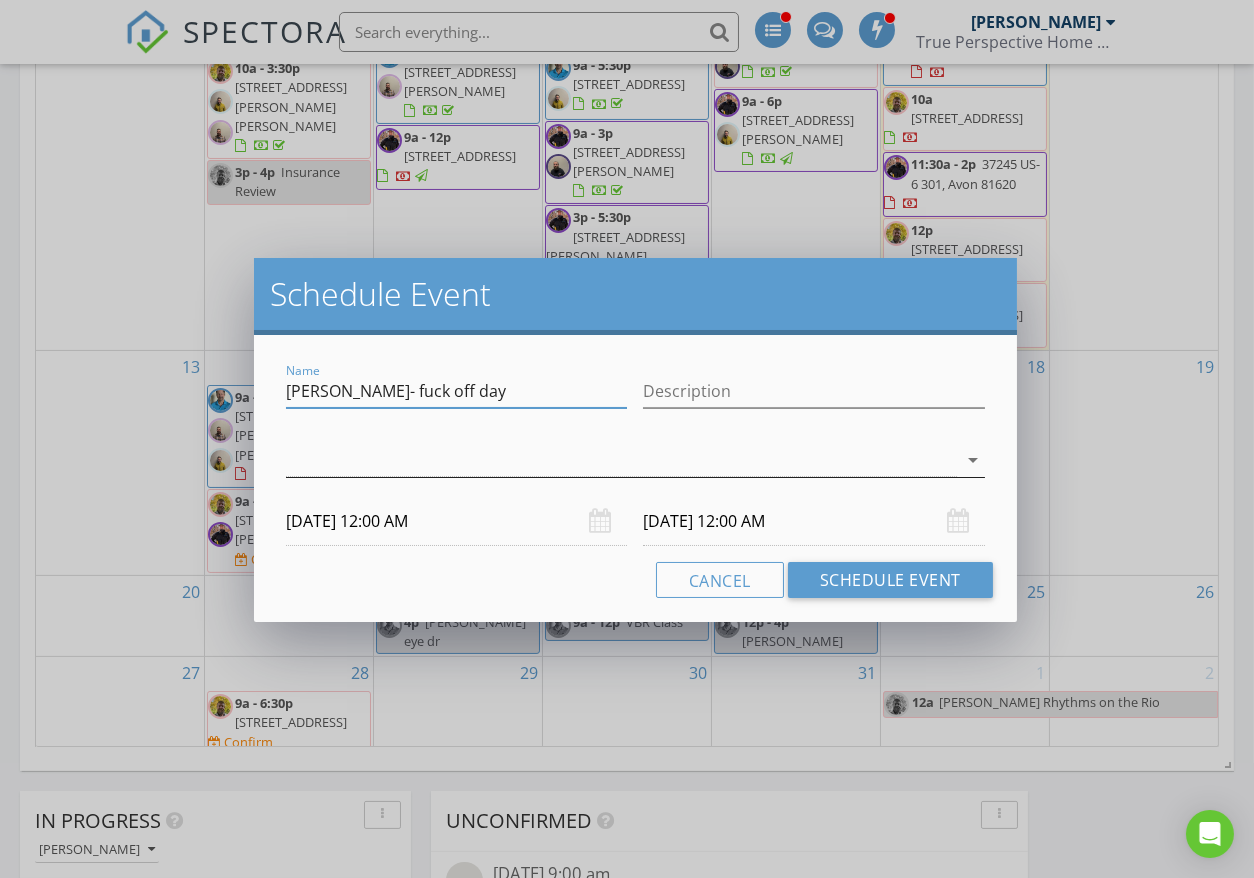 type on "Chris- fuck off day" 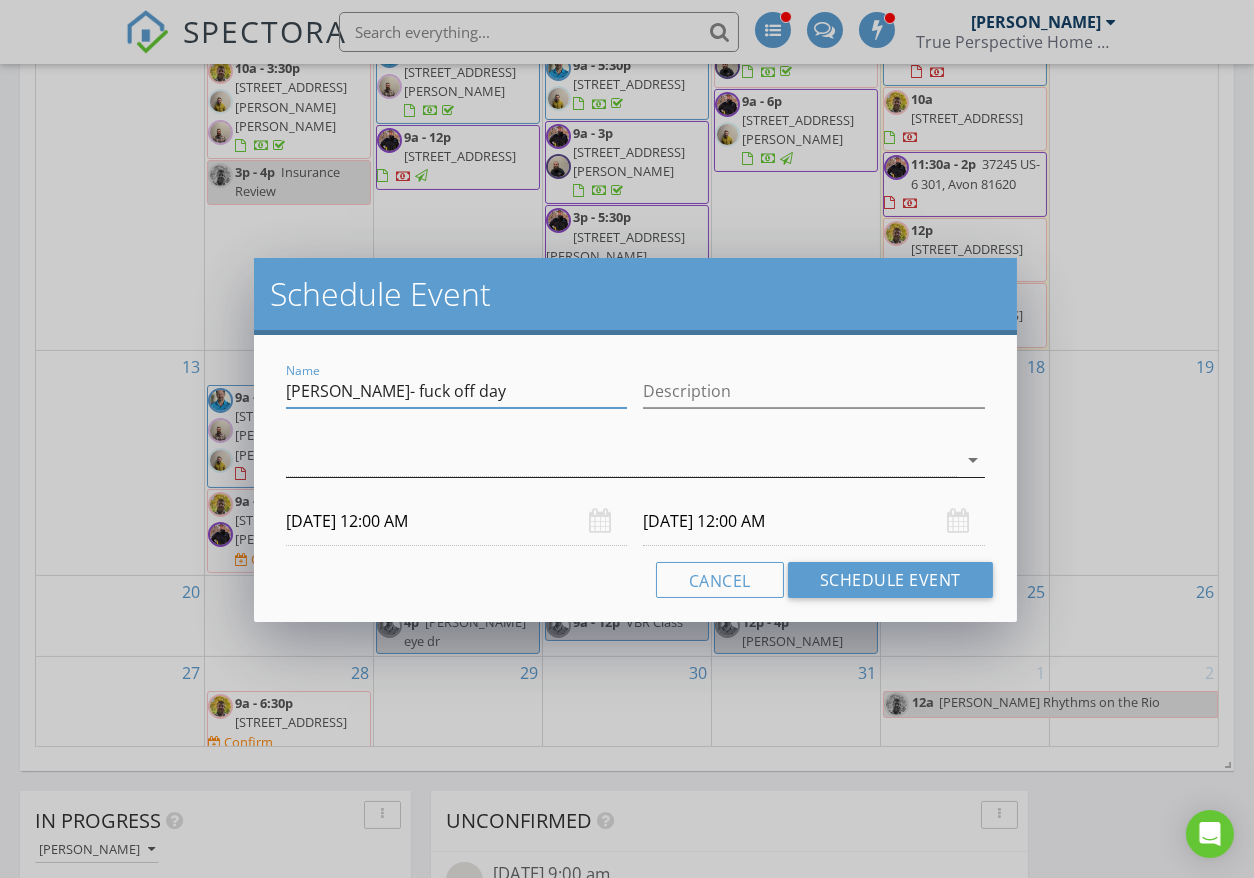 click at bounding box center [621, 460] 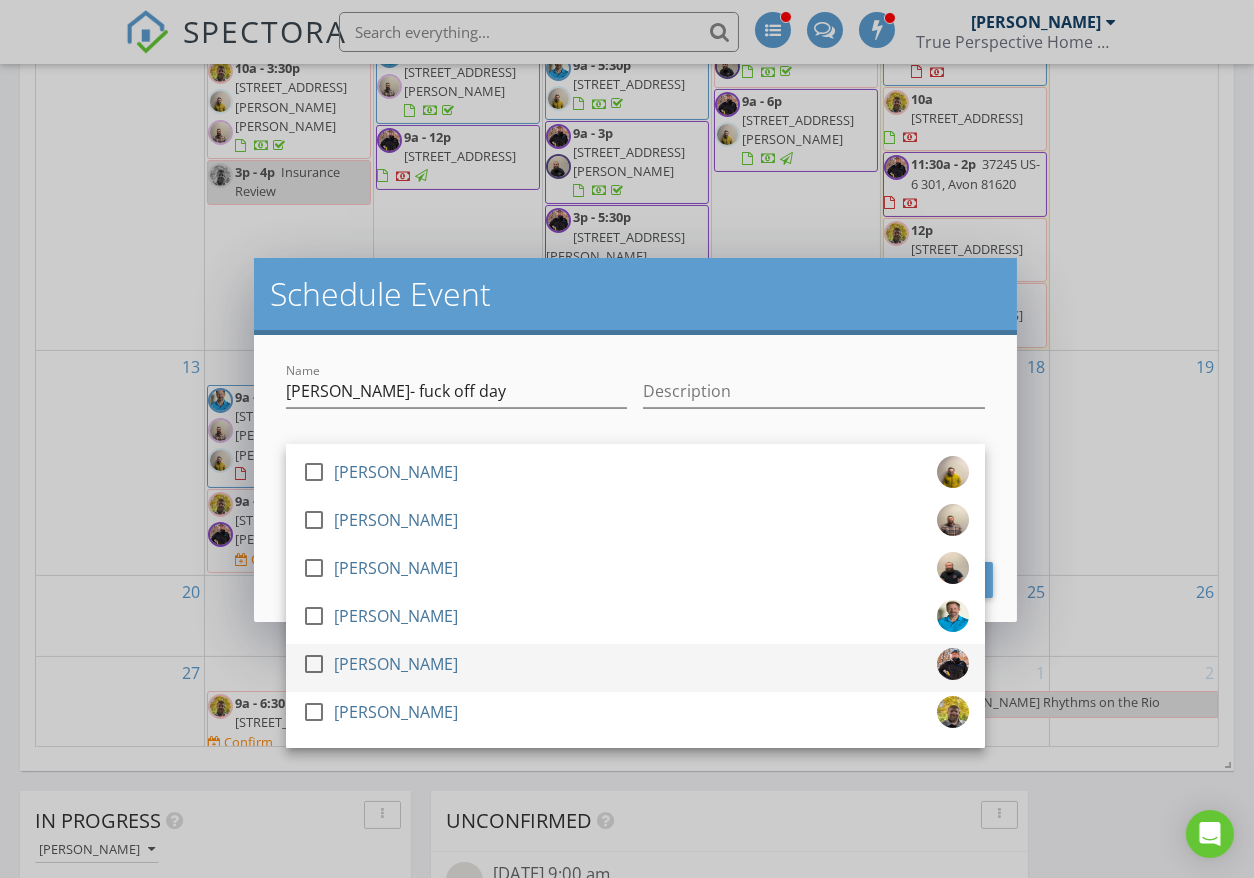 click at bounding box center (314, 664) 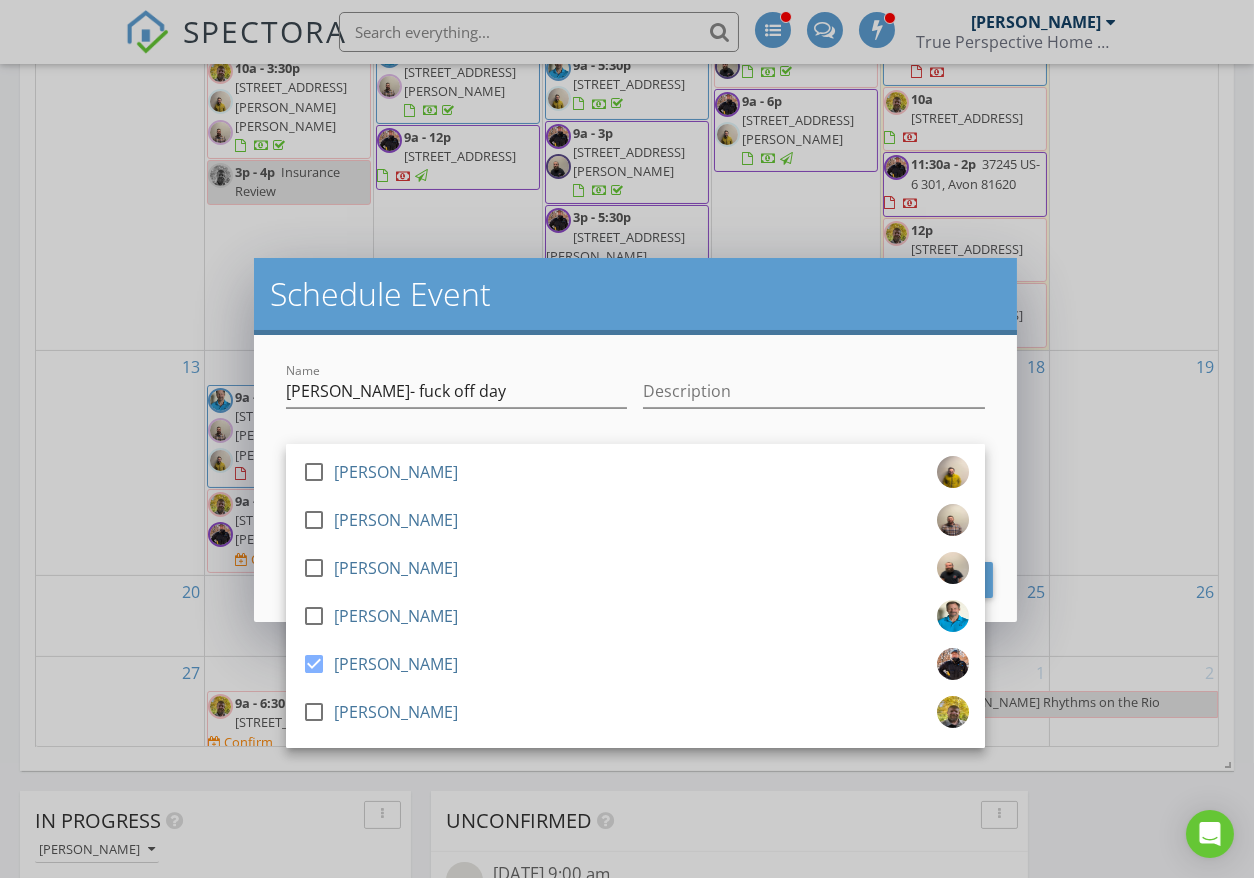 click on "check_box_outline_blank   Hayden Wylie   check_box_outline_blank   Adam Frodge   check_box_outline_blank   Dustin Lucas   check_box_outline_blank   Ron Amass   check_box   Chris Jobson   check_box_outline_blank   Adam Cunningham   Chris Jobson arrow_drop_down" at bounding box center [635, 462] 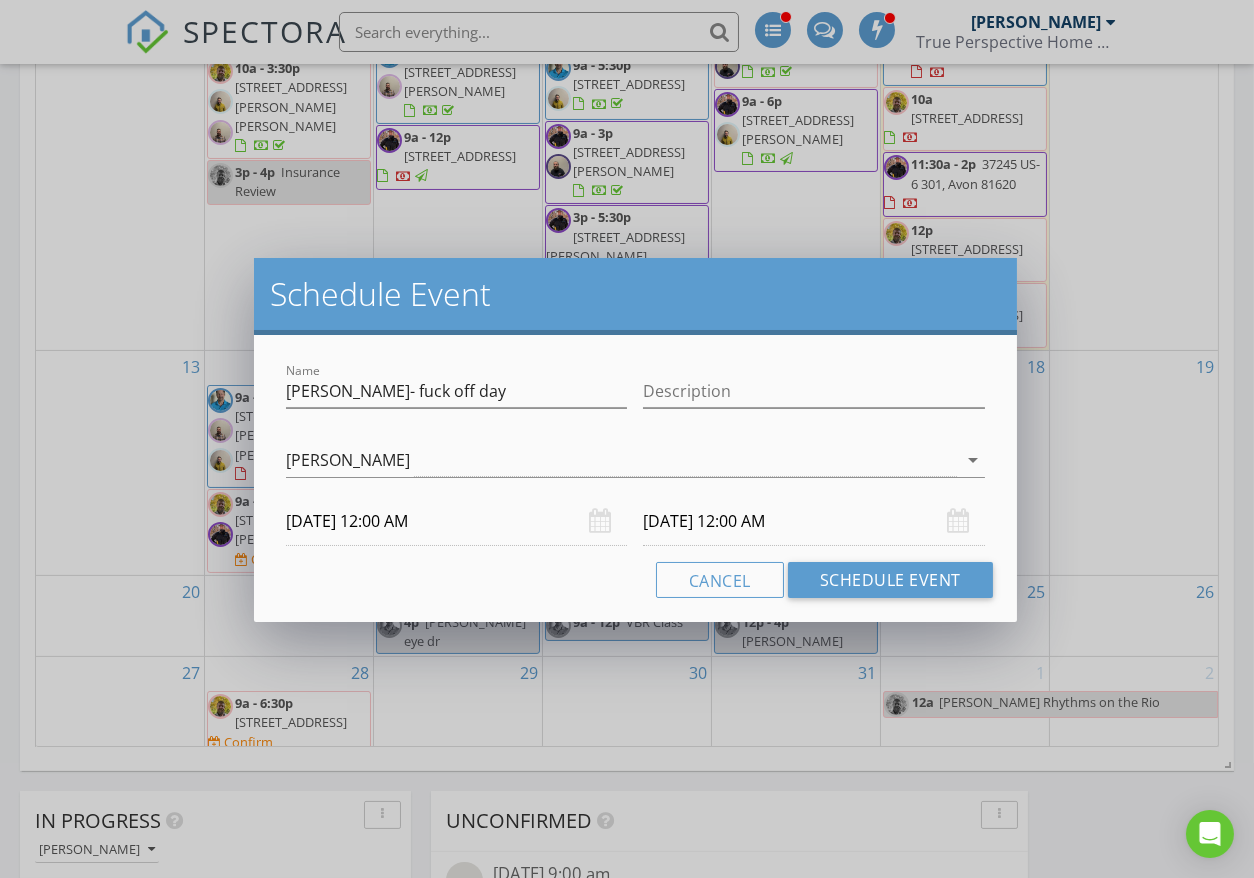 click on "07/15/2025 12:00 AM" at bounding box center (456, 521) 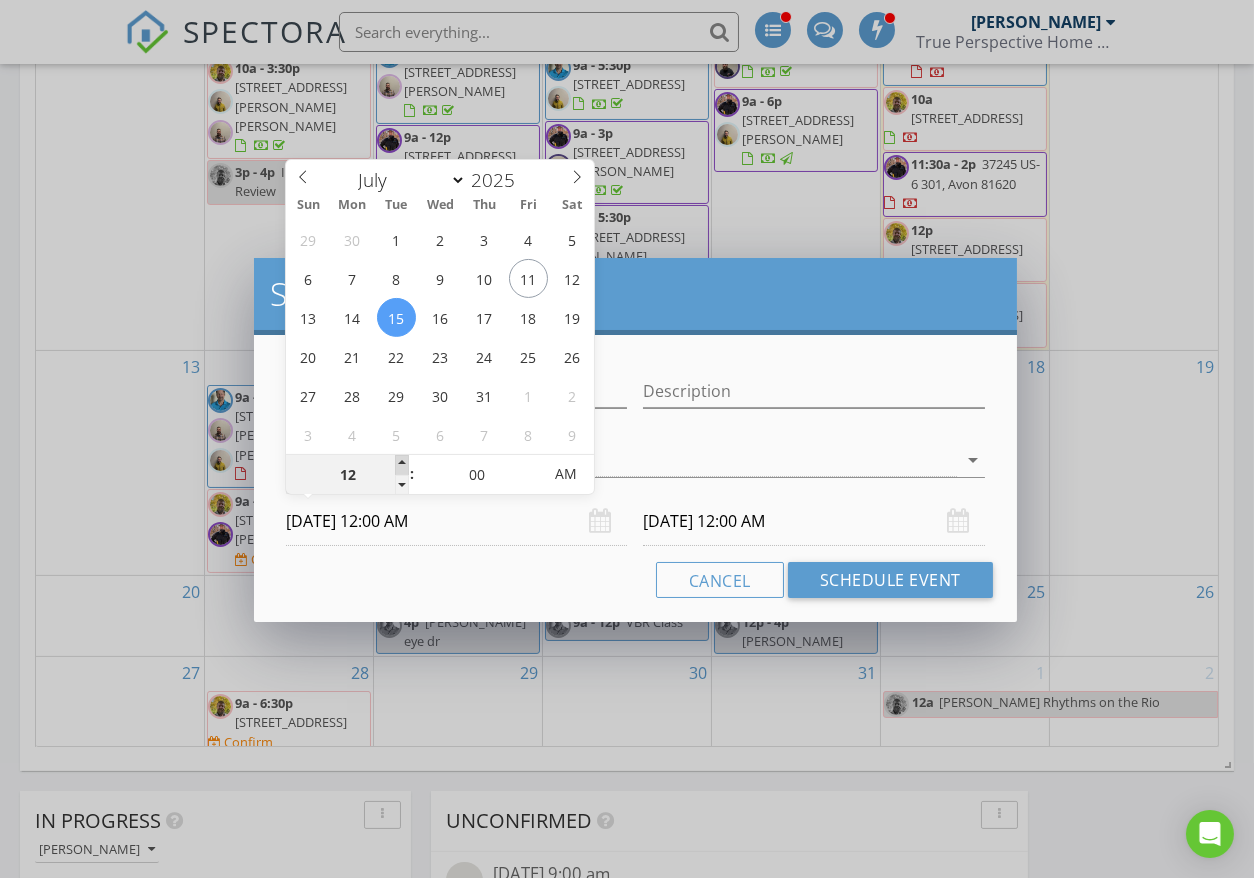 type on "01" 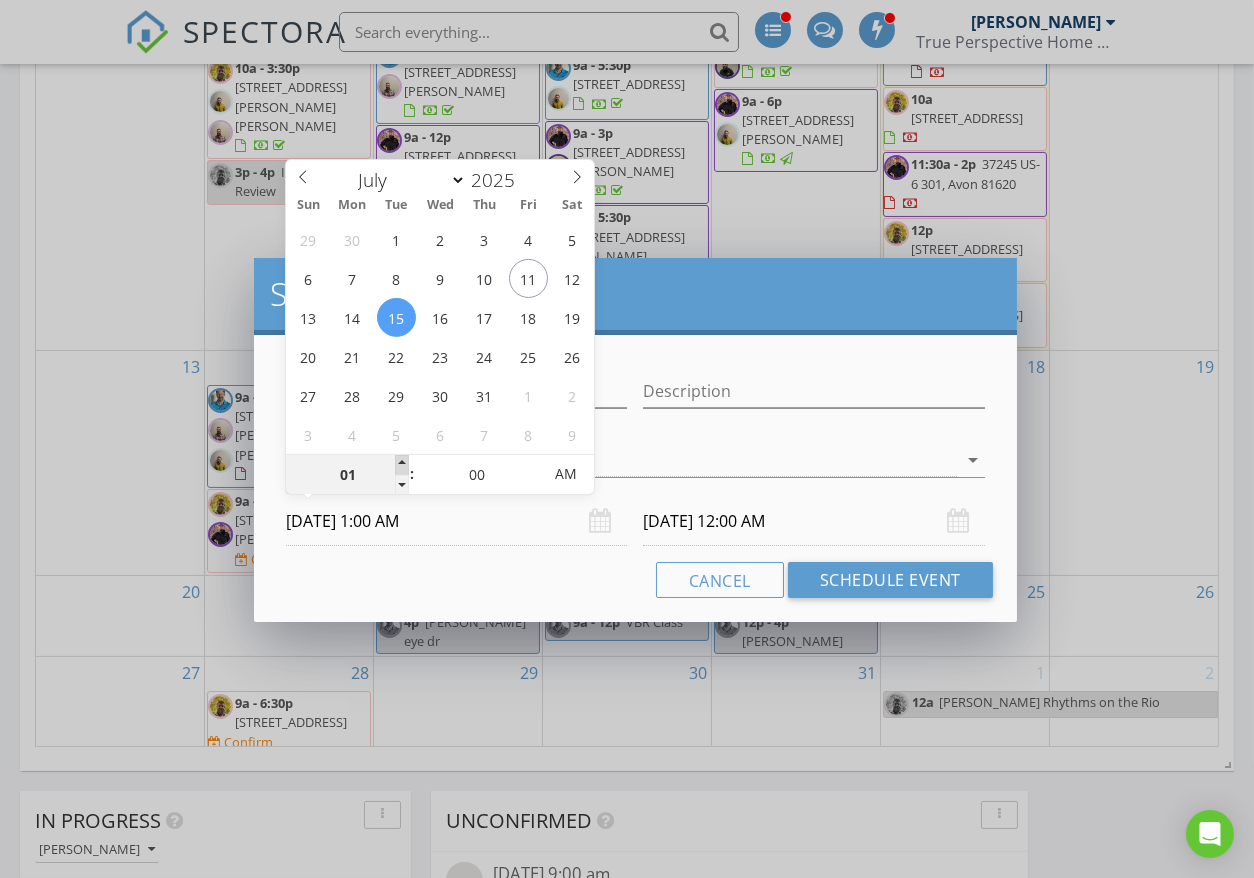 click at bounding box center [402, 465] 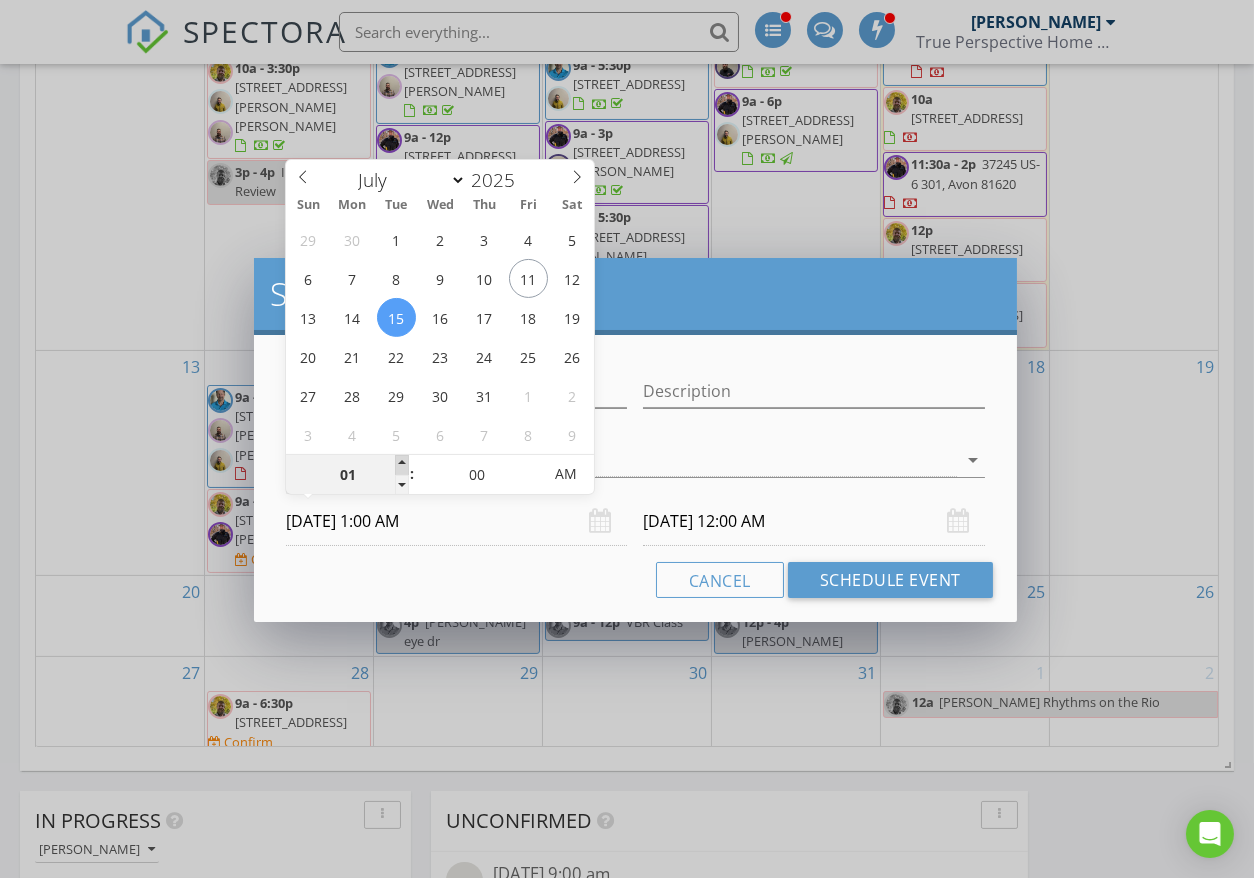 type on "02" 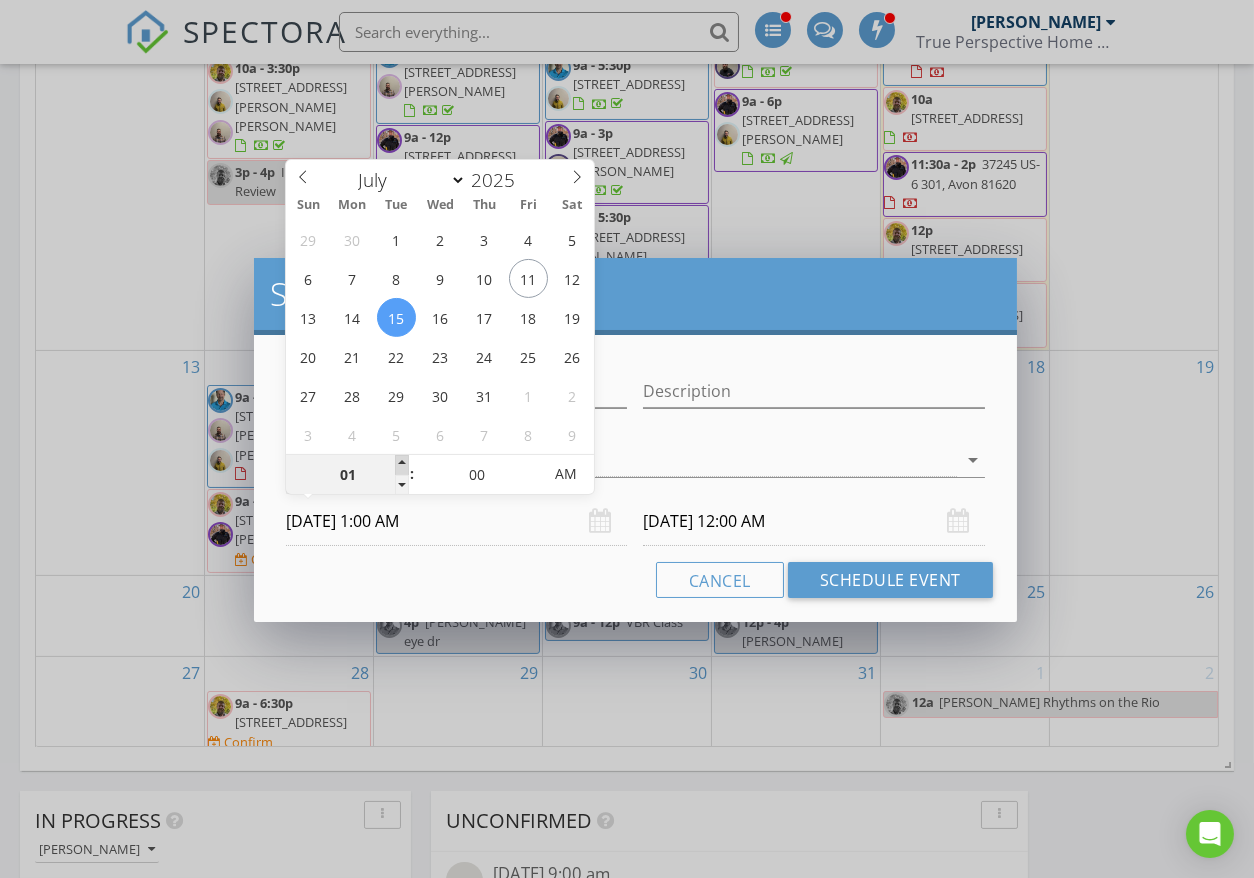 type on "07/15/2025 2:00 AM" 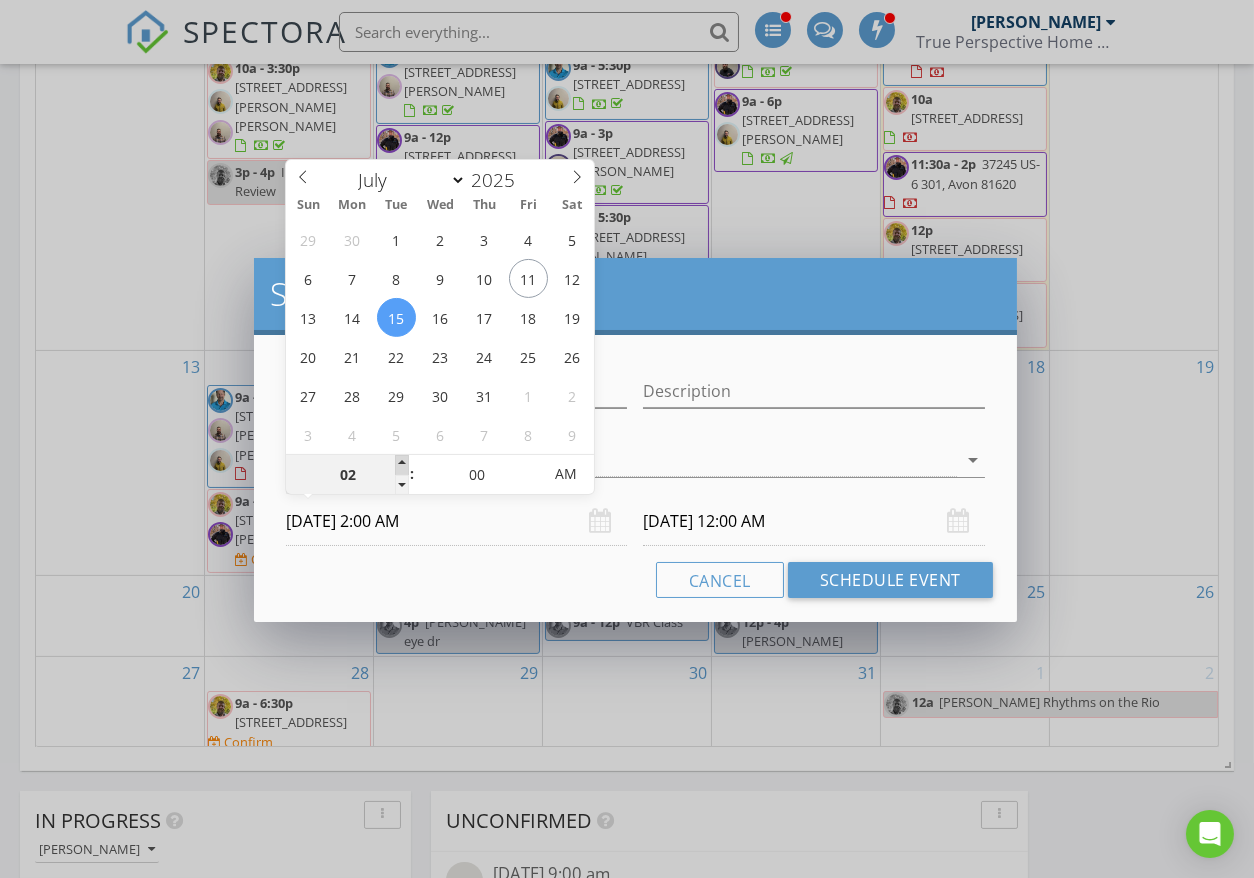 click at bounding box center (402, 465) 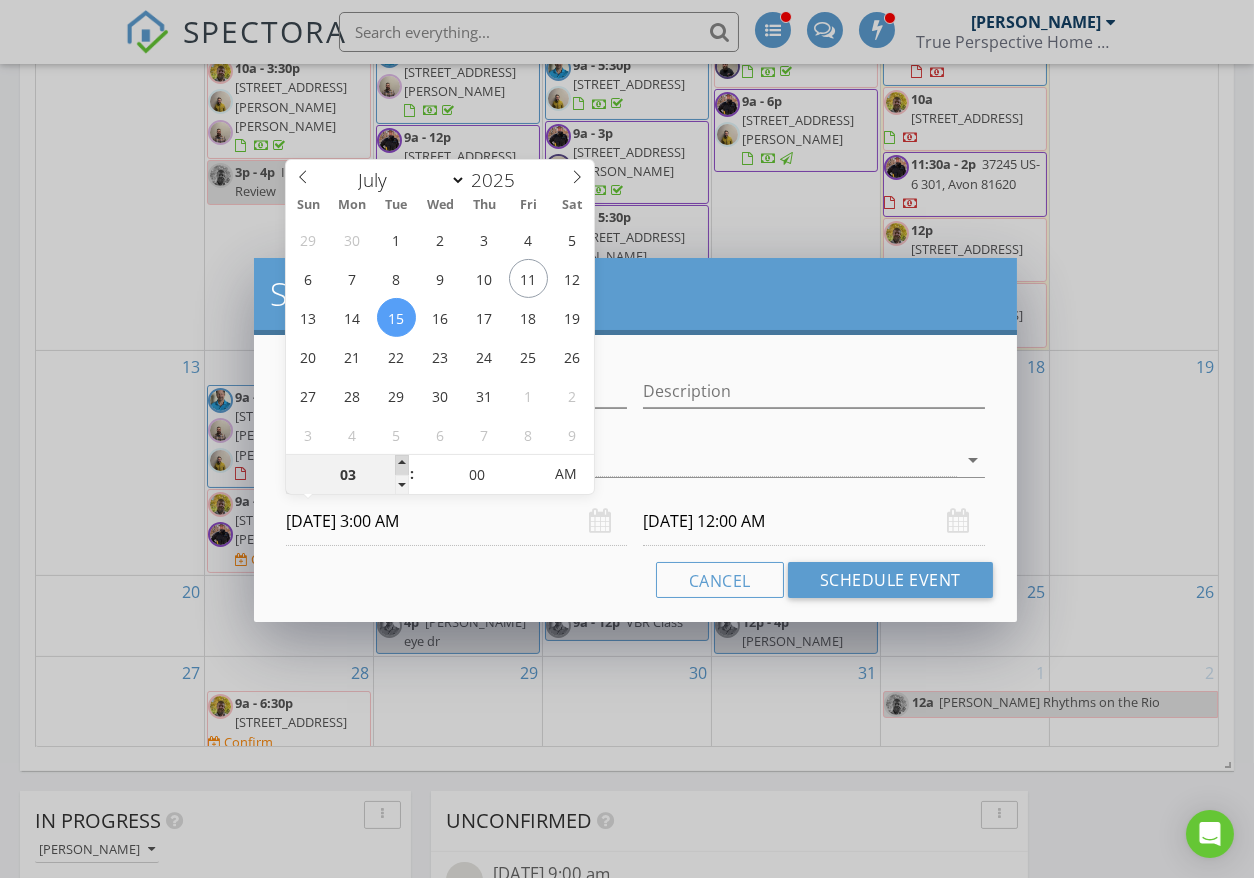 click at bounding box center [402, 465] 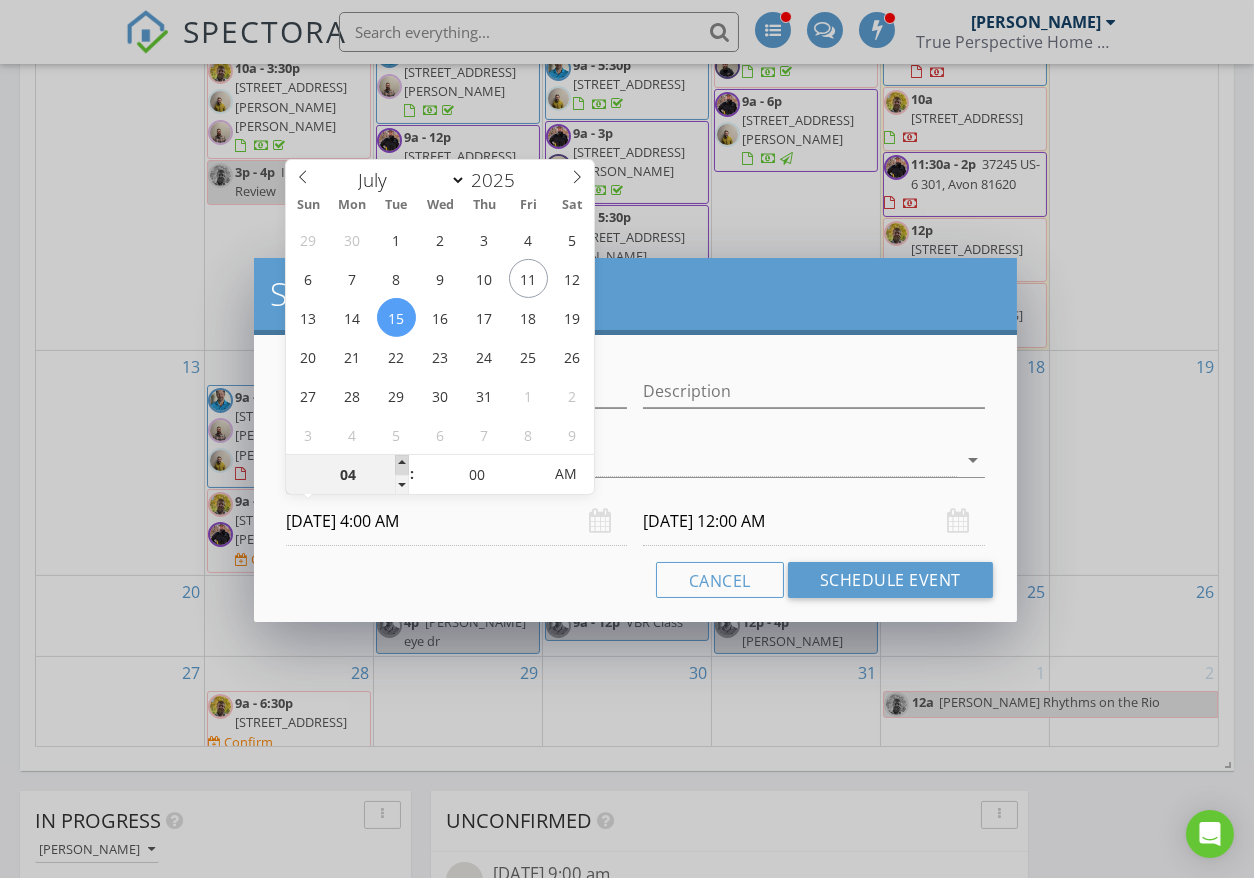 click at bounding box center (402, 465) 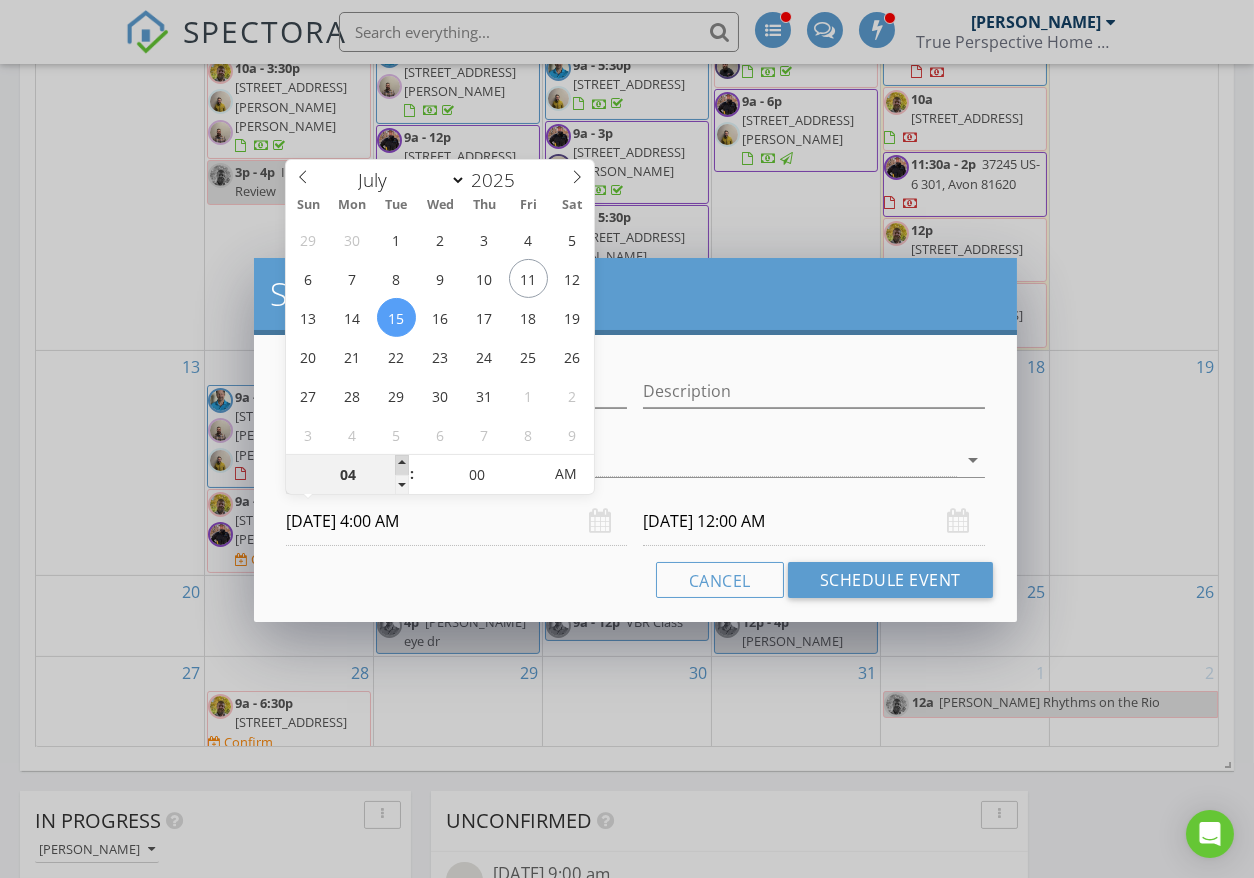 type on "05" 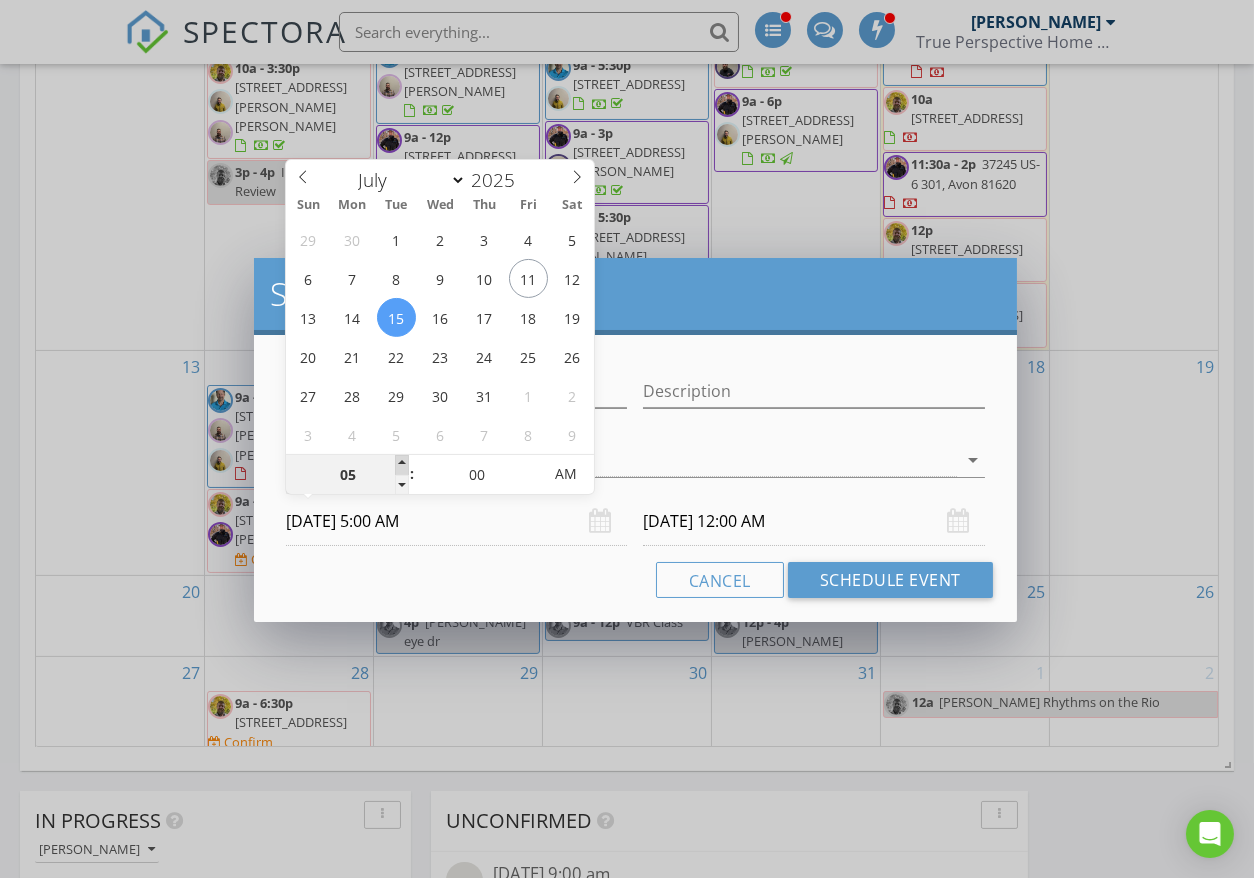 click at bounding box center [402, 465] 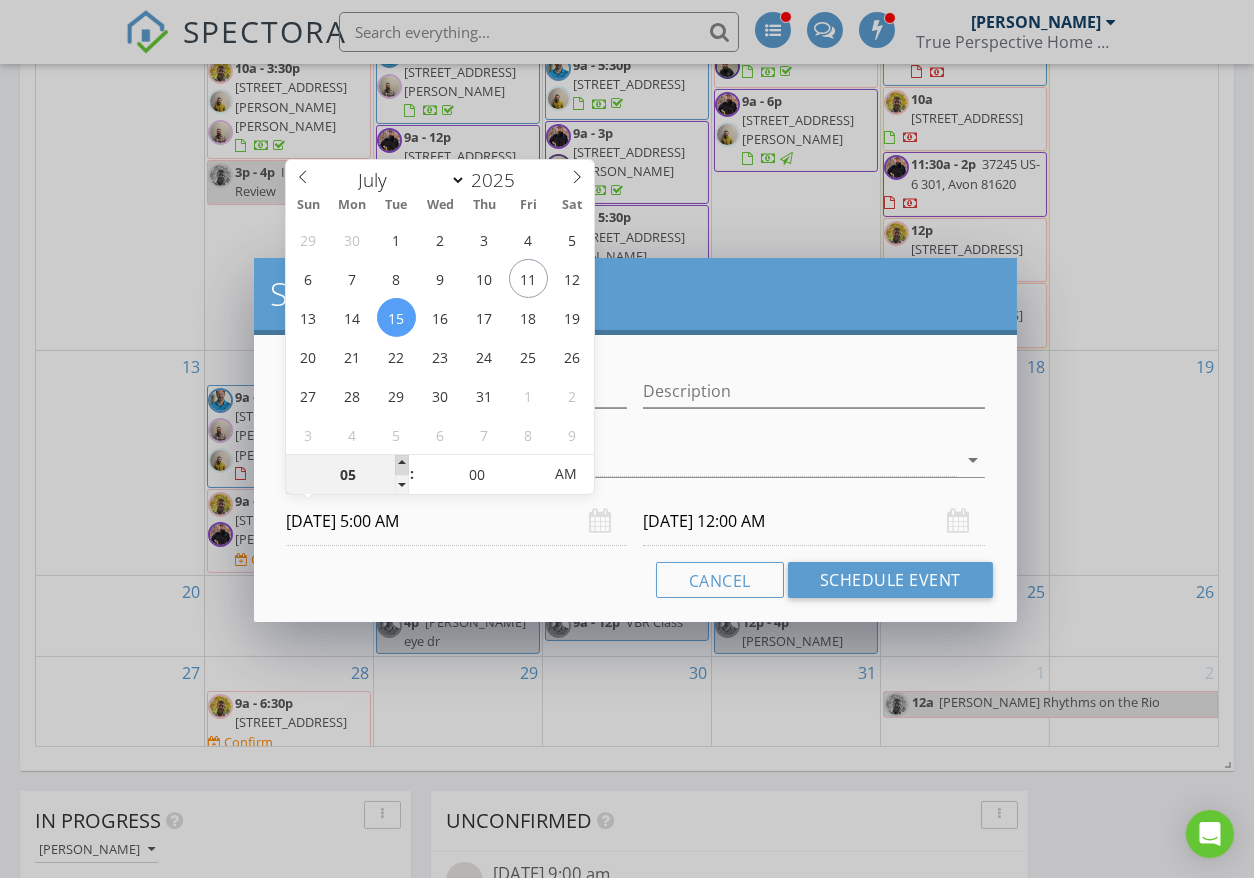 type on "06" 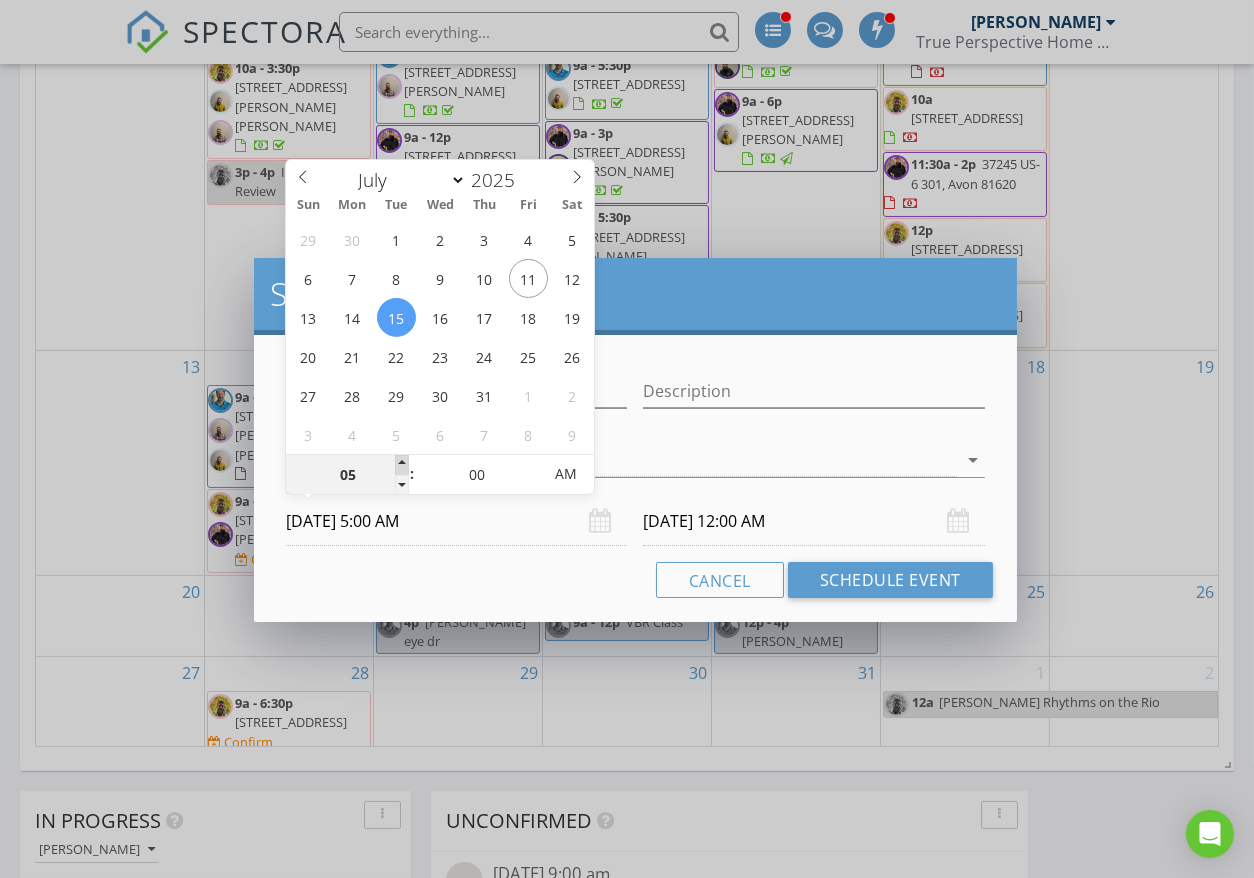 type on "07/15/2025 6:00 AM" 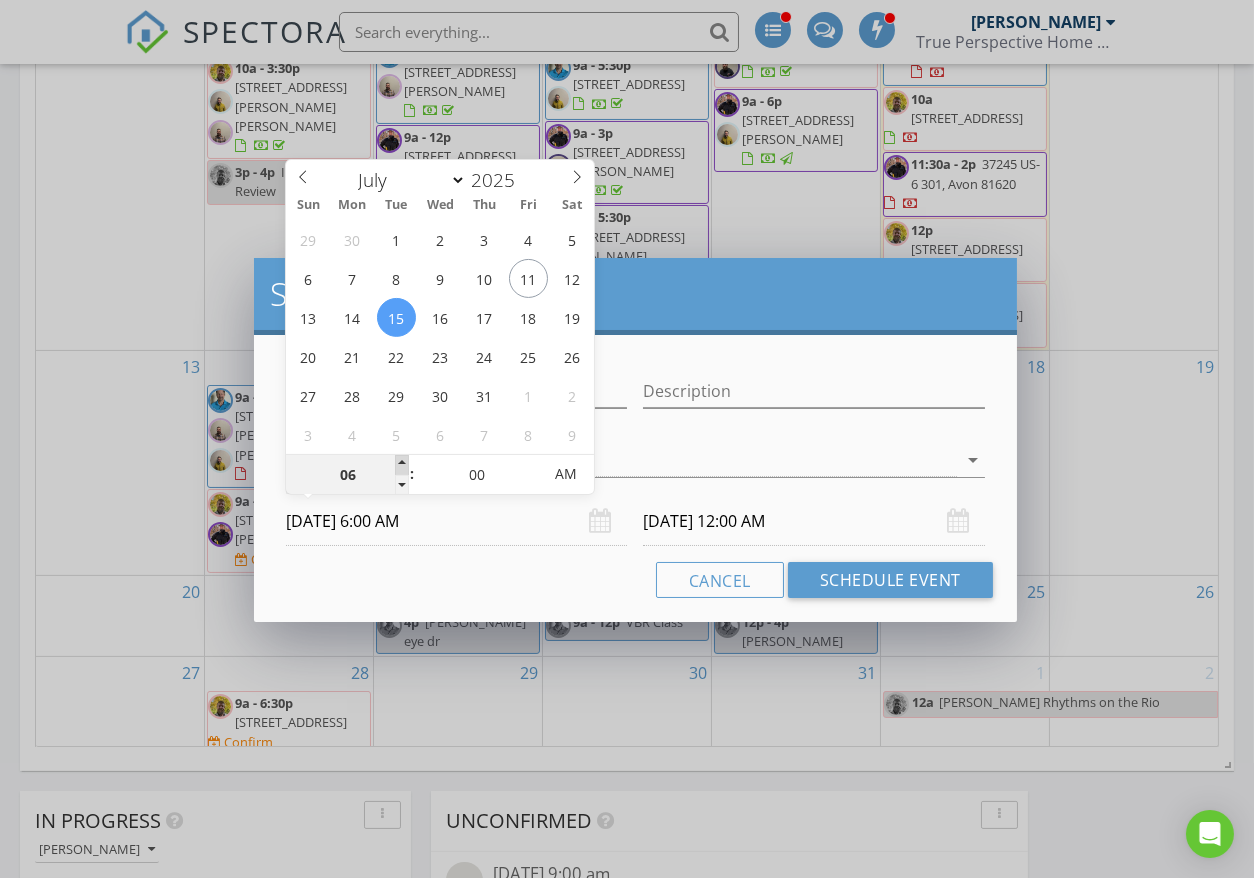 click at bounding box center (402, 465) 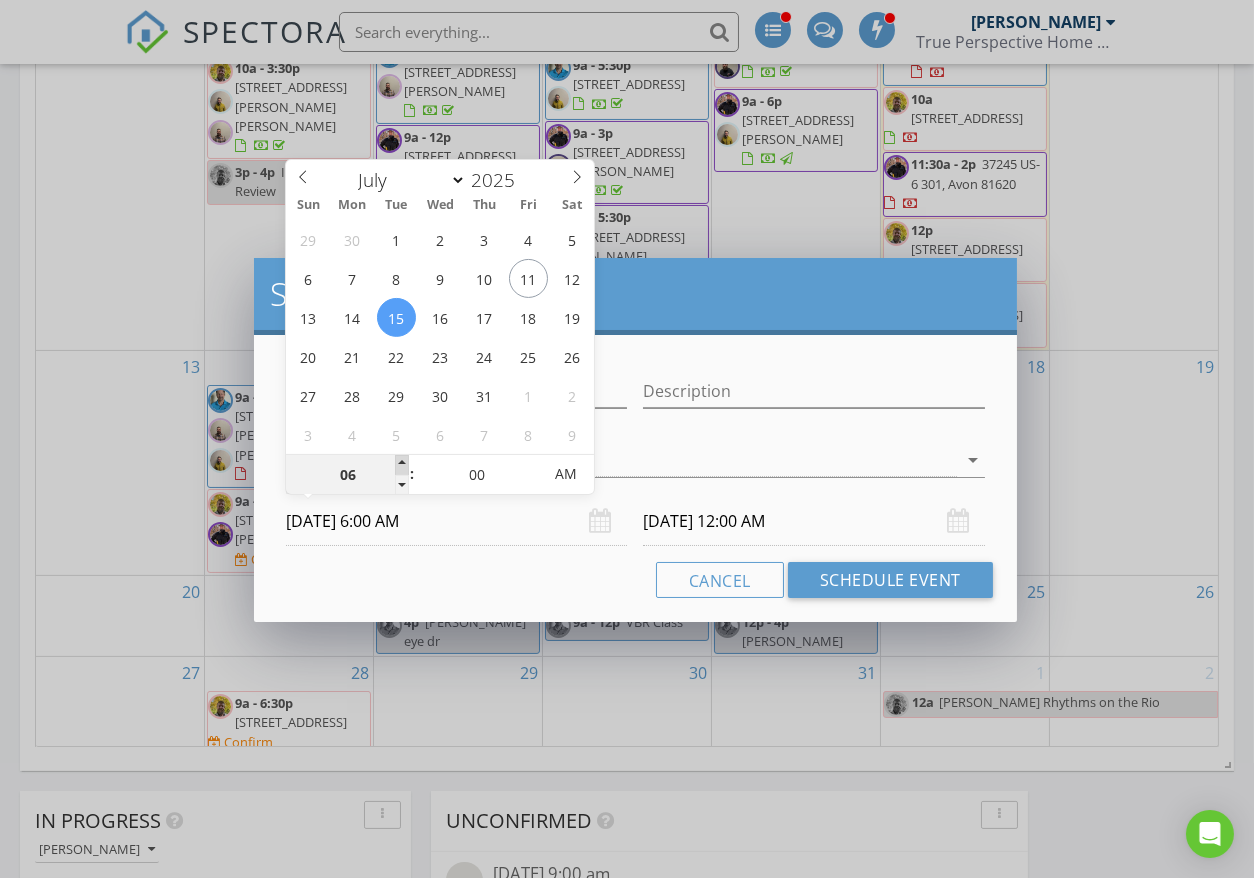 type on "07" 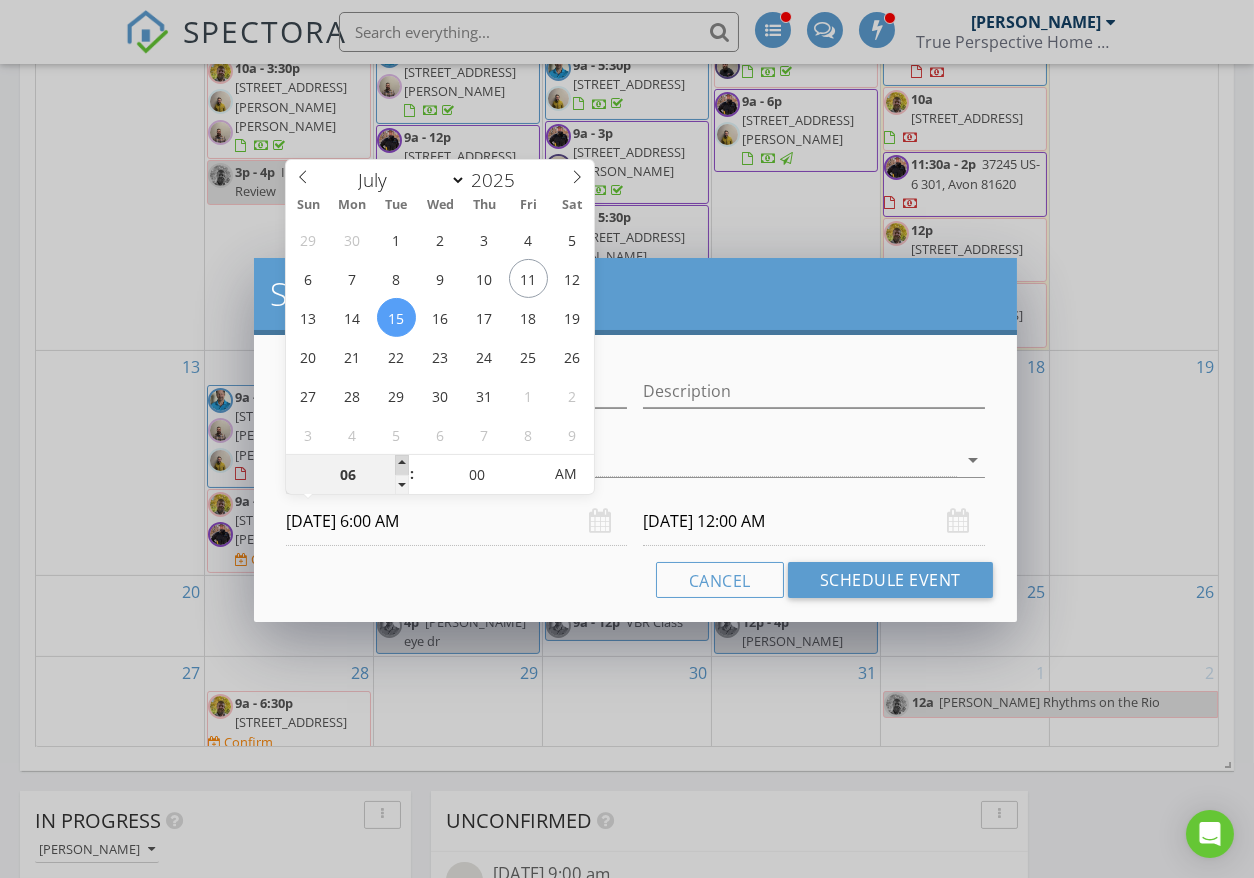 type on "07/15/2025 7:00 AM" 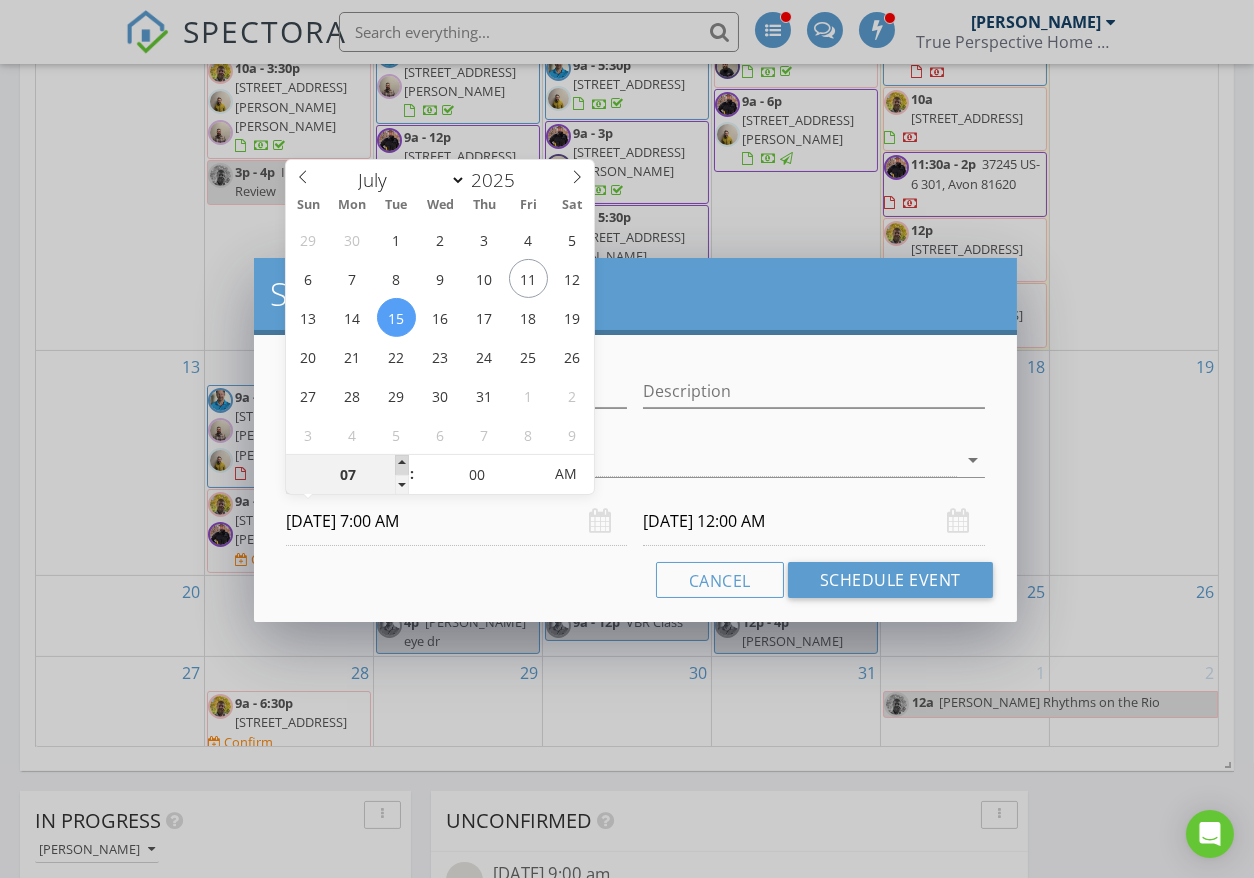 click at bounding box center (402, 465) 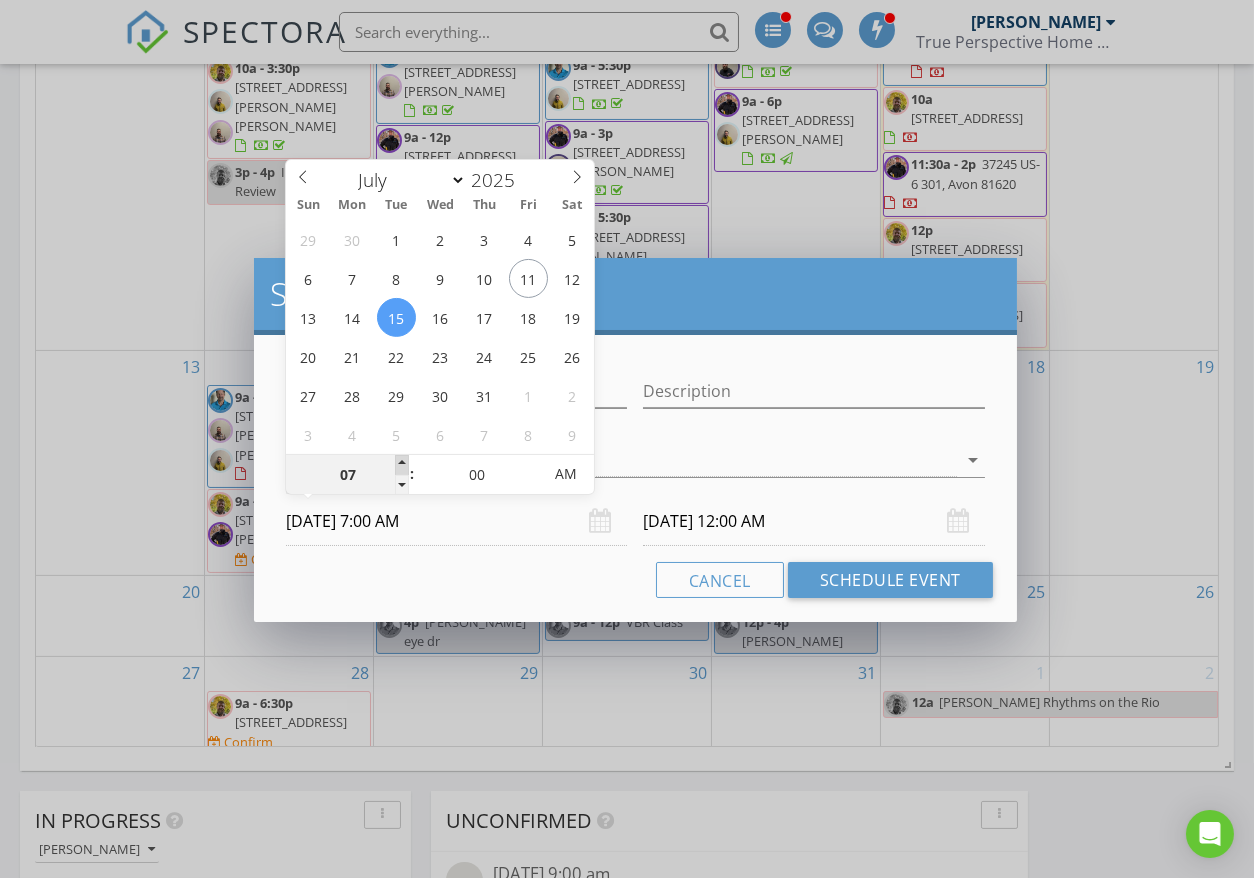 type on "07" 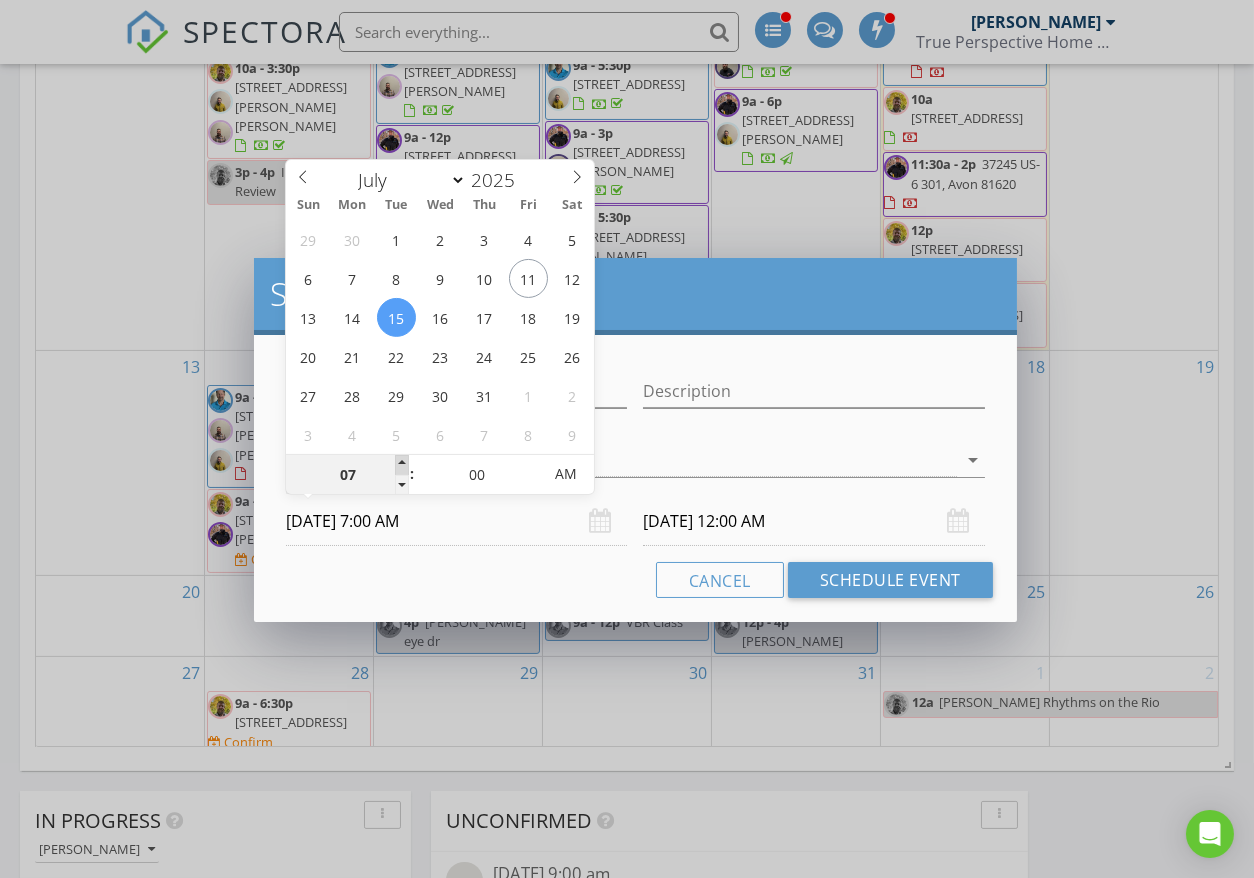 type on "07/16/2025 7:00 AM" 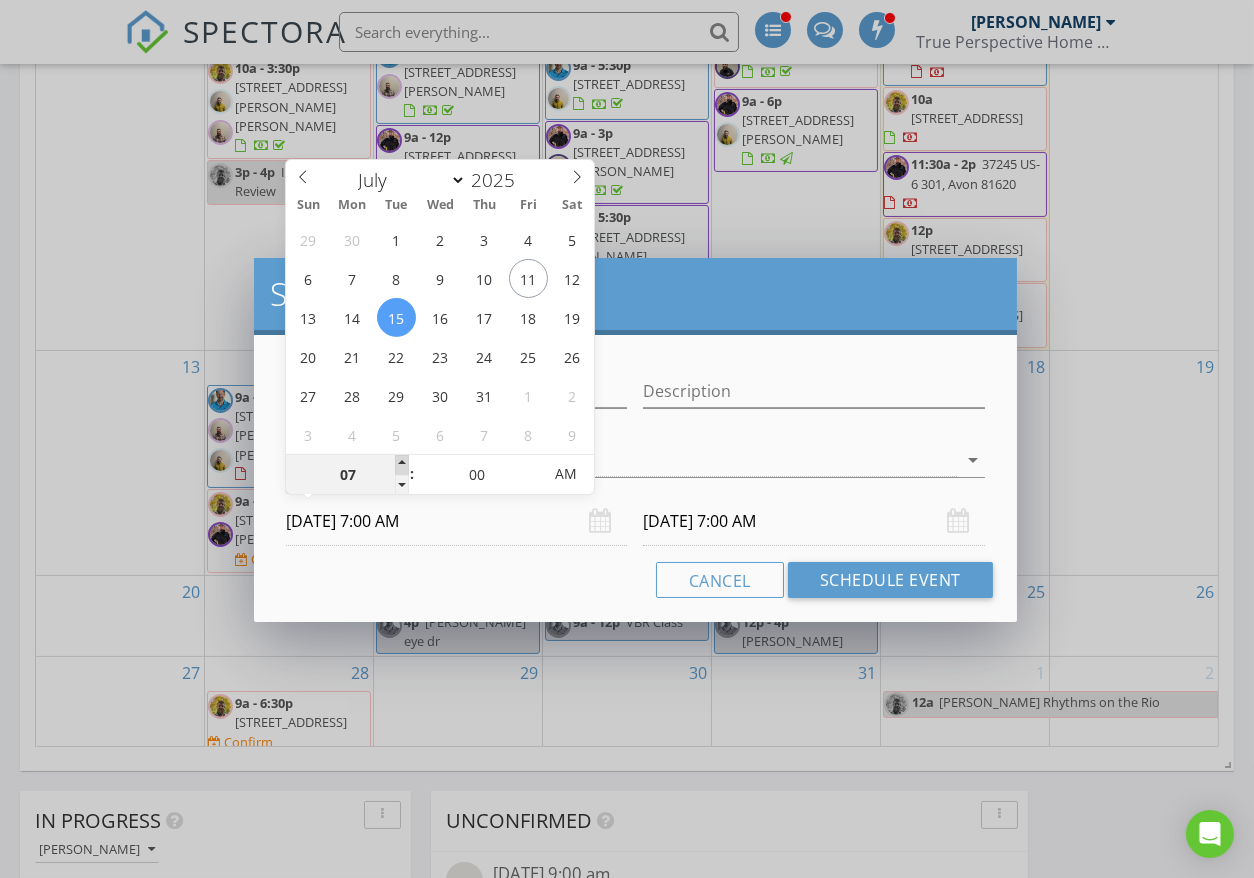type on "08" 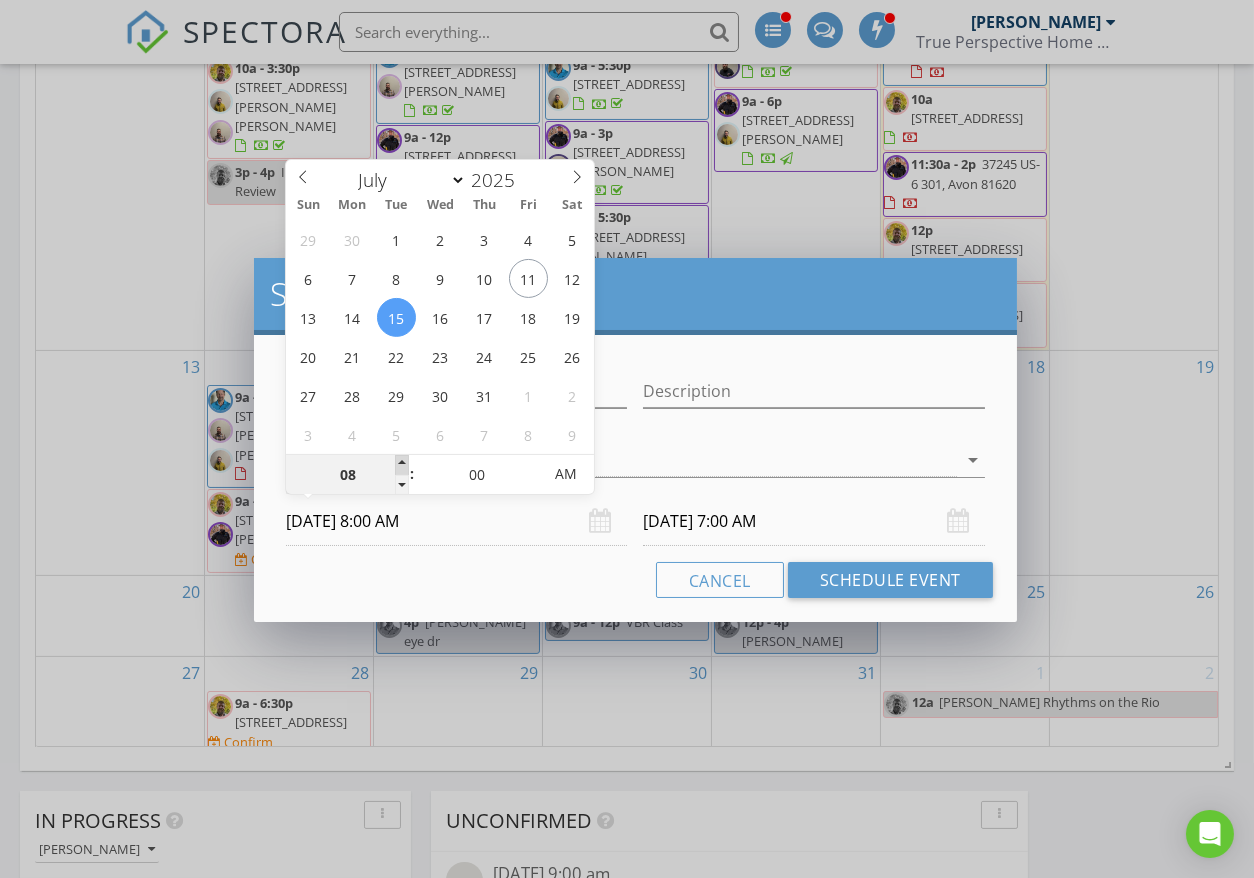 click at bounding box center [402, 465] 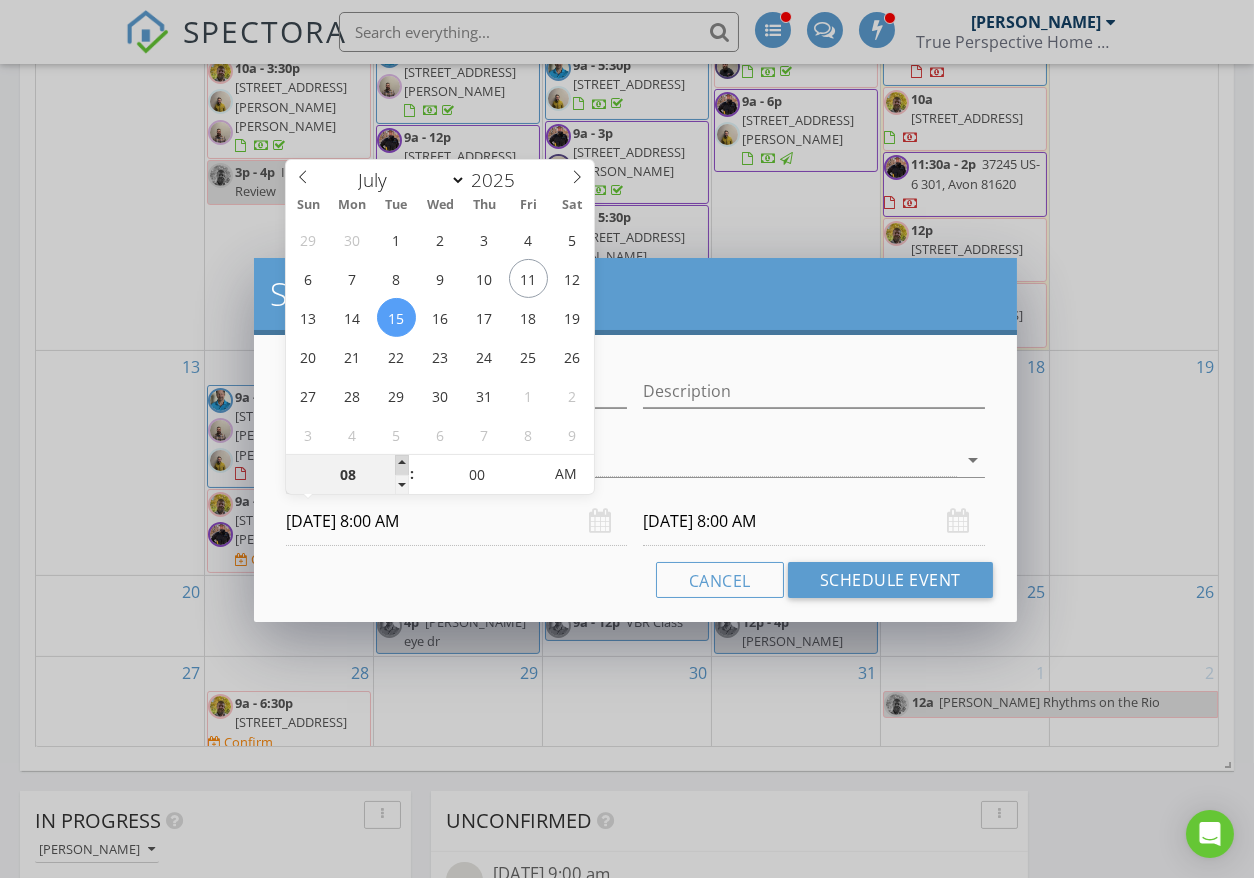 type on "09" 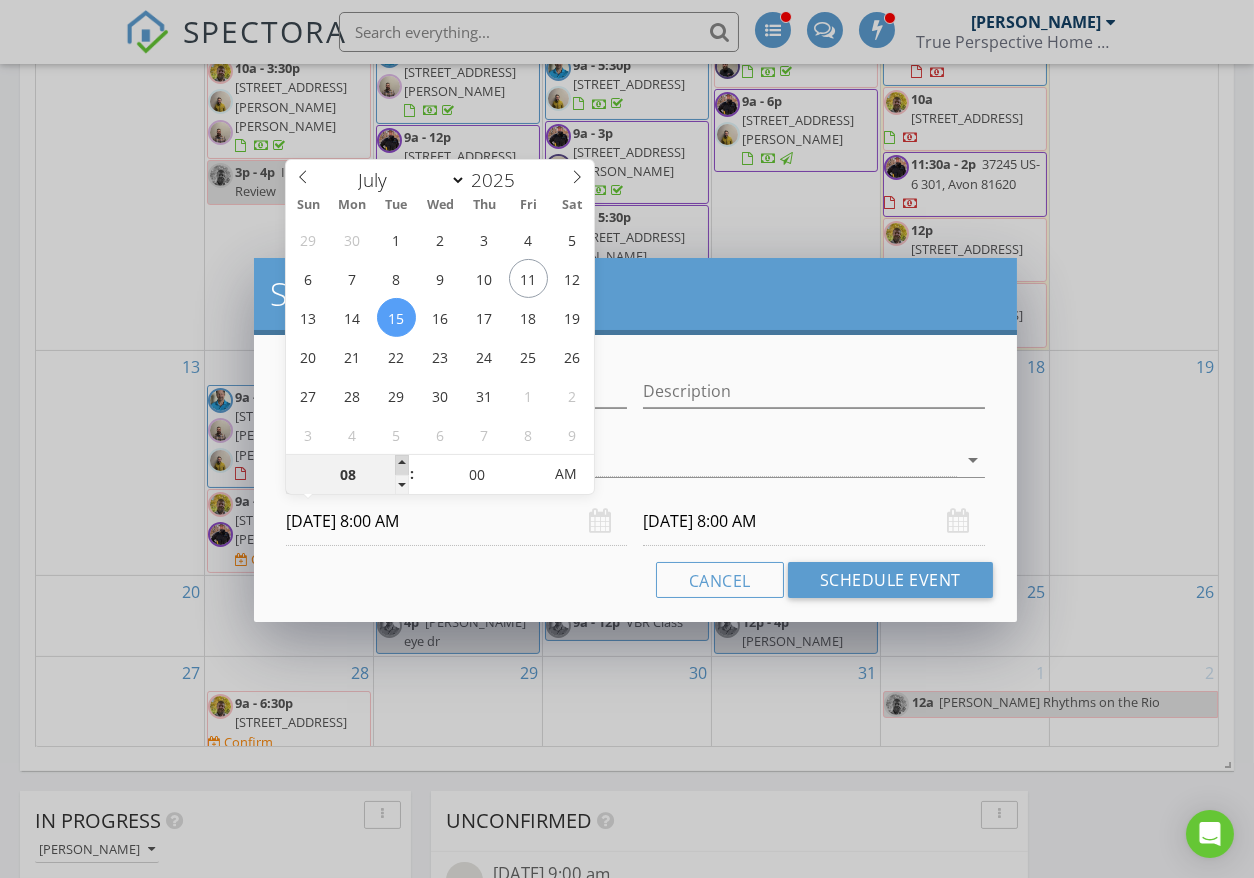 type on "07/15/2025 9:00 AM" 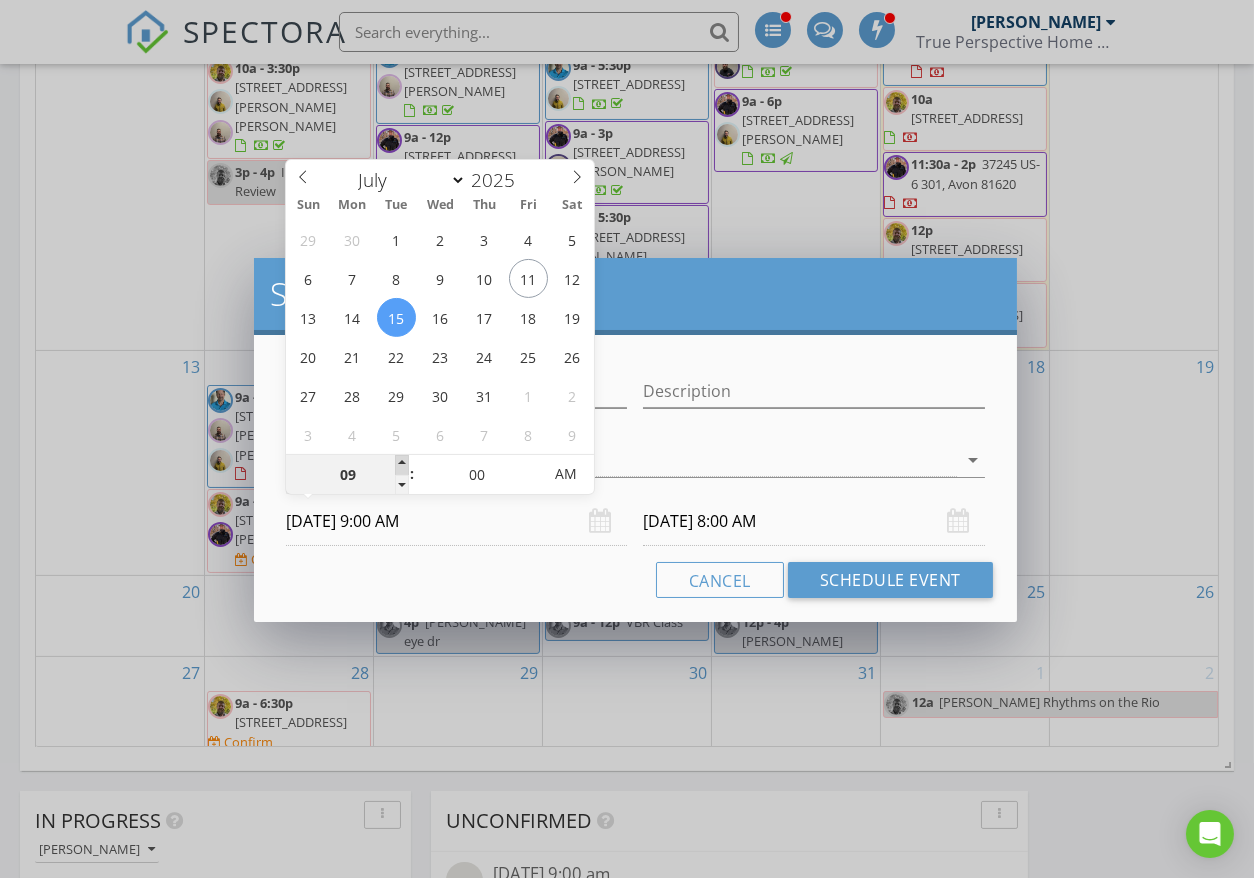click at bounding box center (402, 465) 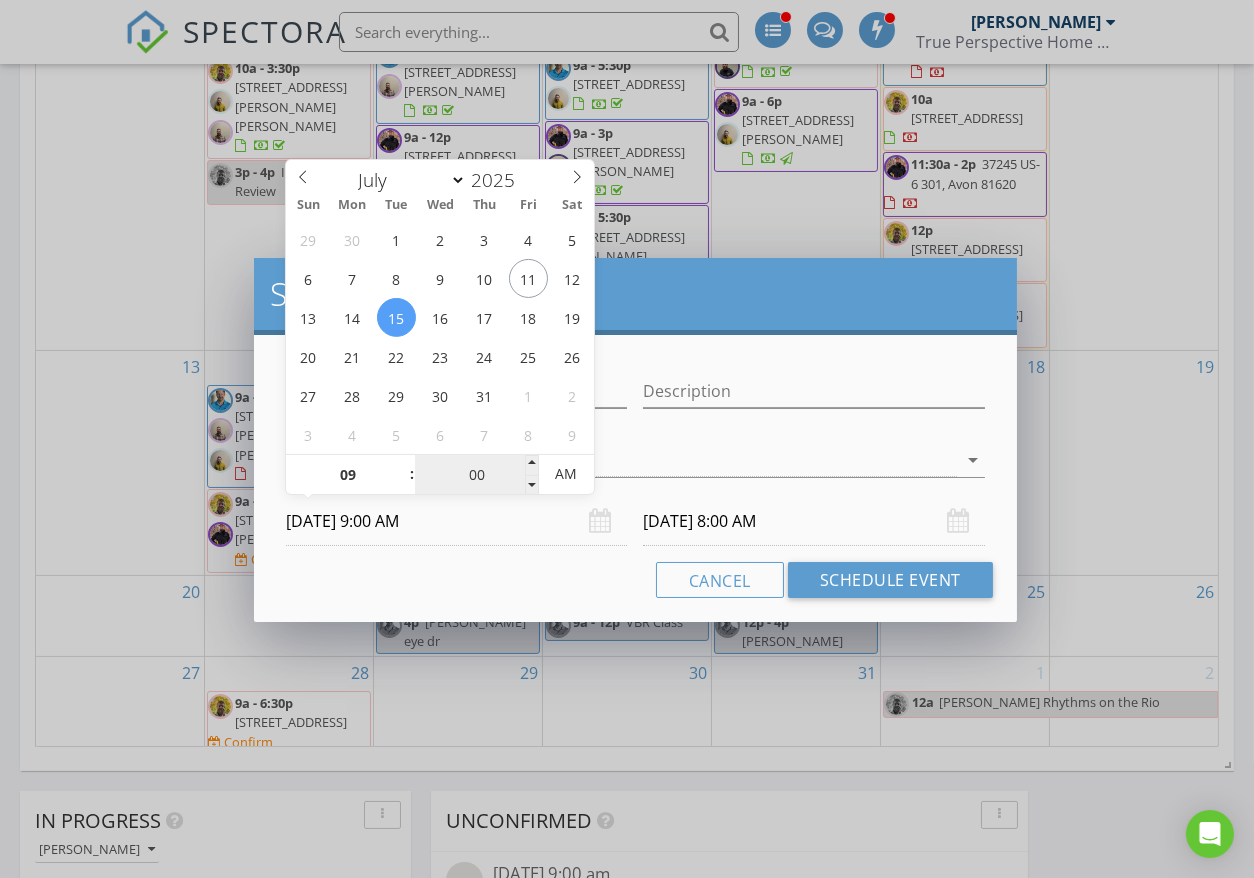 type on "09" 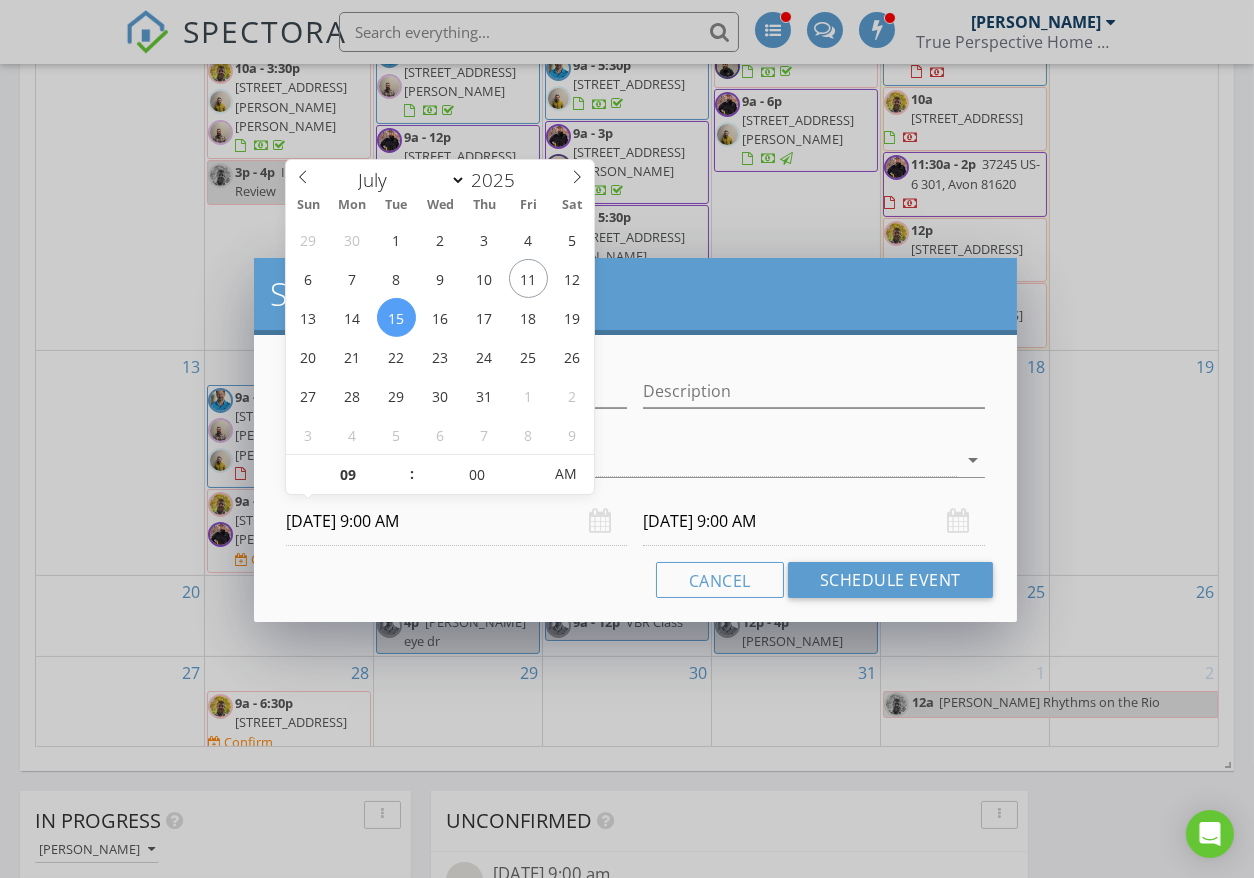 click on "07/15/2025 9:00 AM" at bounding box center (456, 521) 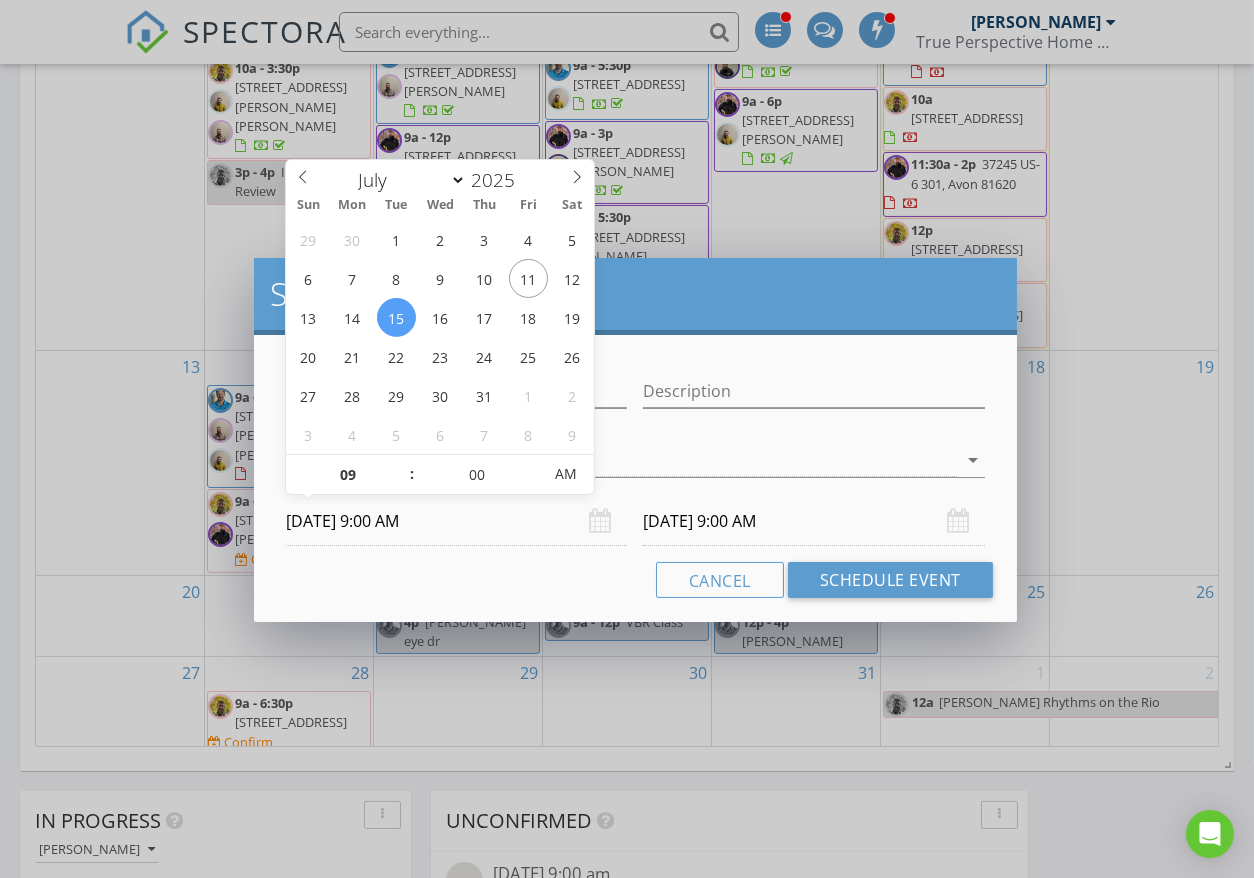 click on "07/16/2025 9:00 AM" at bounding box center (813, 521) 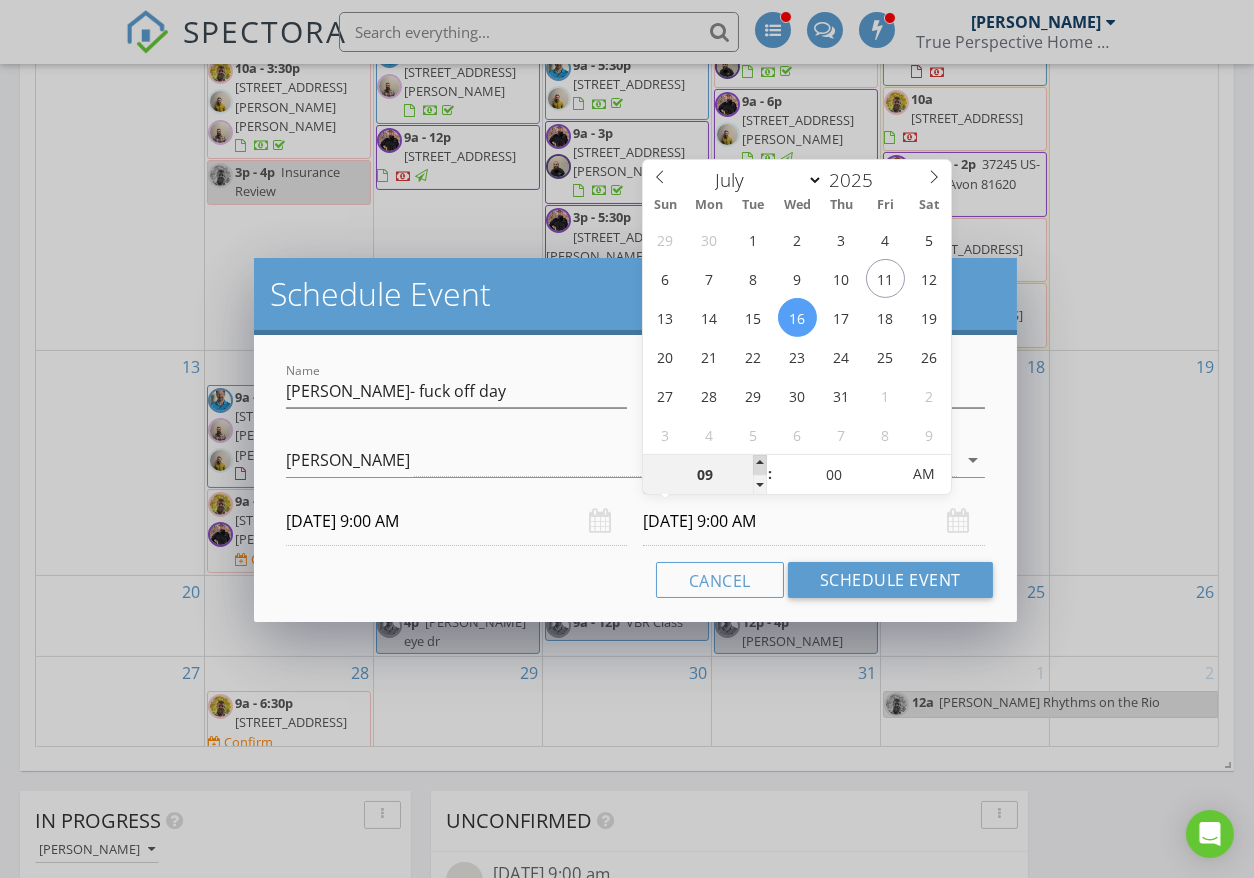 type on "10" 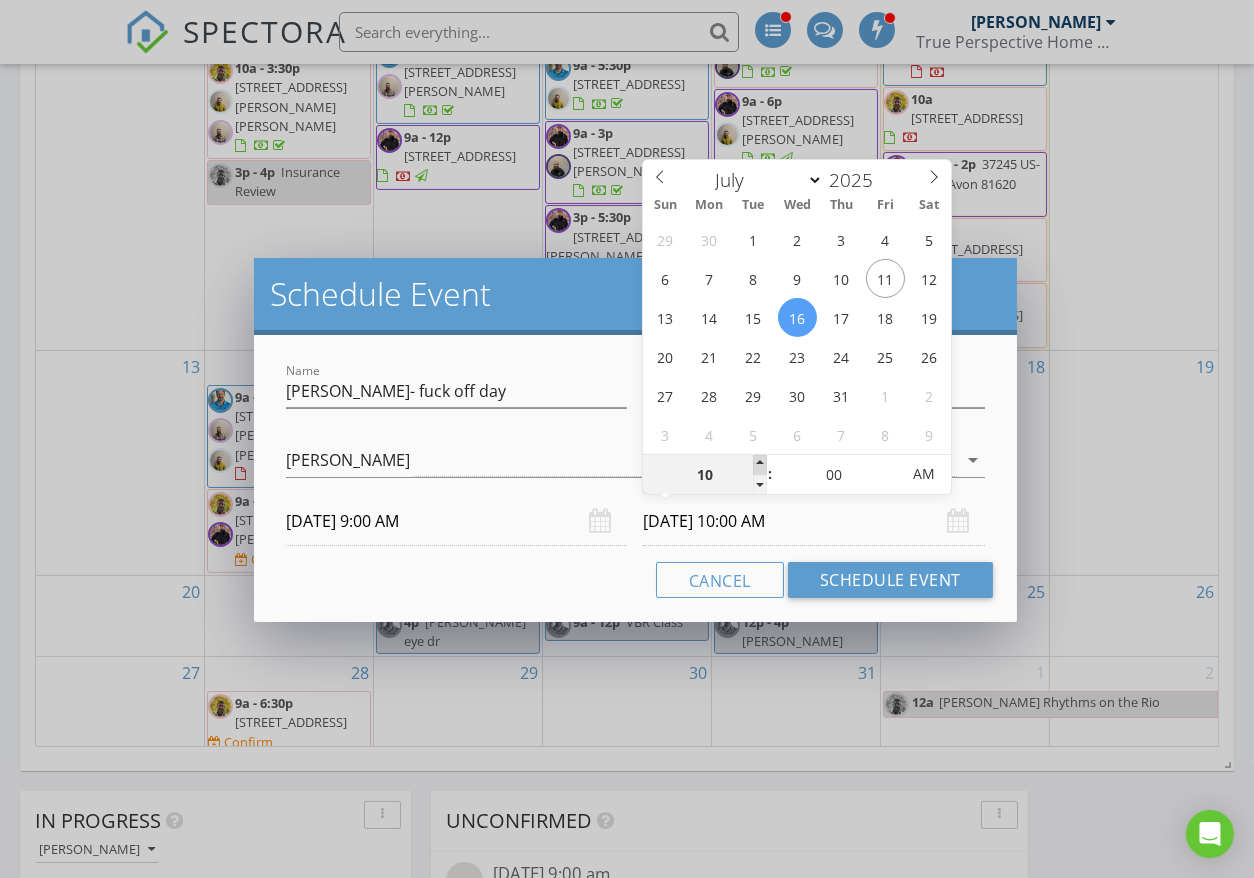 click at bounding box center [760, 465] 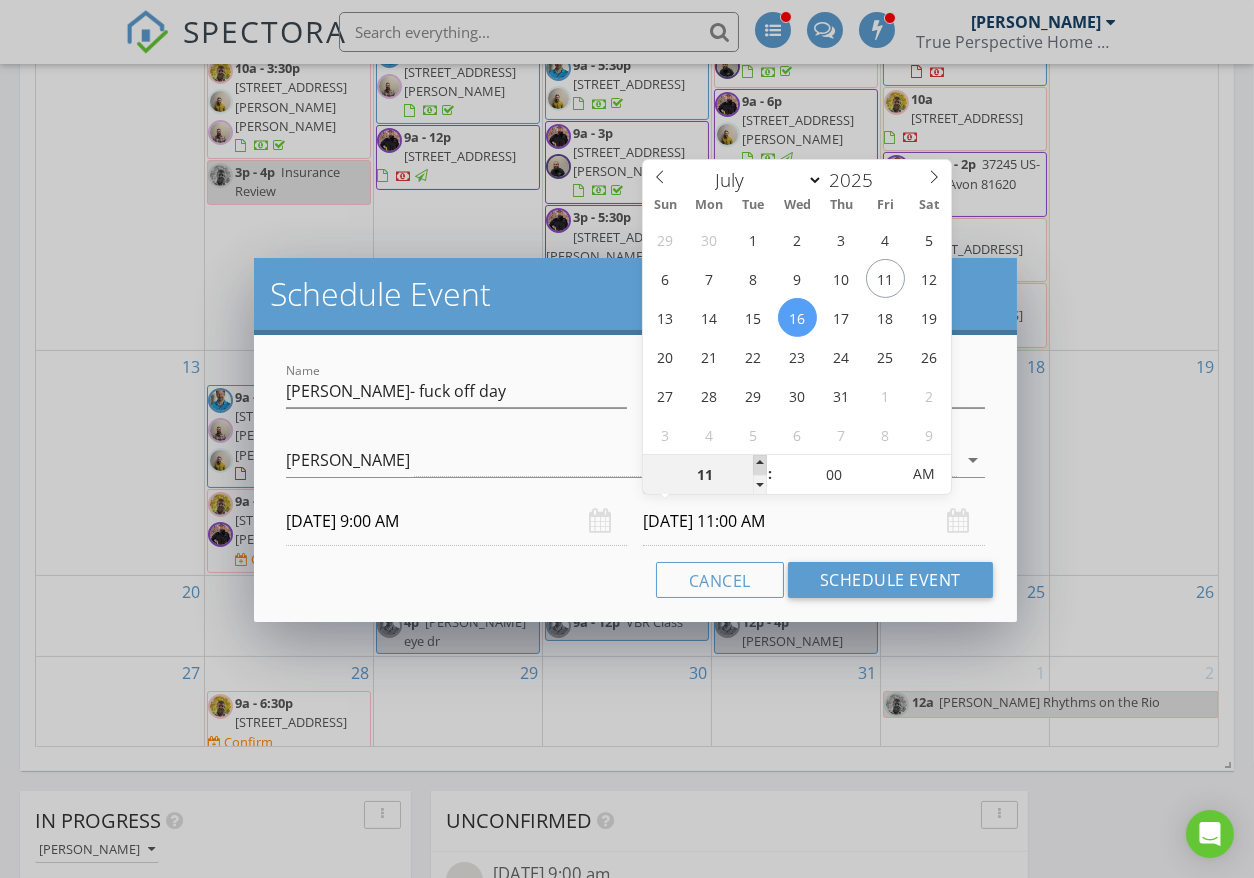 click at bounding box center [760, 465] 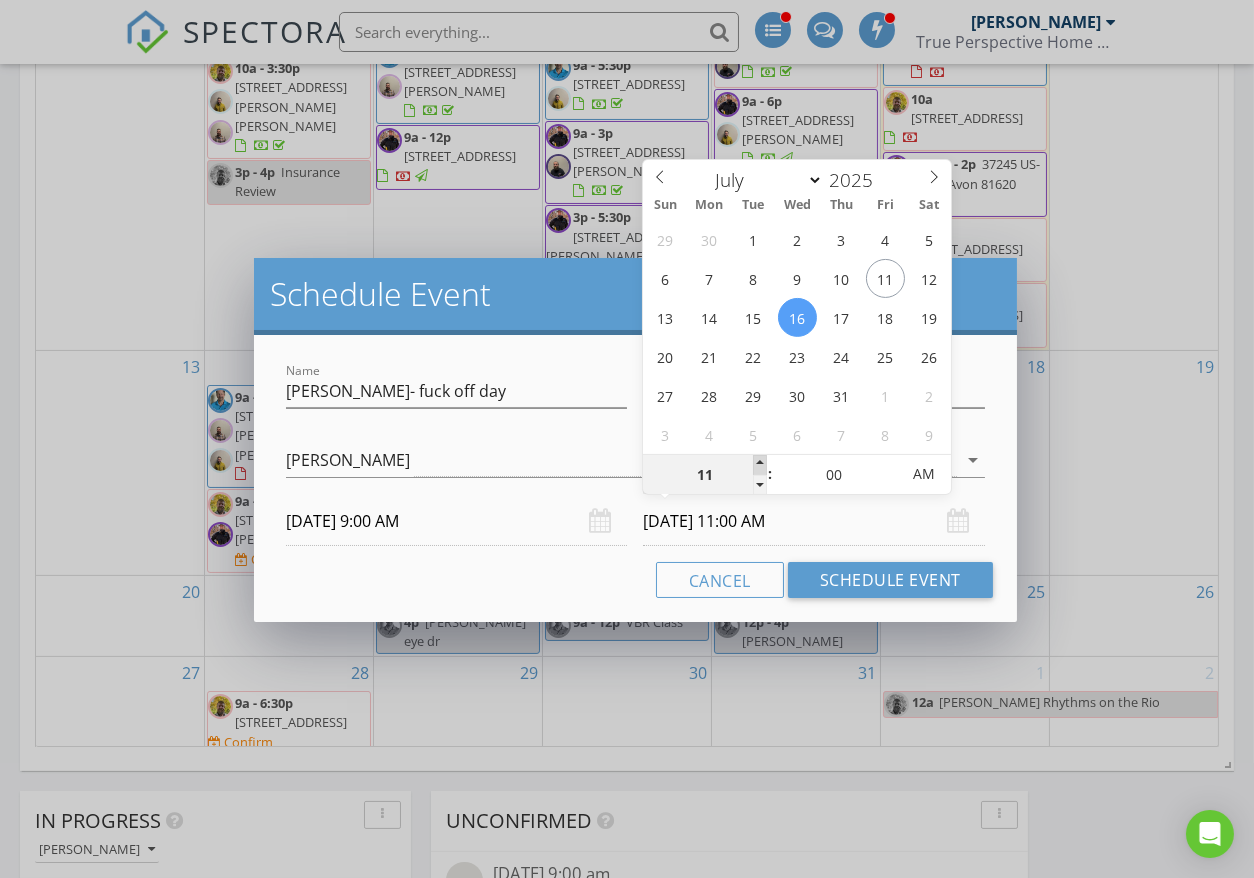 type on "12" 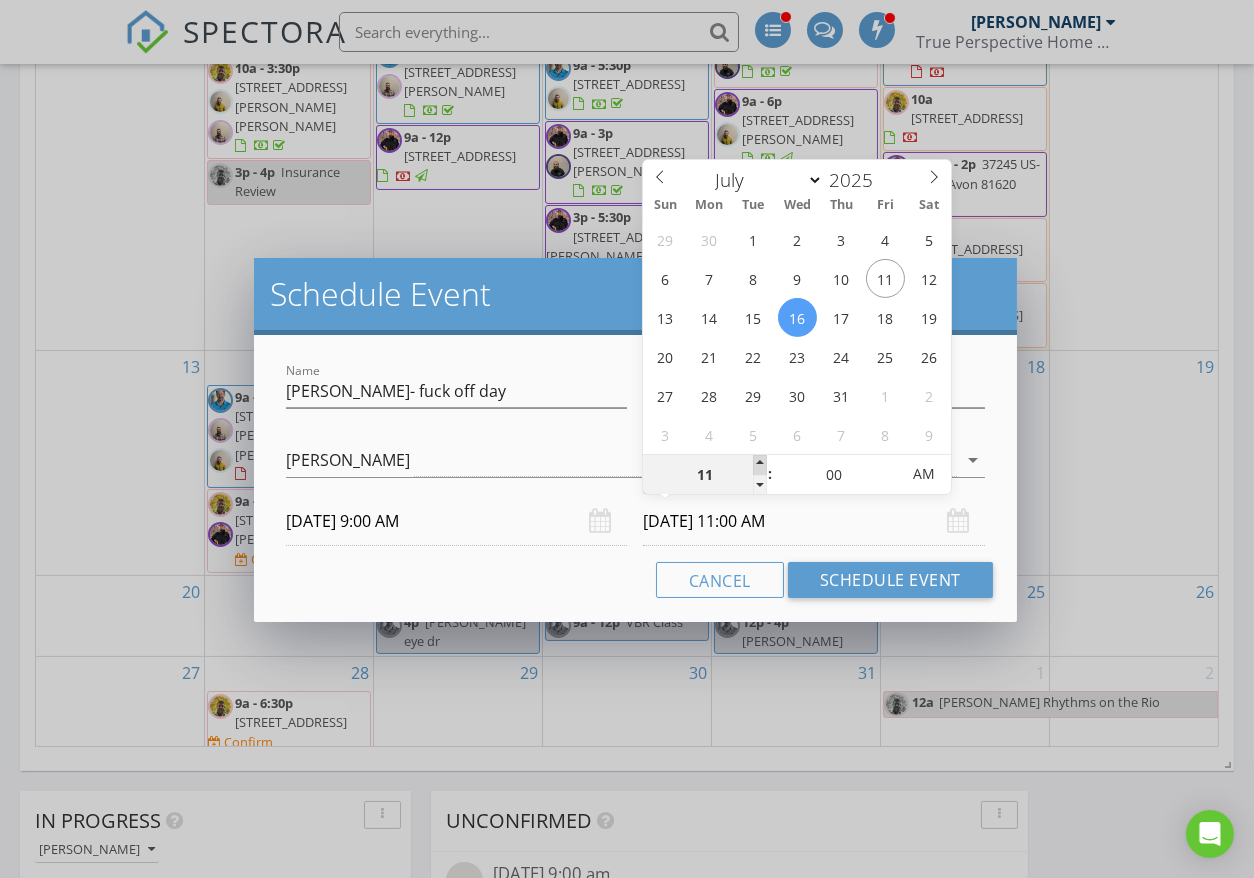 type on "07/16/2025 12:00 PM" 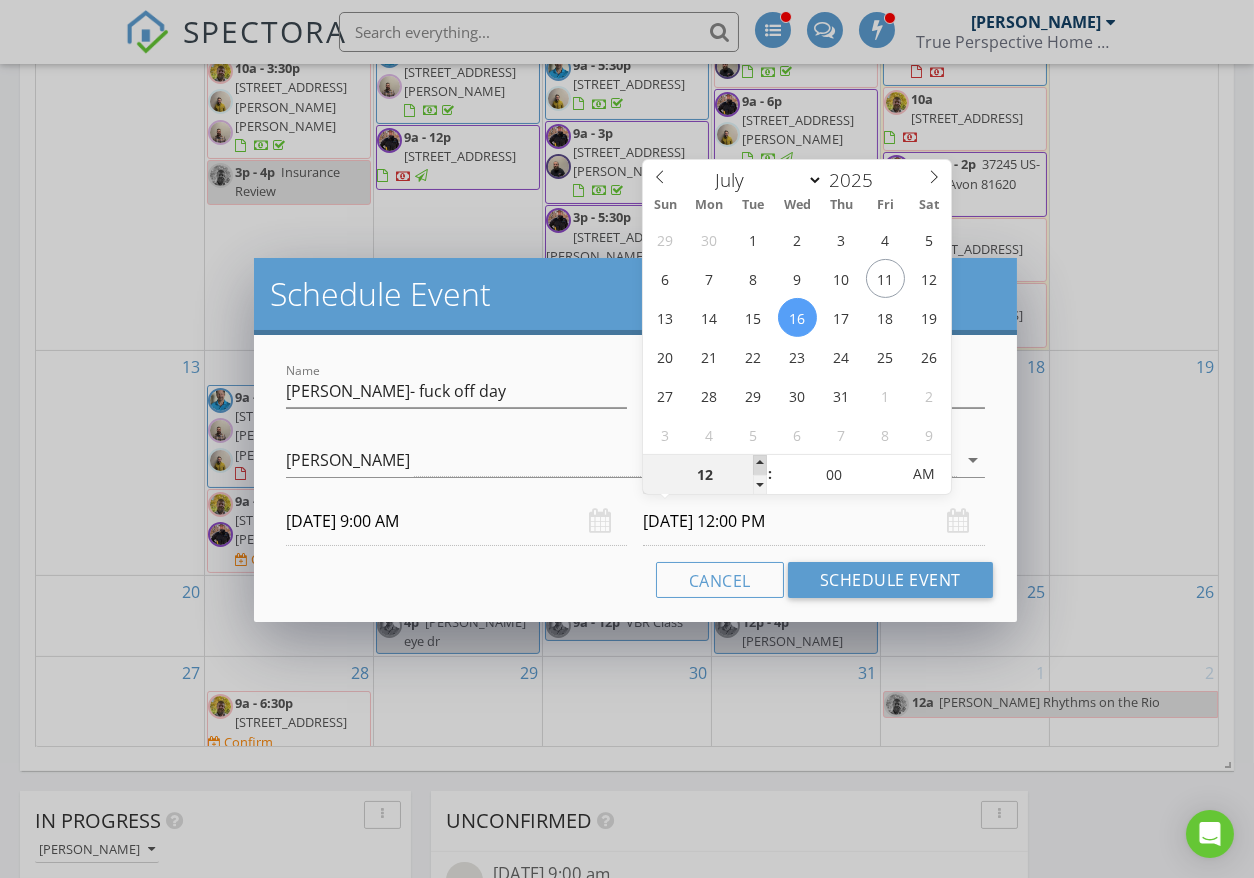 click at bounding box center [760, 465] 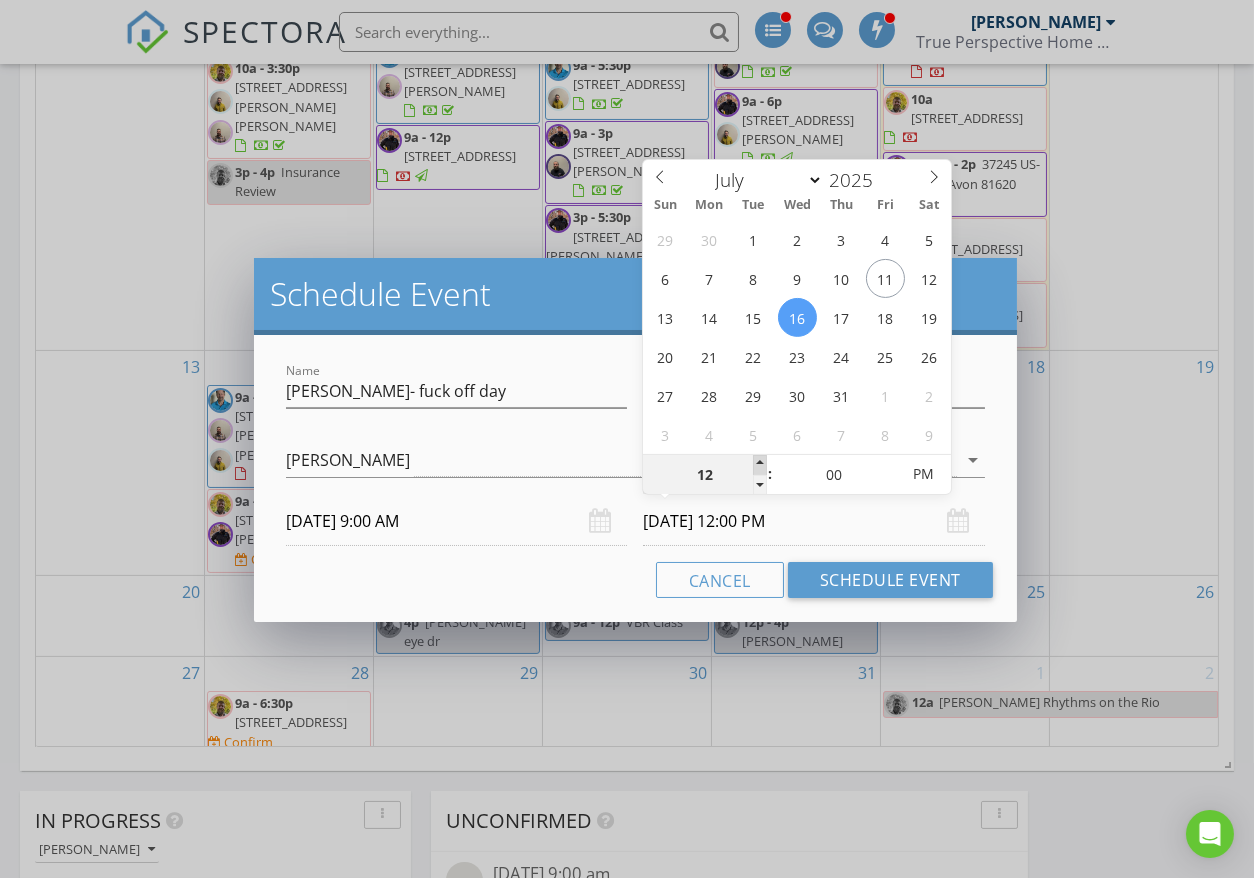 type on "01" 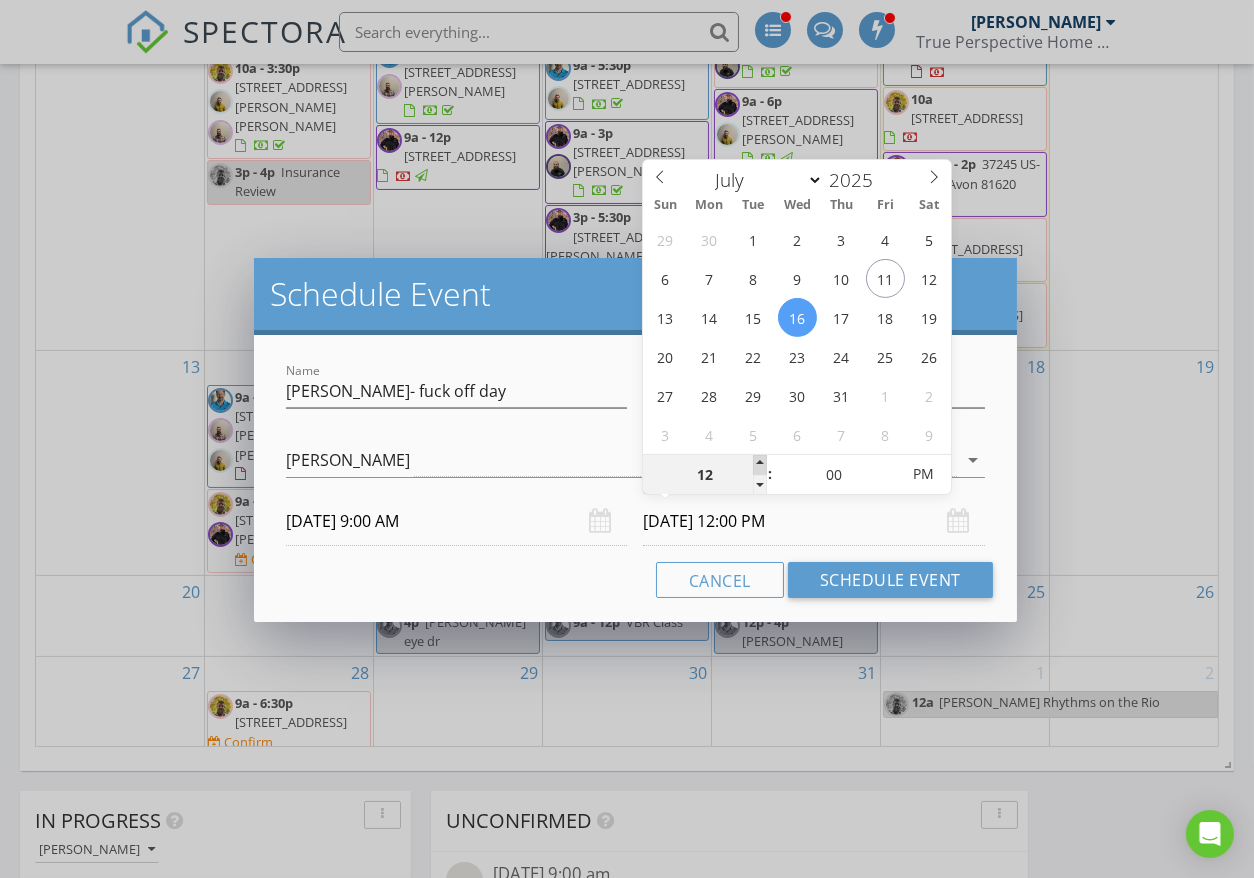 type on "07/16/2025 1:00 PM" 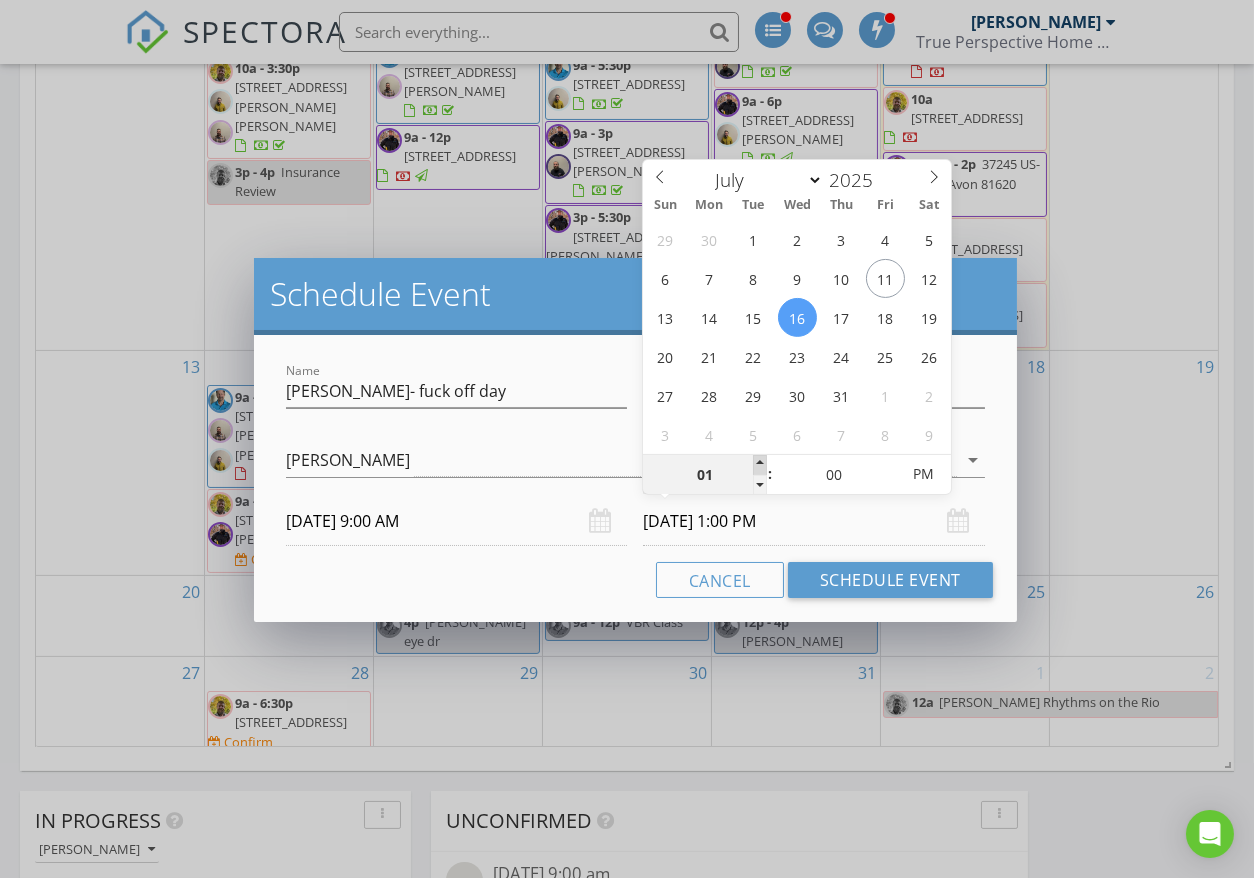 click at bounding box center [760, 465] 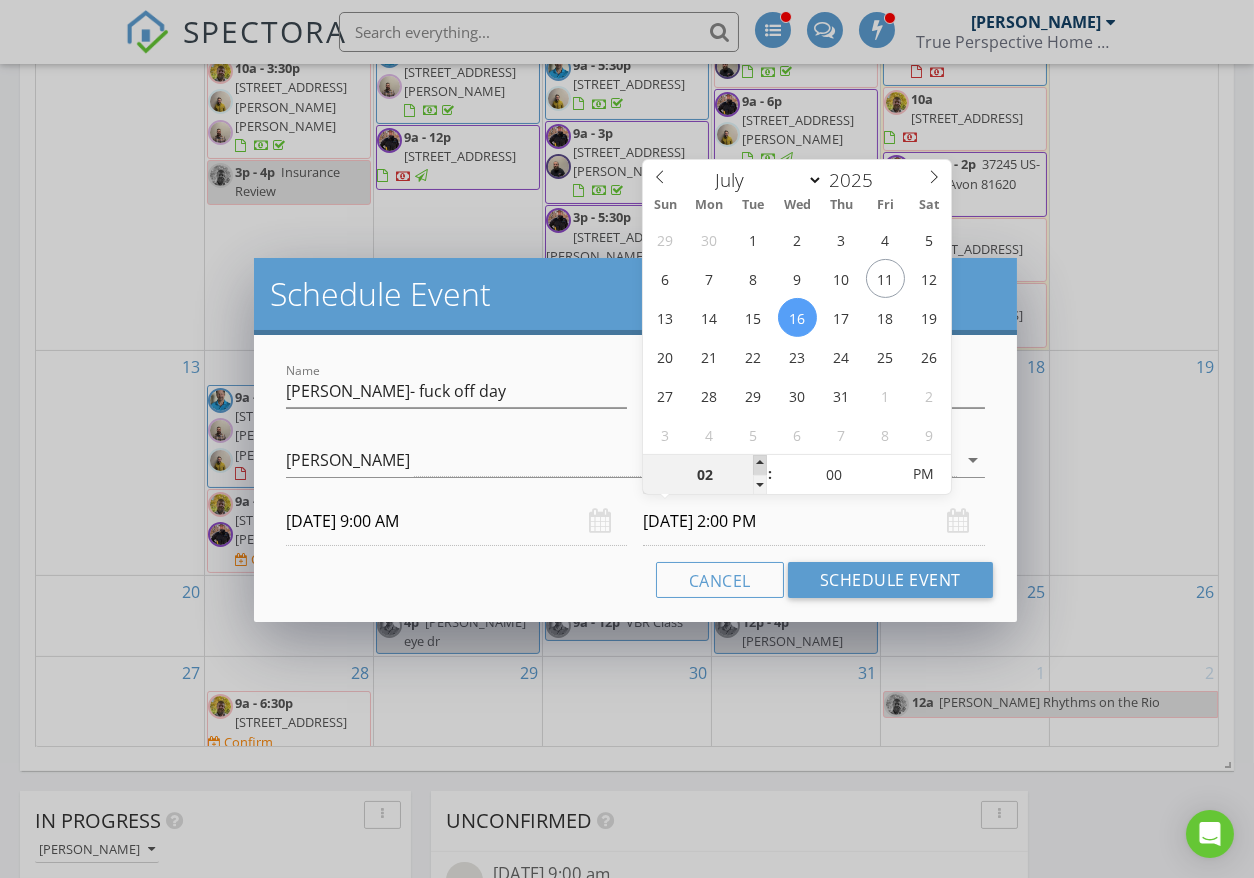 click at bounding box center (760, 465) 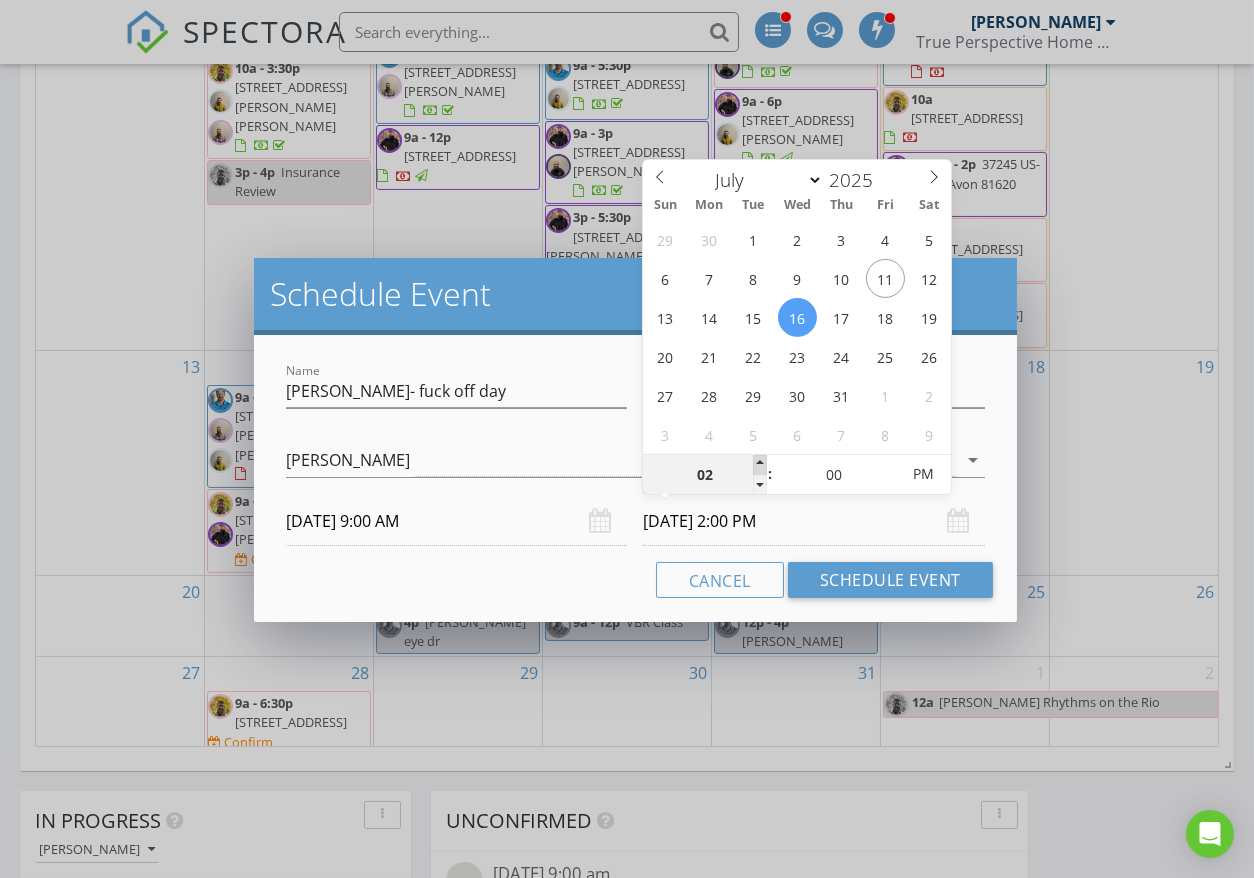type on "03" 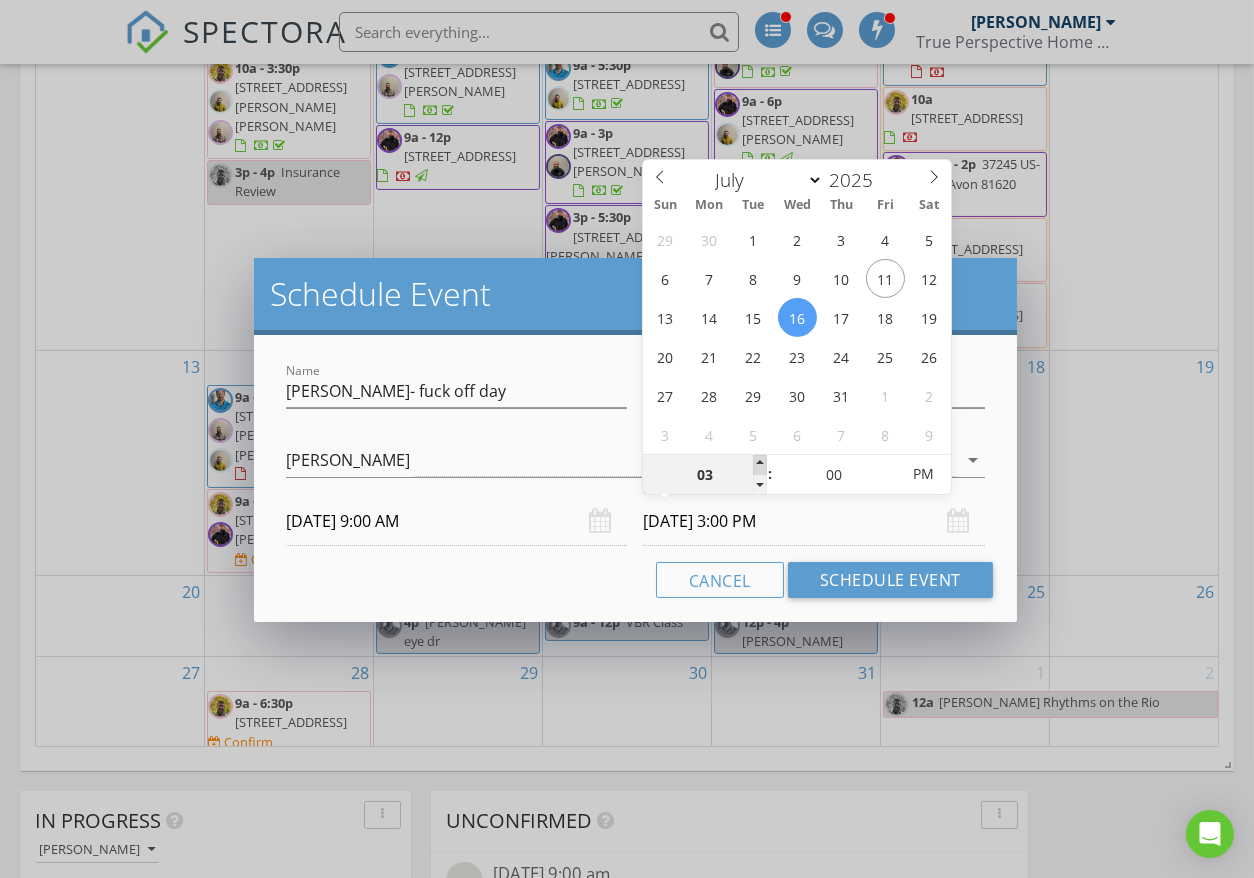 click at bounding box center (760, 465) 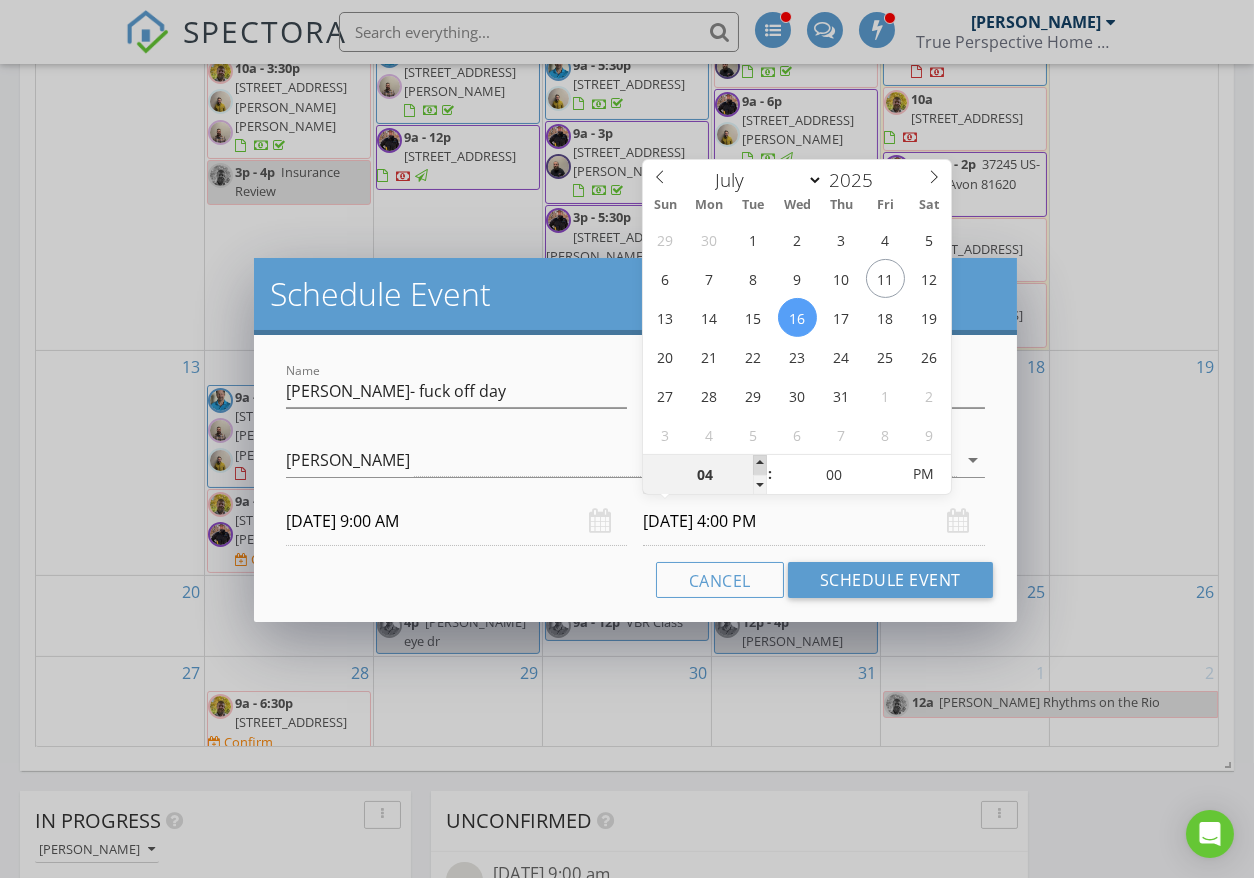 click at bounding box center [760, 465] 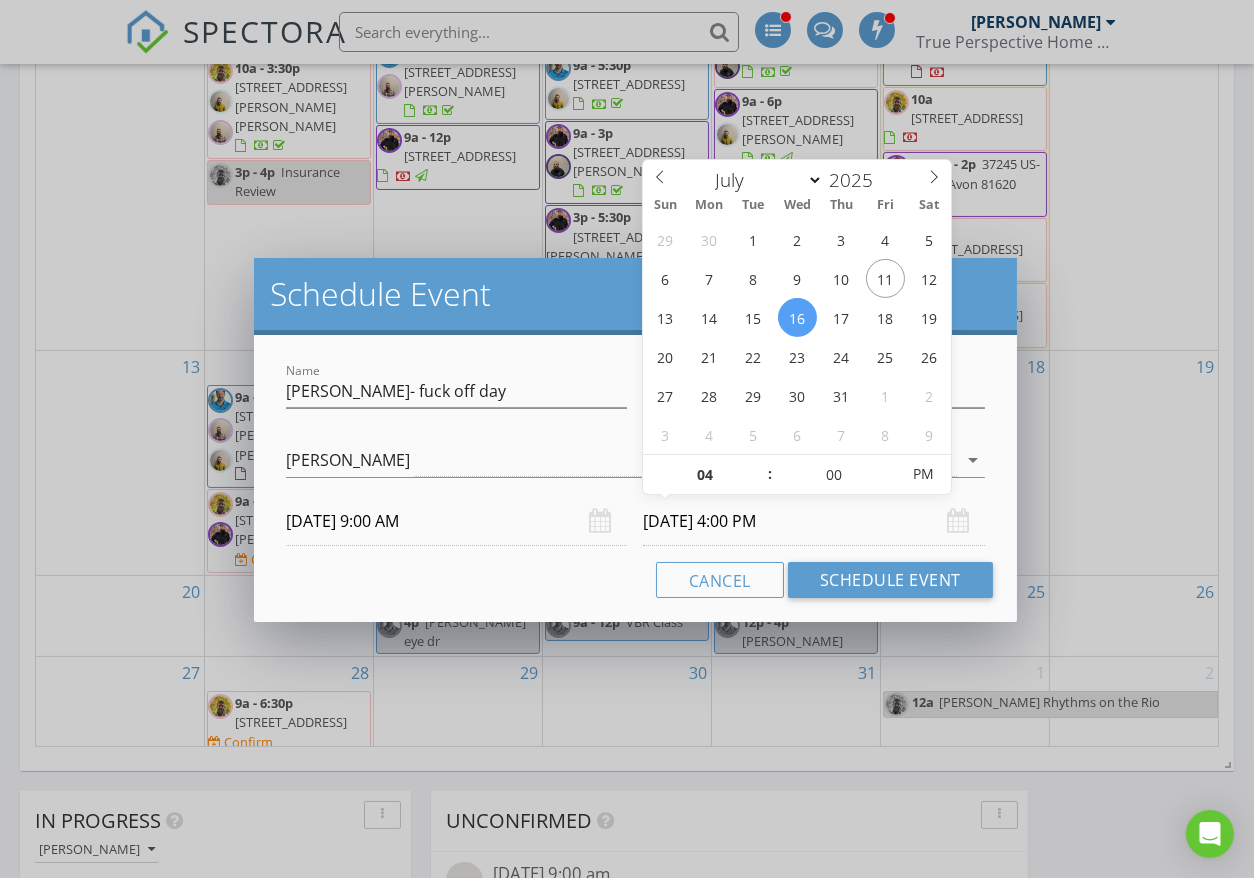 click on "07/16/2025 4:00 PM" at bounding box center (813, 521) 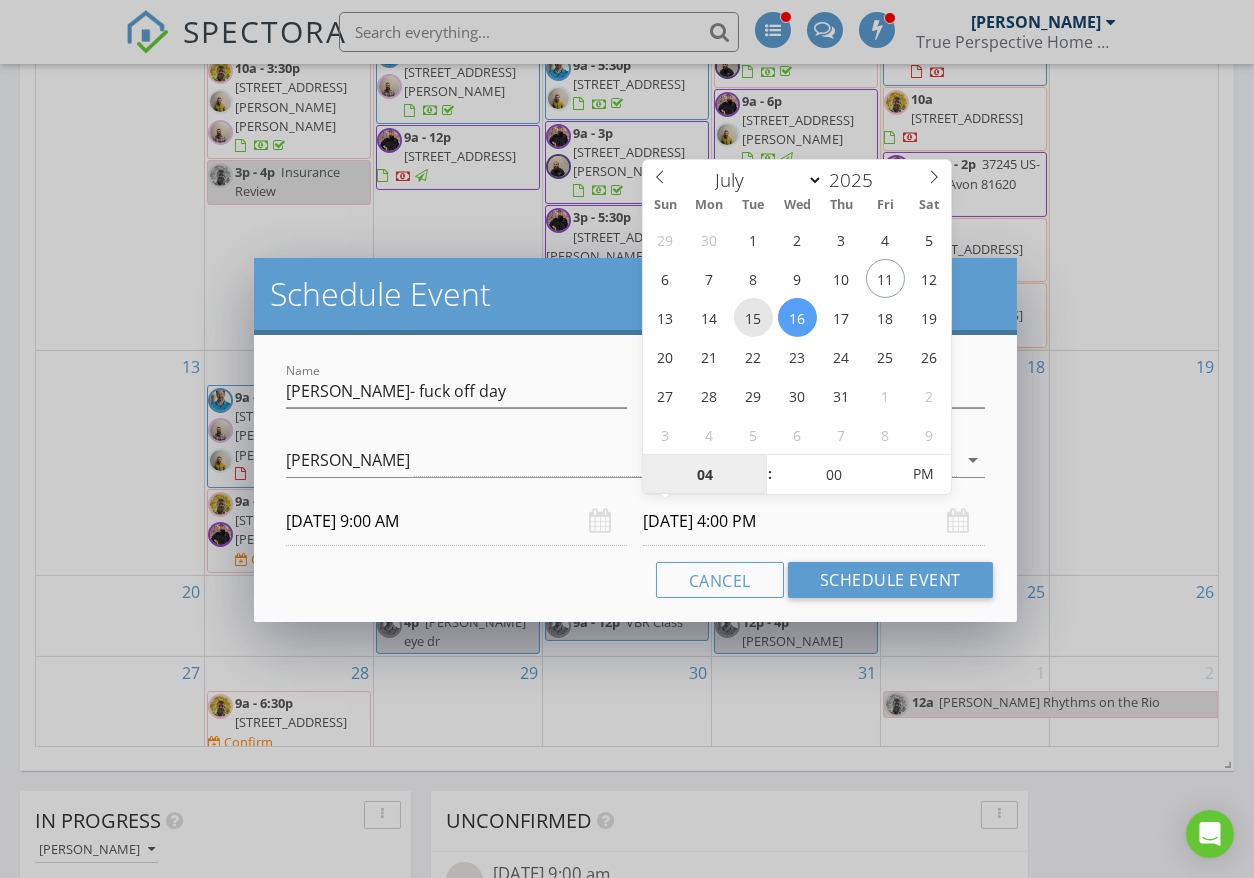 type on "07/15/2025 4:00 PM" 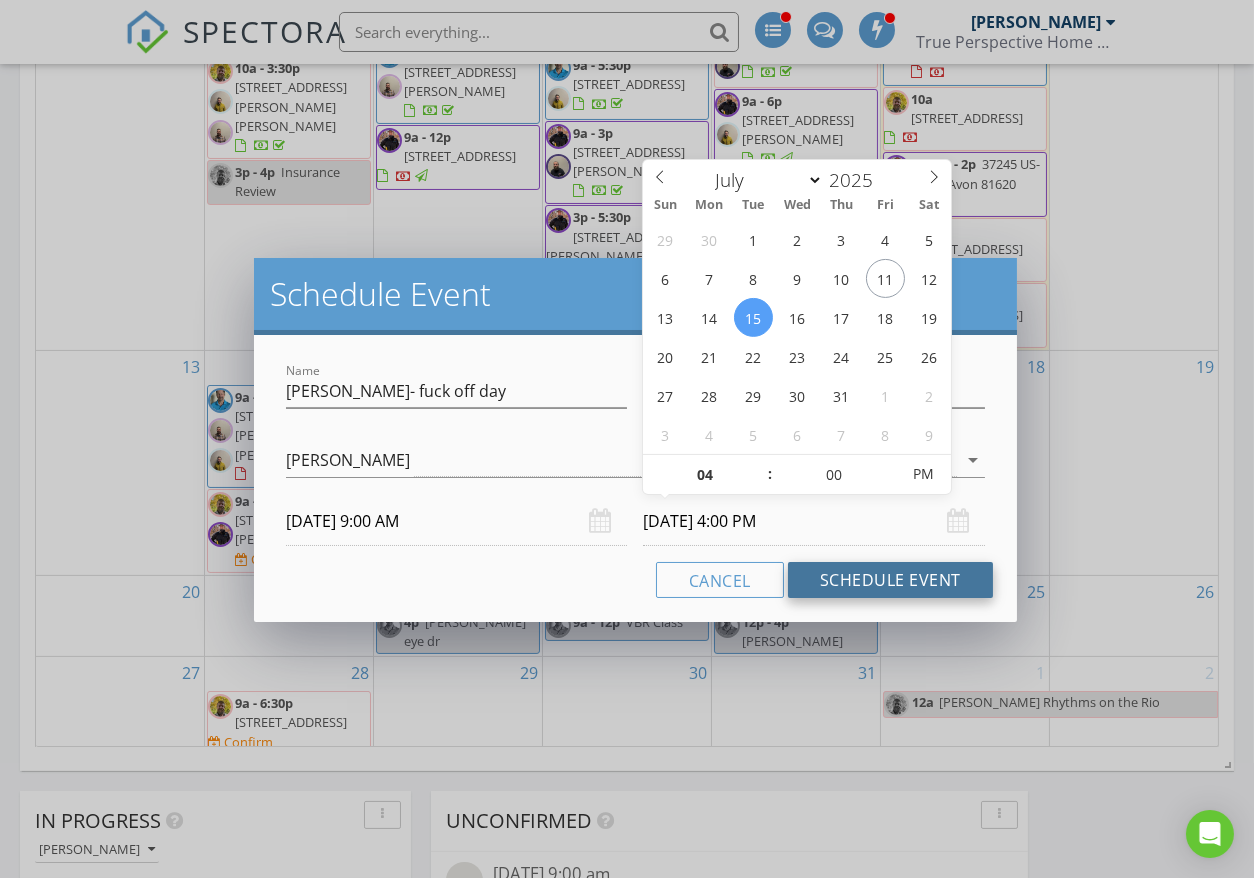 click on "Schedule Event" at bounding box center (890, 580) 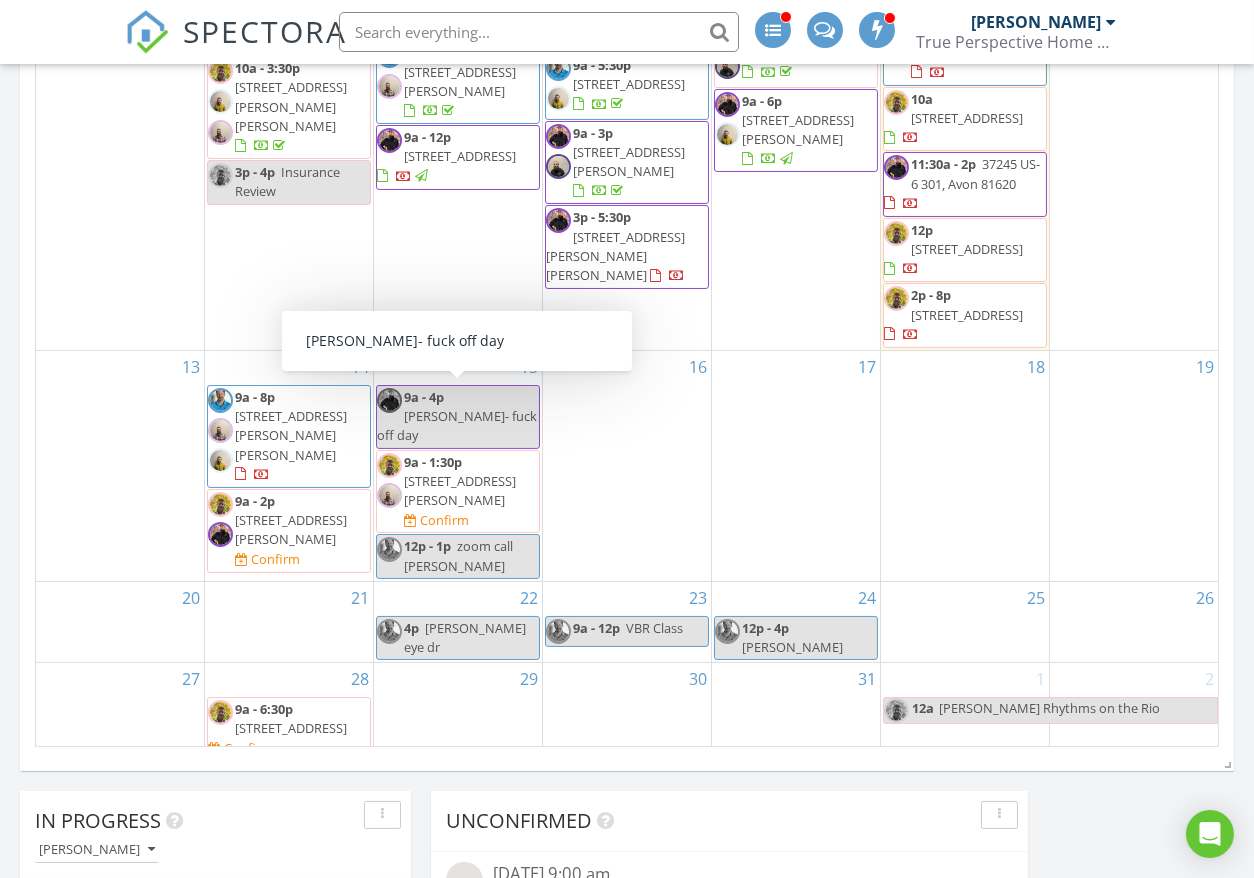 click on "Chris- fuck off day" at bounding box center [457, 425] 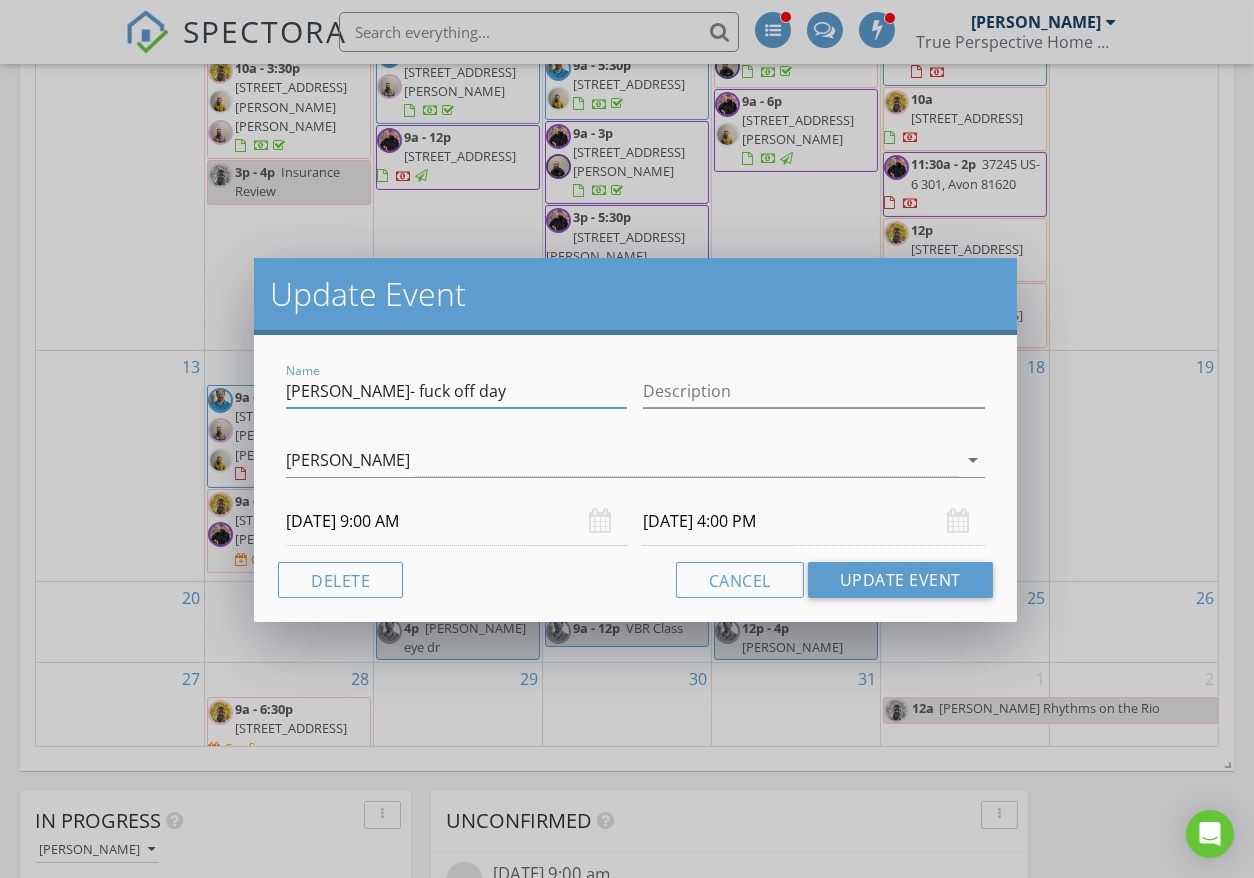 drag, startPoint x: 447, startPoint y: 383, endPoint x: 337, endPoint y: 381, distance: 110.01818 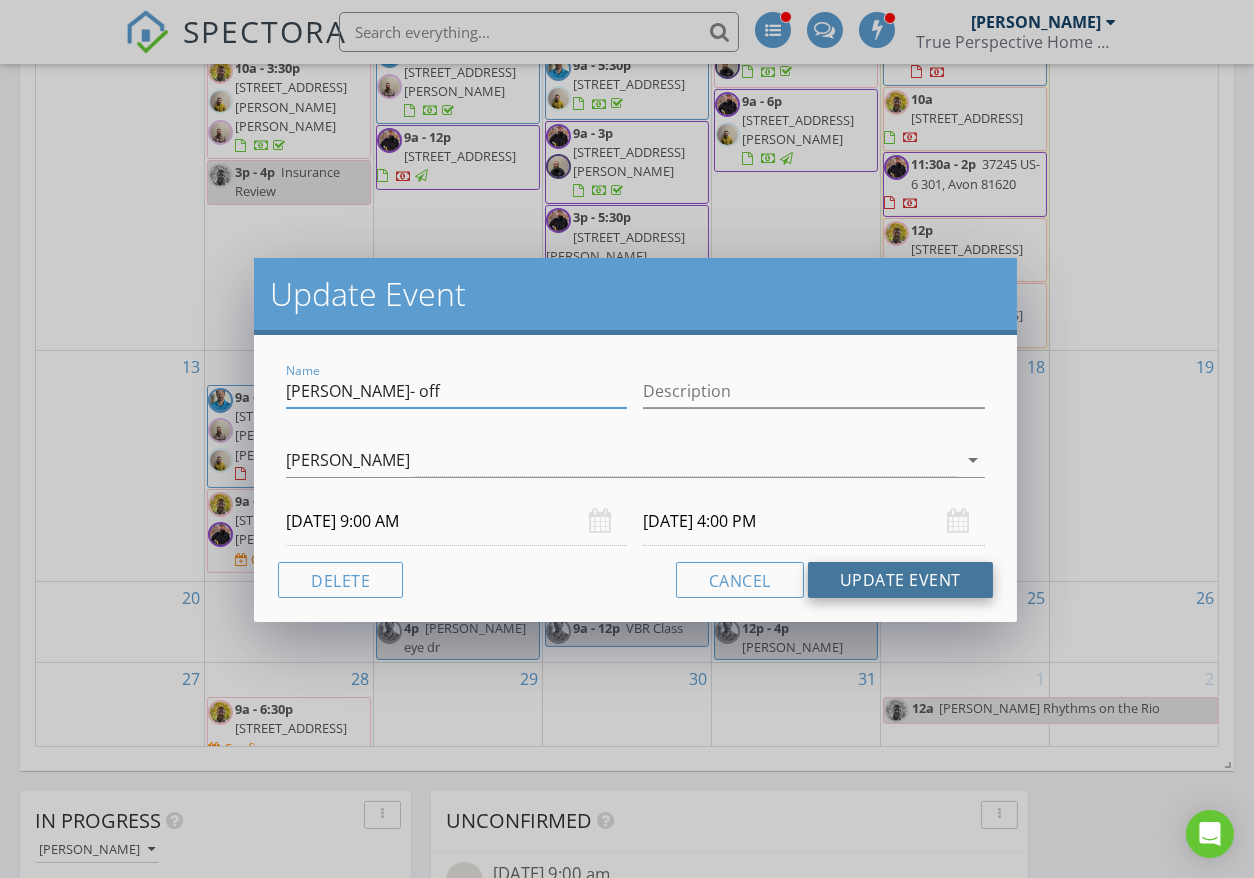 type on "[PERSON_NAME]- off" 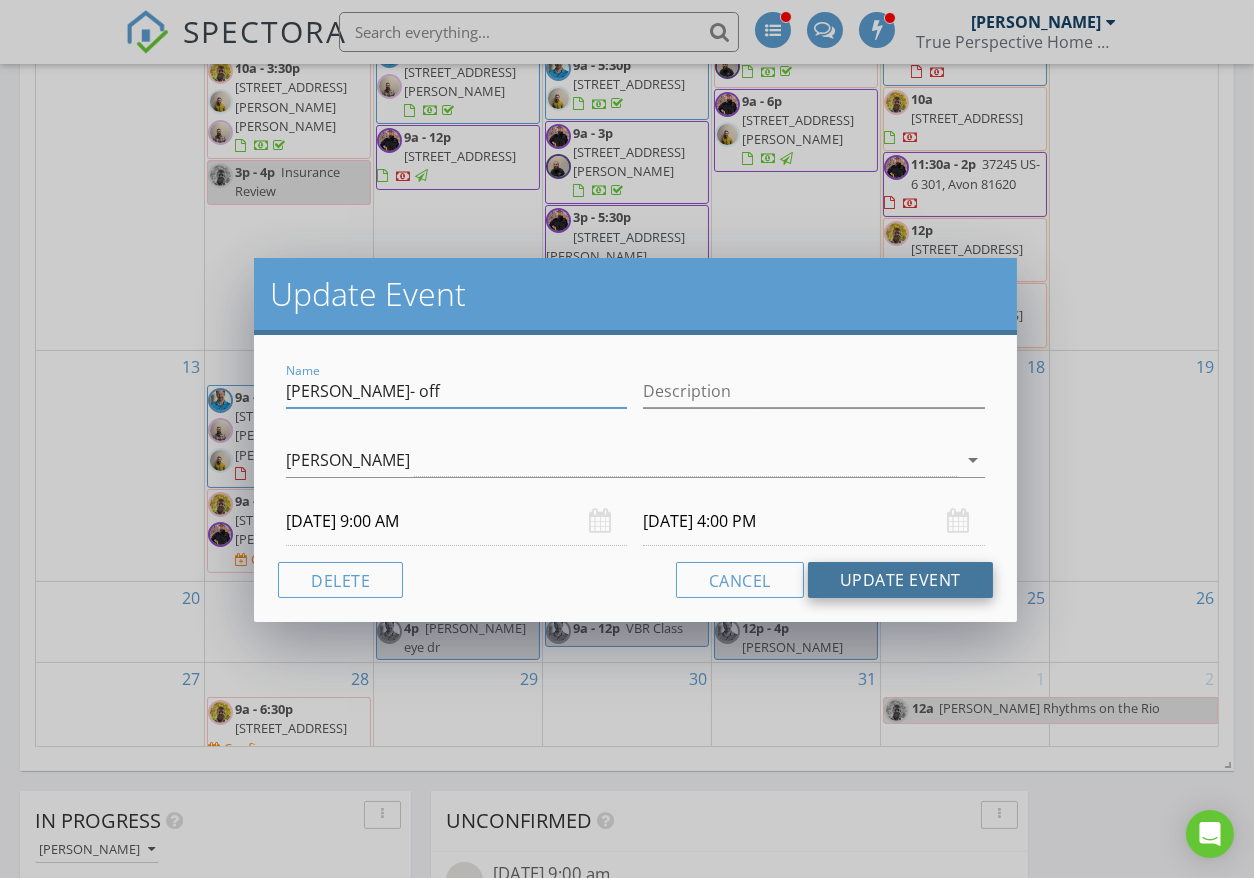click on "Update Event" at bounding box center (900, 580) 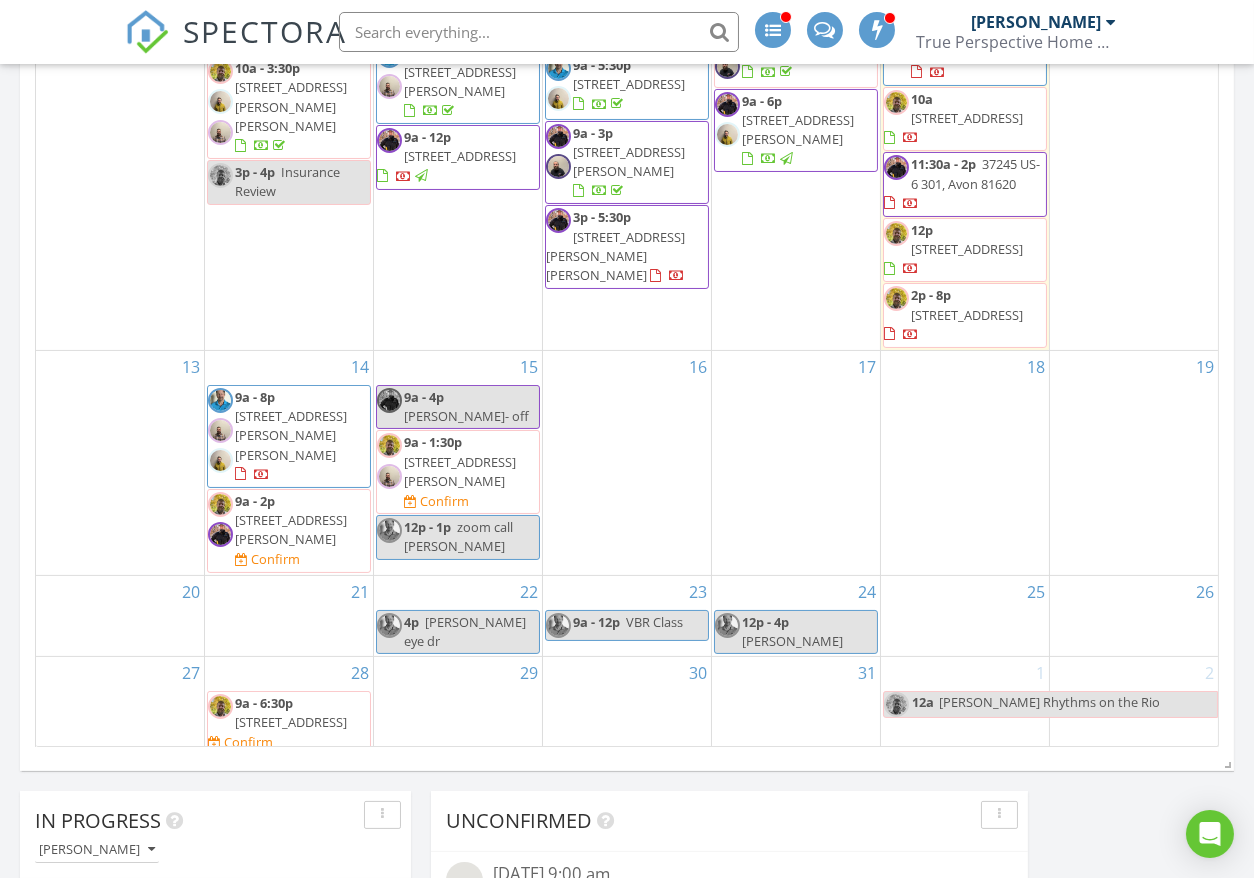 click on "16" at bounding box center (627, 463) 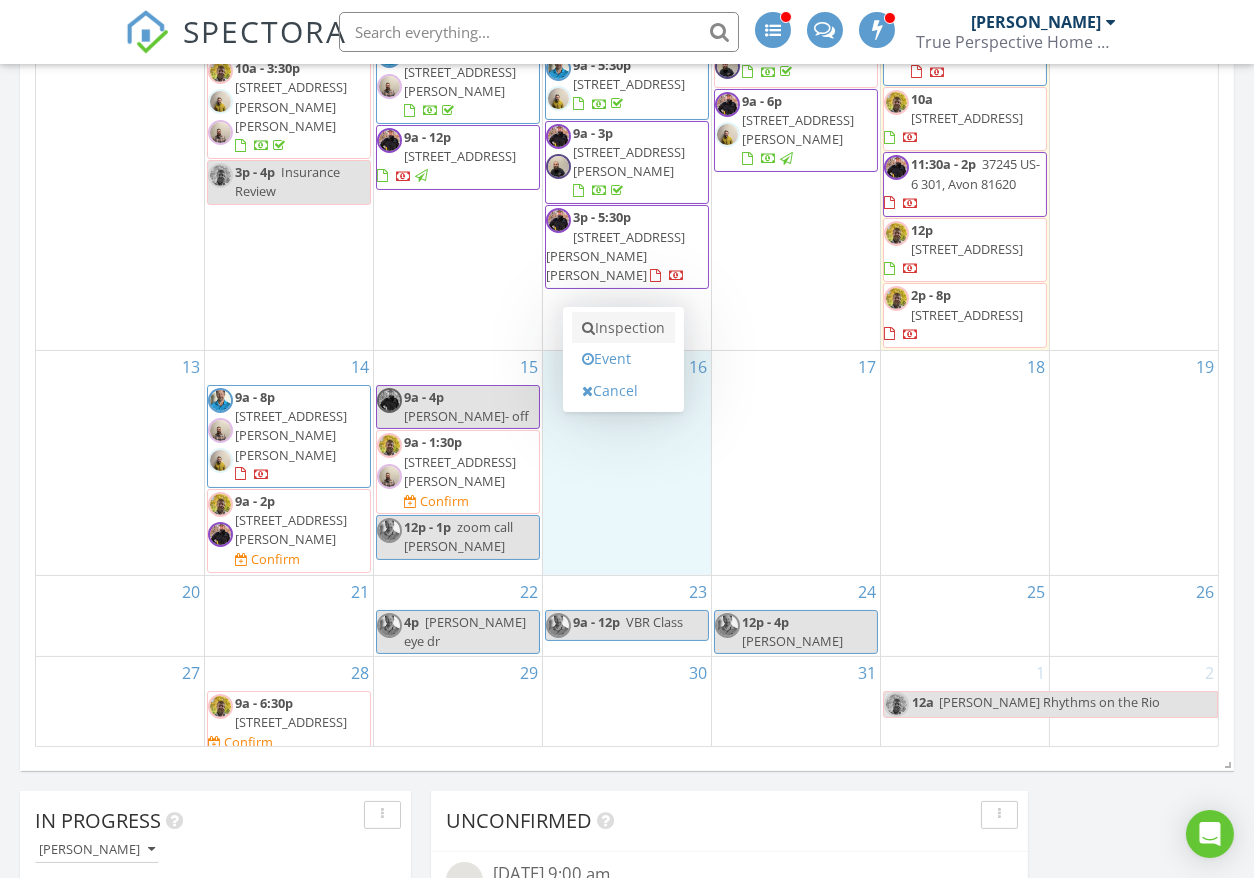 click on "Inspection" at bounding box center (623, 328) 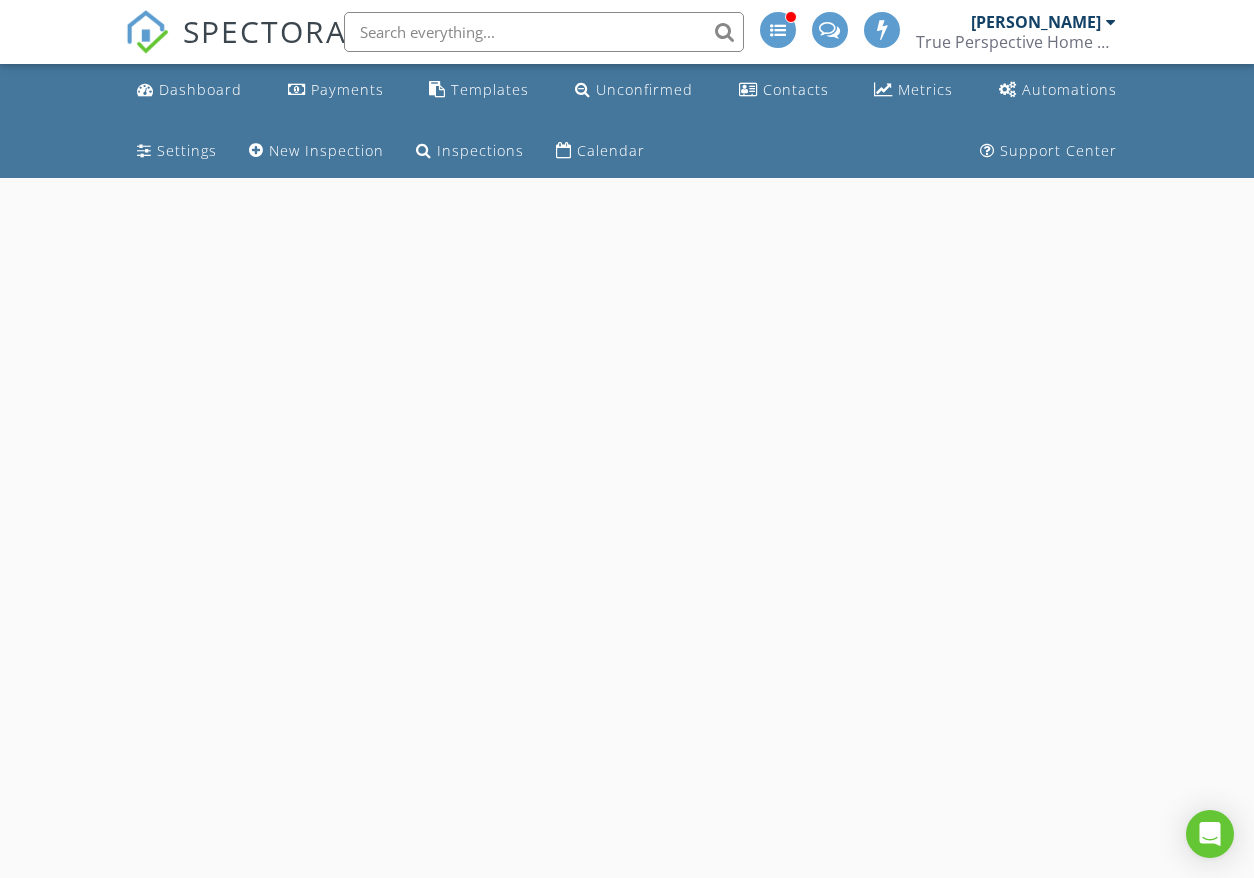 scroll, scrollTop: 0, scrollLeft: 0, axis: both 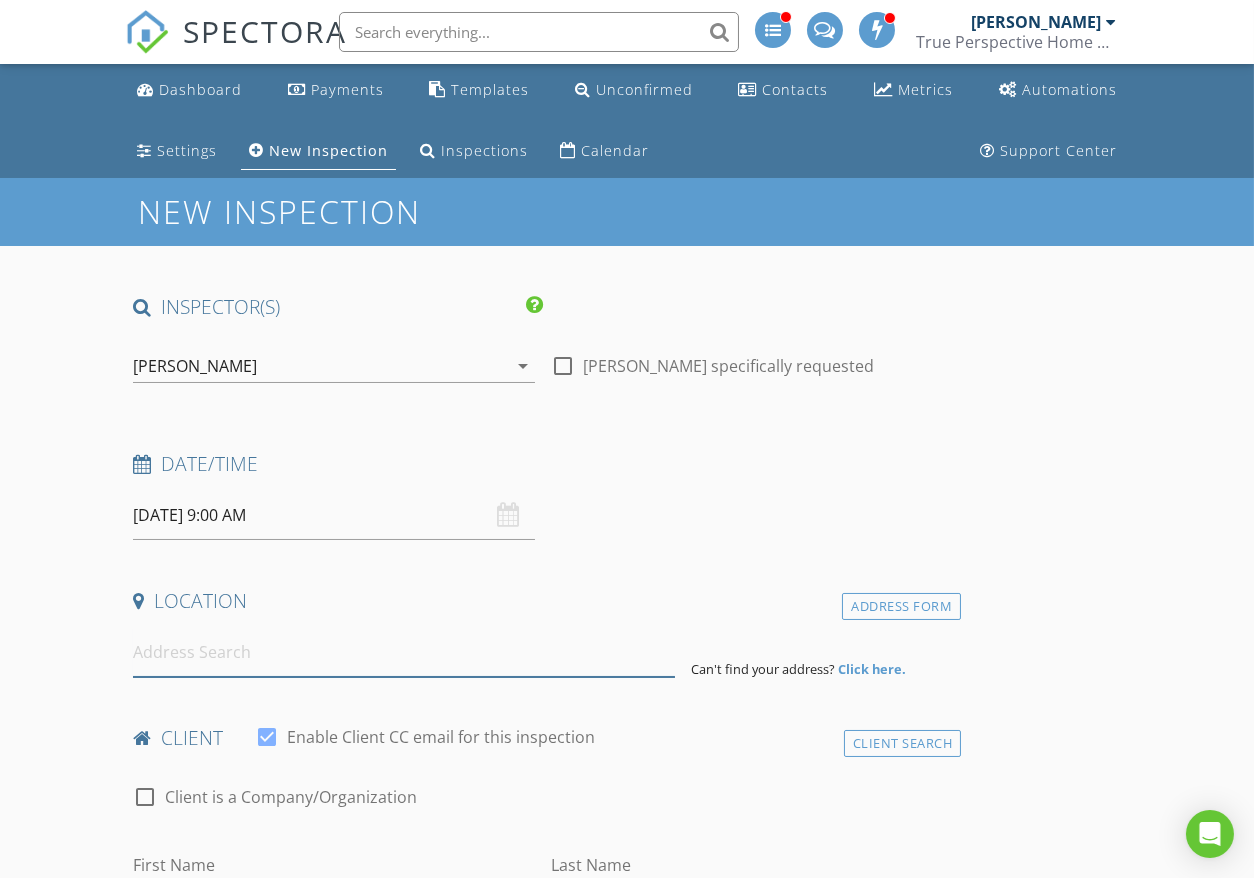click at bounding box center (403, 652) 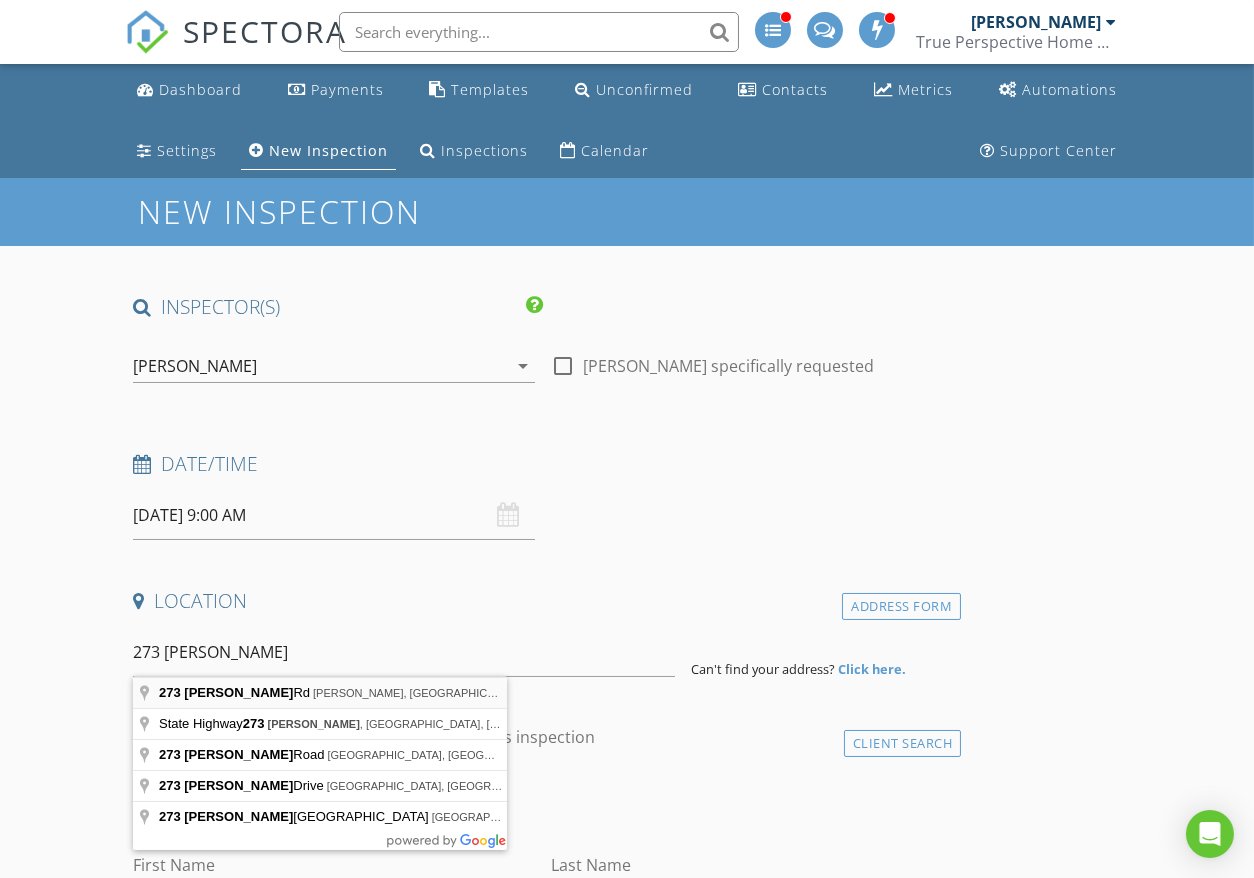 type on "[STREET_ADDRESS][PERSON_NAME][PERSON_NAME]" 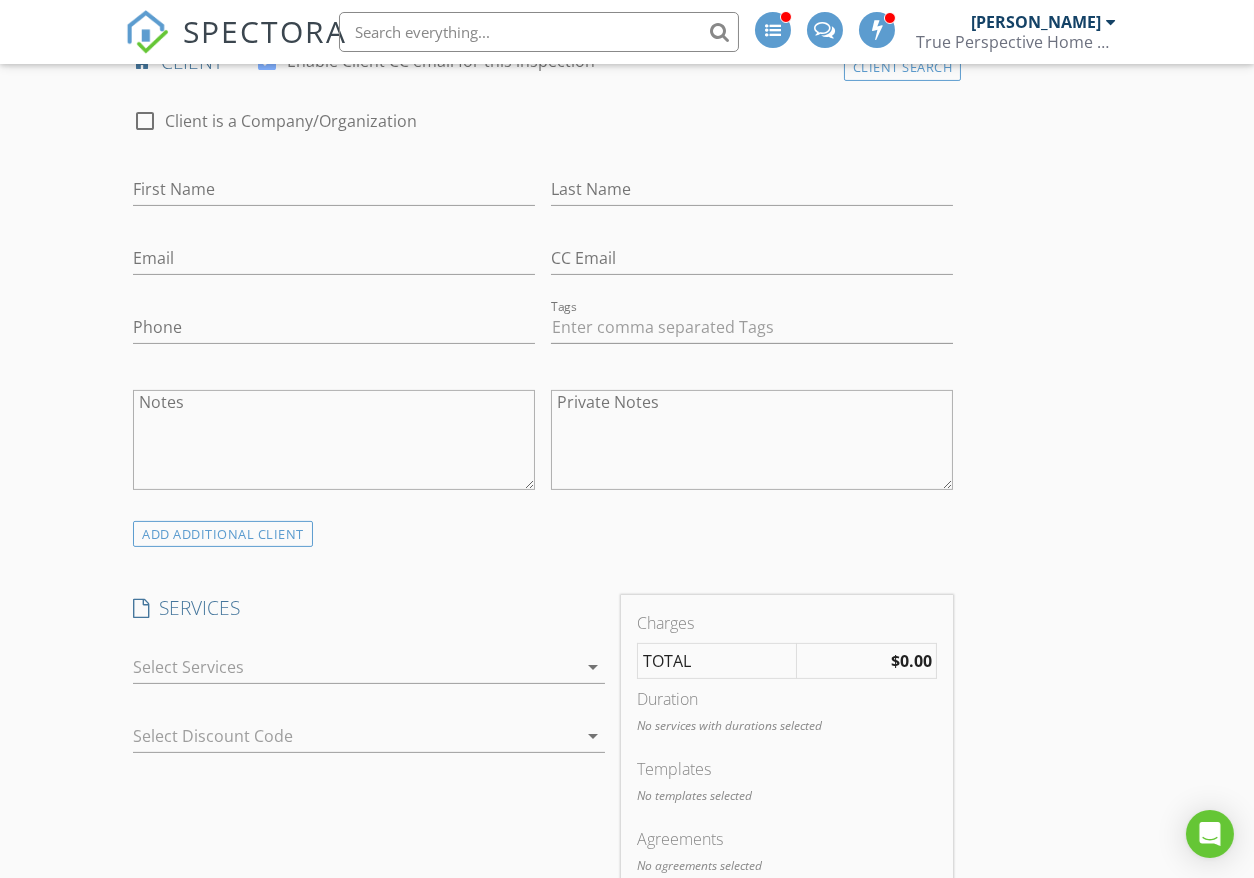scroll, scrollTop: 1111, scrollLeft: 0, axis: vertical 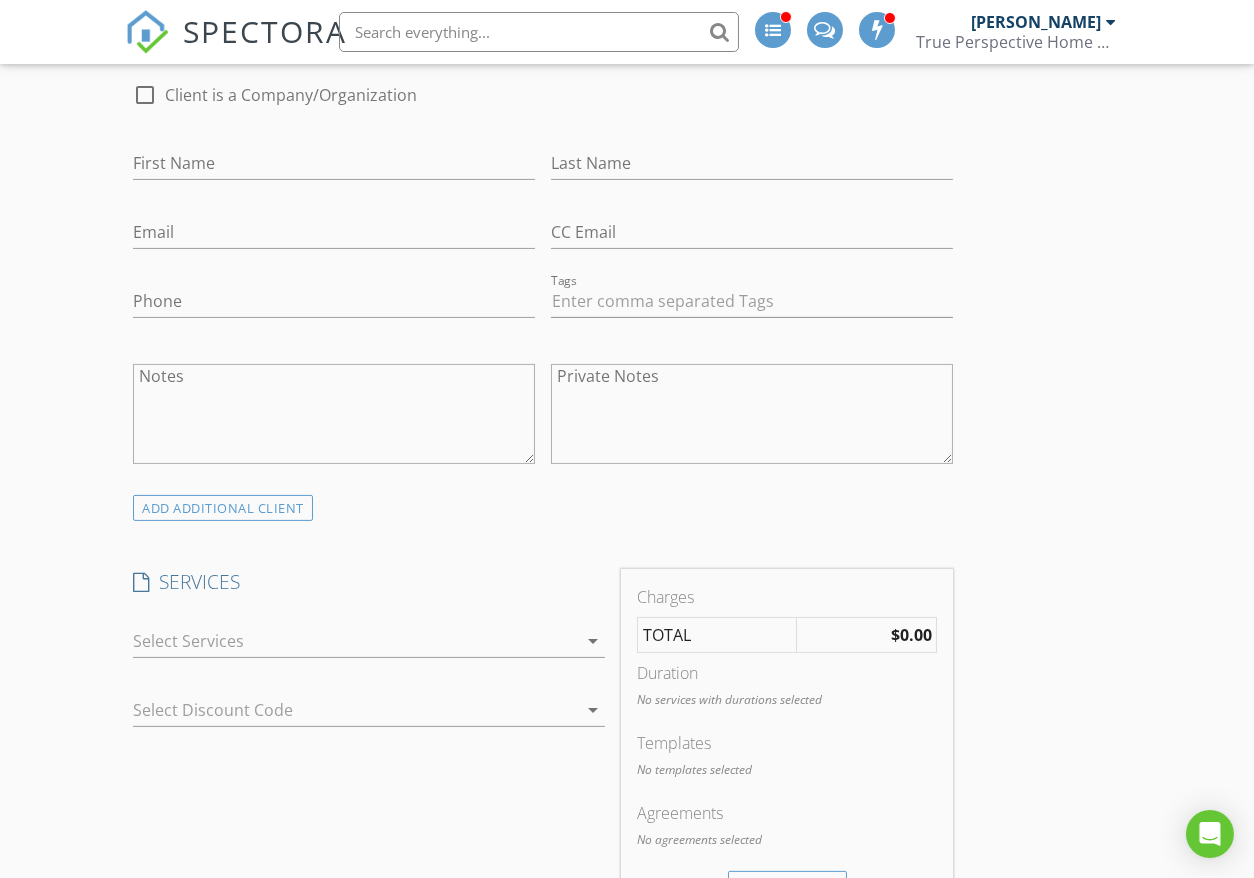 click at bounding box center [355, 641] 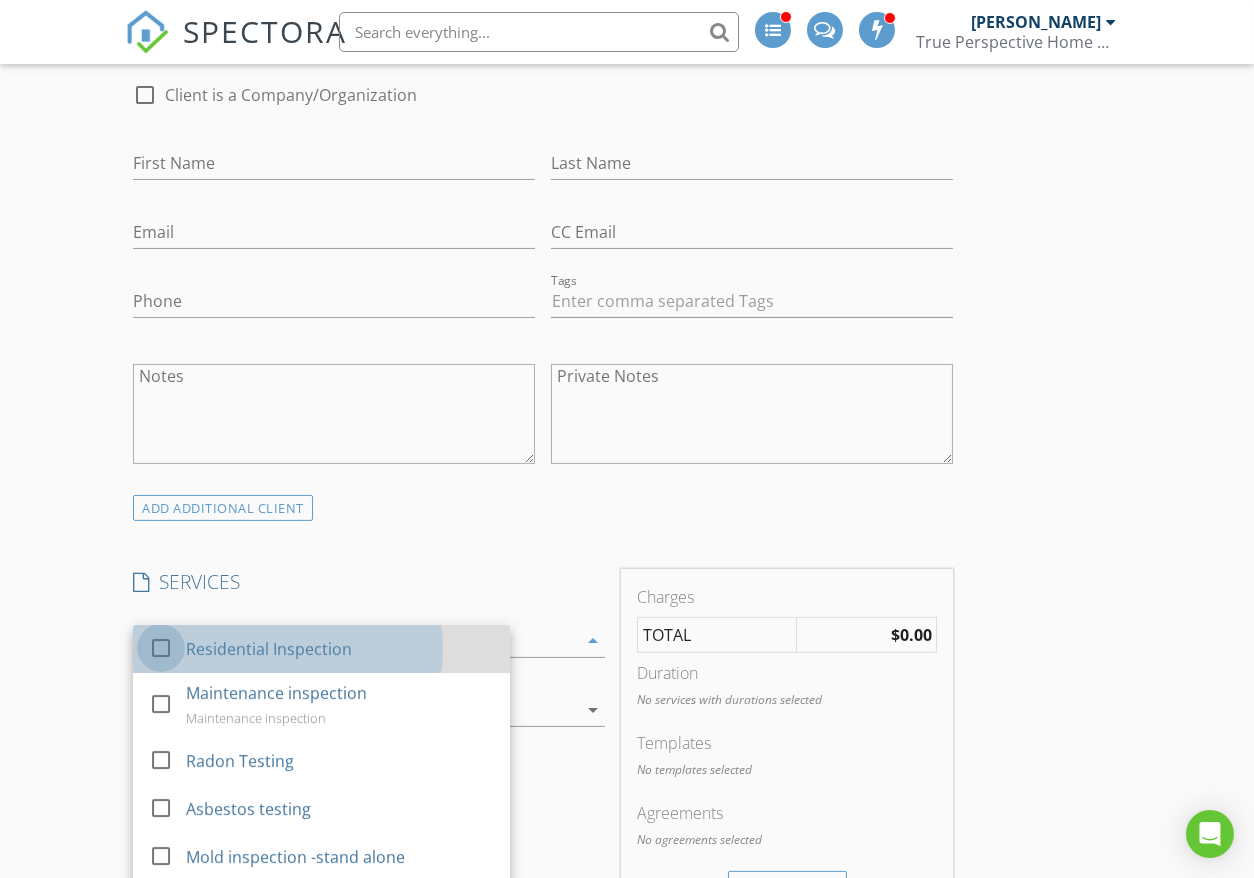 click at bounding box center (161, 648) 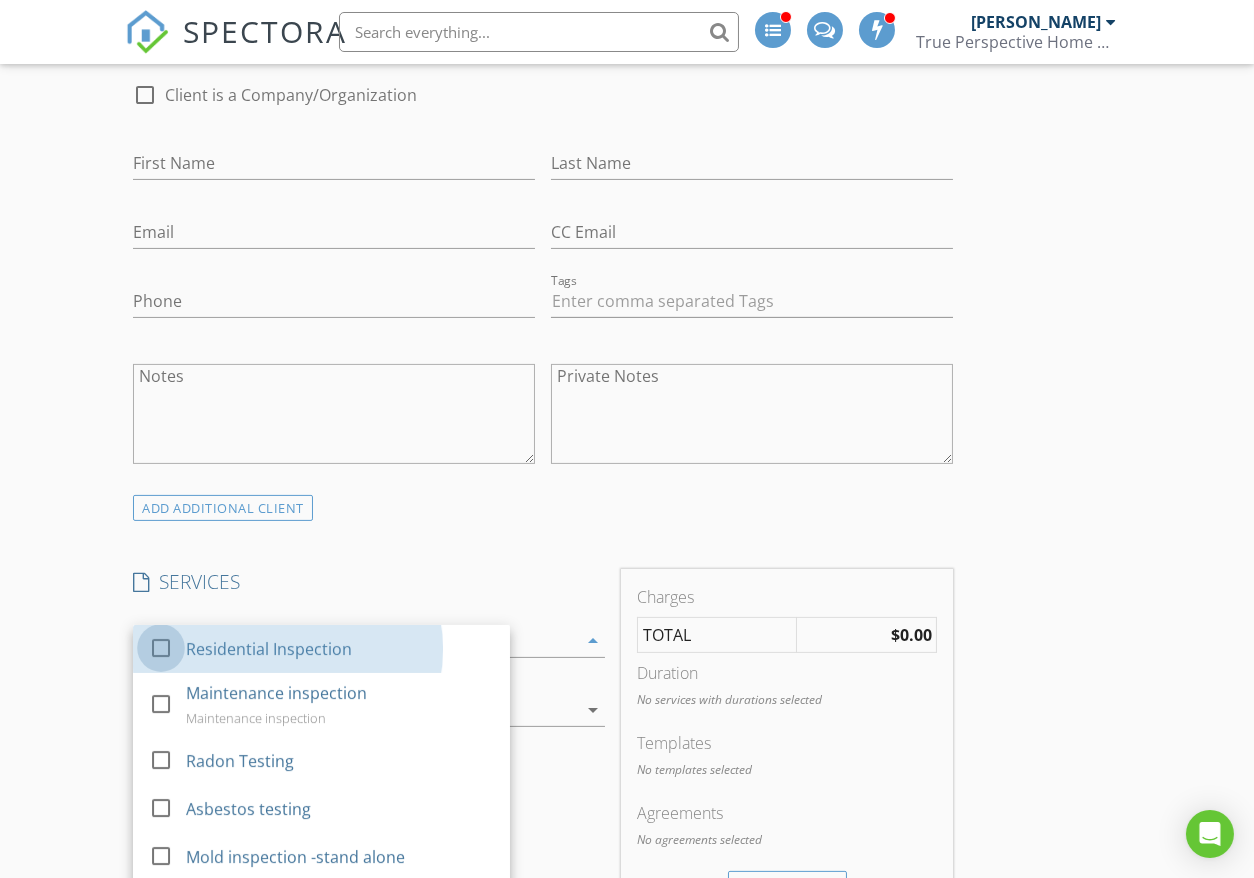 checkbox on "true" 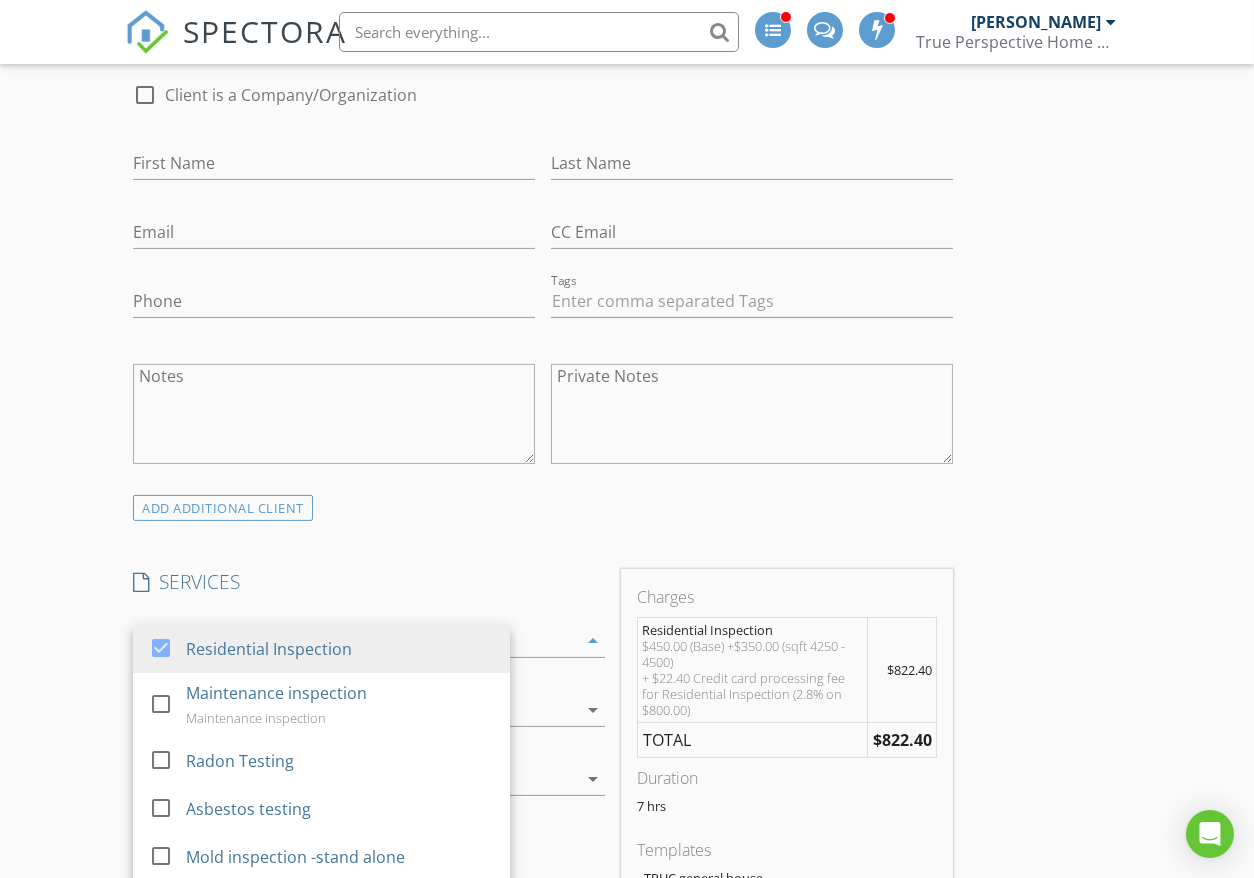 click on "New Inspection
INSPECTOR(S)
check_box   Ron Amass   PRIMARY   check_box_outline_blank   Dustin Lucas     check_box_outline_blank   Adam Frodge     check_box_outline_blank   Hayden Wylie     check_box_outline_blank   Chris Jobson     check_box_outline_blank   Adam Cunningham     Ron Amass arrow_drop_down   check_box_outline_blank Ron Amass specifically requested
Date/Time
07/16/2025 9:00 AM
Location
Address Search       Address 273 Bearden Rd   Unit   City Edwards   State CO   Zip 81632   County Eagle     Square Feet 4369   Year Built 1997   Foundation arrow_drop_down     Ron Amass     1.3 miles     (5 minutes)
client
check_box Enable Client CC email for this inspection   Client Search     check_box_outline_blank Client is a Company/Organization     First Name   Last Name   Email   CC Email   Phone         Tags         Notes   Private Notes" at bounding box center [627, 1179] 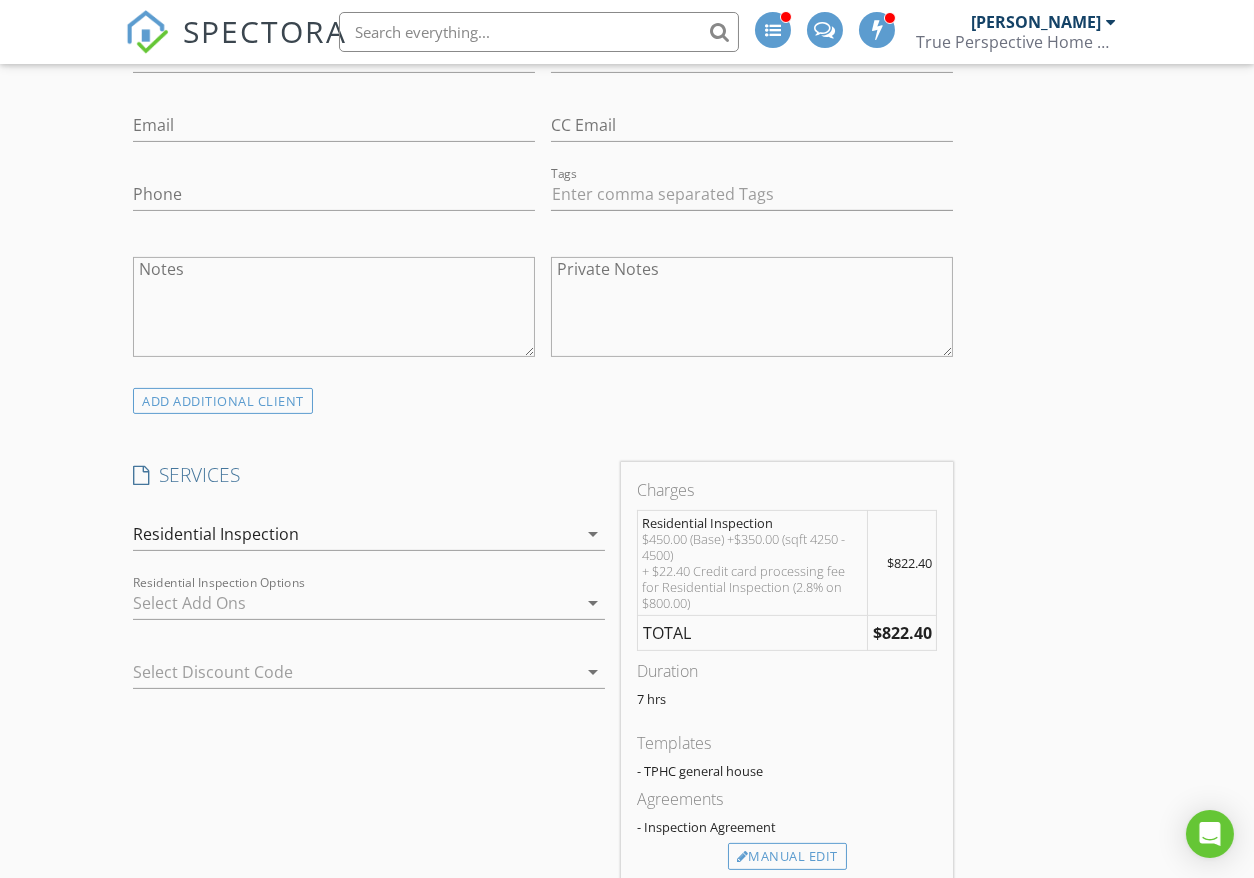 scroll, scrollTop: 1222, scrollLeft: 0, axis: vertical 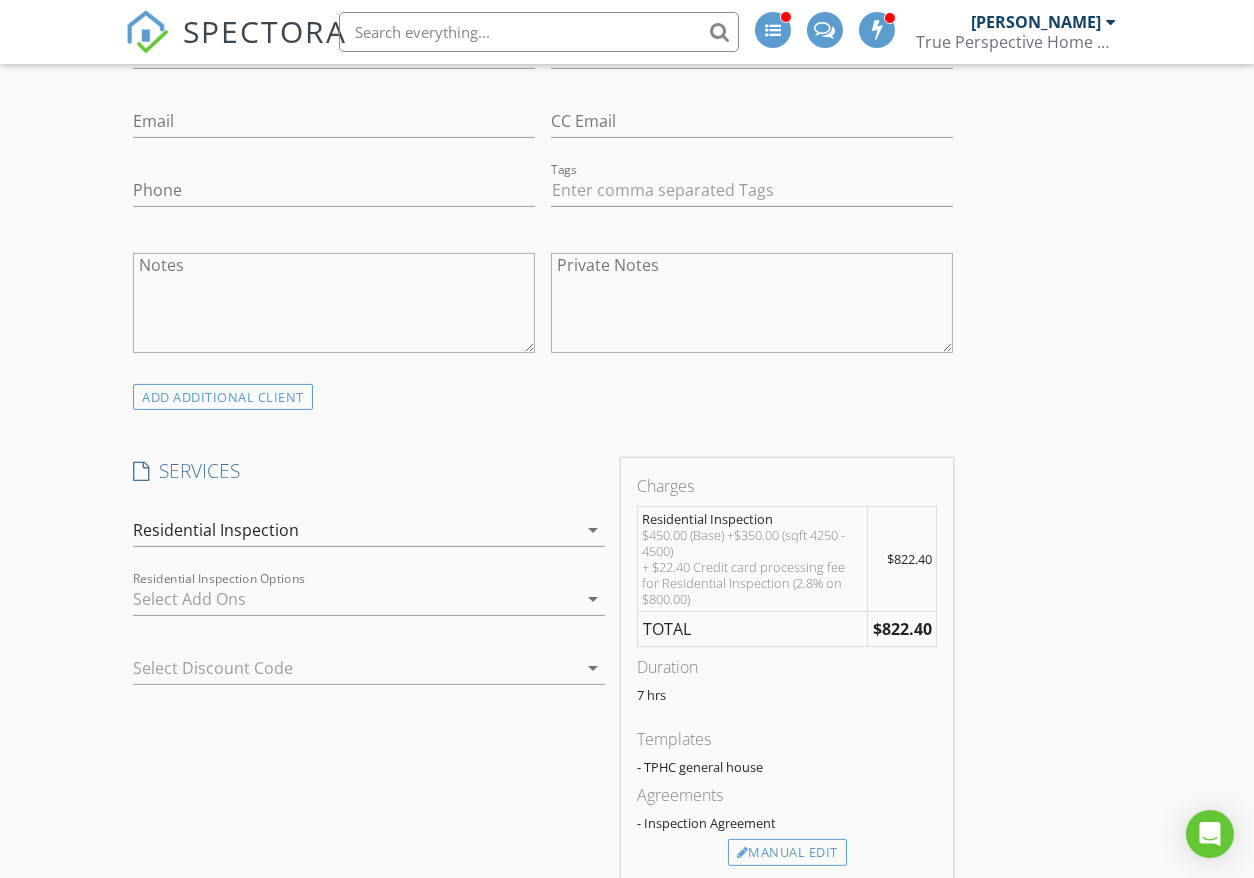 click at bounding box center (355, 599) 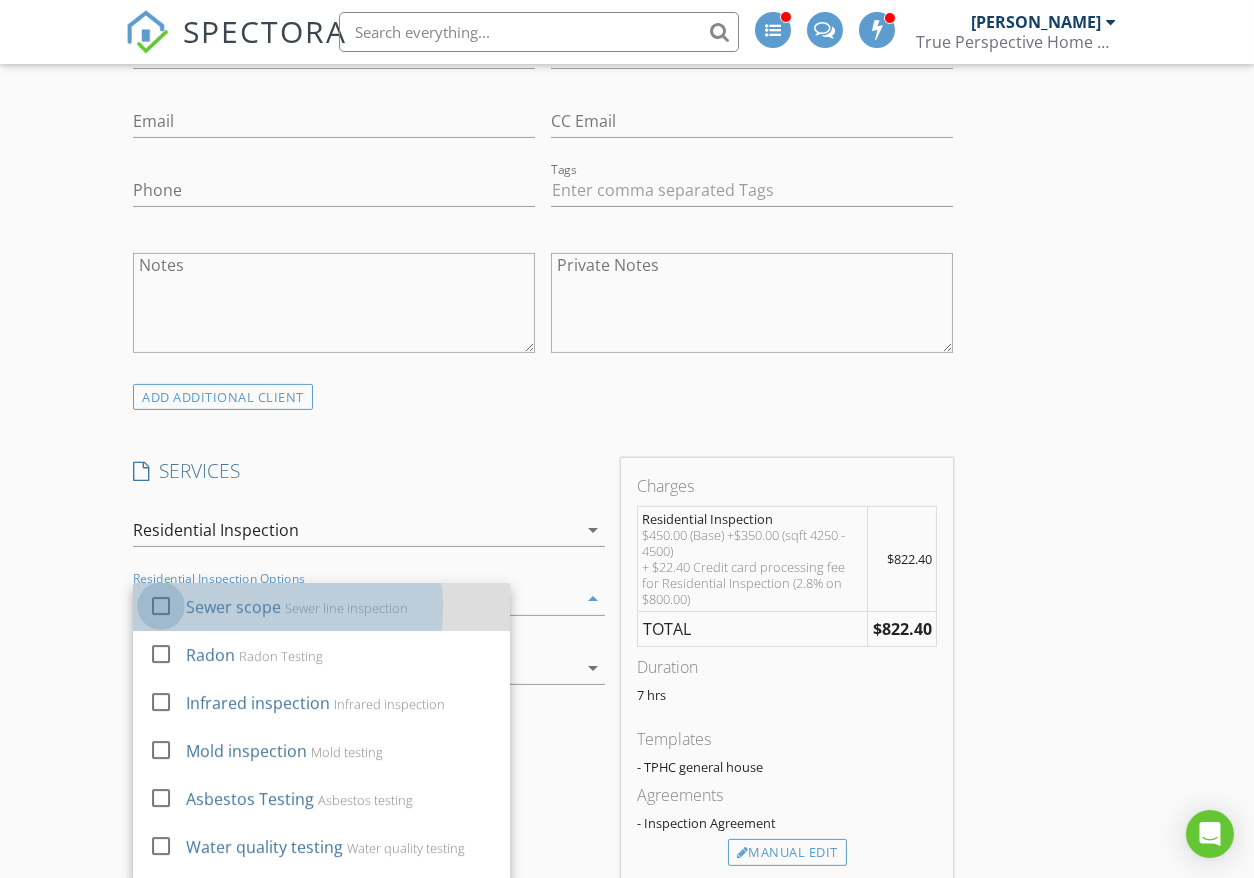 click at bounding box center (161, 606) 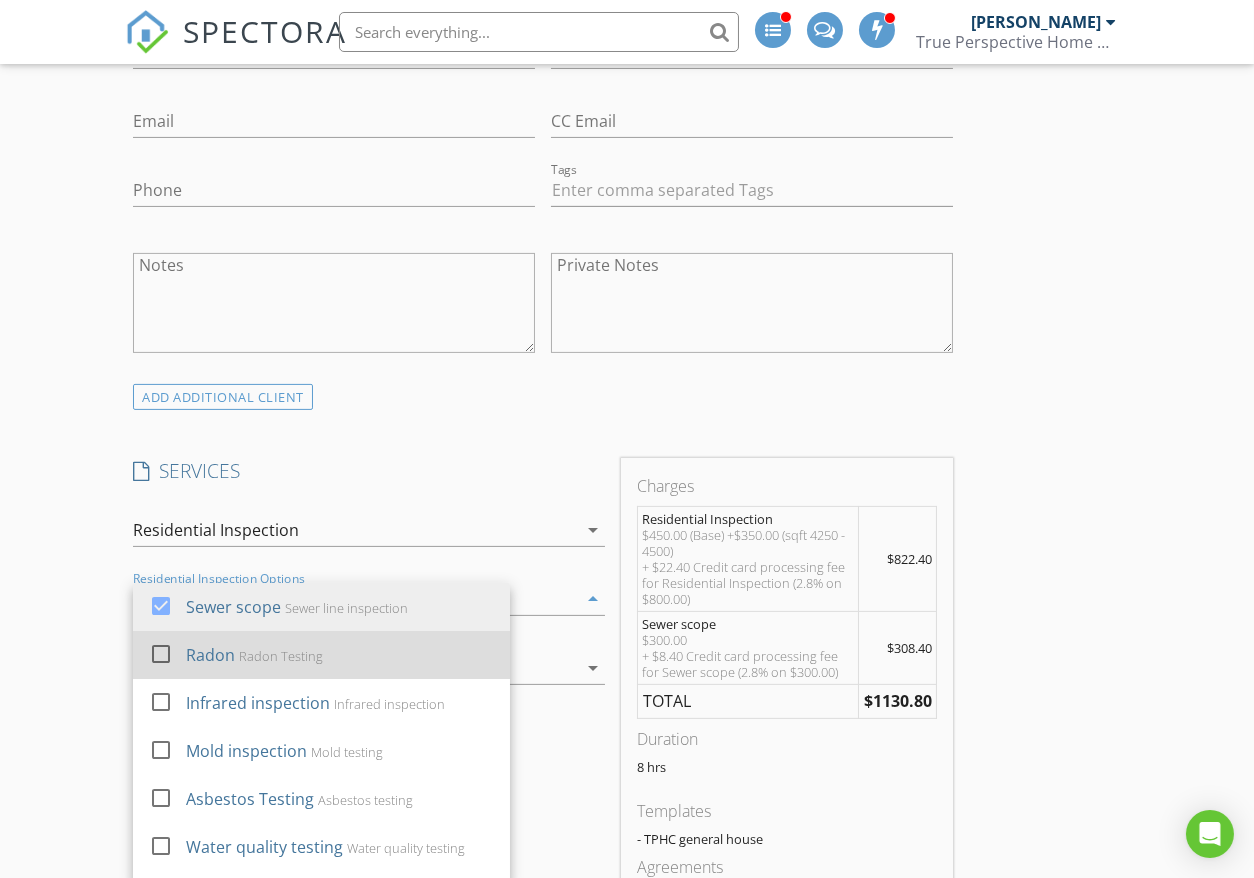 click at bounding box center [161, 654] 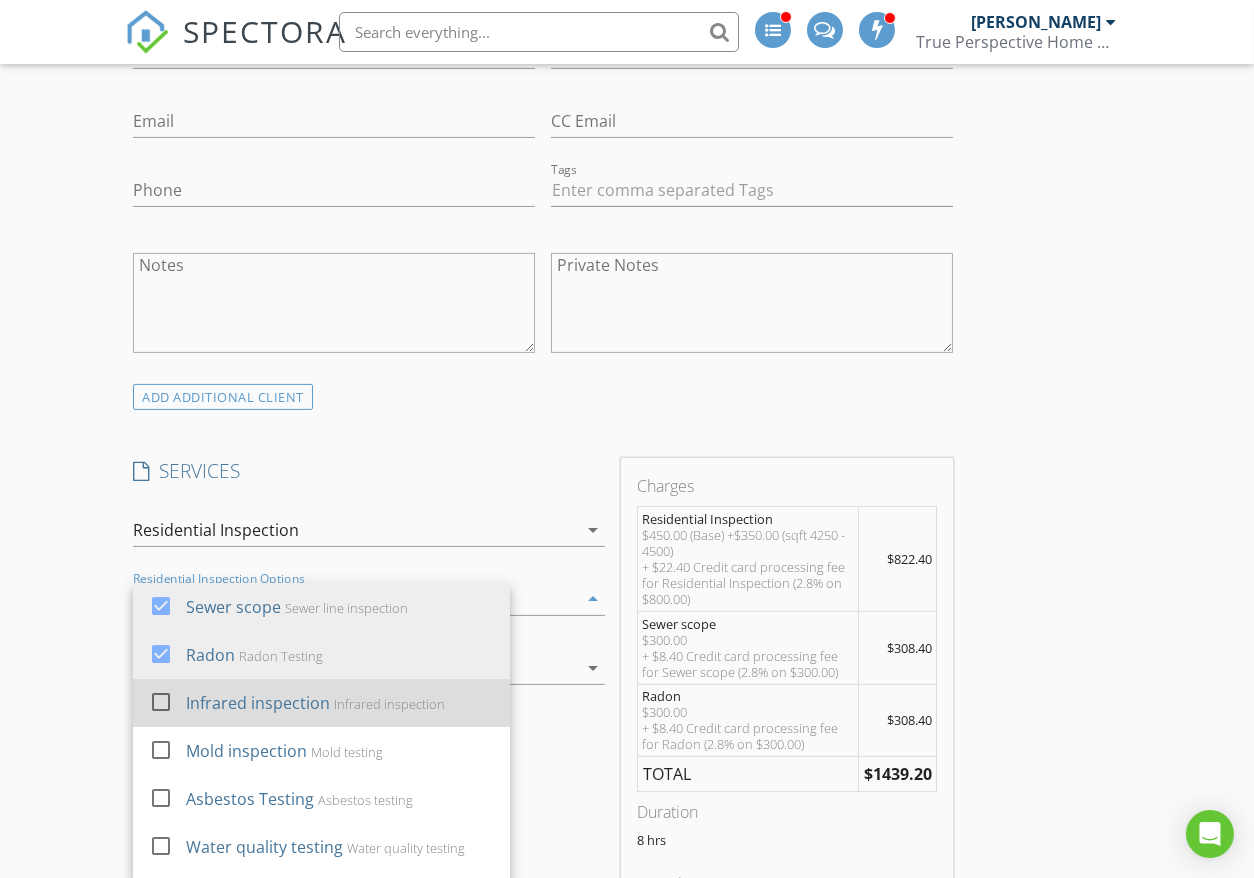 click at bounding box center (161, 702) 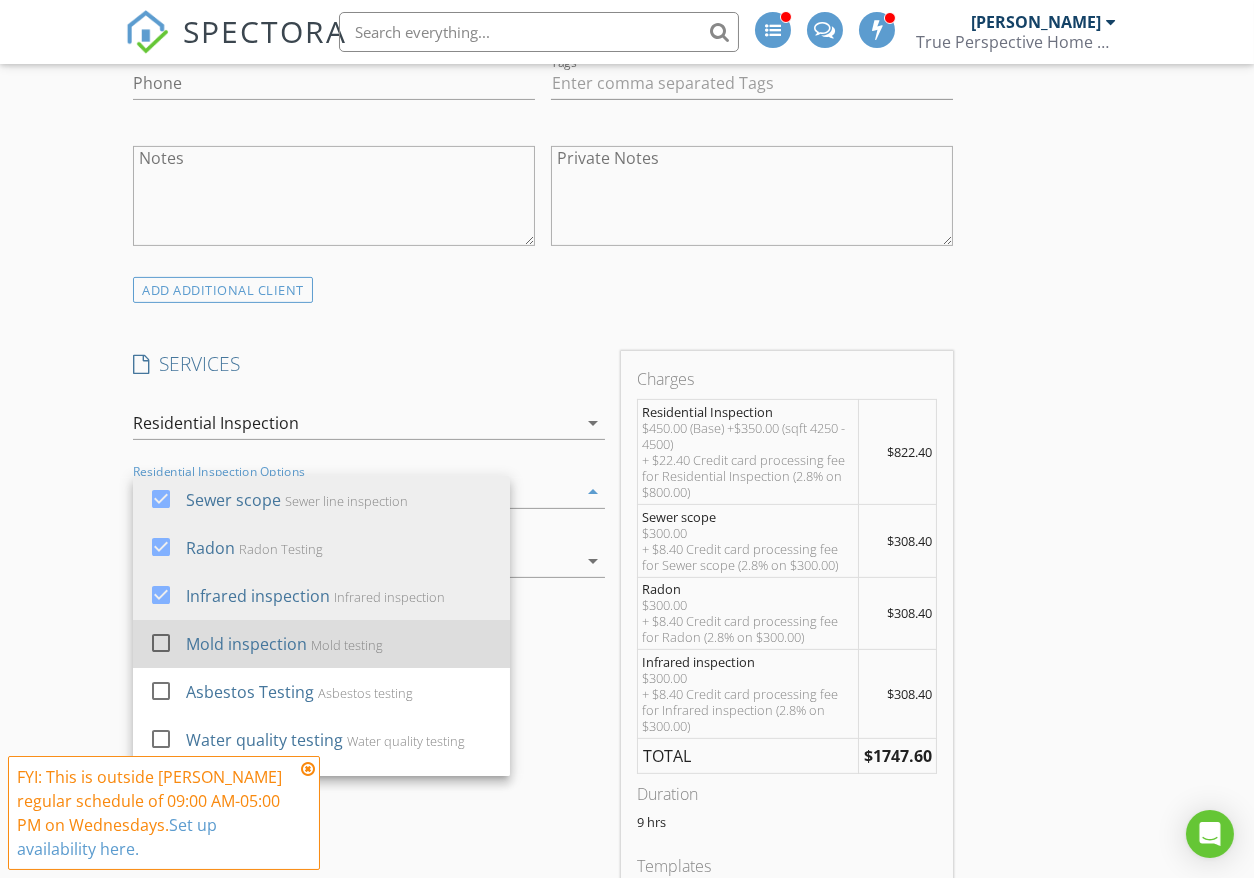 scroll, scrollTop: 1333, scrollLeft: 0, axis: vertical 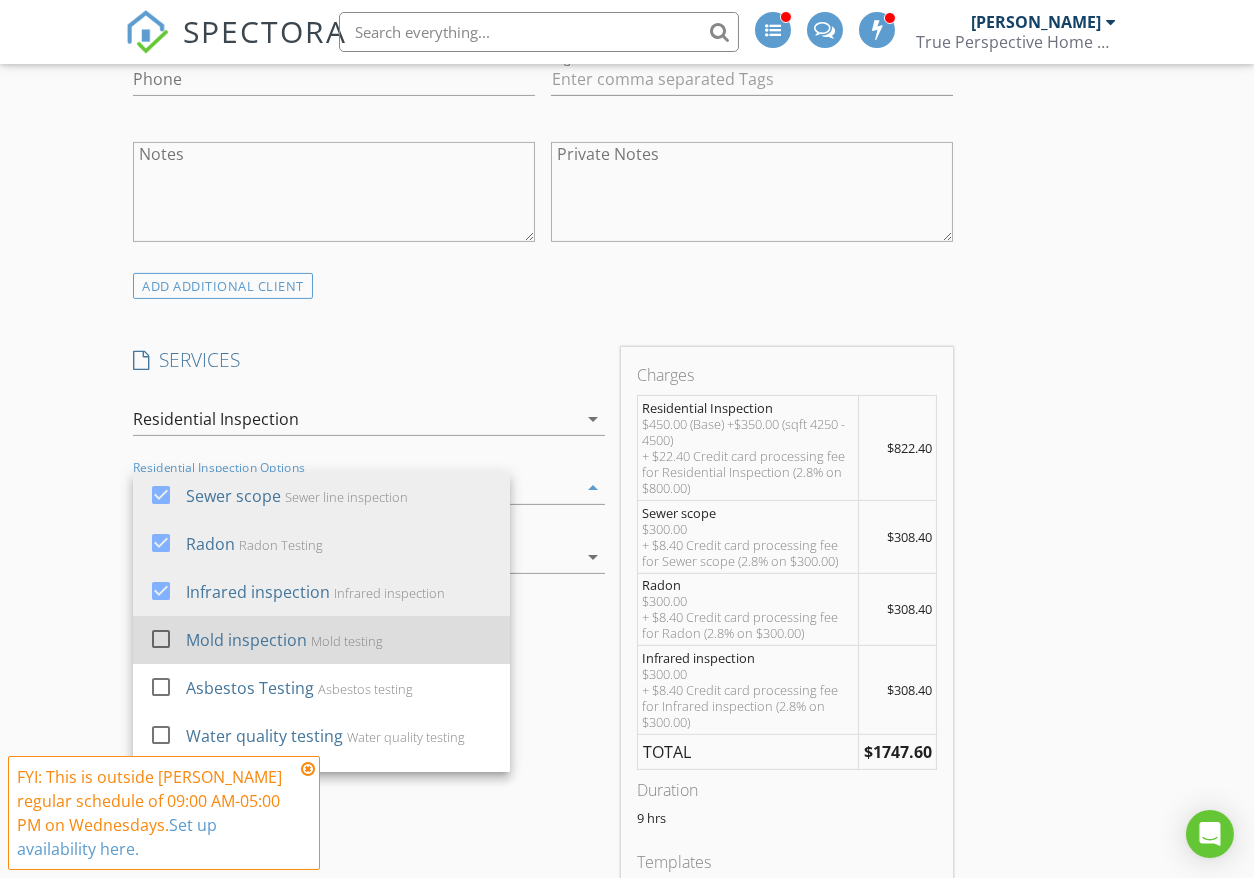 click at bounding box center (161, 639) 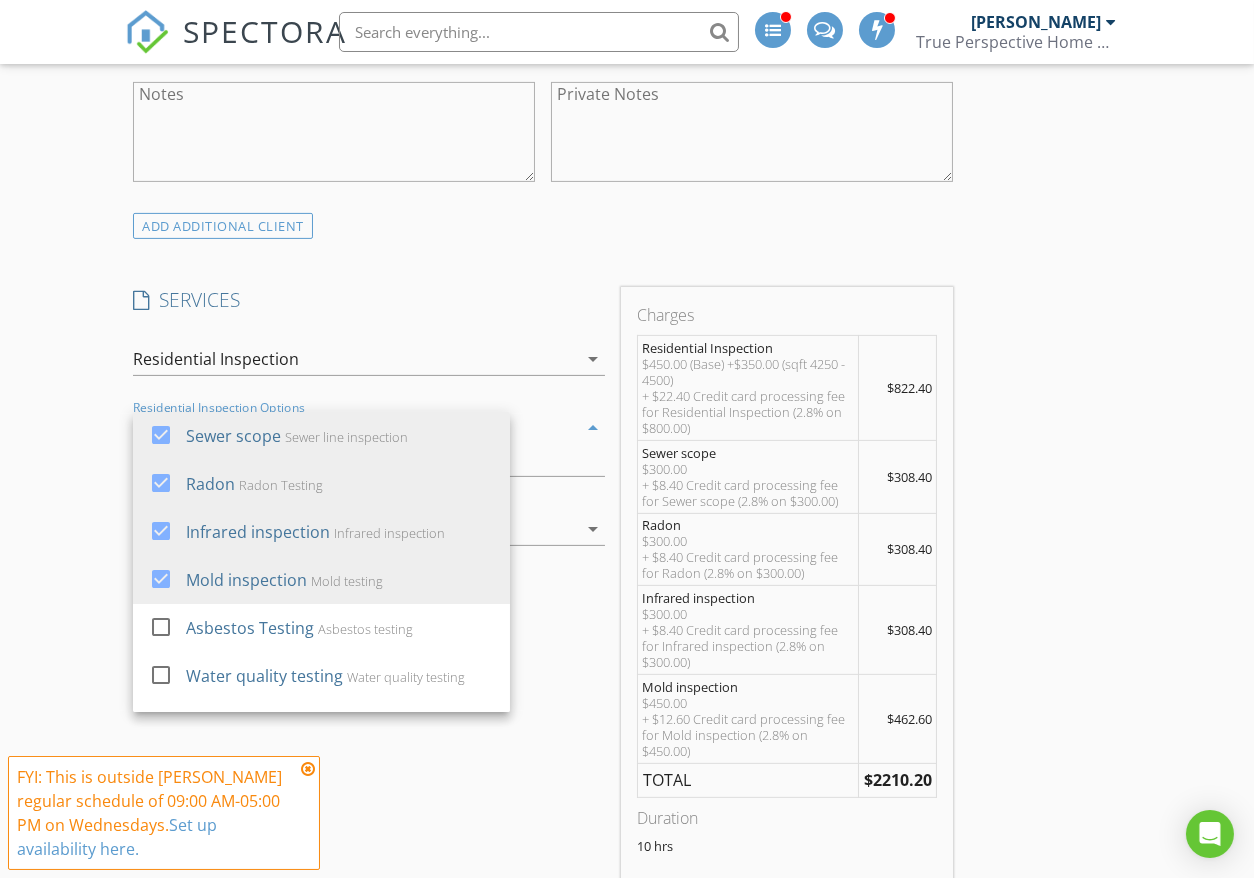 scroll, scrollTop: 1444, scrollLeft: 0, axis: vertical 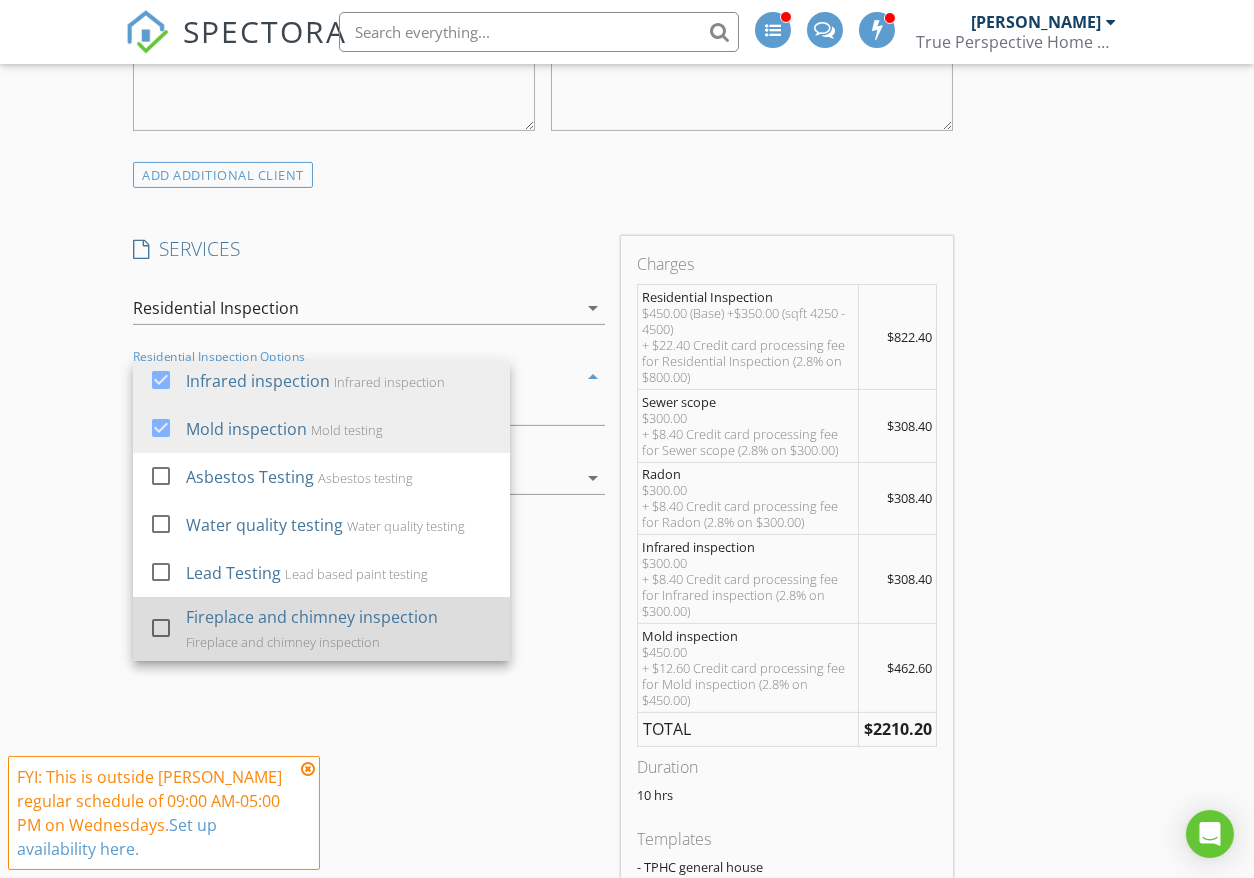 click at bounding box center [161, 628] 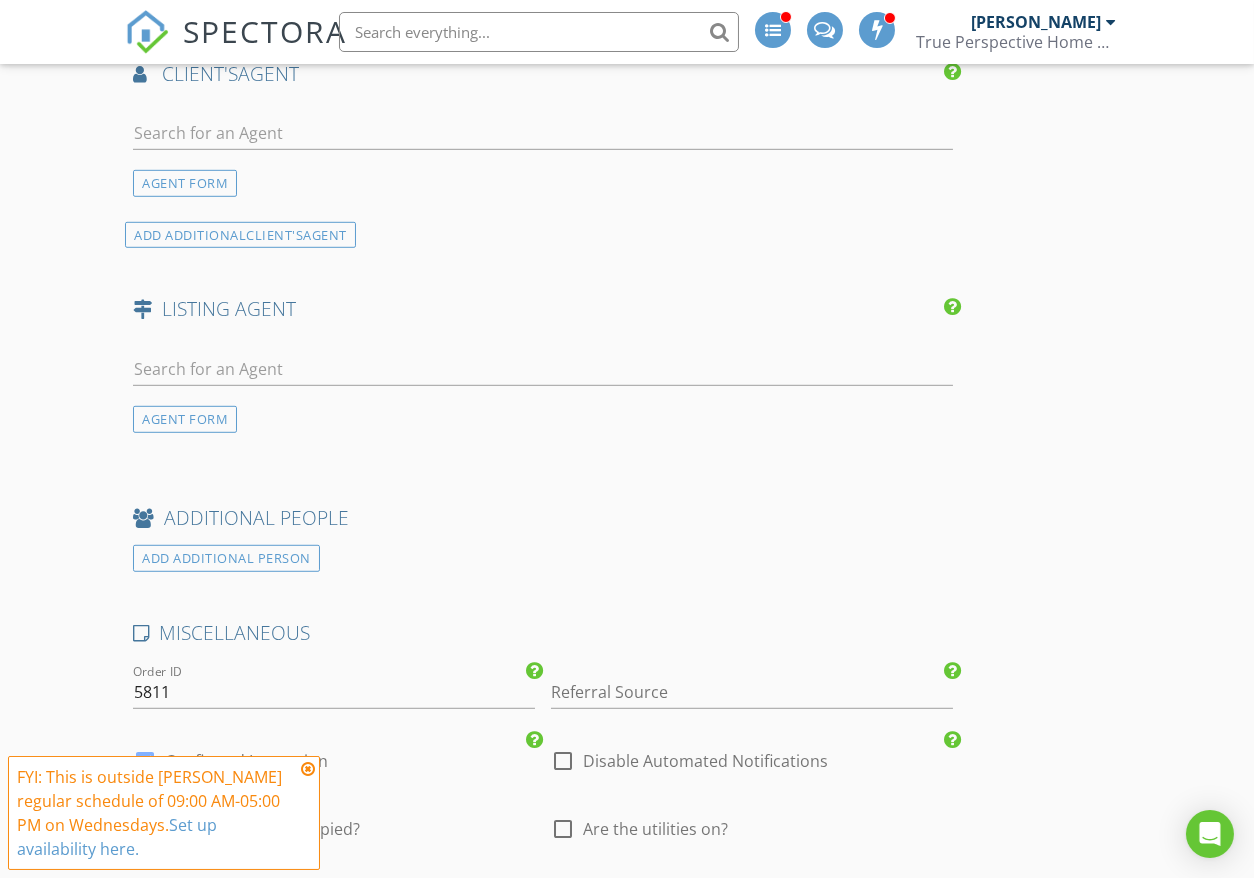 scroll, scrollTop: 3000, scrollLeft: 0, axis: vertical 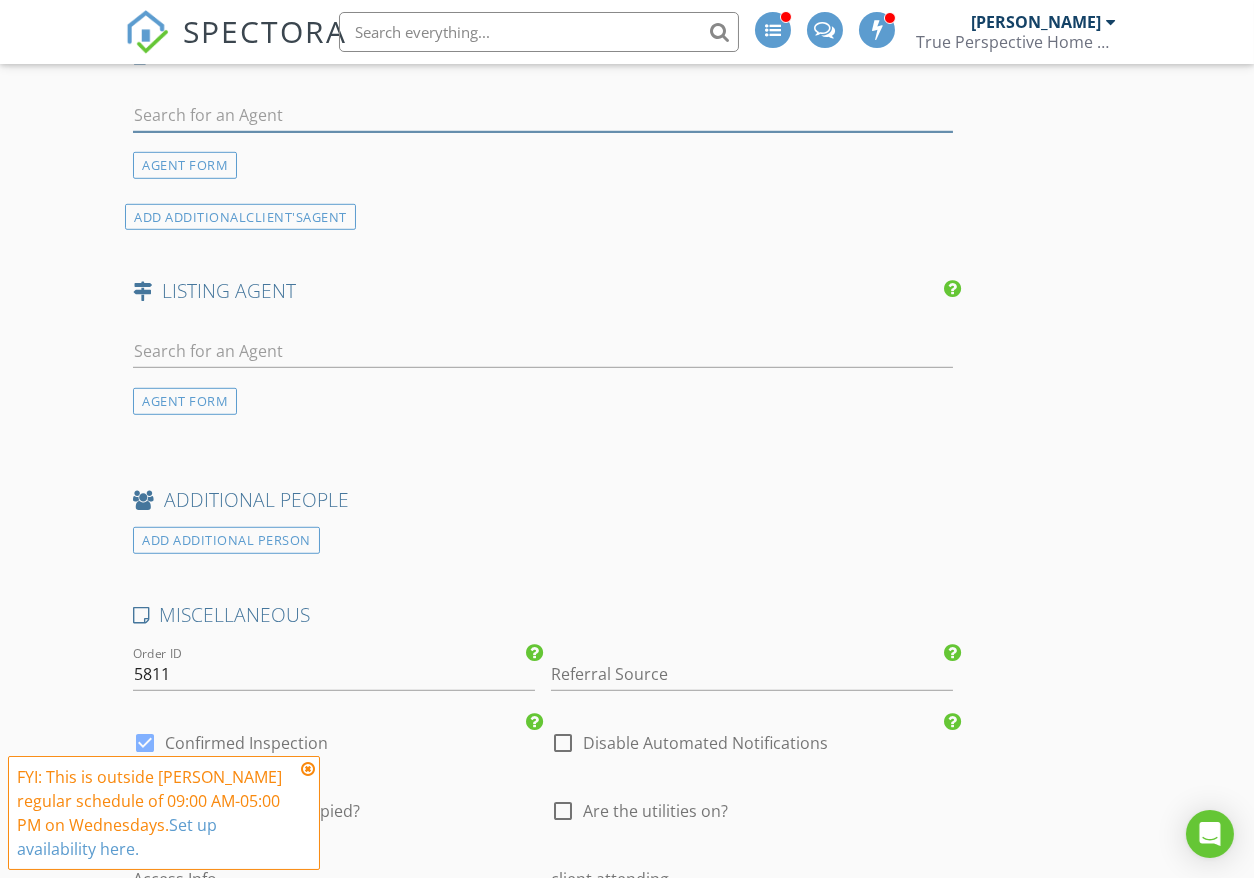 click at bounding box center [543, 115] 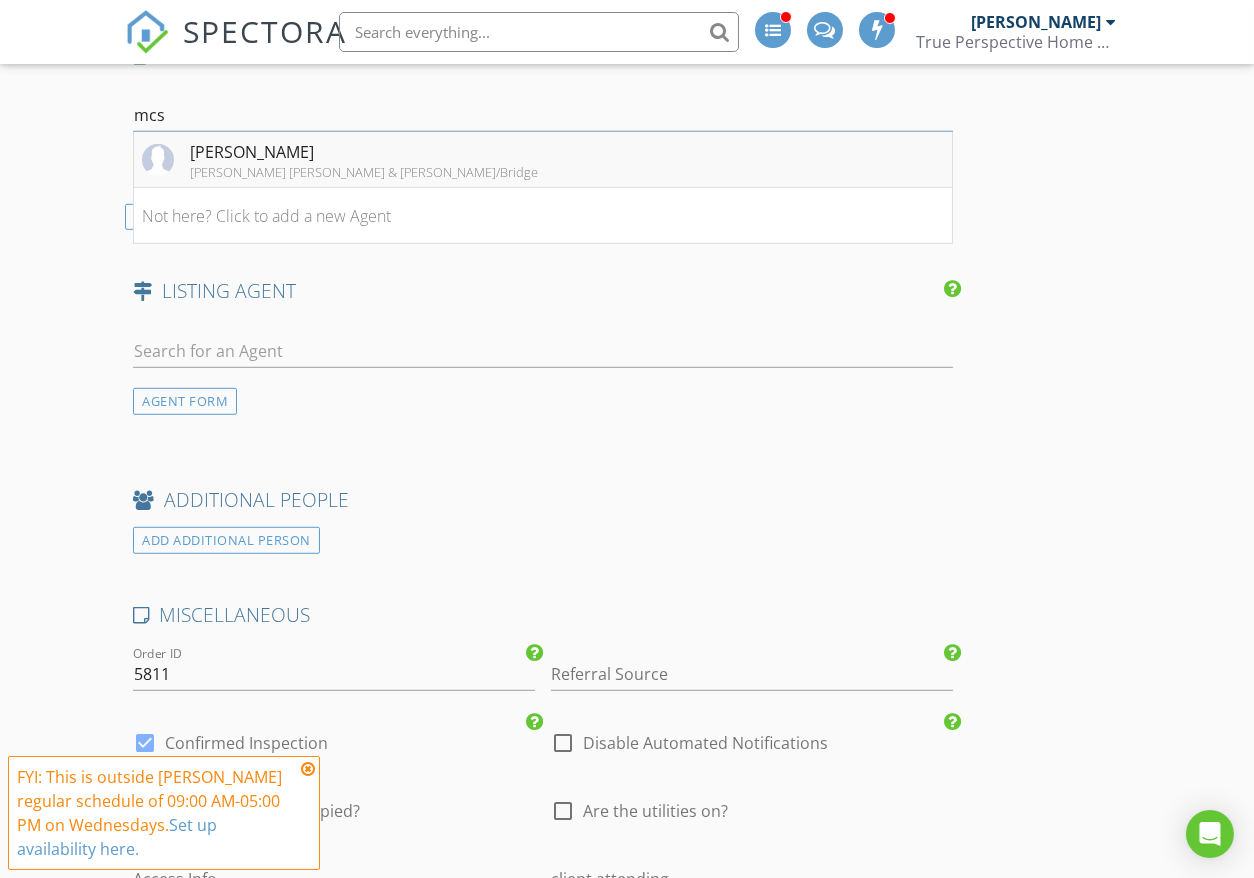 type on "mcs" 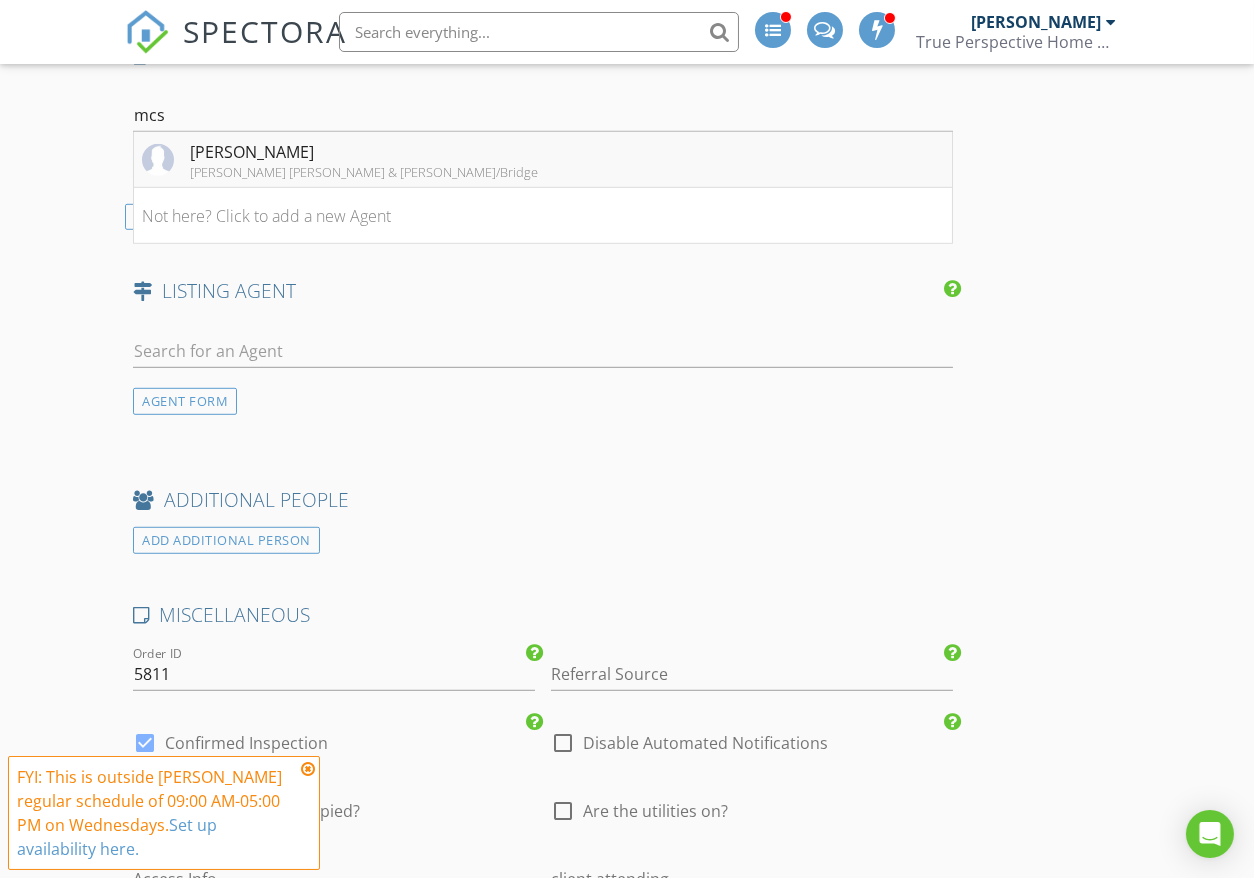 click on "[PERSON_NAME]" at bounding box center [364, 152] 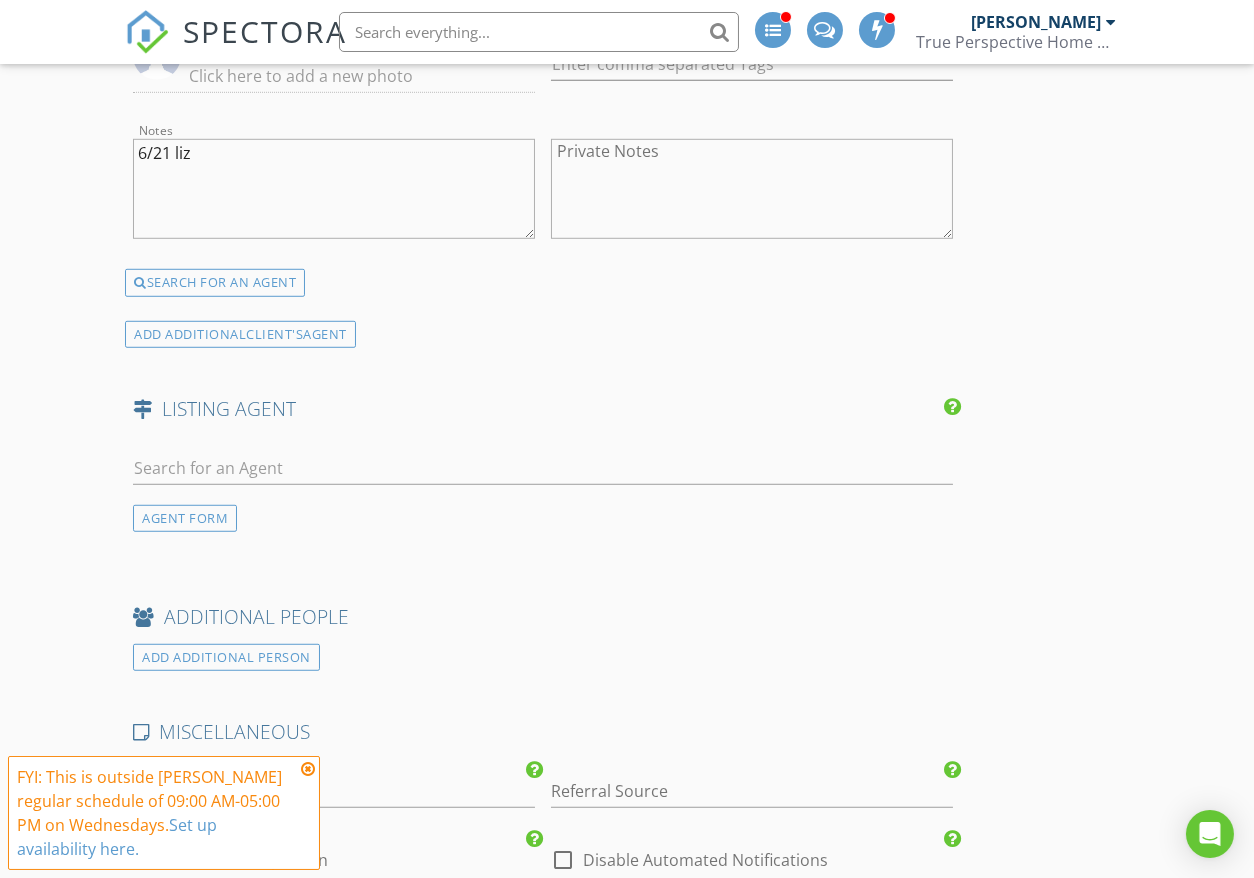 scroll, scrollTop: 3444, scrollLeft: 0, axis: vertical 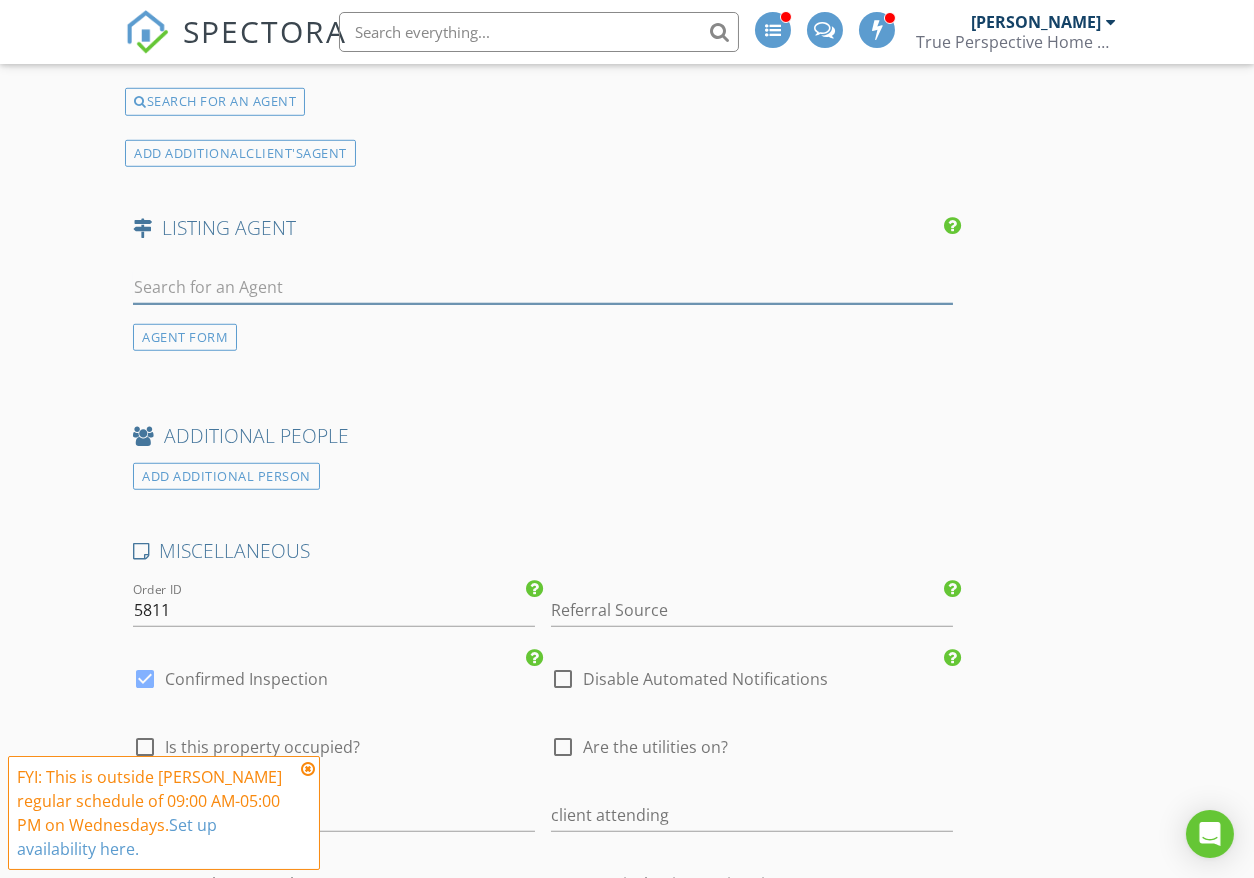 click at bounding box center [543, 287] 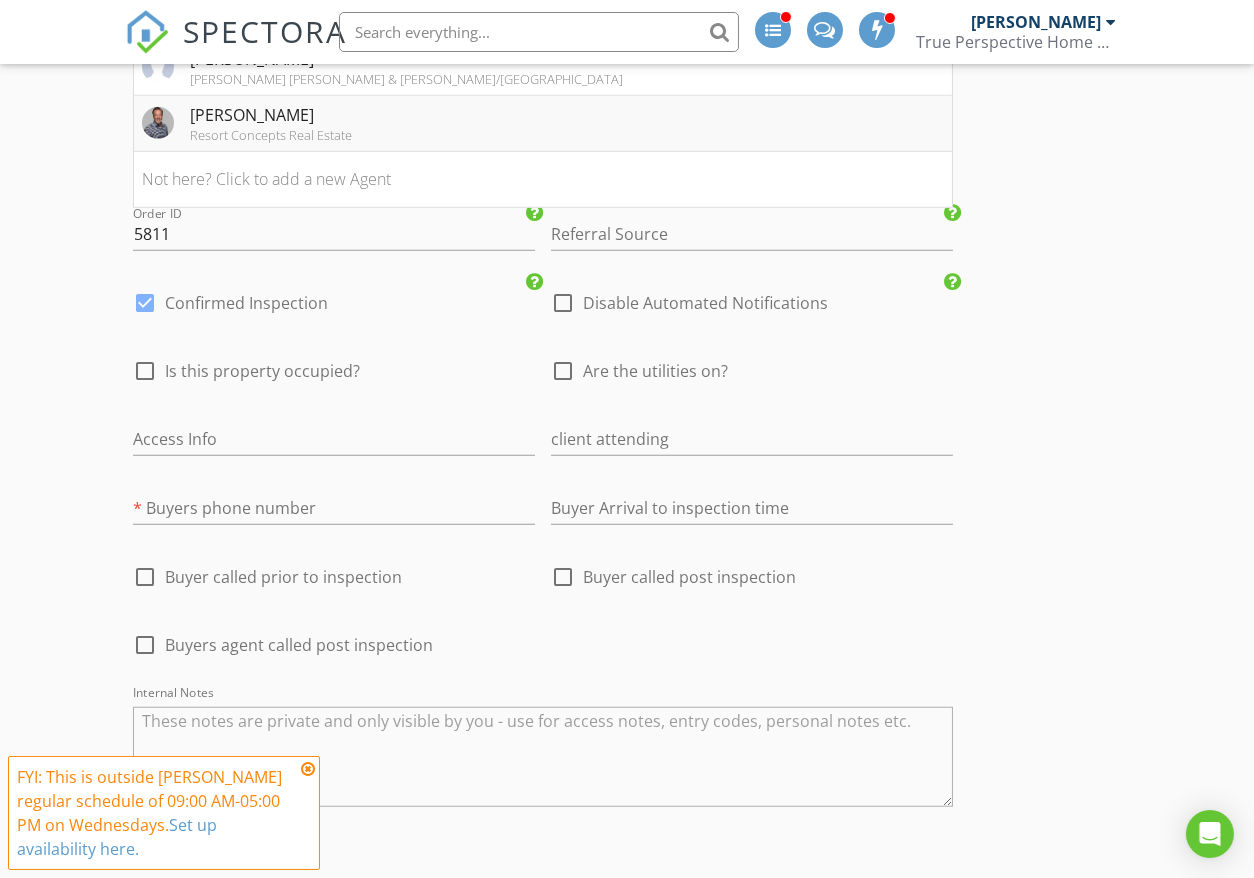 scroll, scrollTop: 3777, scrollLeft: 0, axis: vertical 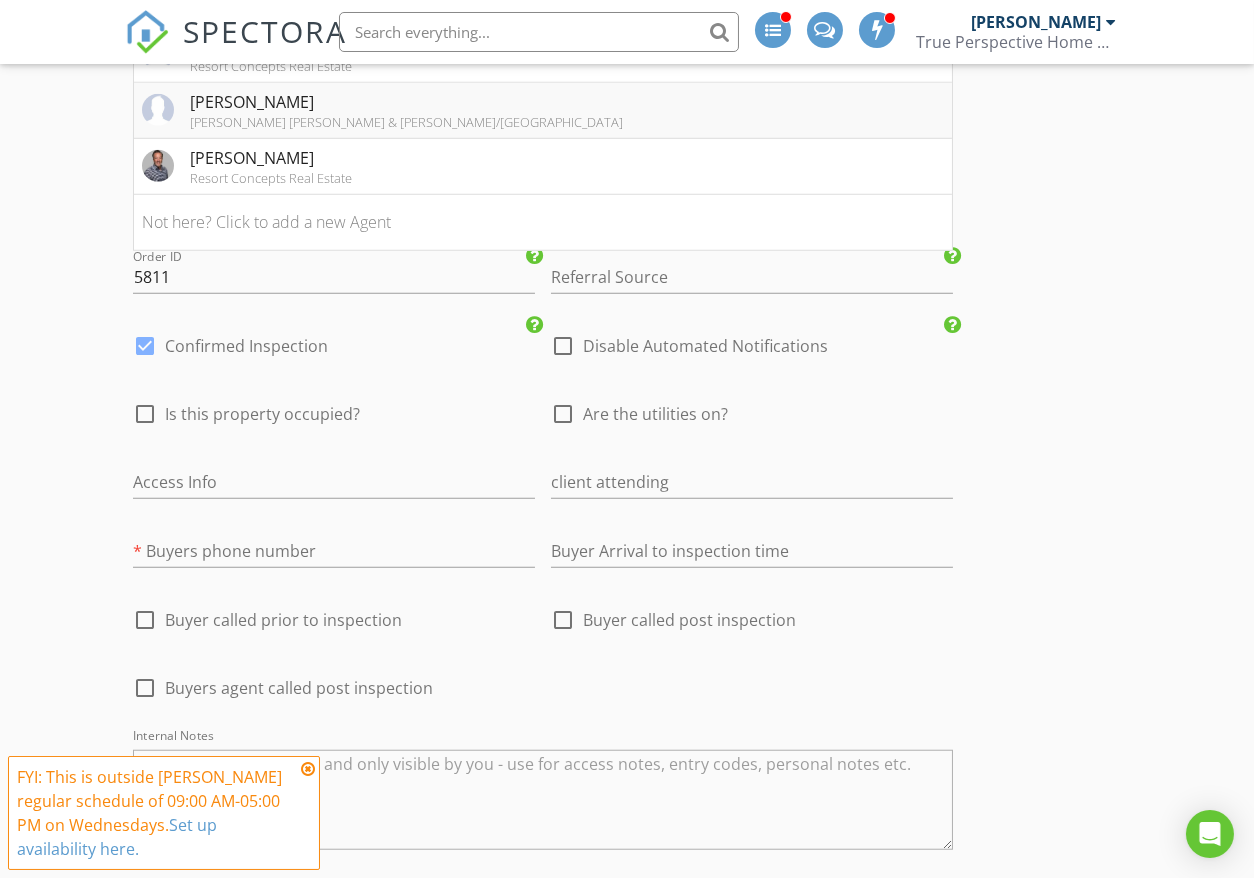 type on "iver" 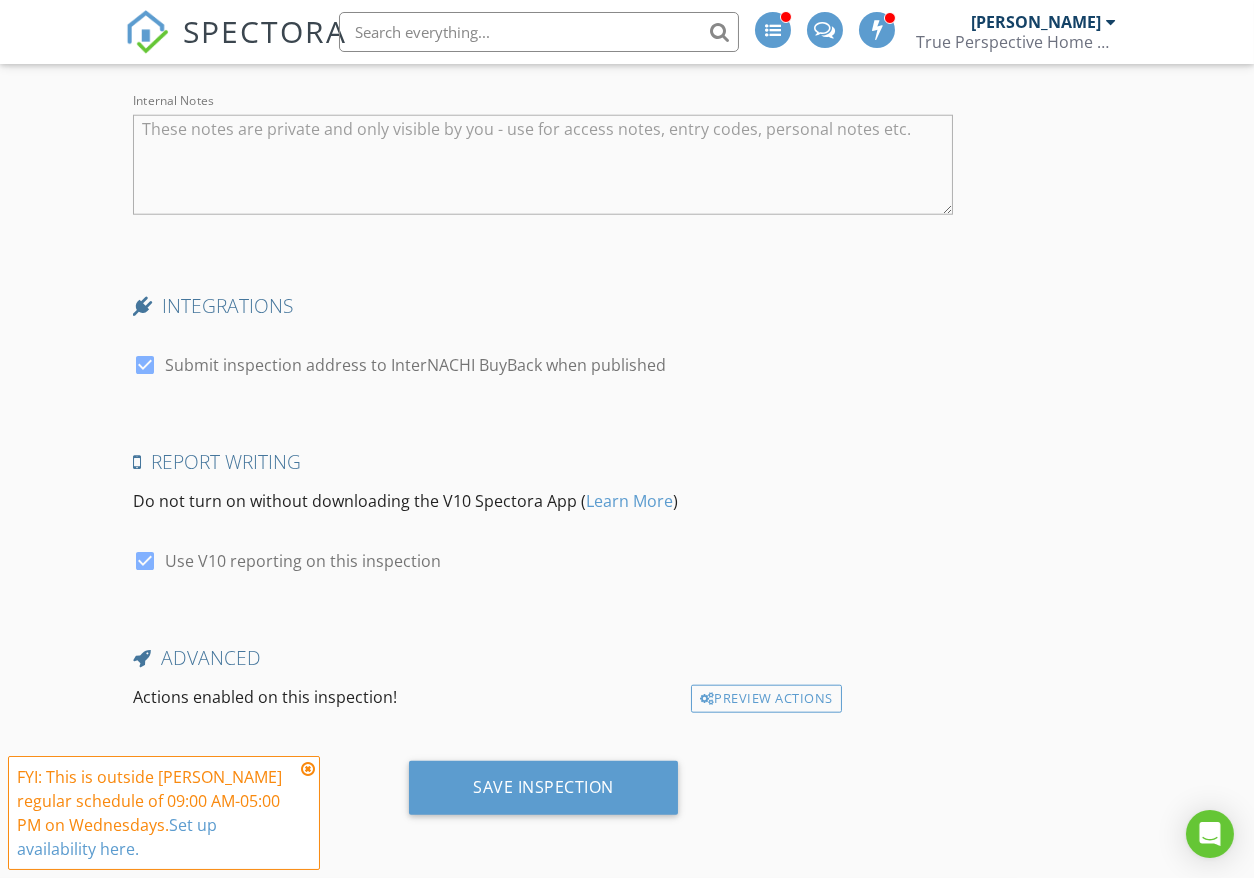 scroll, scrollTop: 5156, scrollLeft: 0, axis: vertical 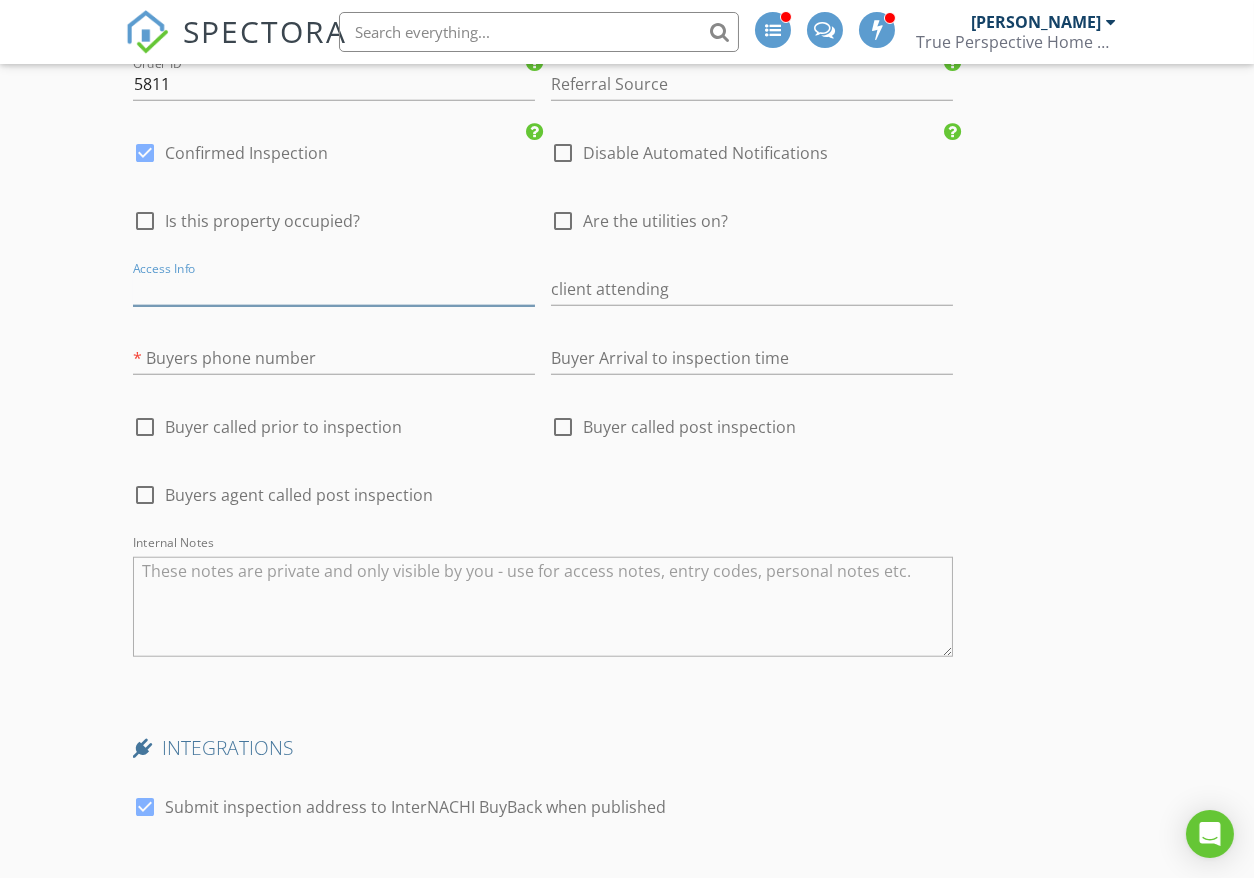 click at bounding box center [334, 289] 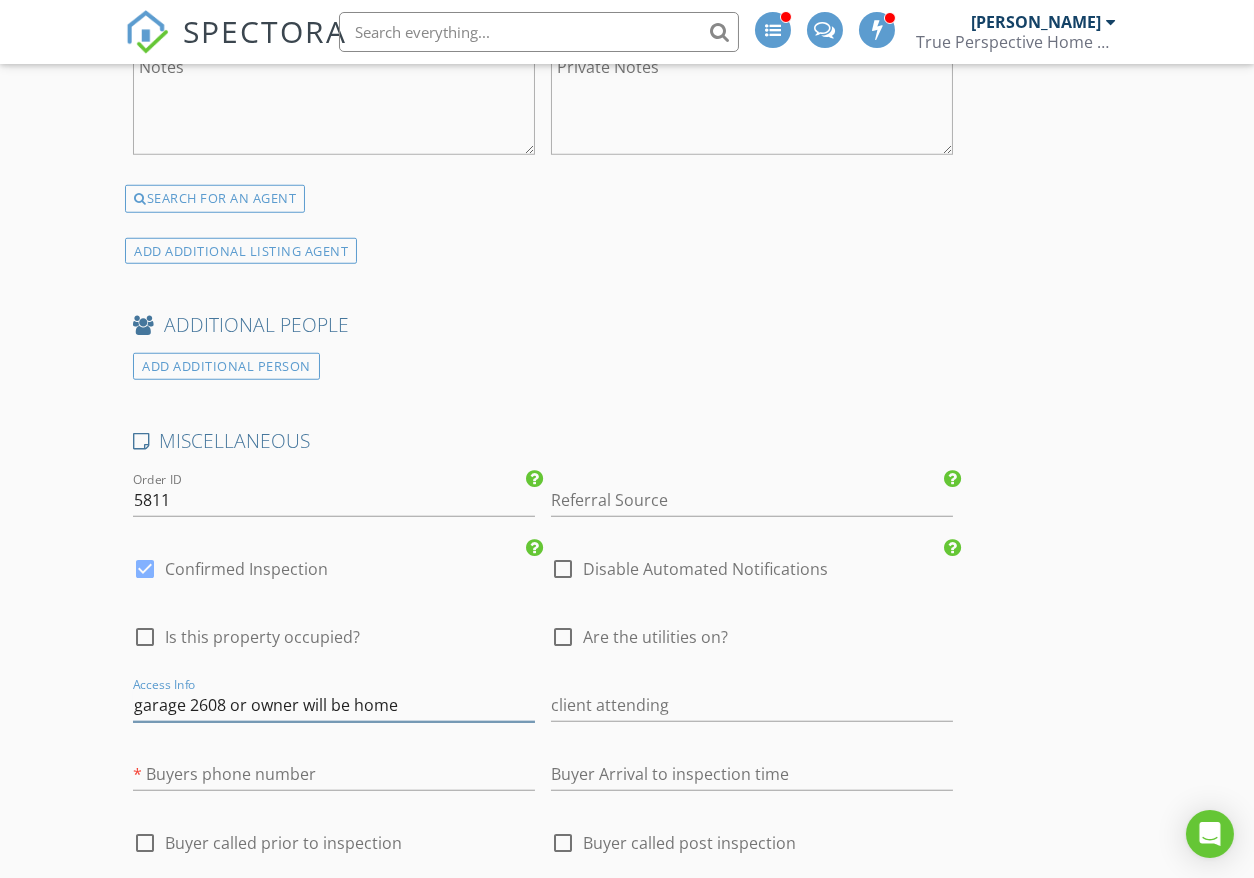 scroll, scrollTop: 4266, scrollLeft: 0, axis: vertical 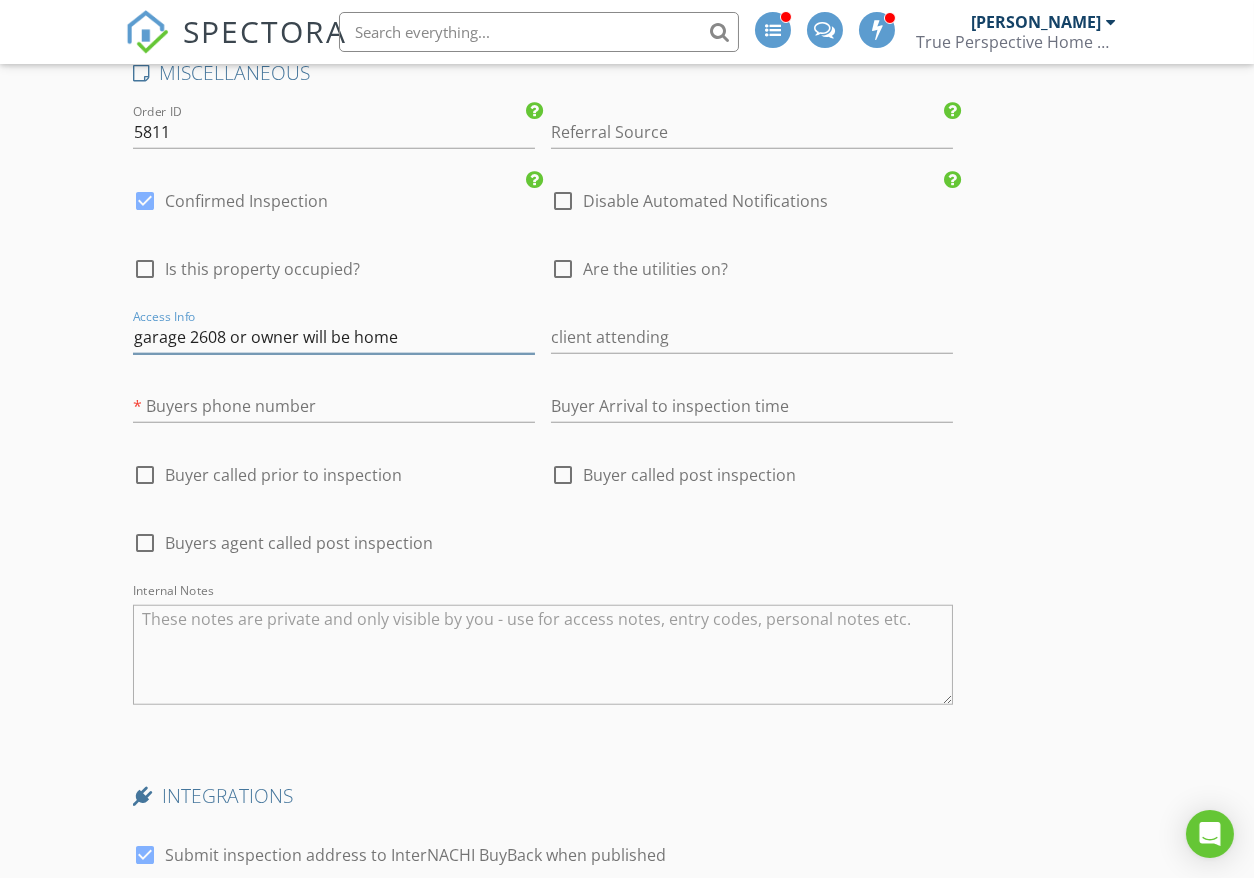 type on "garage 2608 or owner will be home" 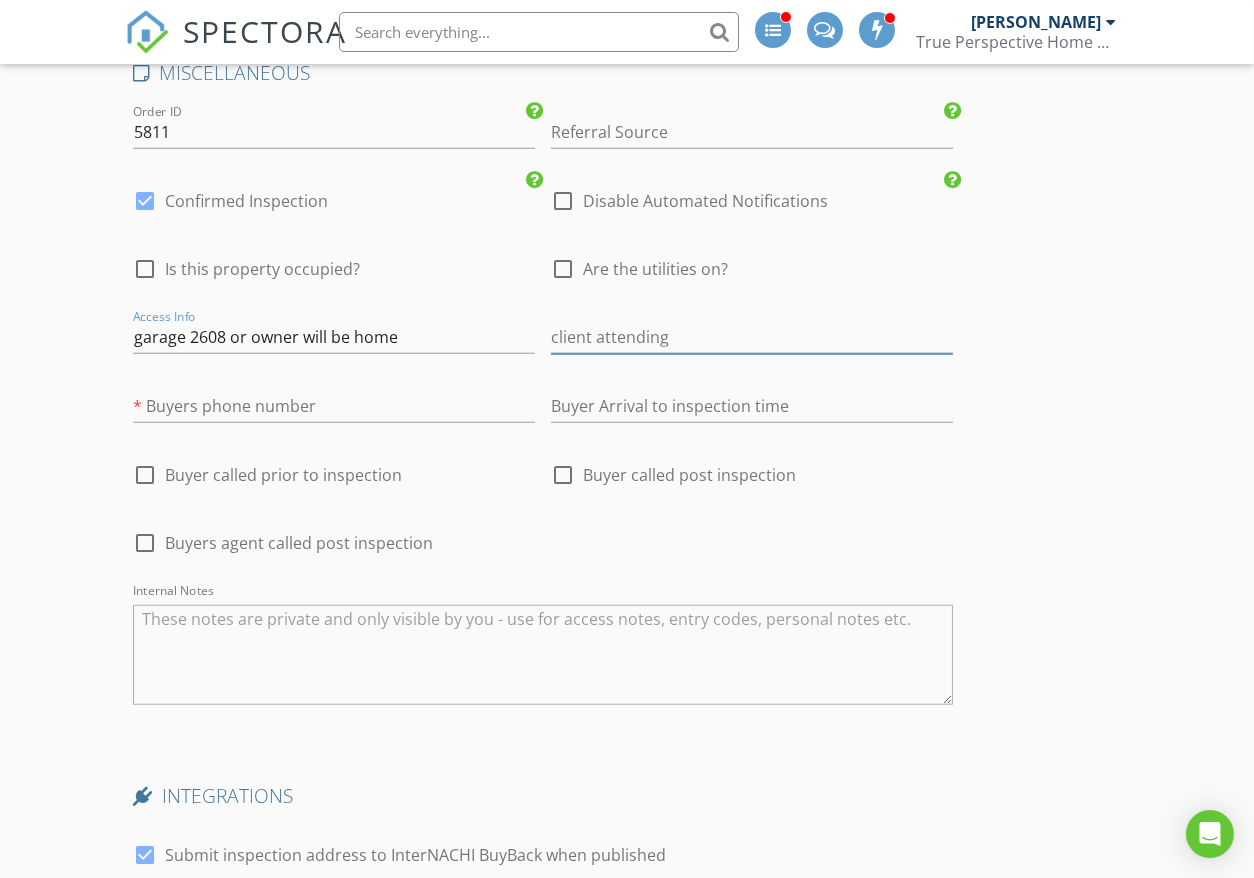 click at bounding box center [752, 337] 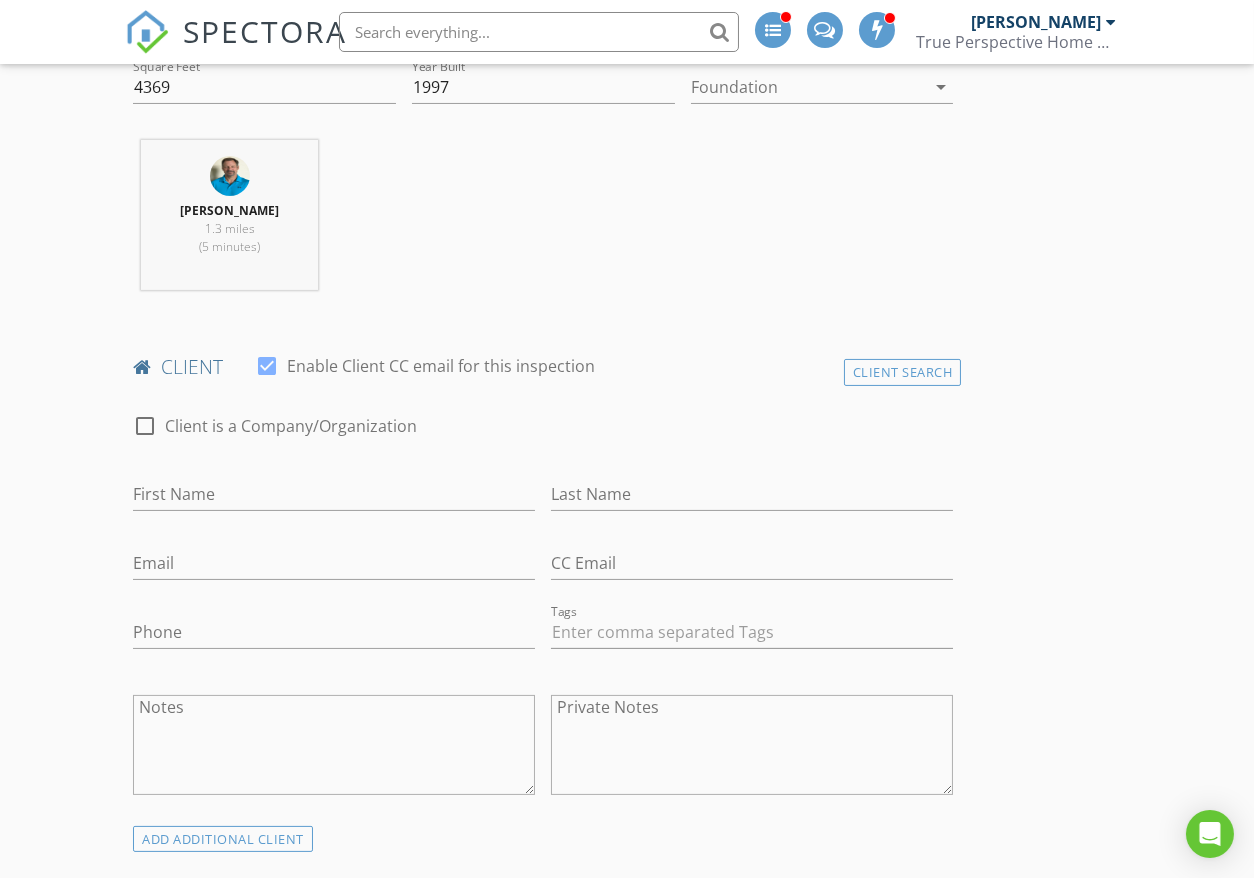 scroll, scrollTop: 822, scrollLeft: 0, axis: vertical 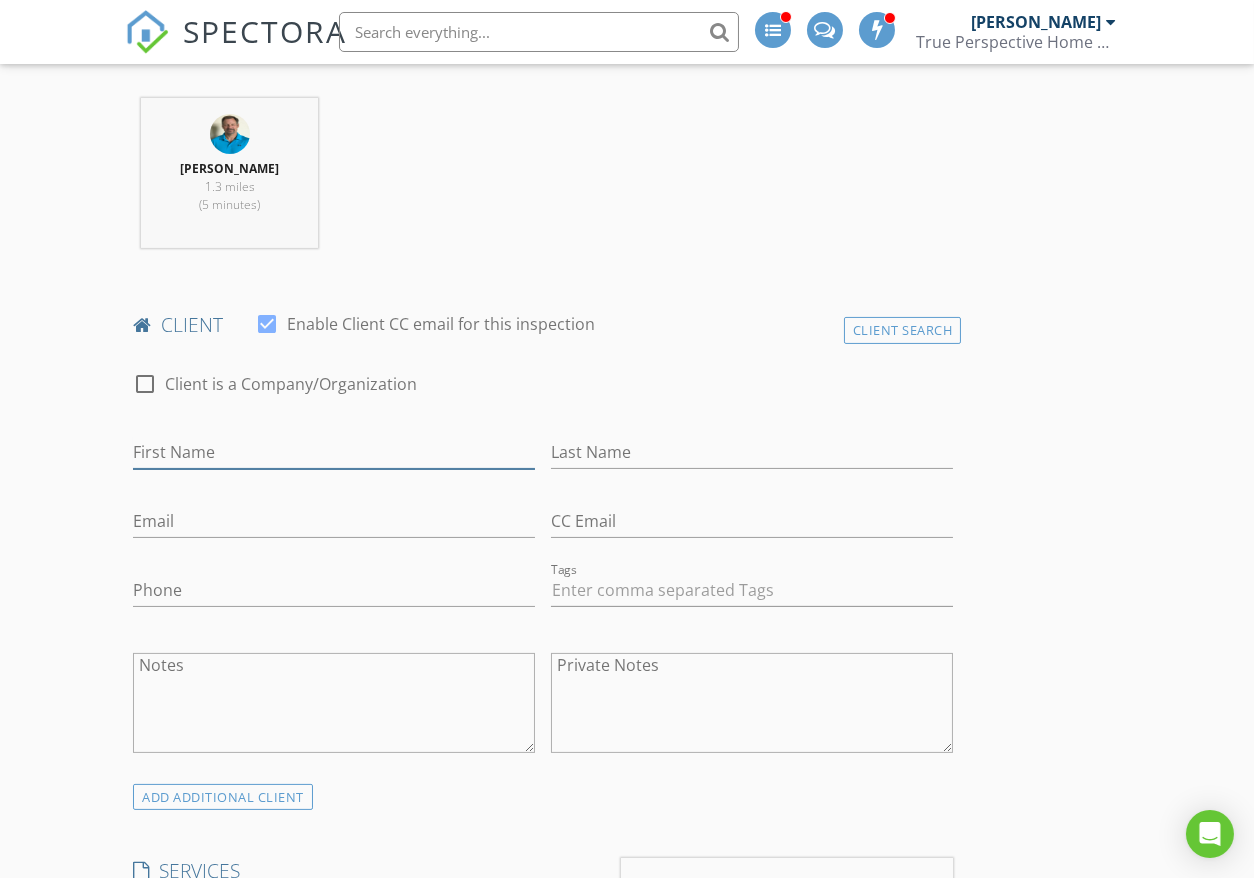 click on "First Name" at bounding box center [334, 452] 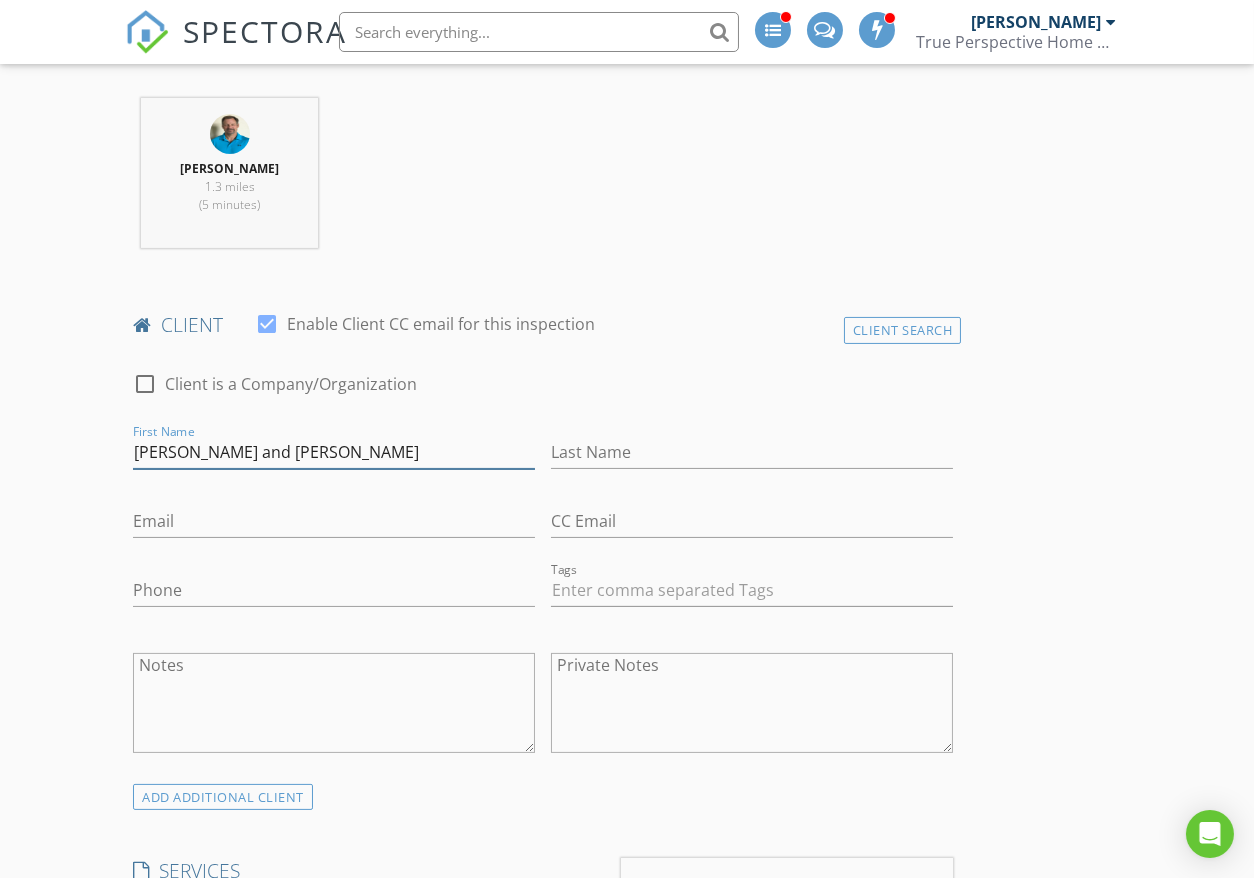 type on "David and Marisa" 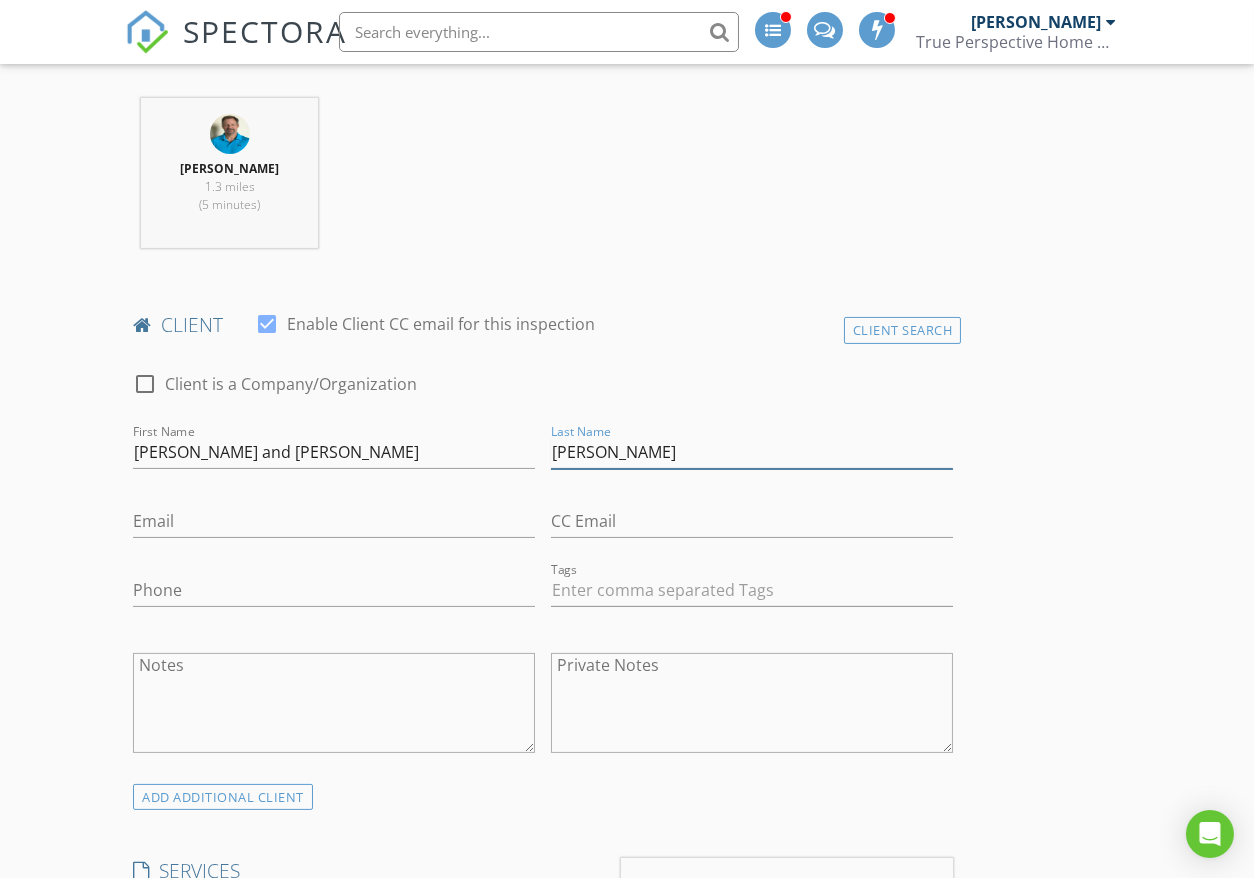 type on "Kochel" 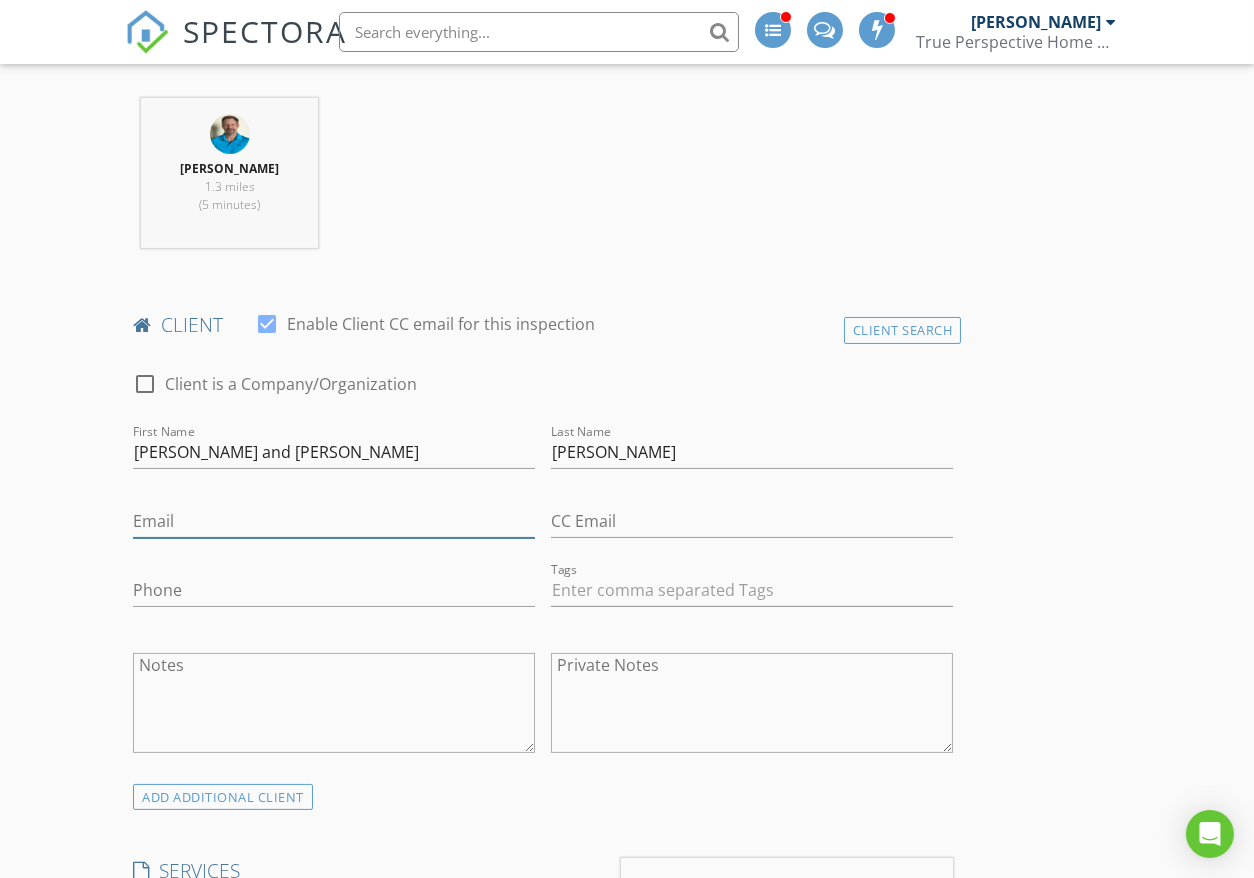 click on "Email" at bounding box center (334, 521) 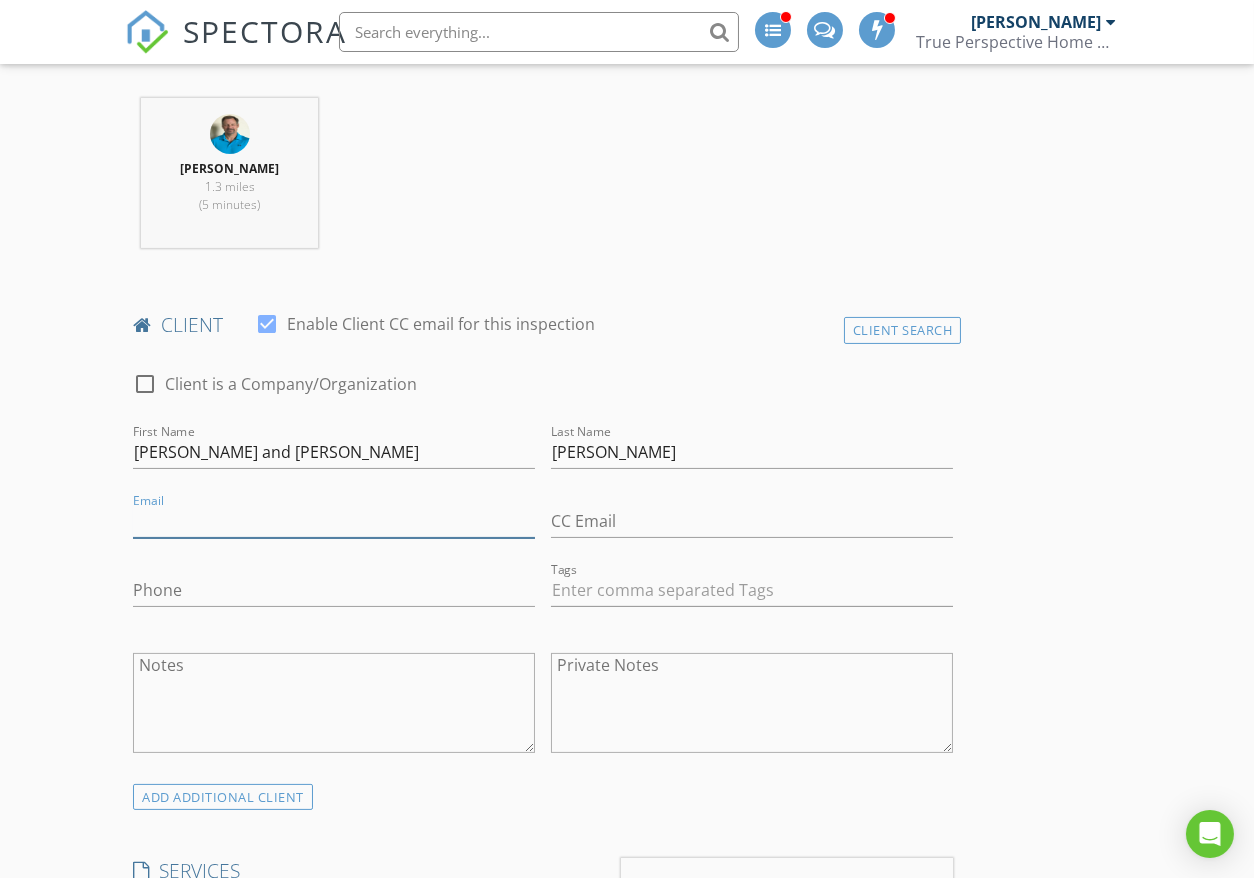 paste on "daviddkochel@gmail.com" 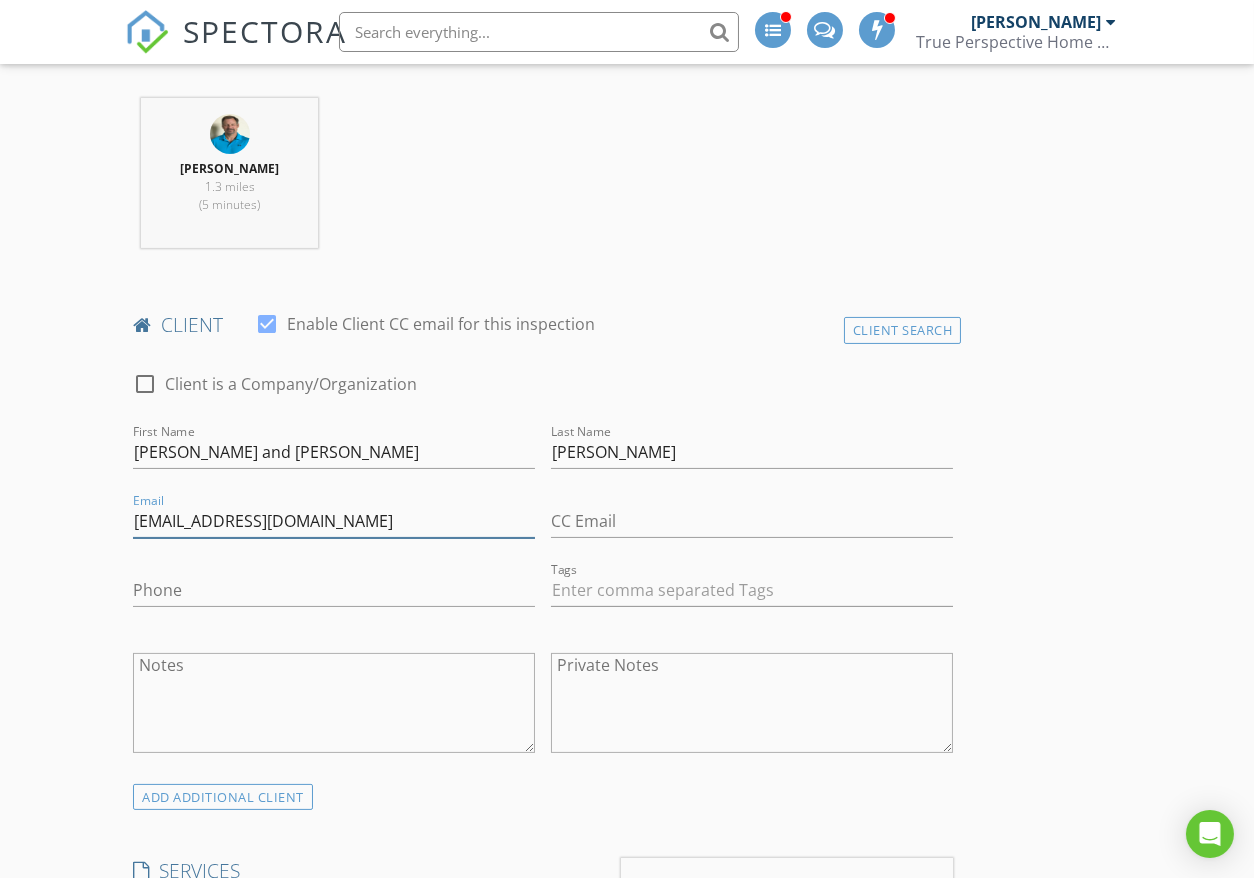 type on "daviddkochel@gmail.com" 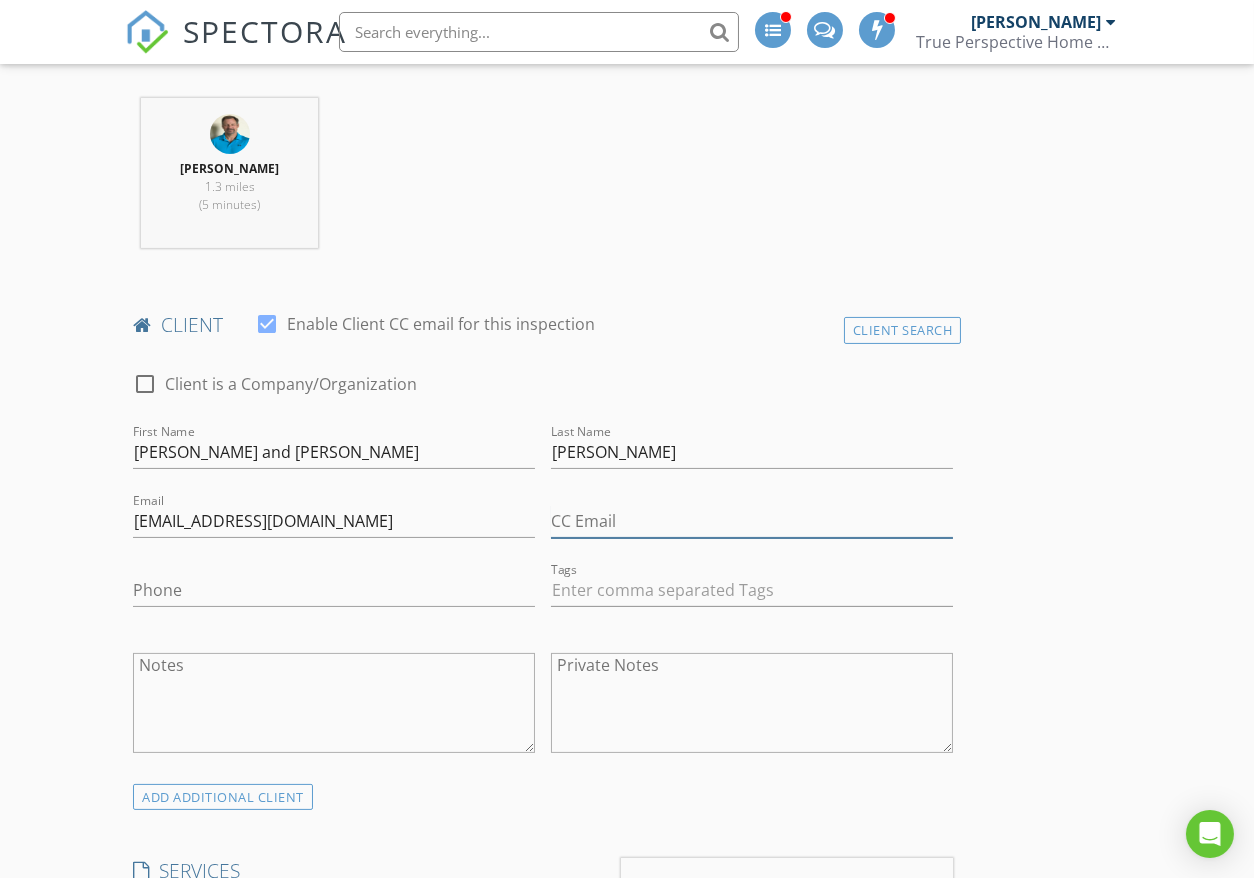 click on "CC Email" at bounding box center [752, 521] 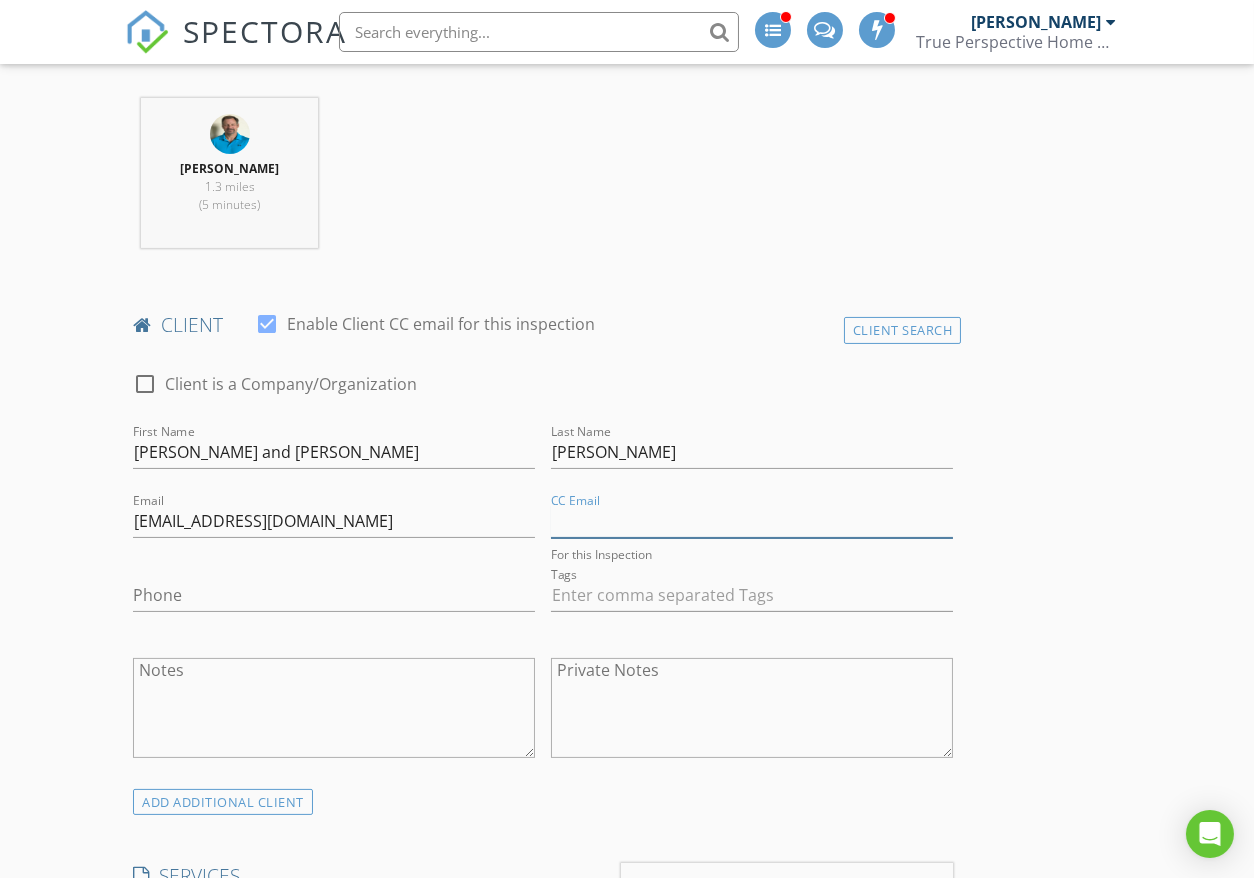paste on "marisa.tank@gmail.com" 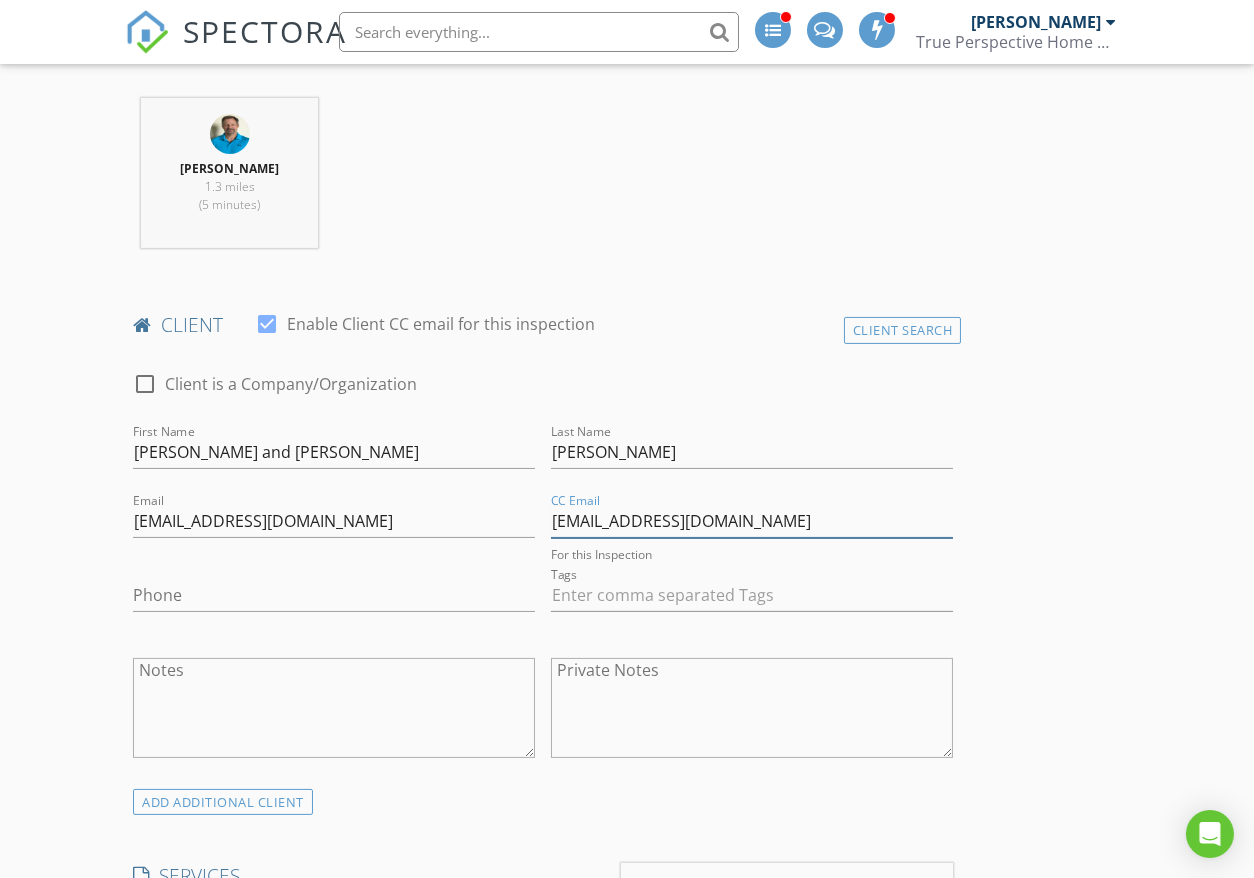type on "marisa.tank@gmail.com" 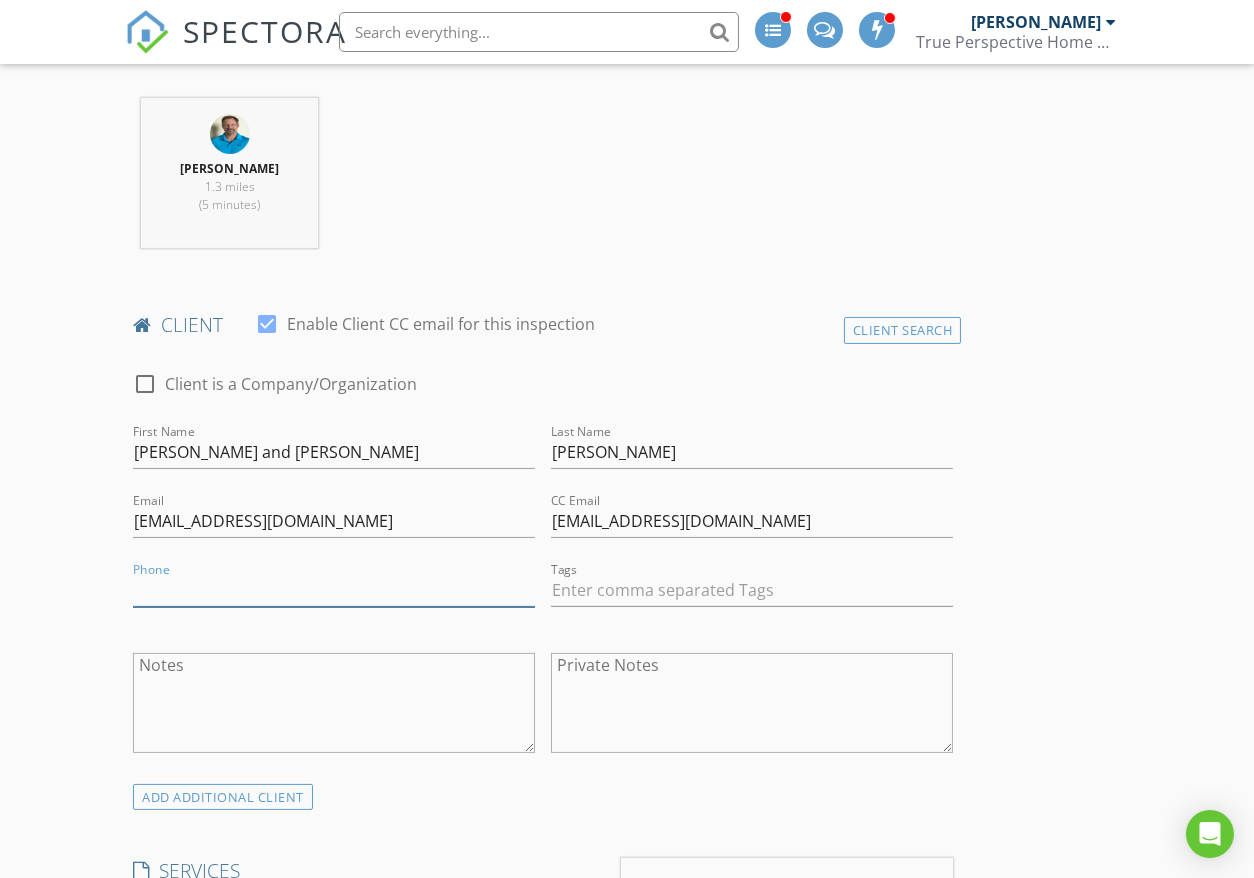 click on "Phone" at bounding box center [334, 590] 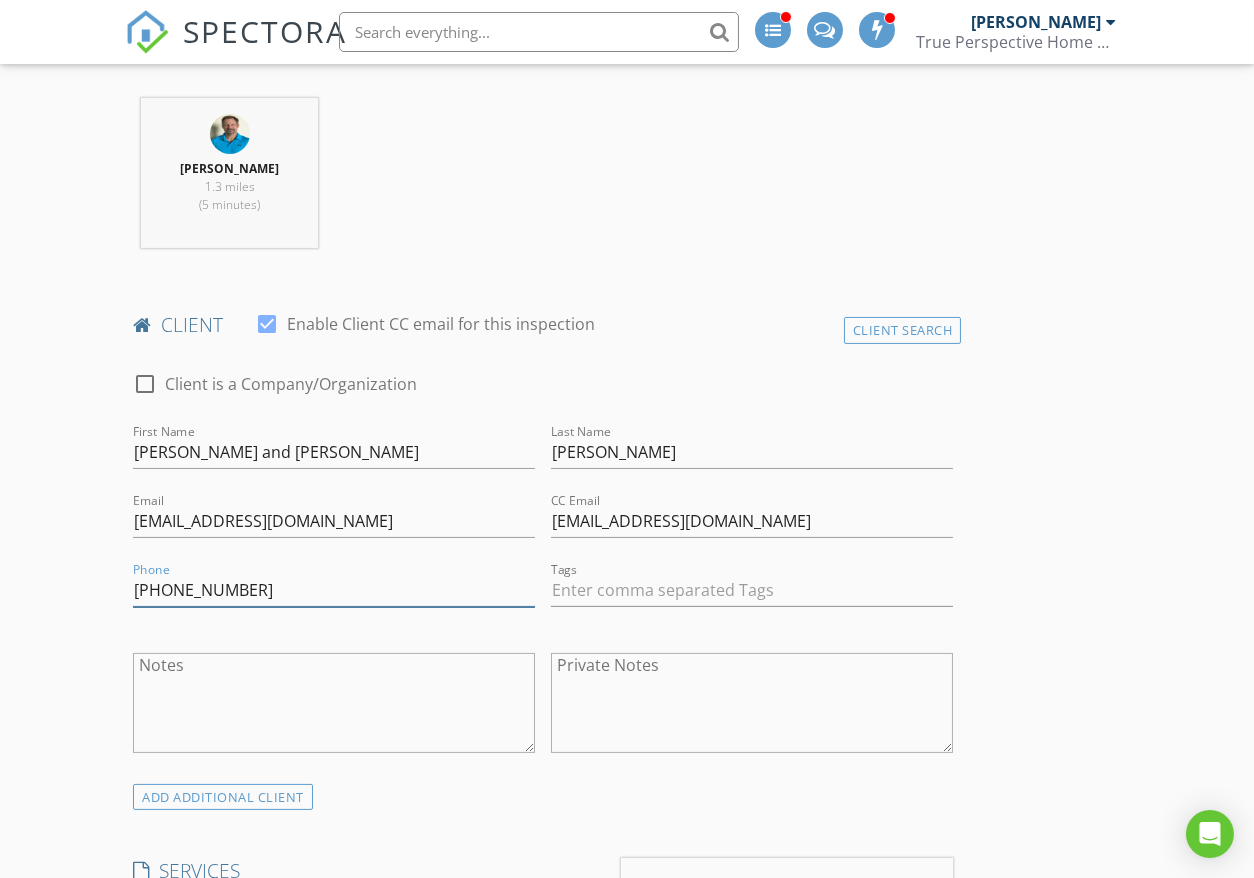 type on "515-865-6077" 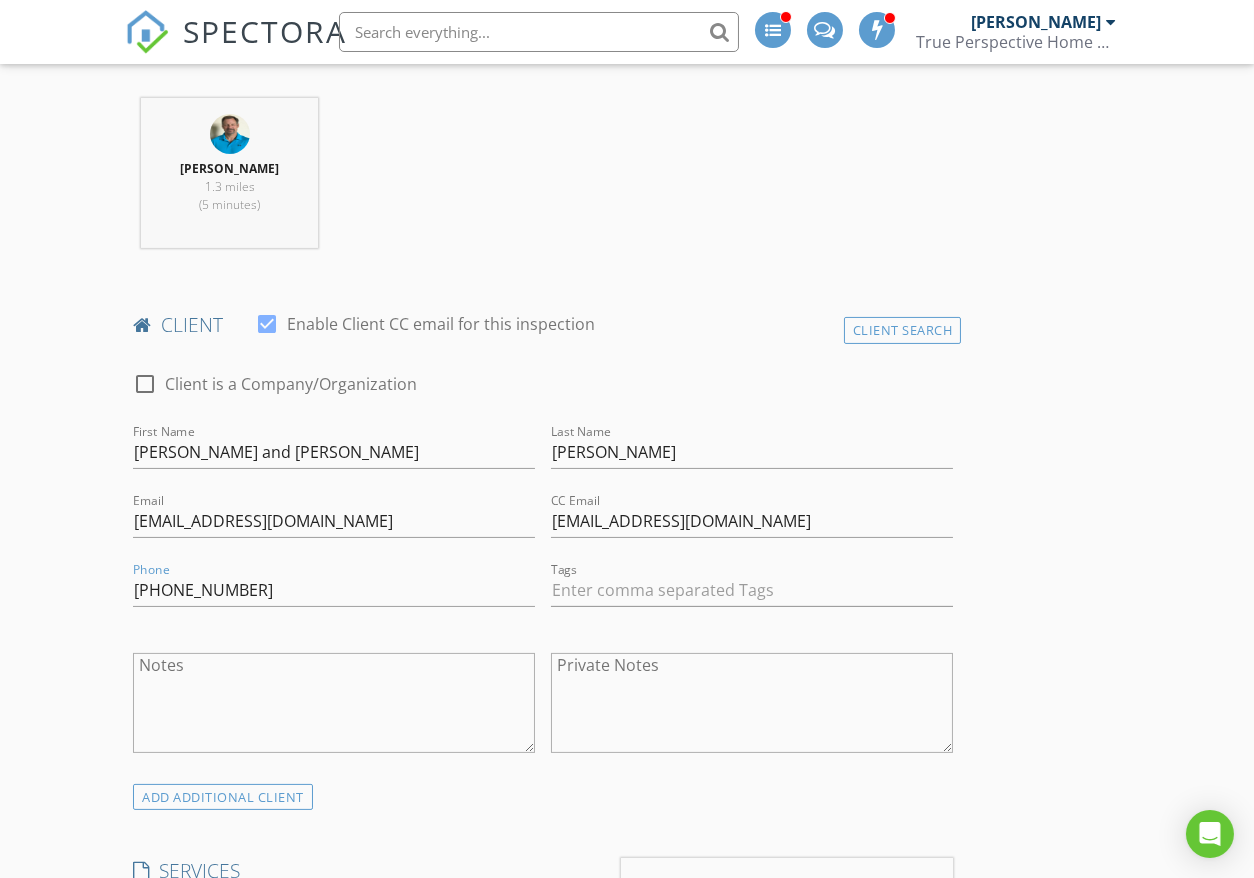 click on "Notes" at bounding box center [334, 703] 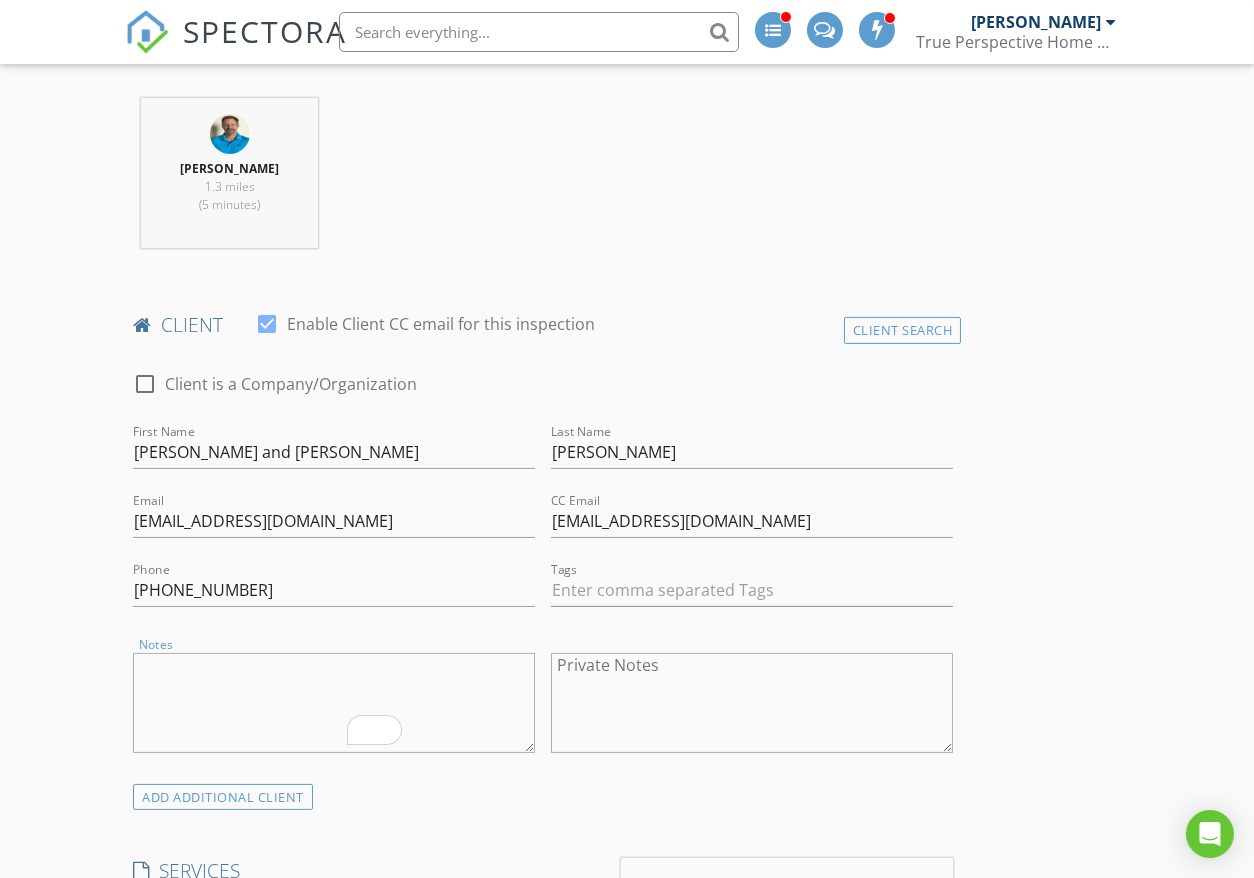 paste on "563-349-8557" 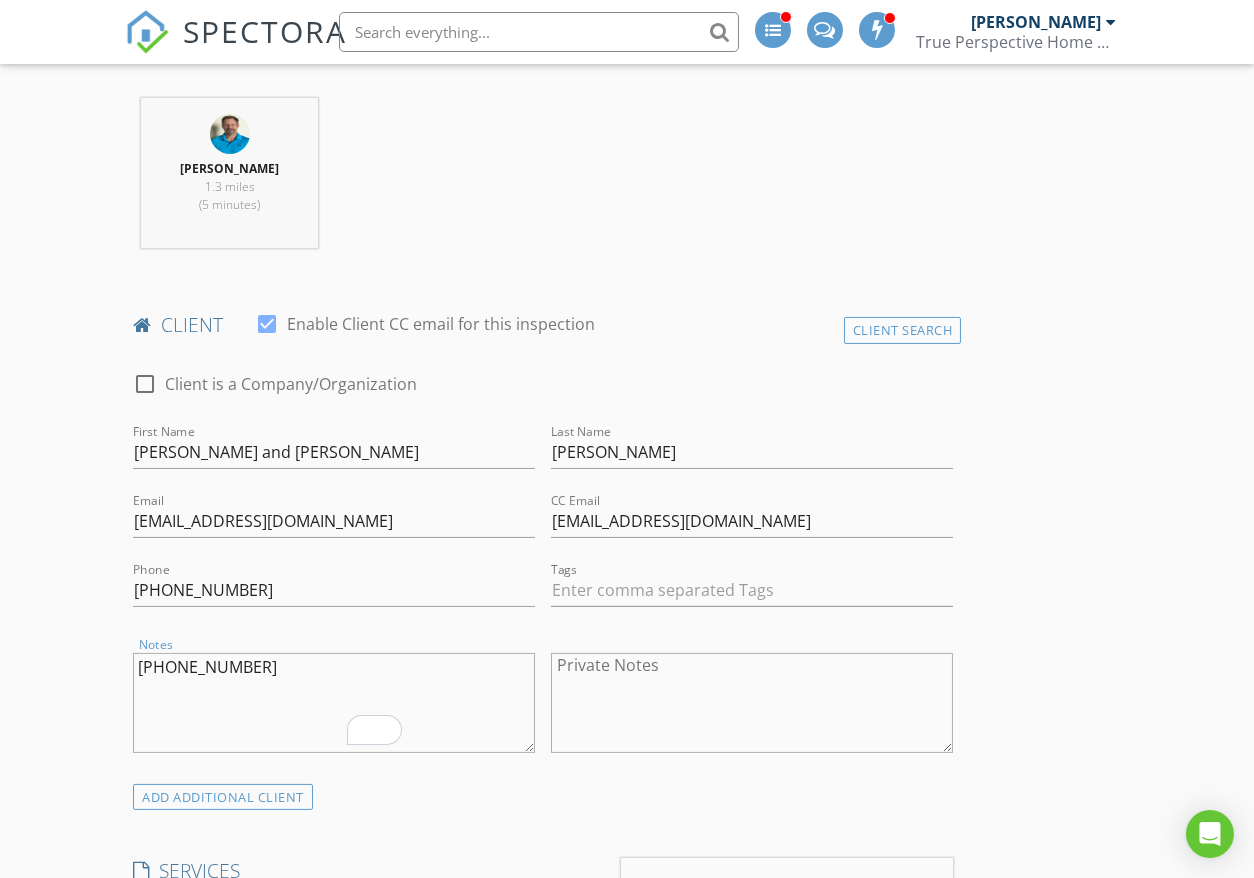 type on "563-349-8557" 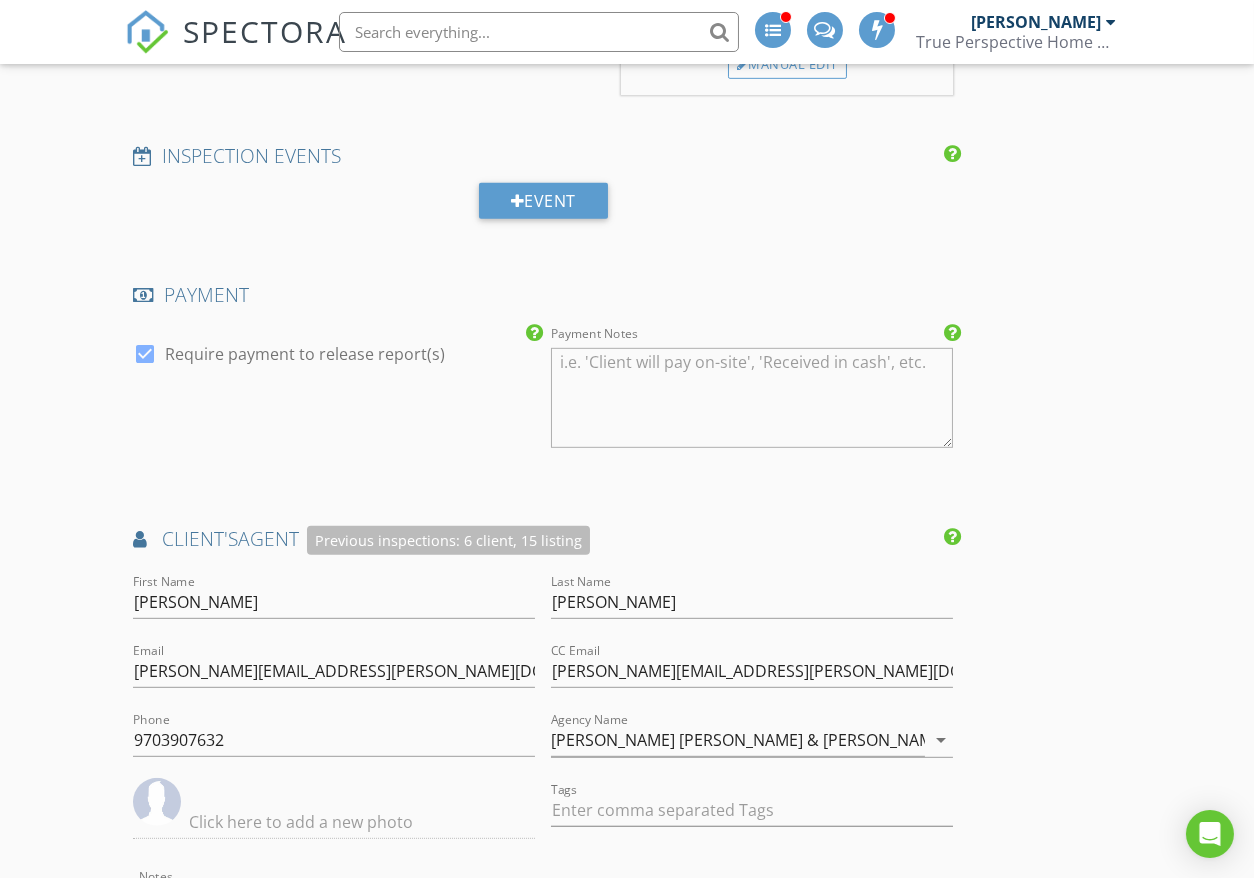 scroll, scrollTop: 2555, scrollLeft: 0, axis: vertical 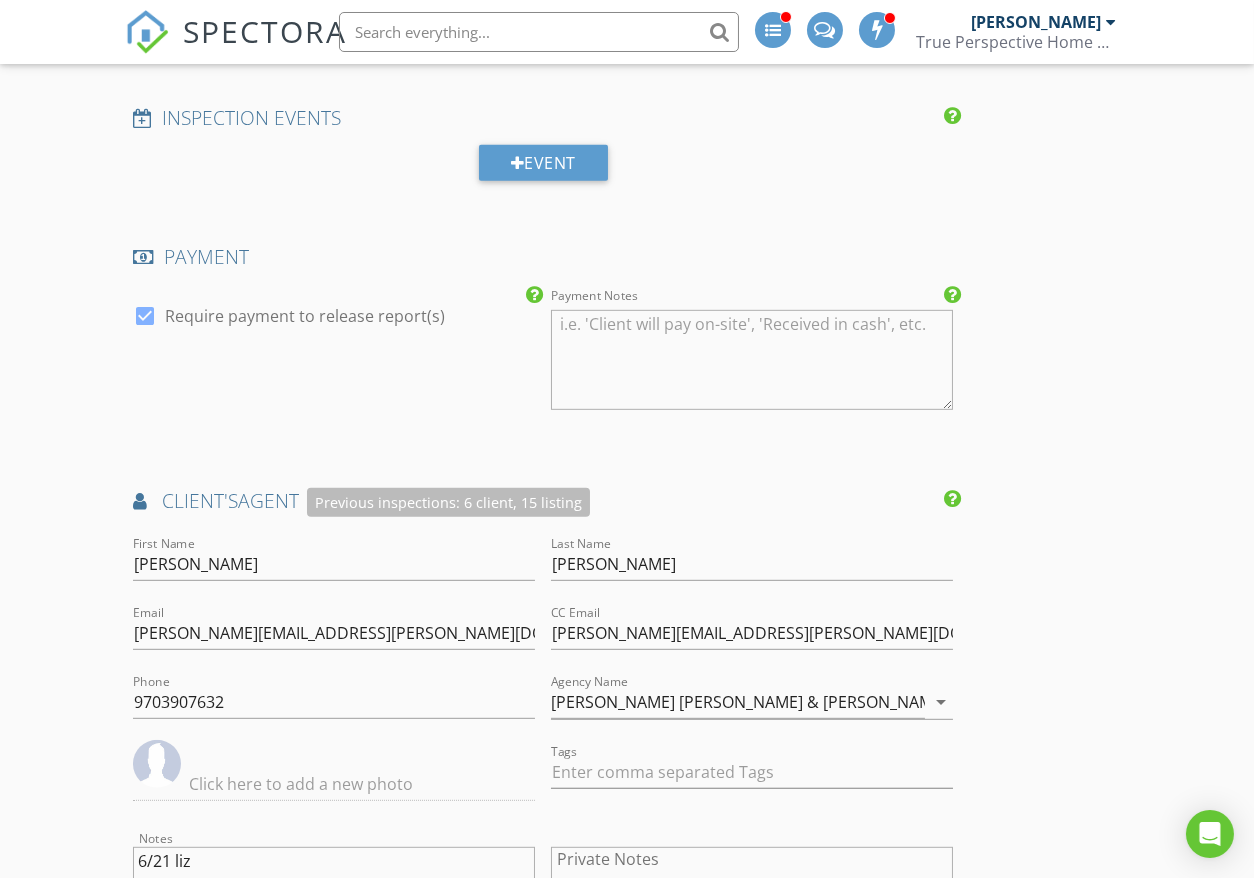 click on "Manual Edit" at bounding box center (787, 27) 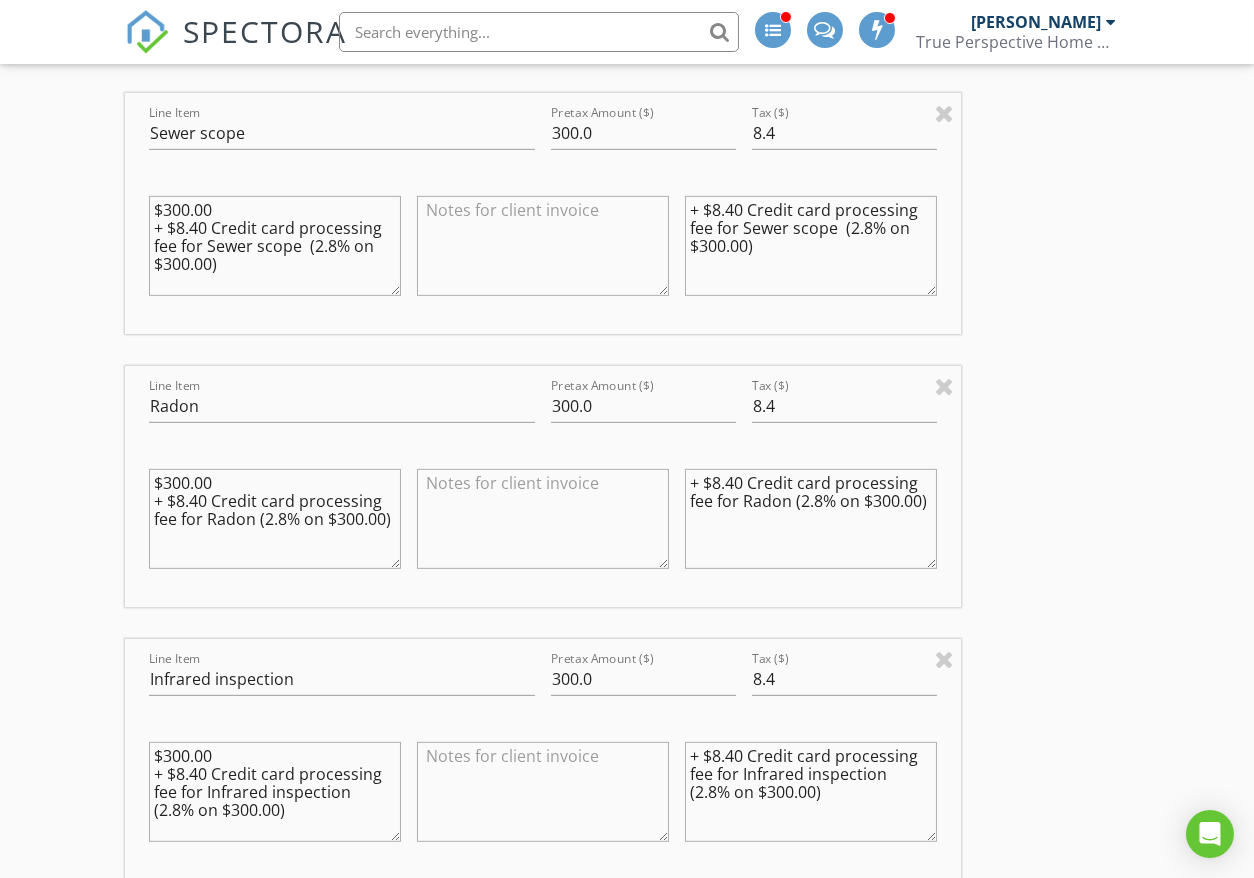 scroll, scrollTop: 2333, scrollLeft: 0, axis: vertical 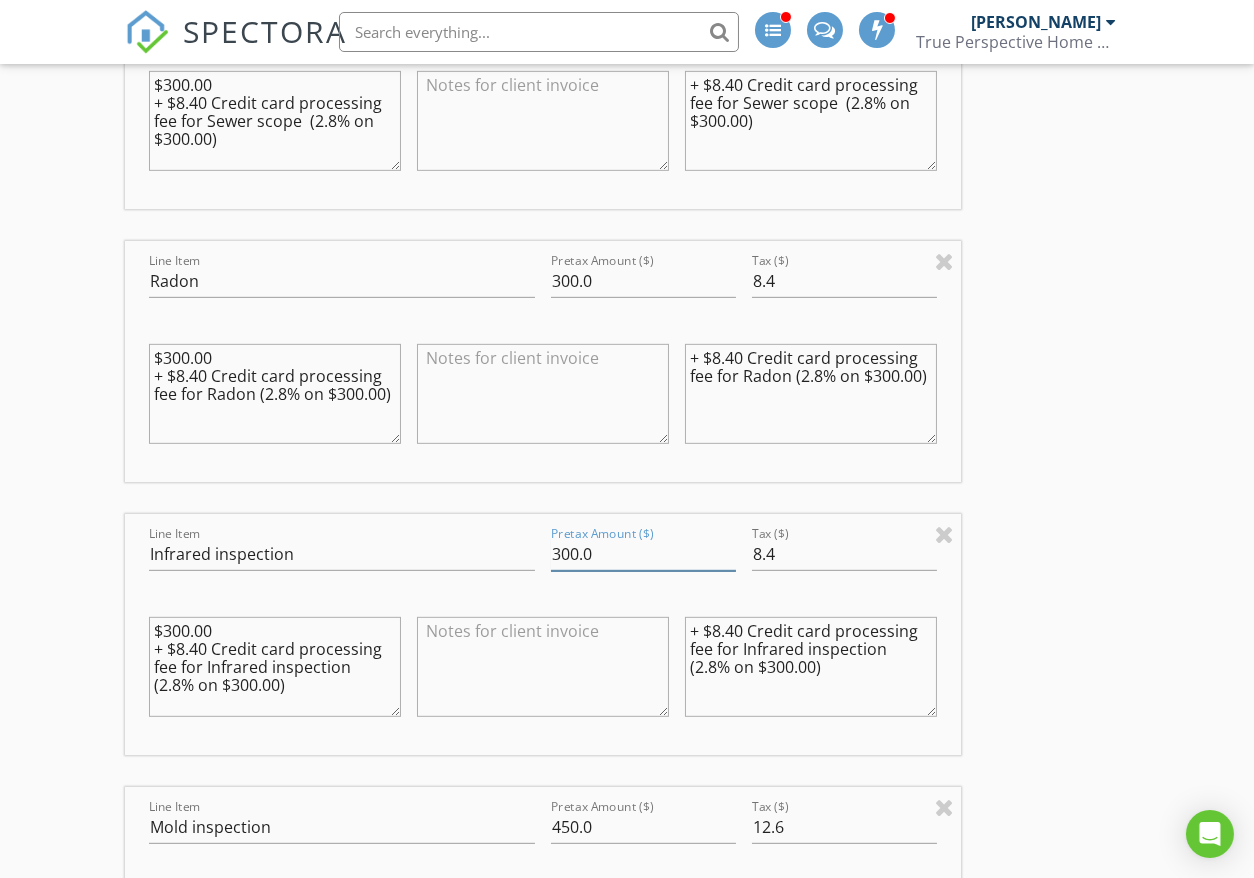 drag, startPoint x: 474, startPoint y: 623, endPoint x: 410, endPoint y: 615, distance: 64.49806 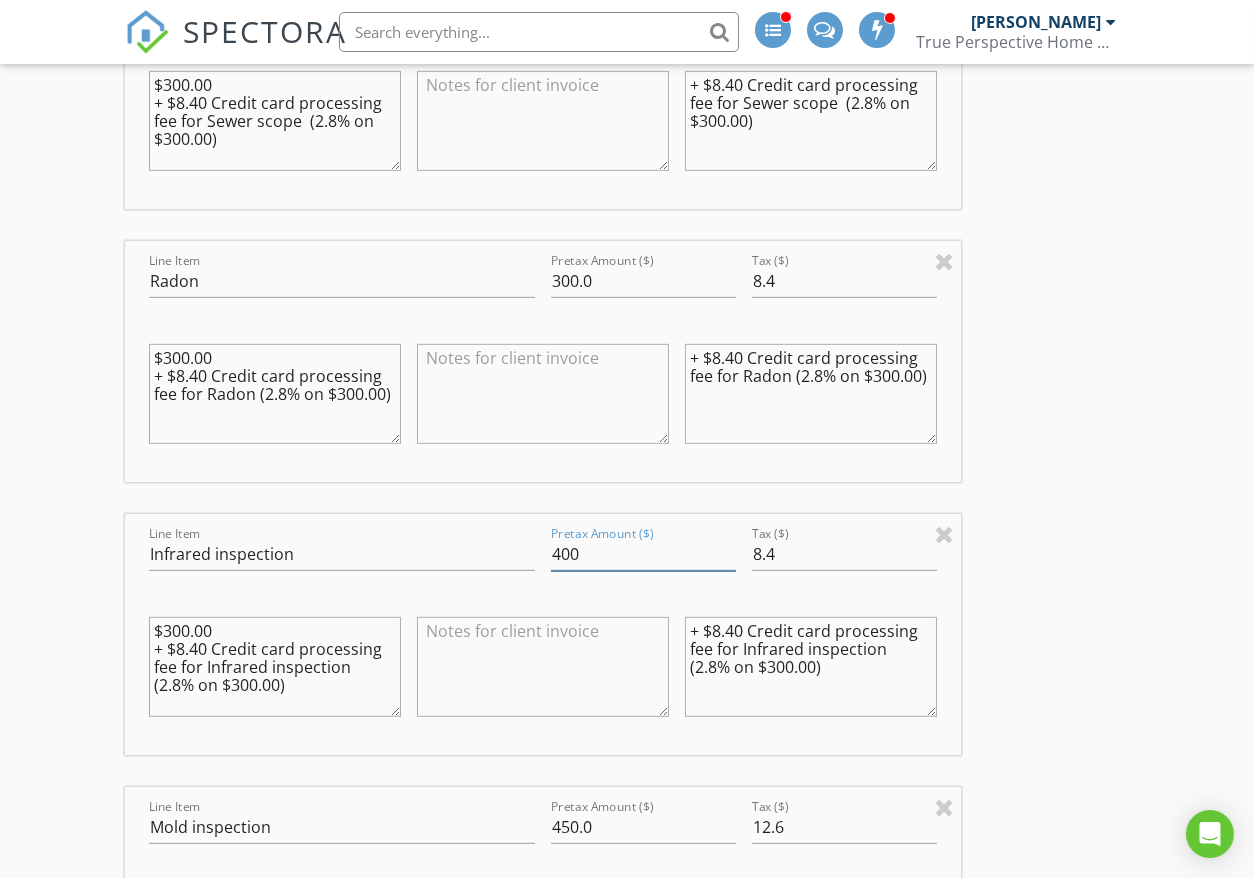 type on "400" 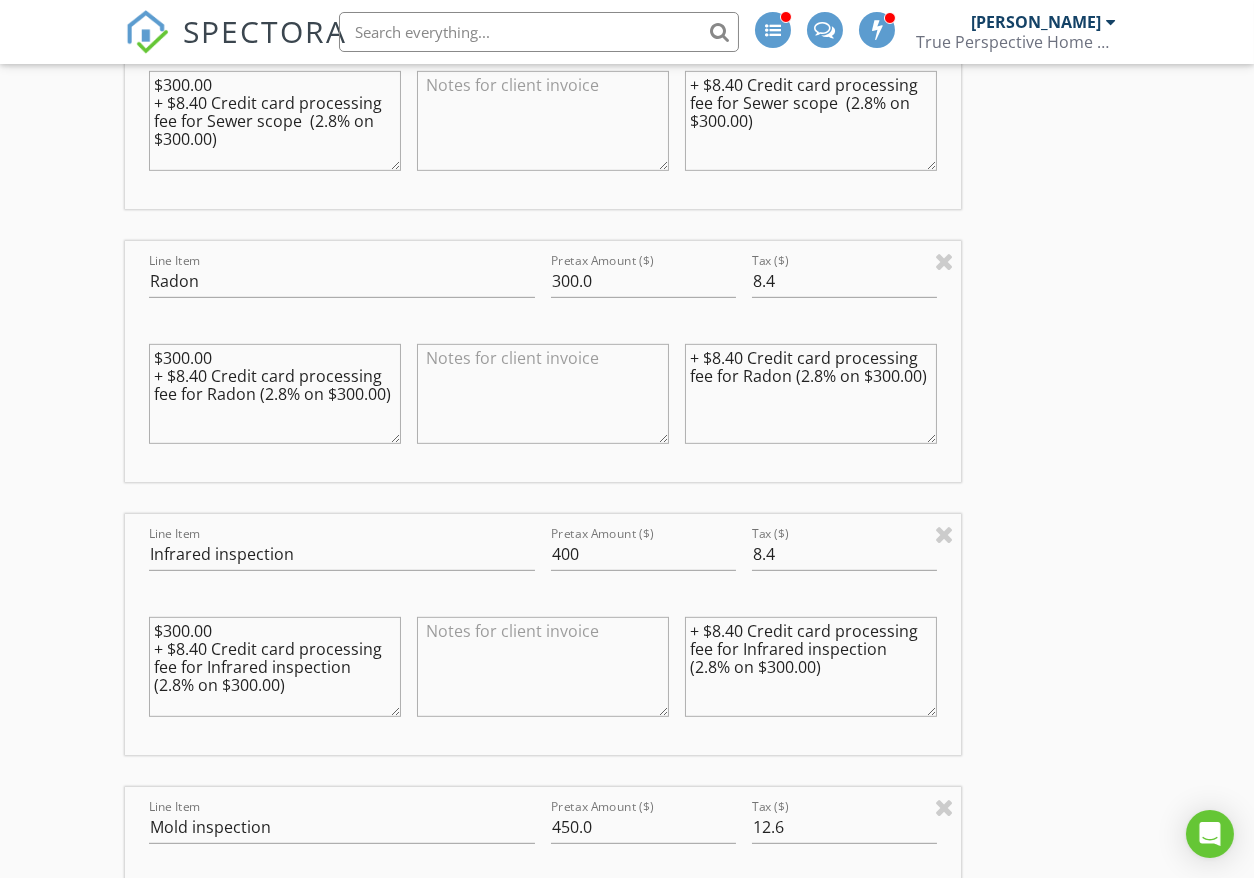 click on "INSPECTOR(S)
check_box   Ron Amass   PRIMARY   check_box_outline_blank   Dustin Lucas     check_box_outline_blank   Adam Frodge     check_box_outline_blank   Hayden Wylie     check_box_outline_blank   Chris Jobson     check_box_outline_blank   Adam Cunningham     Ron Amass arrow_drop_down   check_box_outline_blank Ron Amass specifically requested
Date/Time
07/16/2025 9:00 AM
Location
Address Search       Address 273 Bearden Rd   Unit   City Edwards   State CO   Zip 81632   County Eagle     Square Feet 4369   Year Built 1997   Foundation arrow_drop_down     Ron Amass     1.3 miles     (5 minutes)
client
check_box Enable Client CC email for this inspection   Client Search     check_box_outline_blank Client is a Company/Organization     First Name David and Marisa   Last Name Kochel   Email daviddkochel@gmail.com   CC Email marisa.tank@gmail.com   Phone" at bounding box center [626, 1213] 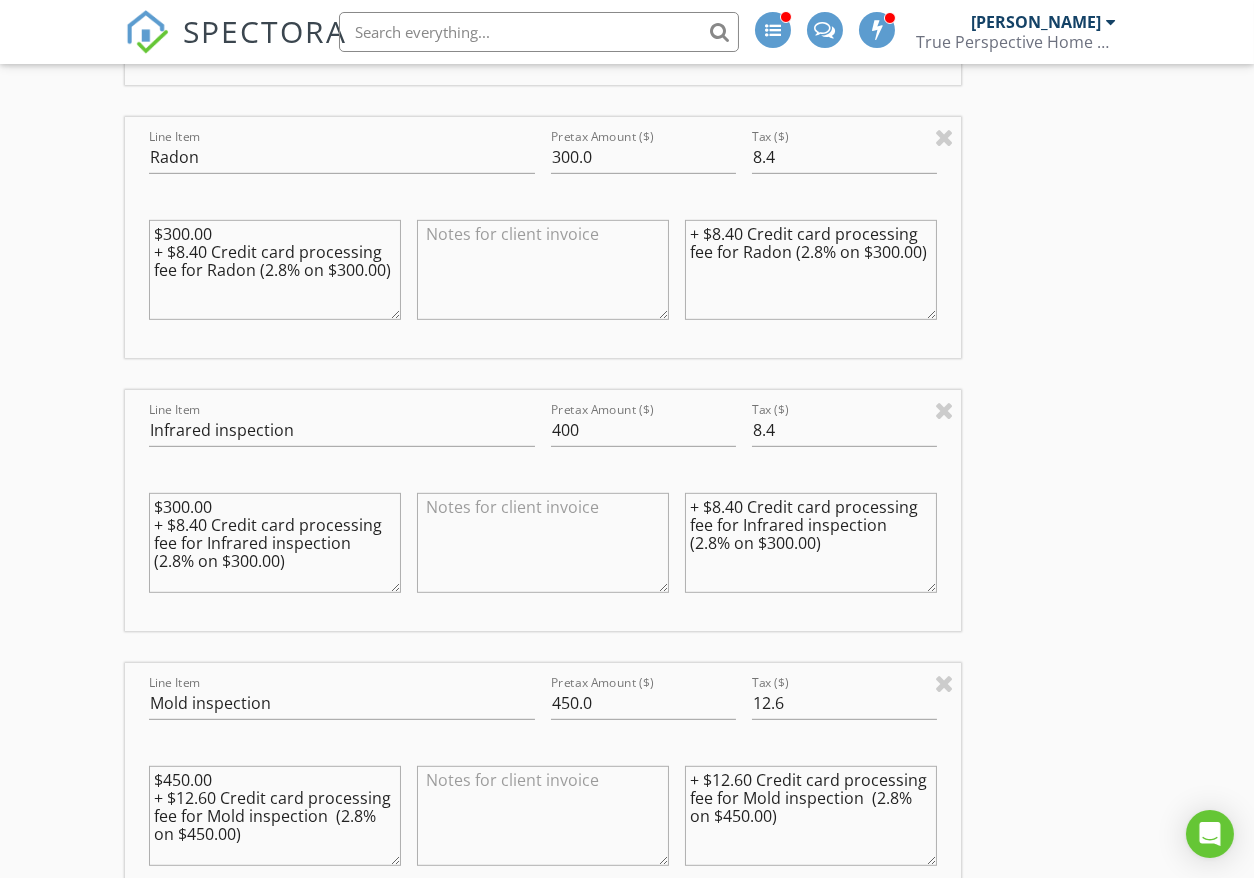 scroll, scrollTop: 2666, scrollLeft: 0, axis: vertical 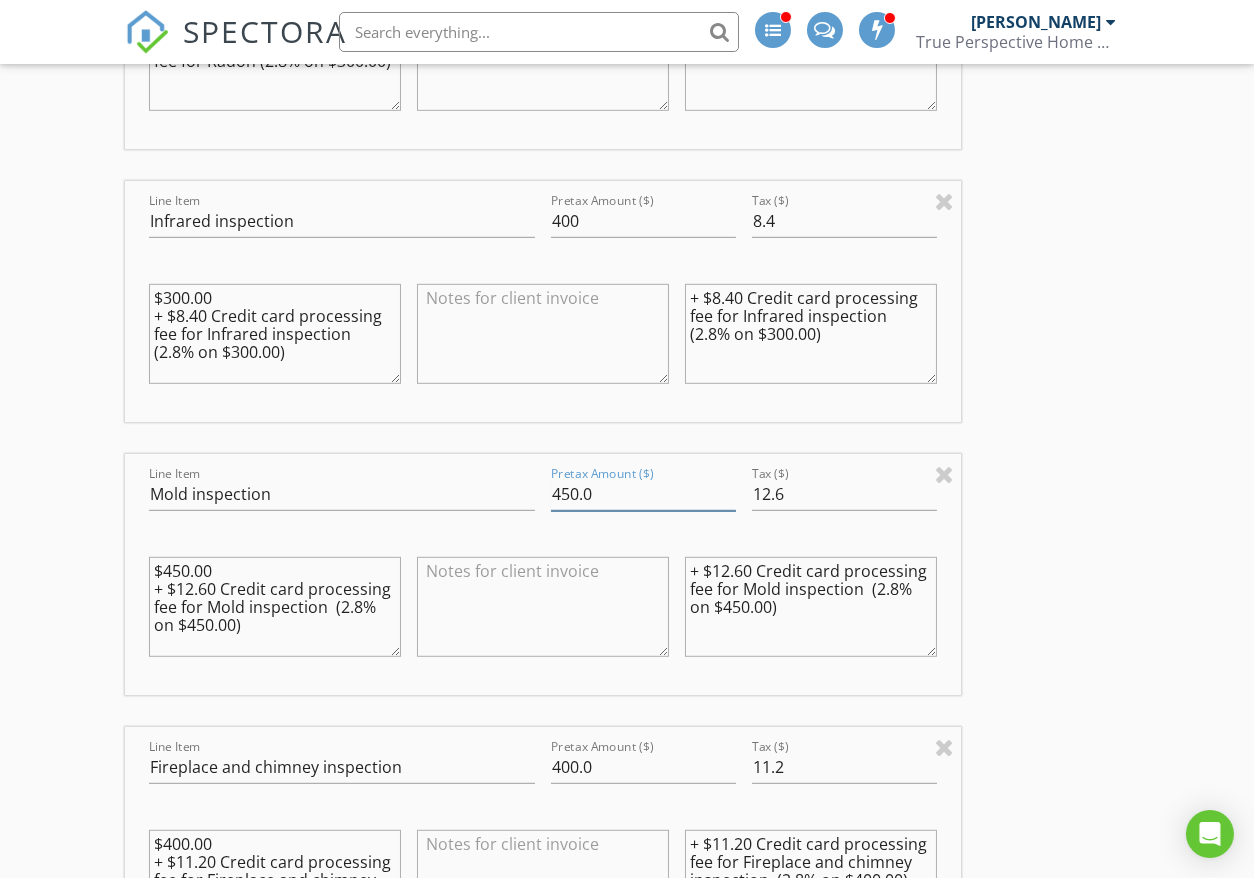 drag, startPoint x: 479, startPoint y: 559, endPoint x: 324, endPoint y: 546, distance: 155.5442 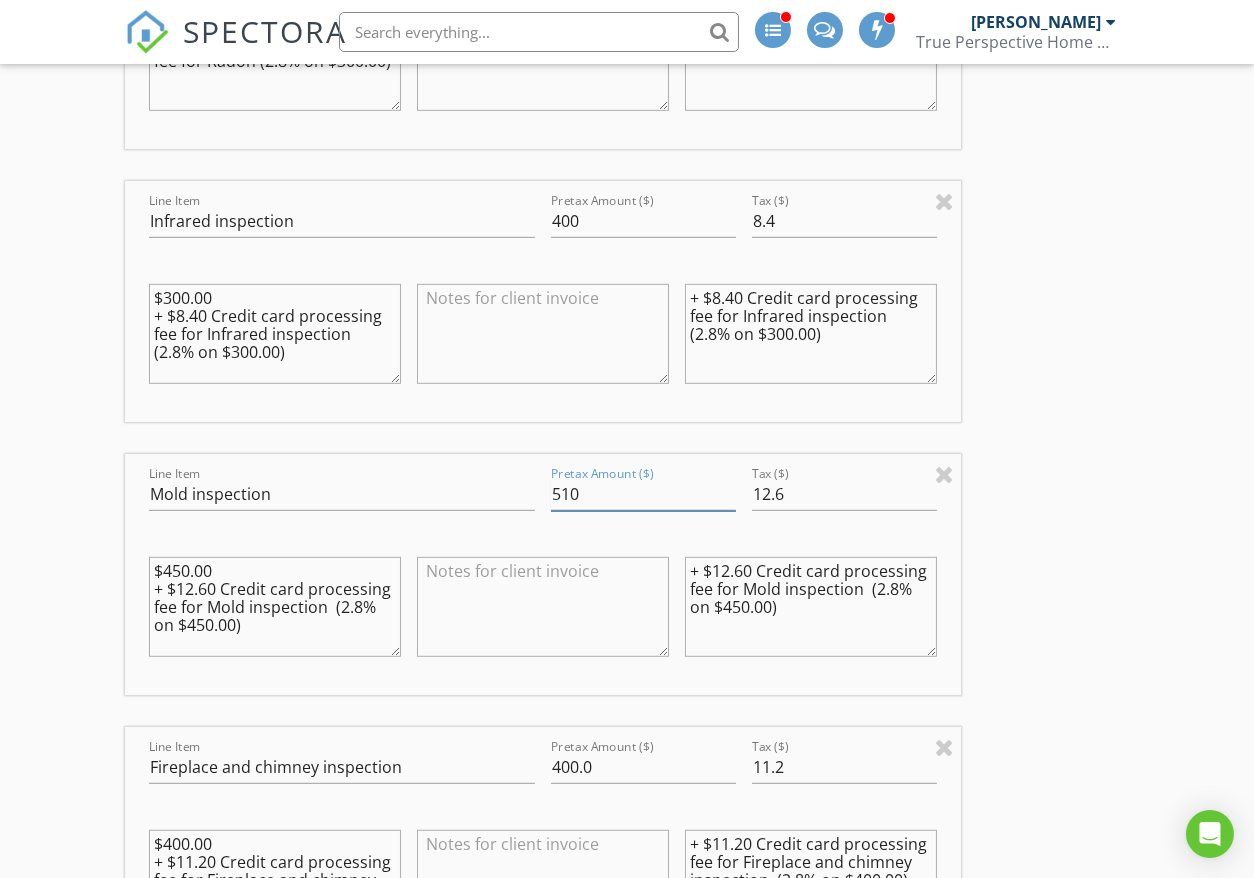 type on "510" 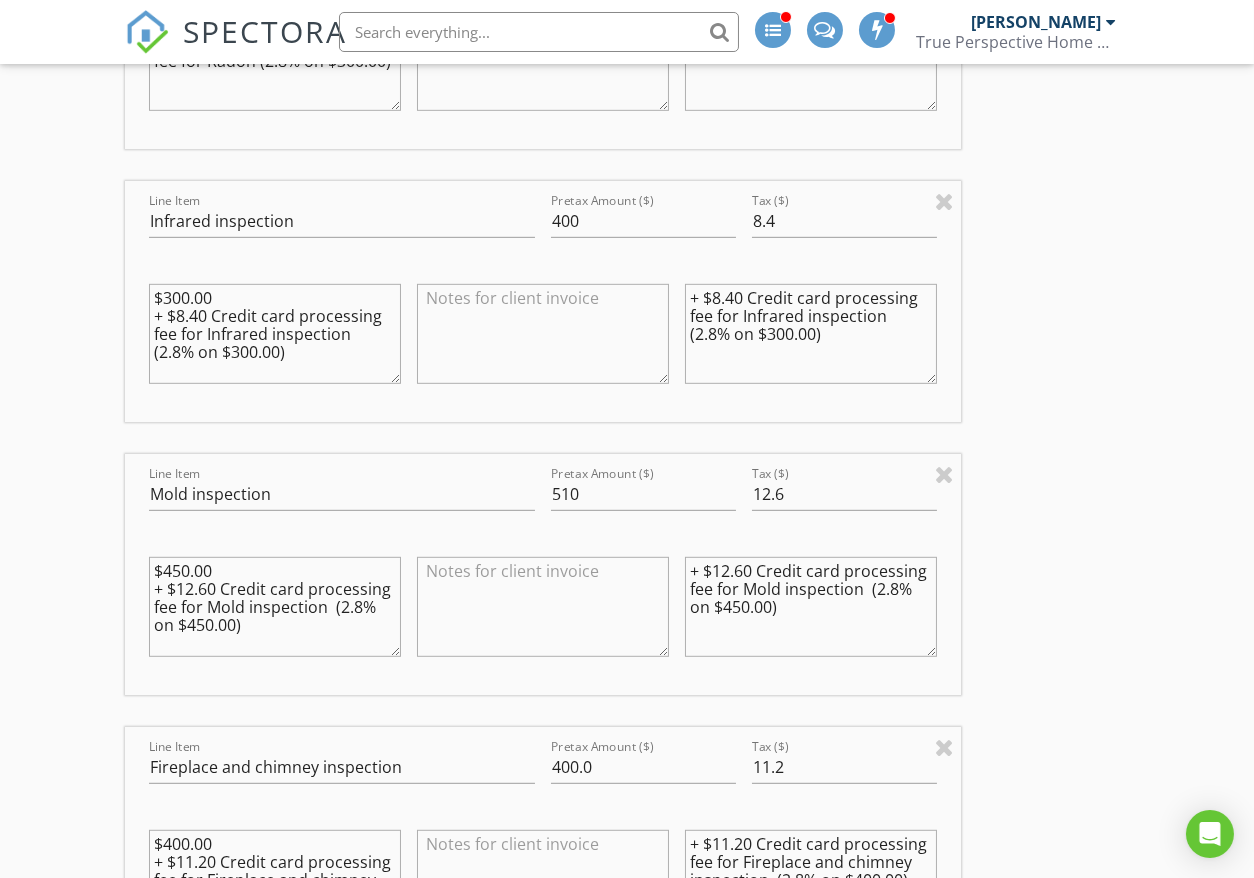 click on "INSPECTOR(S)
check_box   Ron Amass   PRIMARY   check_box_outline_blank   Dustin Lucas     check_box_outline_blank   Adam Frodge     check_box_outline_blank   Hayden Wylie     check_box_outline_blank   Chris Jobson     check_box_outline_blank   Adam Cunningham     Ron Amass arrow_drop_down   check_box_outline_blank Ron Amass specifically requested
Date/Time
07/16/2025 9:00 AM
Location
Address Search       Address 273 Bearden Rd   Unit   City Edwards   State CO   Zip 81632   County Eagle     Square Feet 4369   Year Built 1997   Foundation arrow_drop_down     Ron Amass     1.3 miles     (5 minutes)
client
check_box Enable Client CC email for this inspection   Client Search     check_box_outline_blank Client is a Company/Organization     First Name David and Marisa   Last Name Kochel   Email daviddkochel@gmail.com   CC Email marisa.tank@gmail.com   Phone" at bounding box center [626, 880] 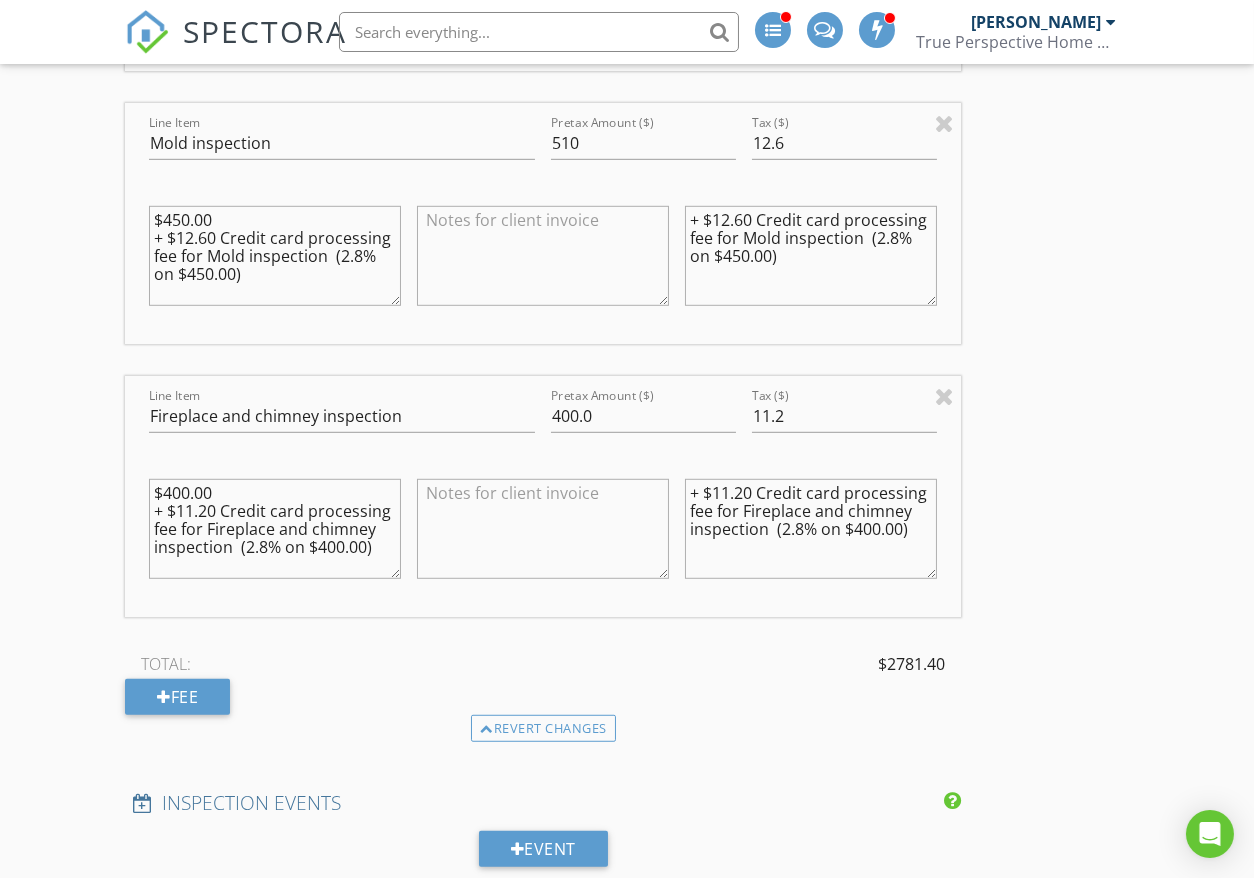 scroll, scrollTop: 3111, scrollLeft: 0, axis: vertical 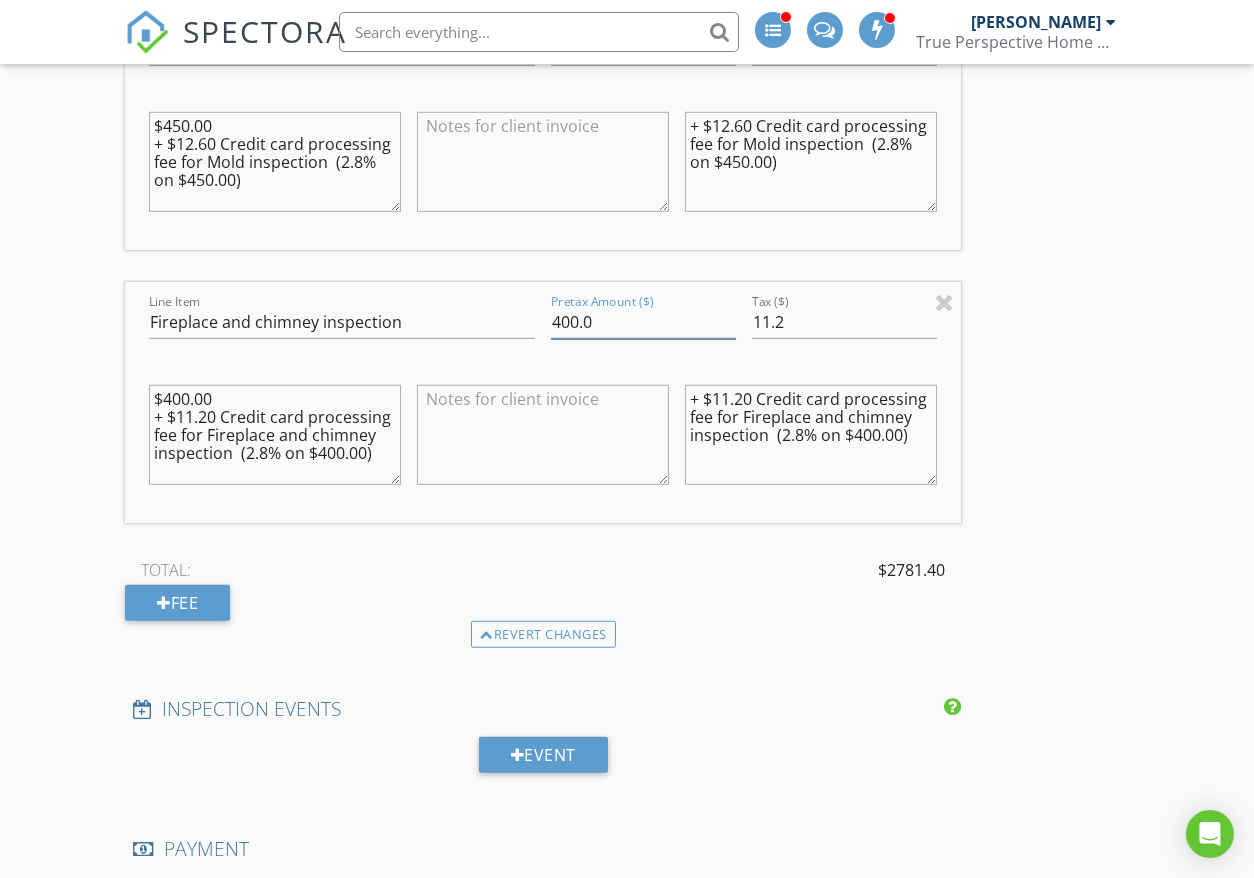 drag, startPoint x: 471, startPoint y: 374, endPoint x: 348, endPoint y: 377, distance: 123.03658 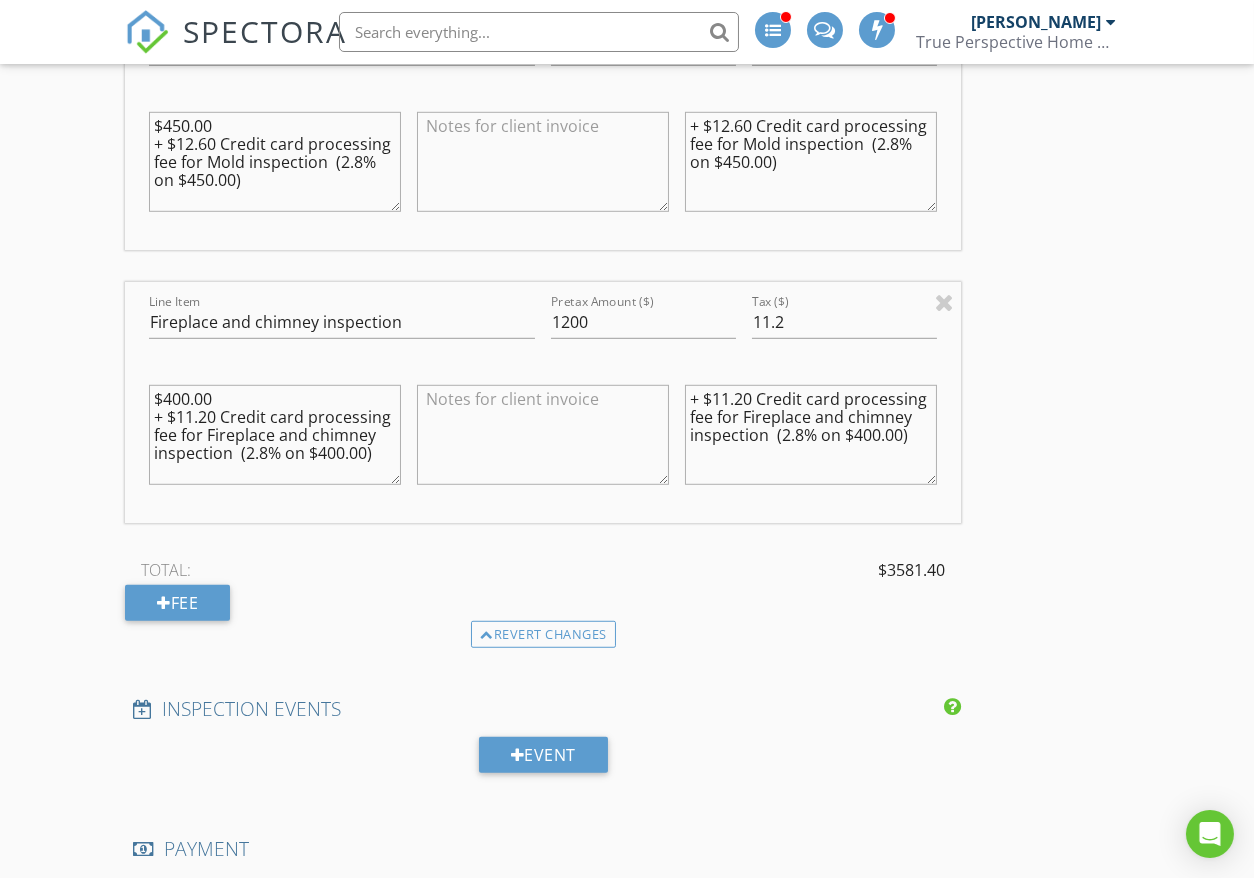 click at bounding box center [543, 435] 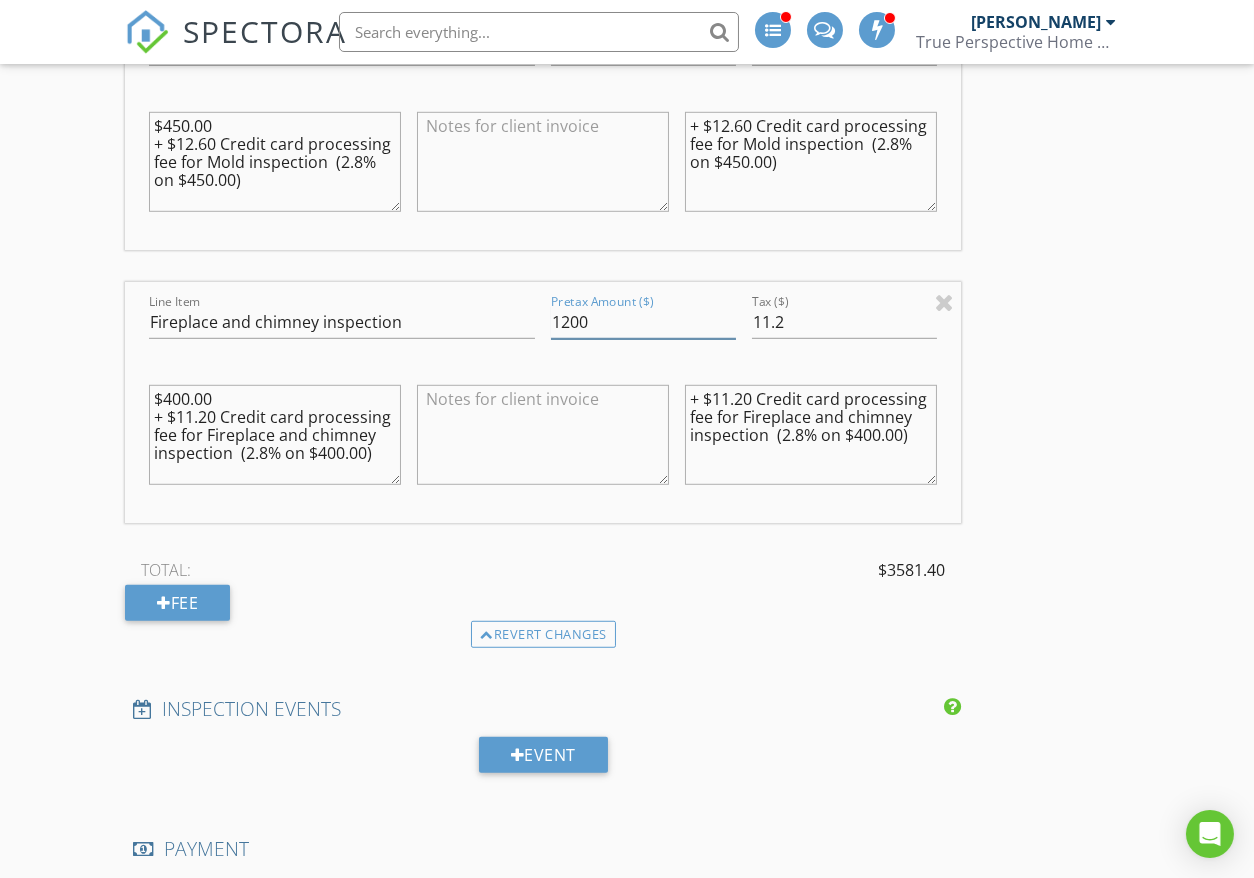 drag, startPoint x: 482, startPoint y: 390, endPoint x: 392, endPoint y: 379, distance: 90.66973 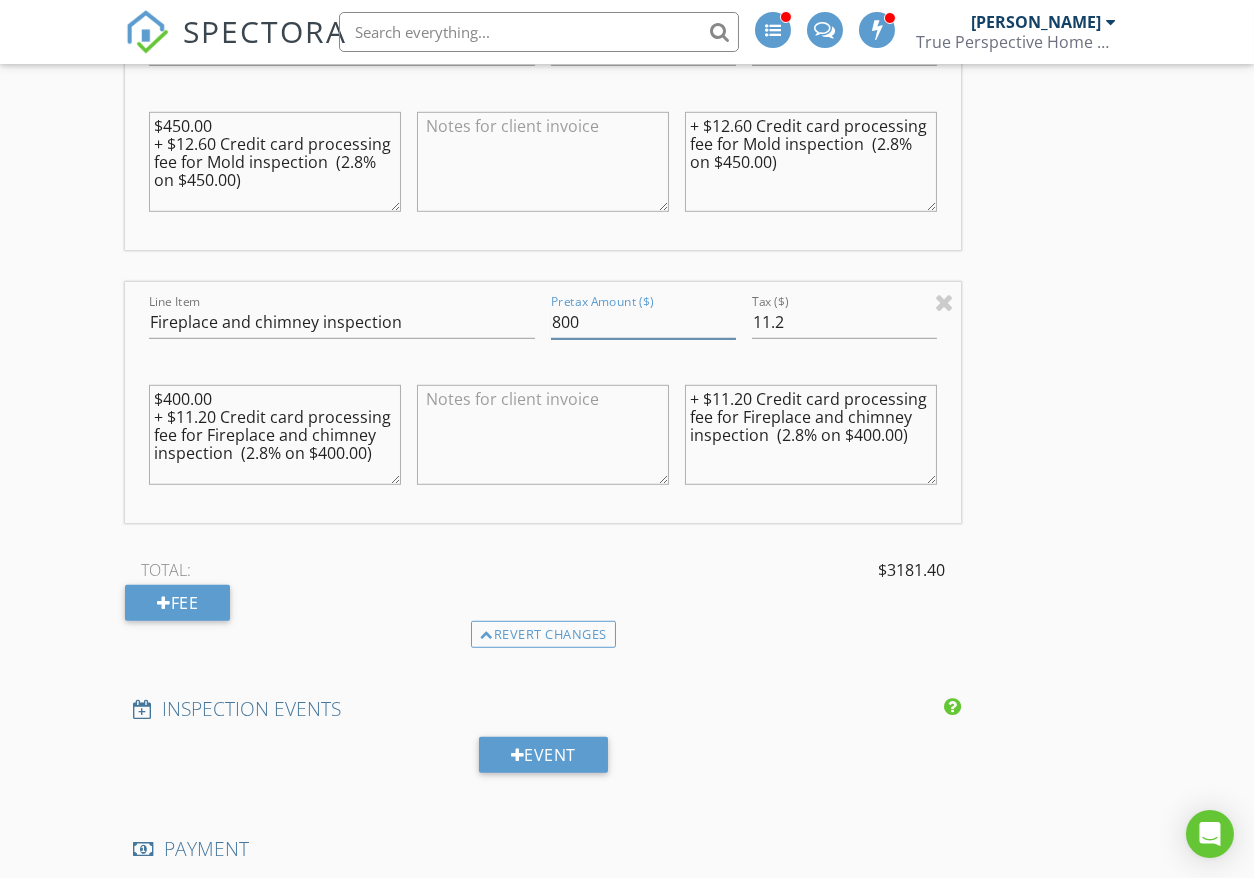 type on "800" 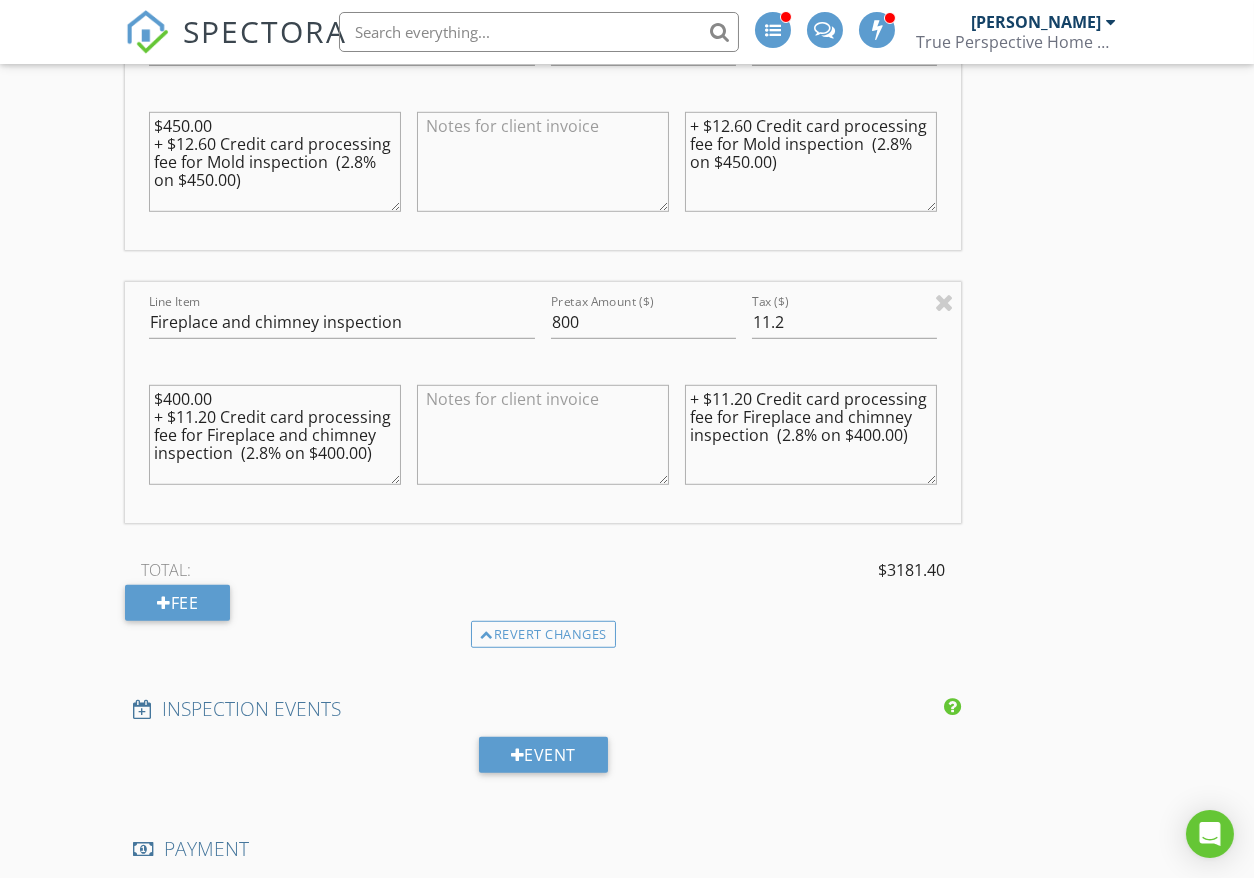 click at bounding box center [543, 435] 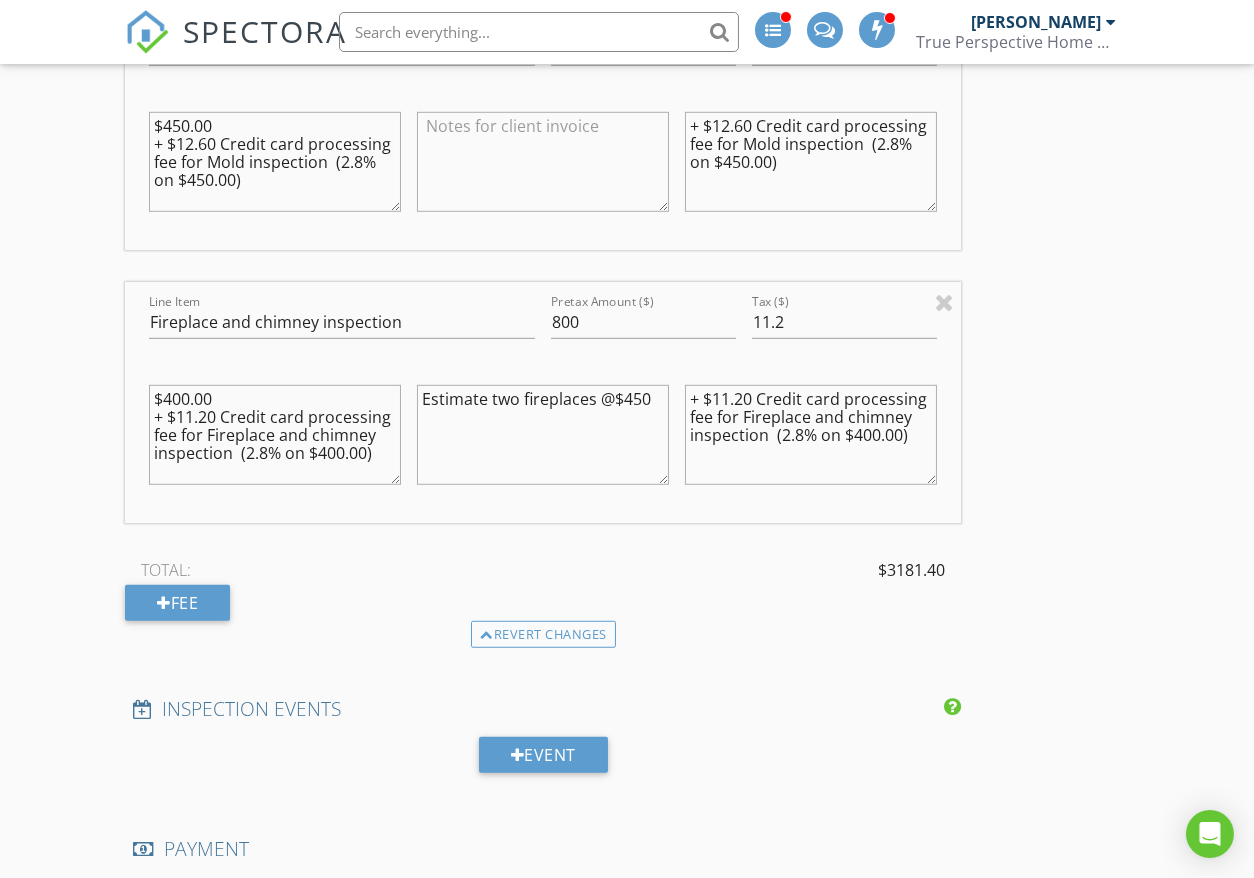 click at bounding box center [543, 509] 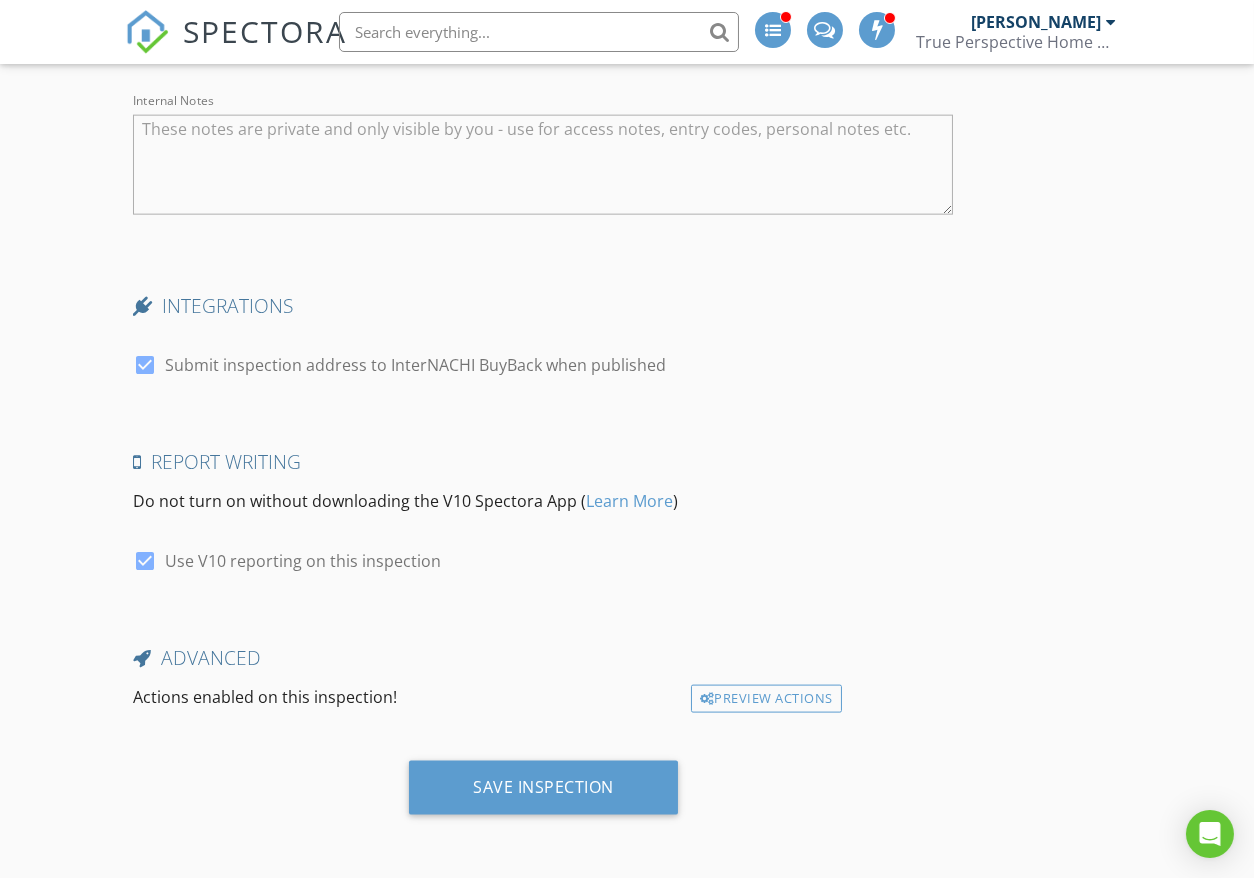 scroll, scrollTop: 6036, scrollLeft: 0, axis: vertical 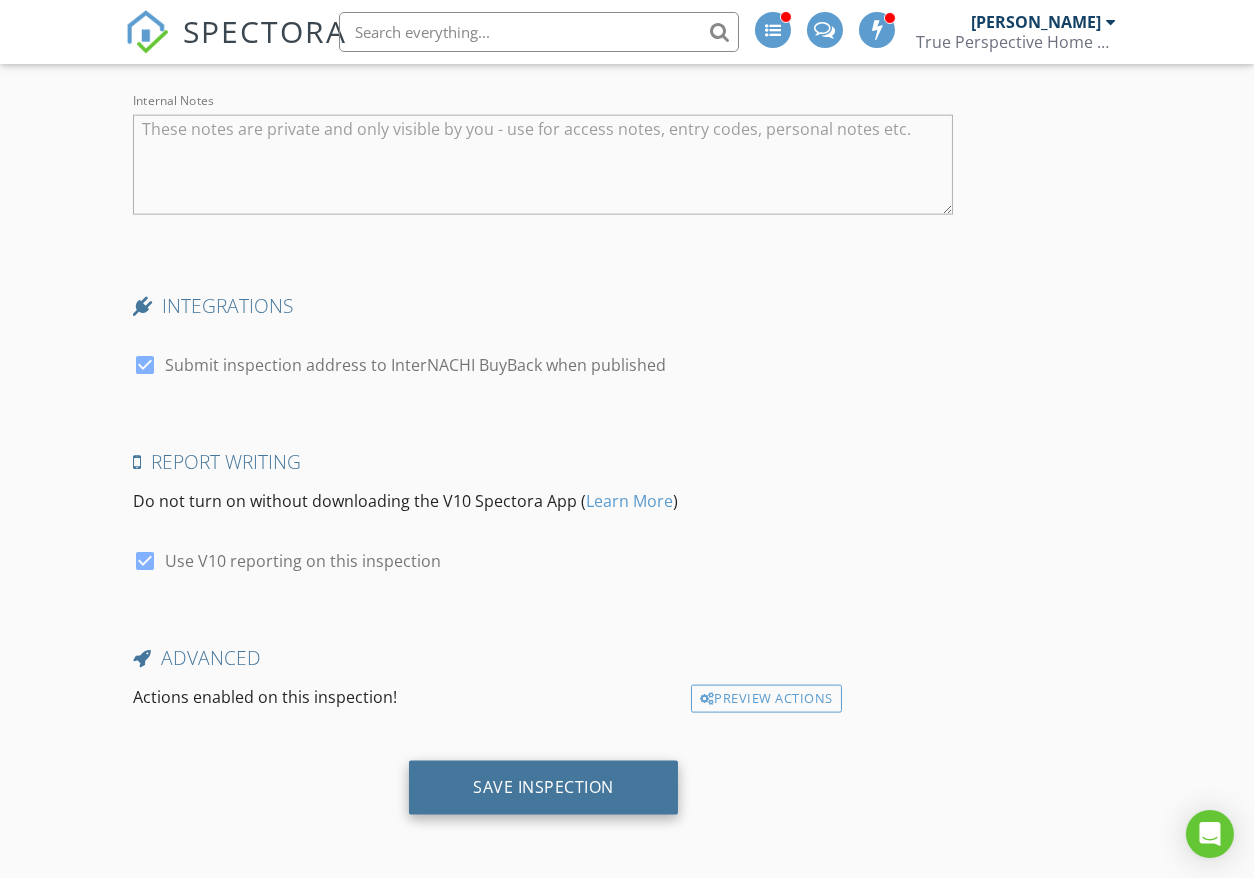 type on "Estimate two fireplaces @$450 each" 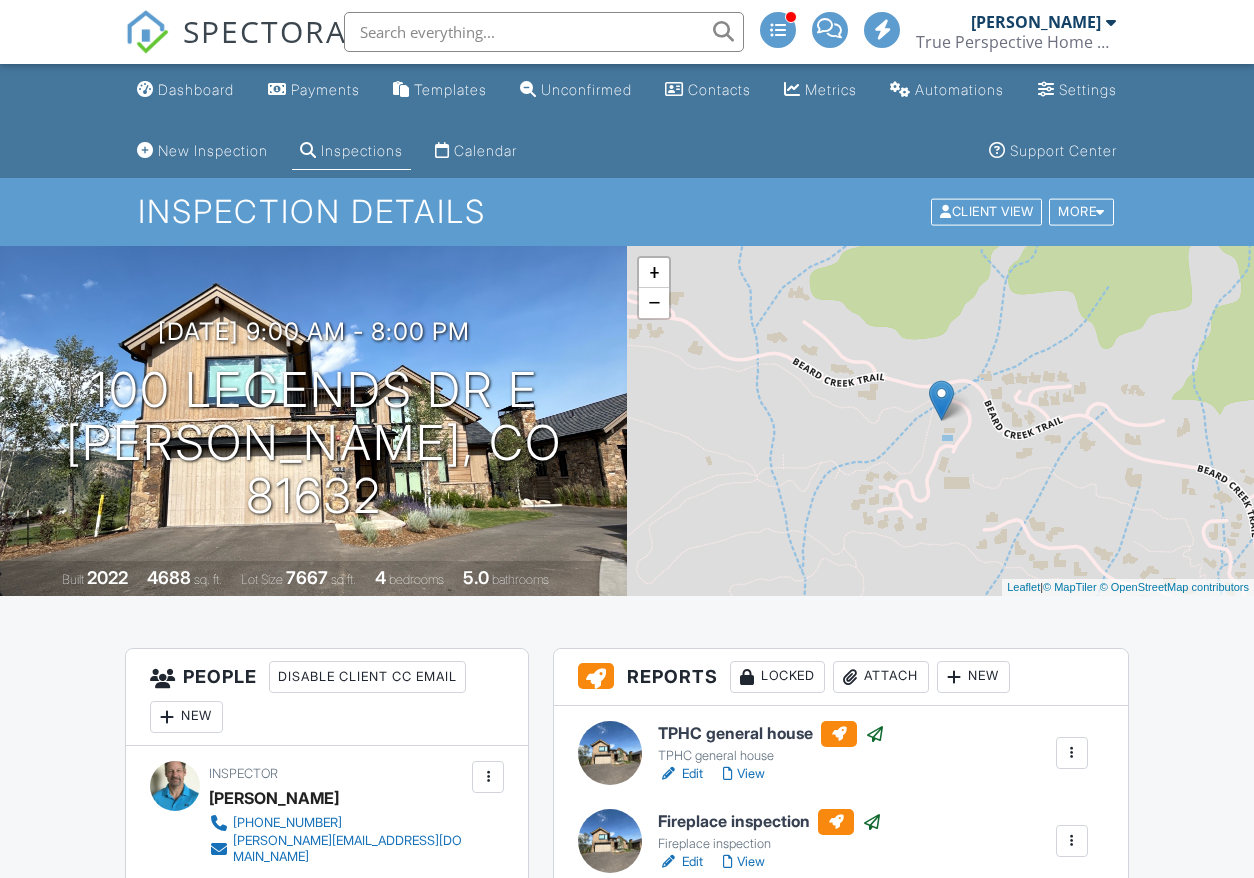click on "Dashboard" at bounding box center (196, 89) 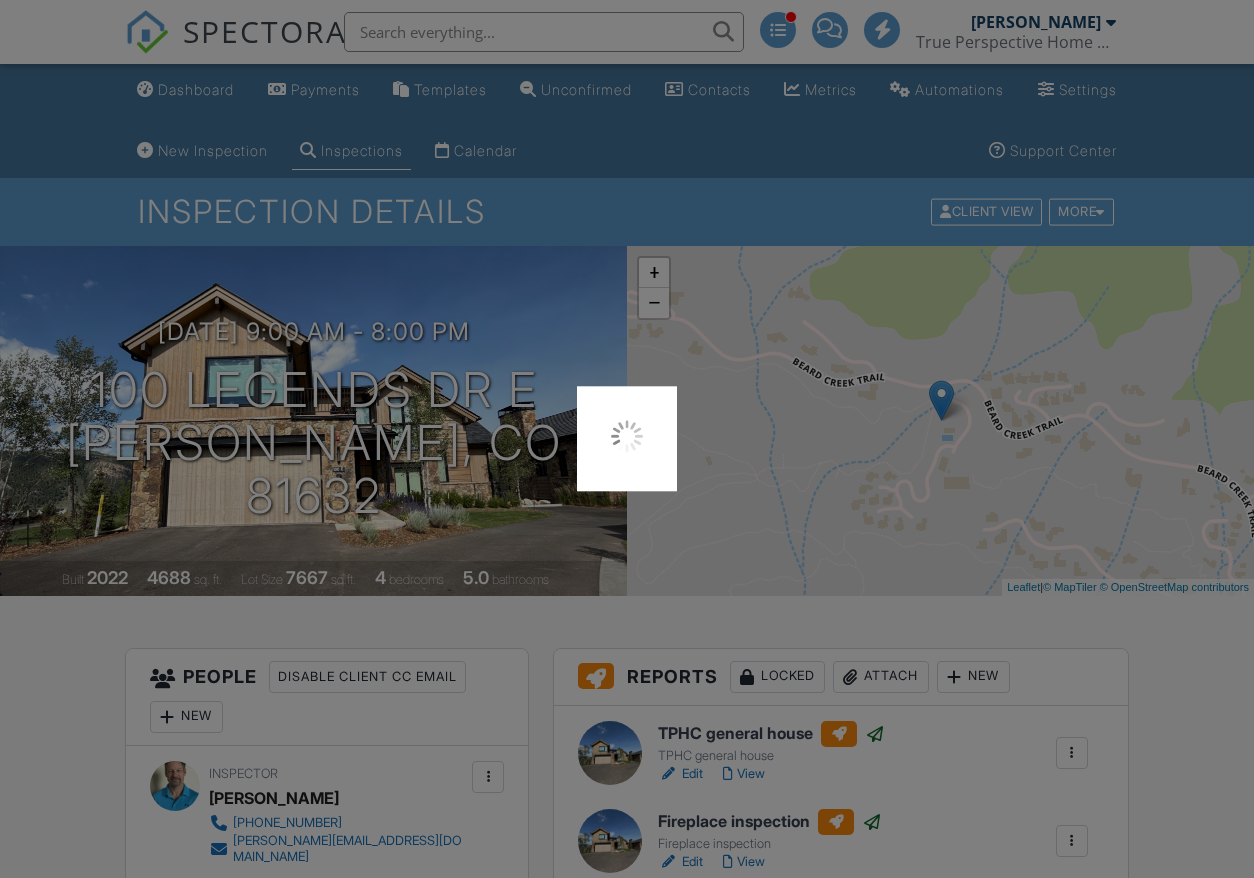 scroll, scrollTop: 0, scrollLeft: 0, axis: both 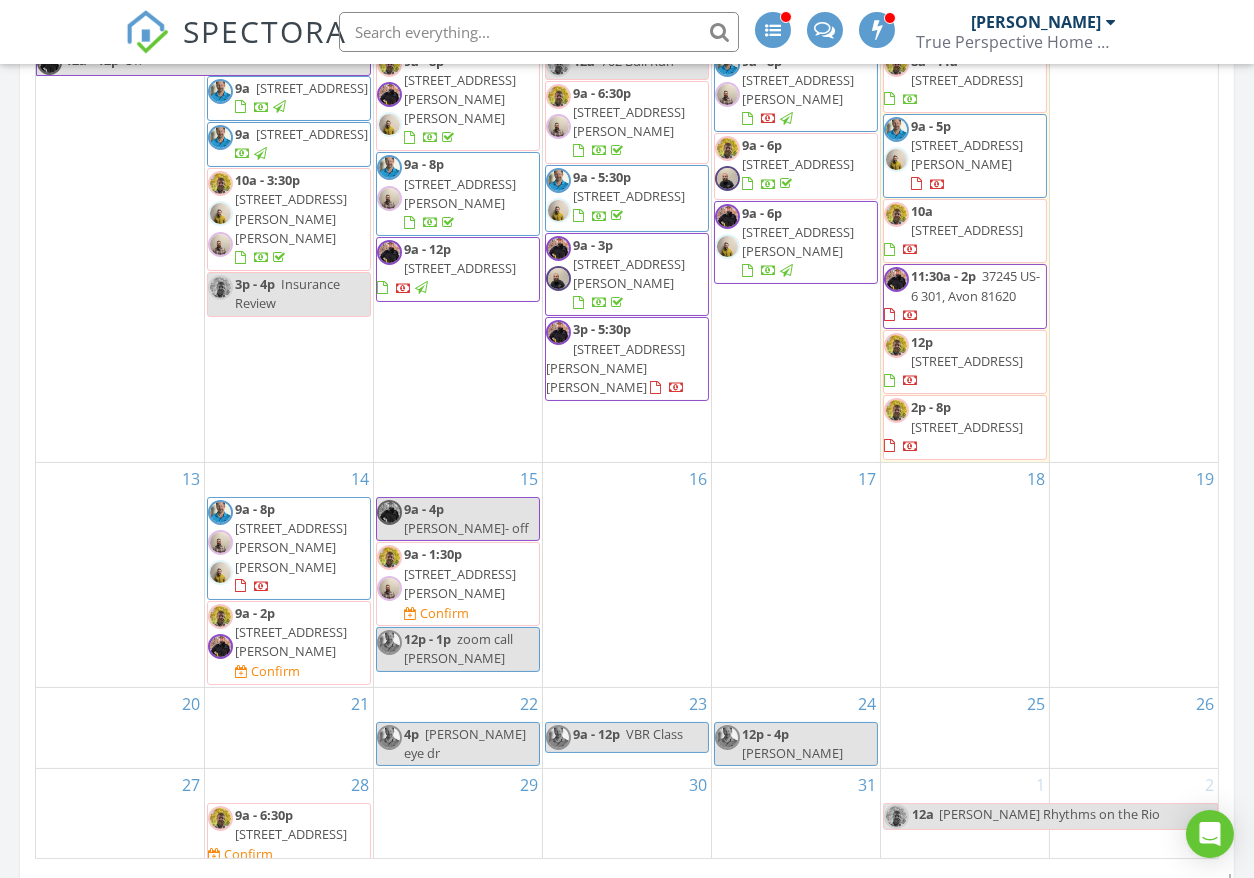 click on "17" at bounding box center [796, 575] 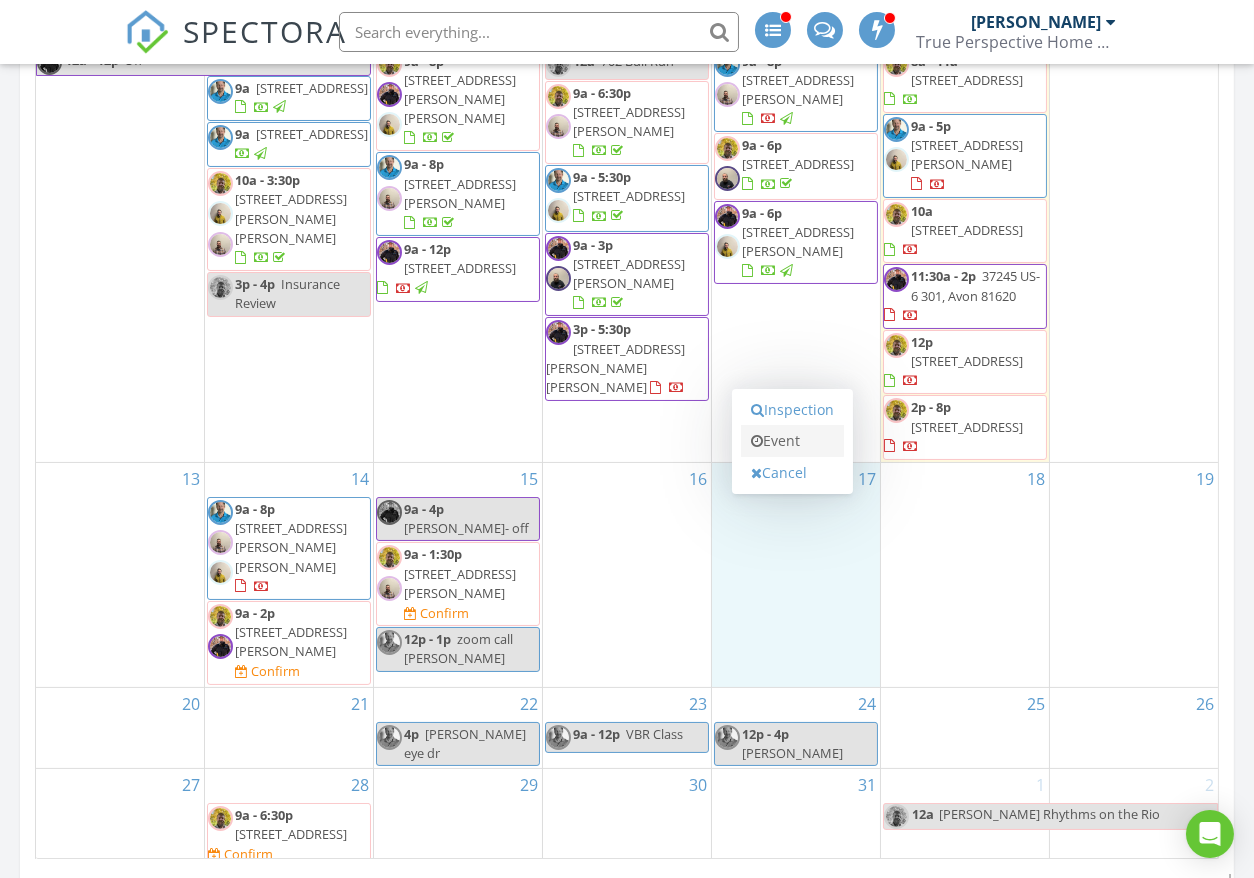 click on "Event" at bounding box center [792, 441] 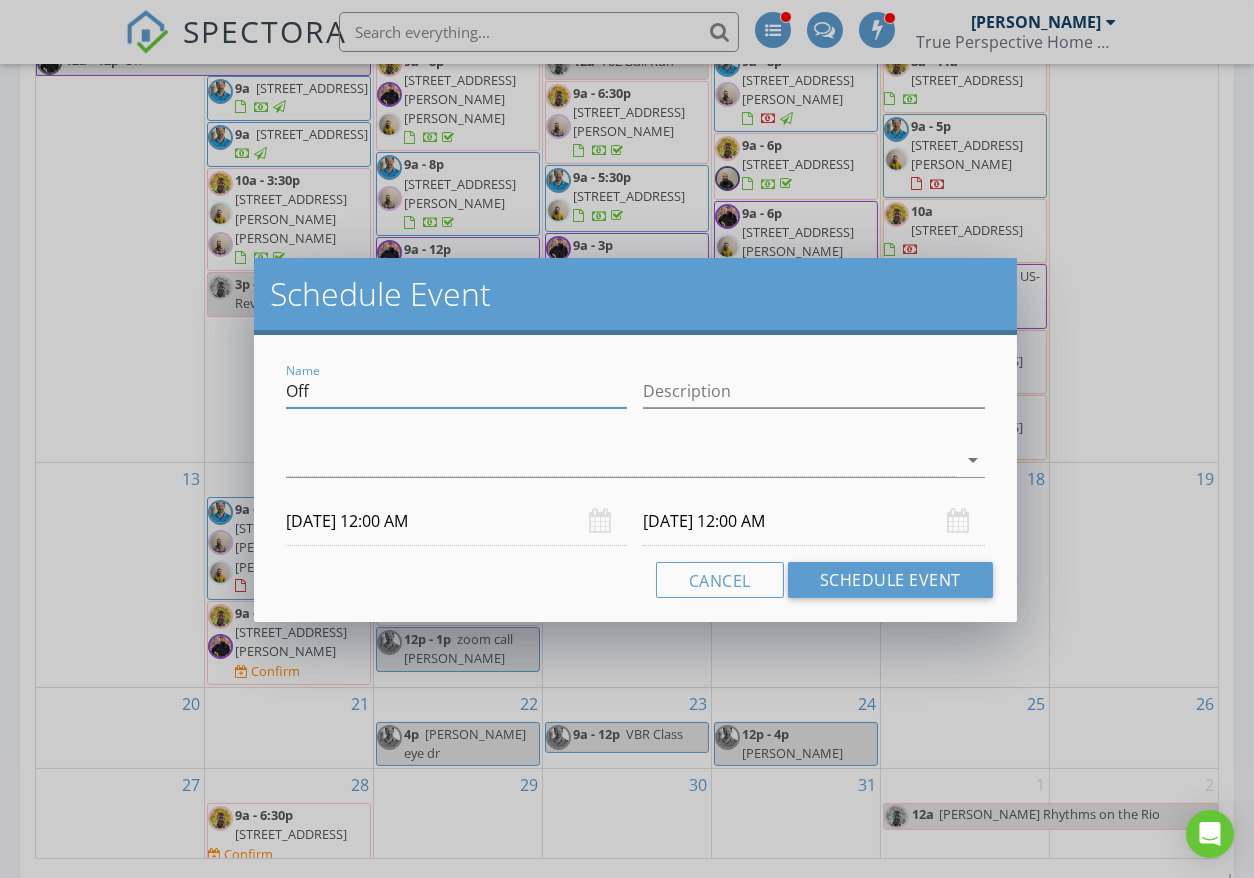 drag, startPoint x: 385, startPoint y: 397, endPoint x: 157, endPoint y: 372, distance: 229.36652 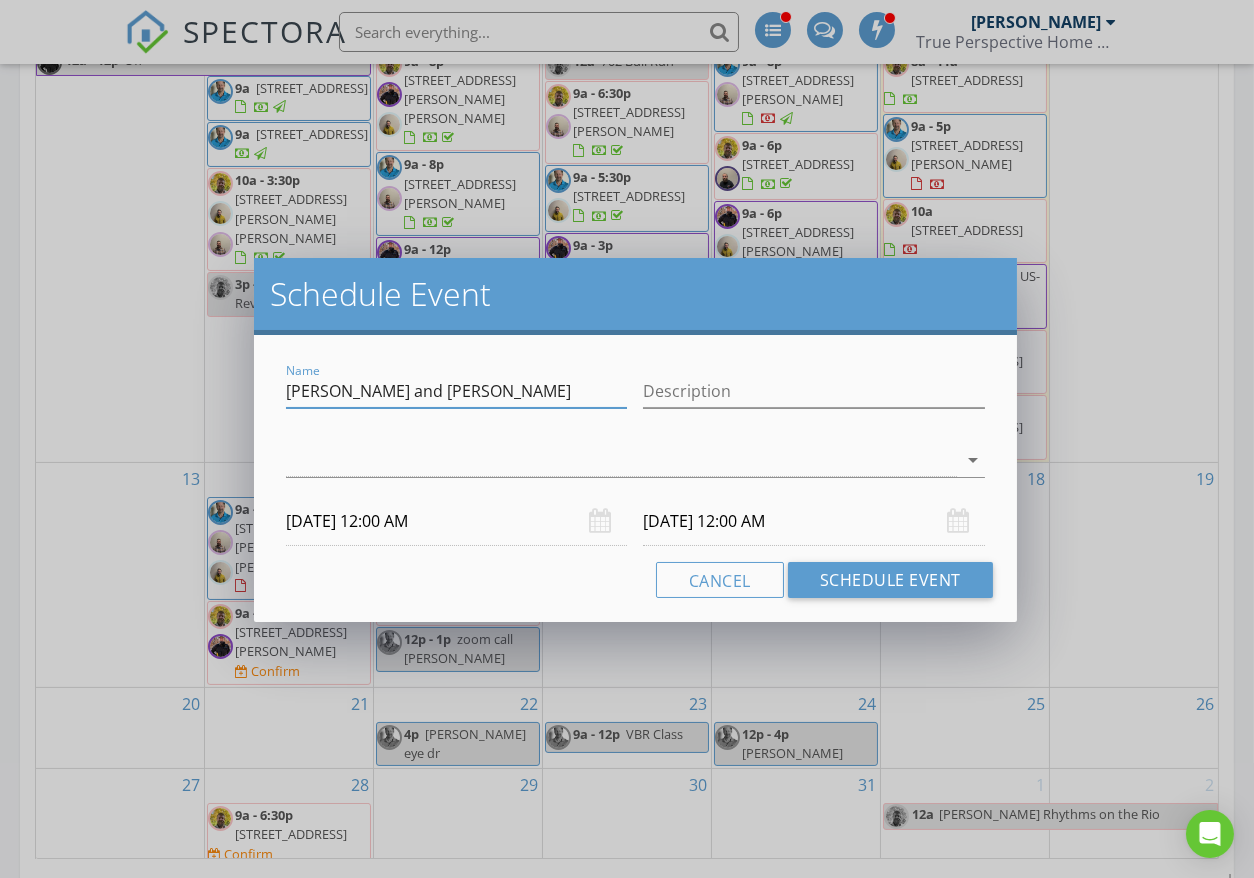 type on "[PERSON_NAME] and [PERSON_NAME]" 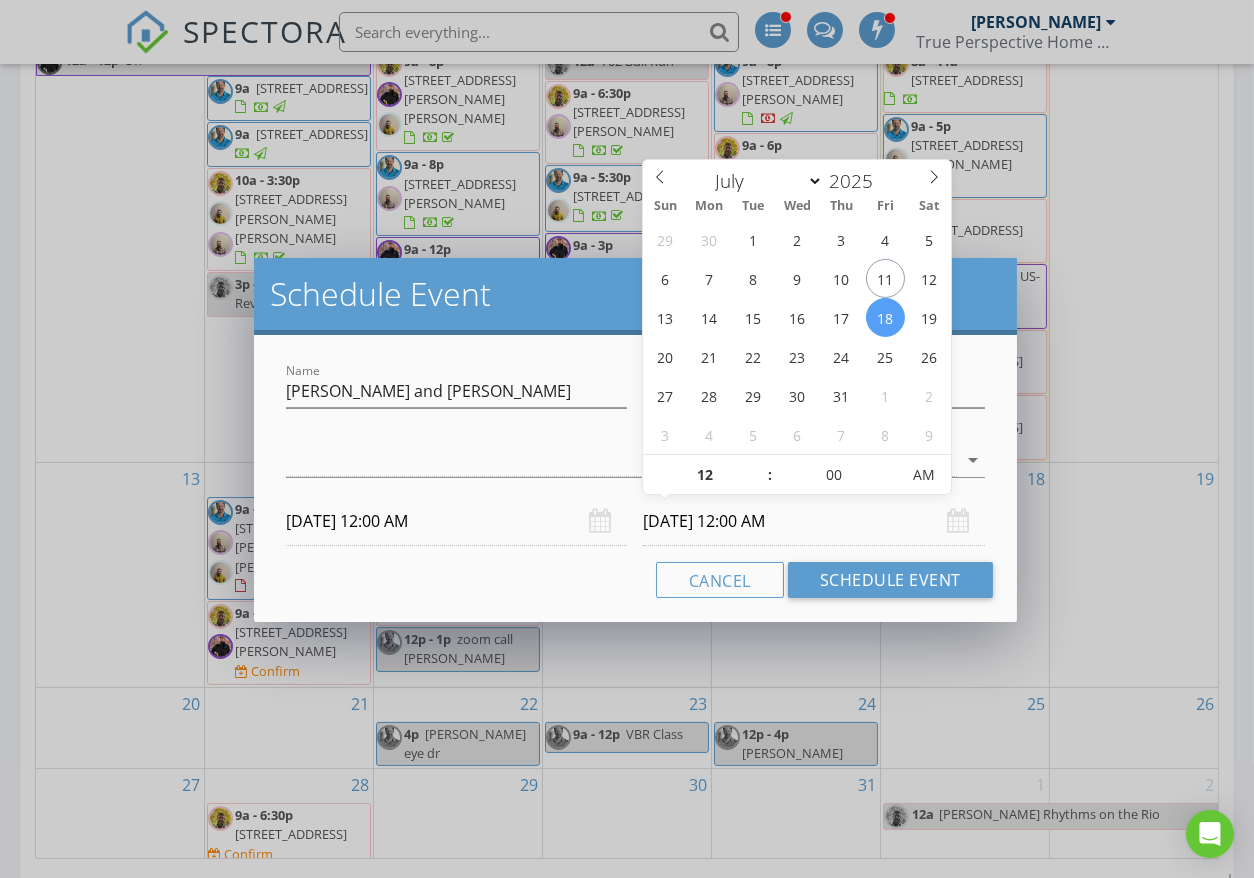 click on "07/18/2025 12:00 AM" at bounding box center (813, 521) 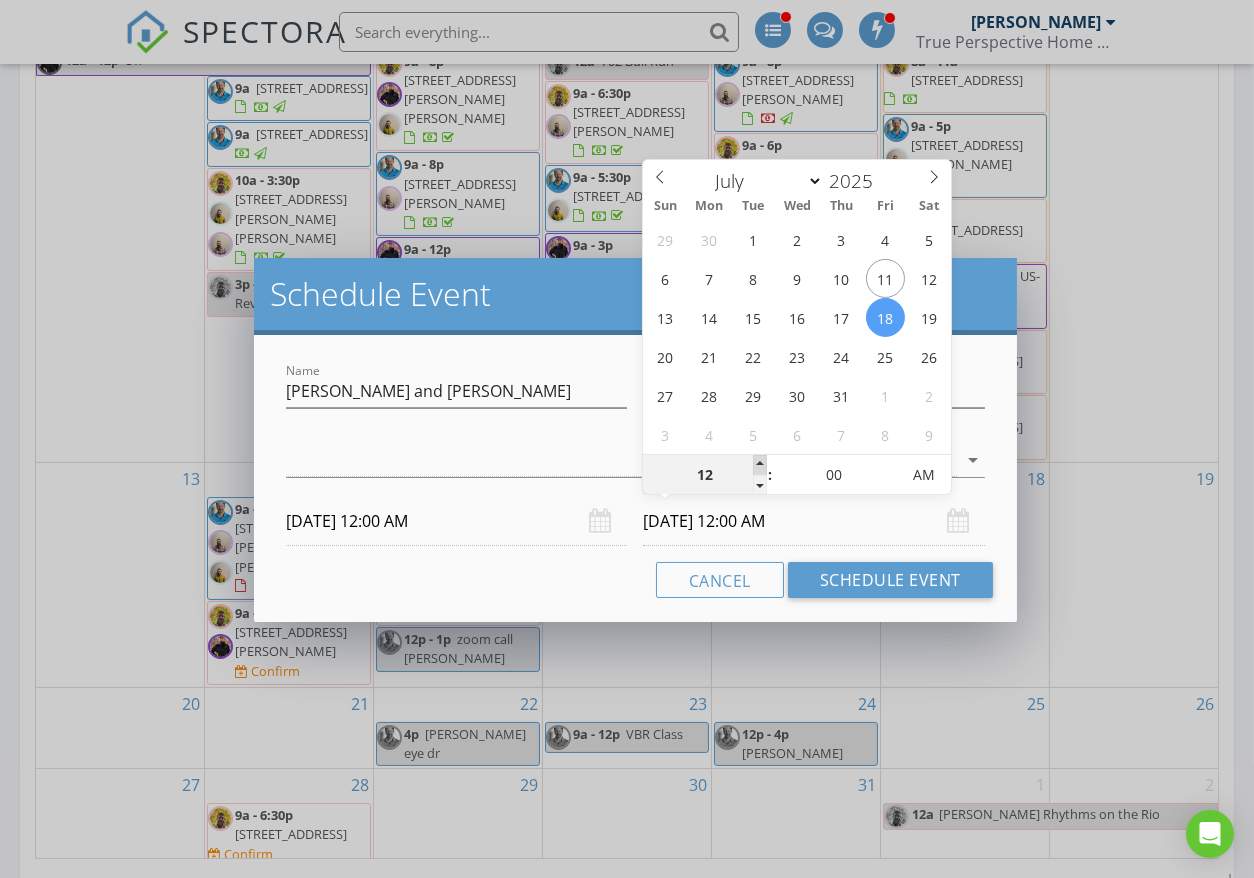 type on "01" 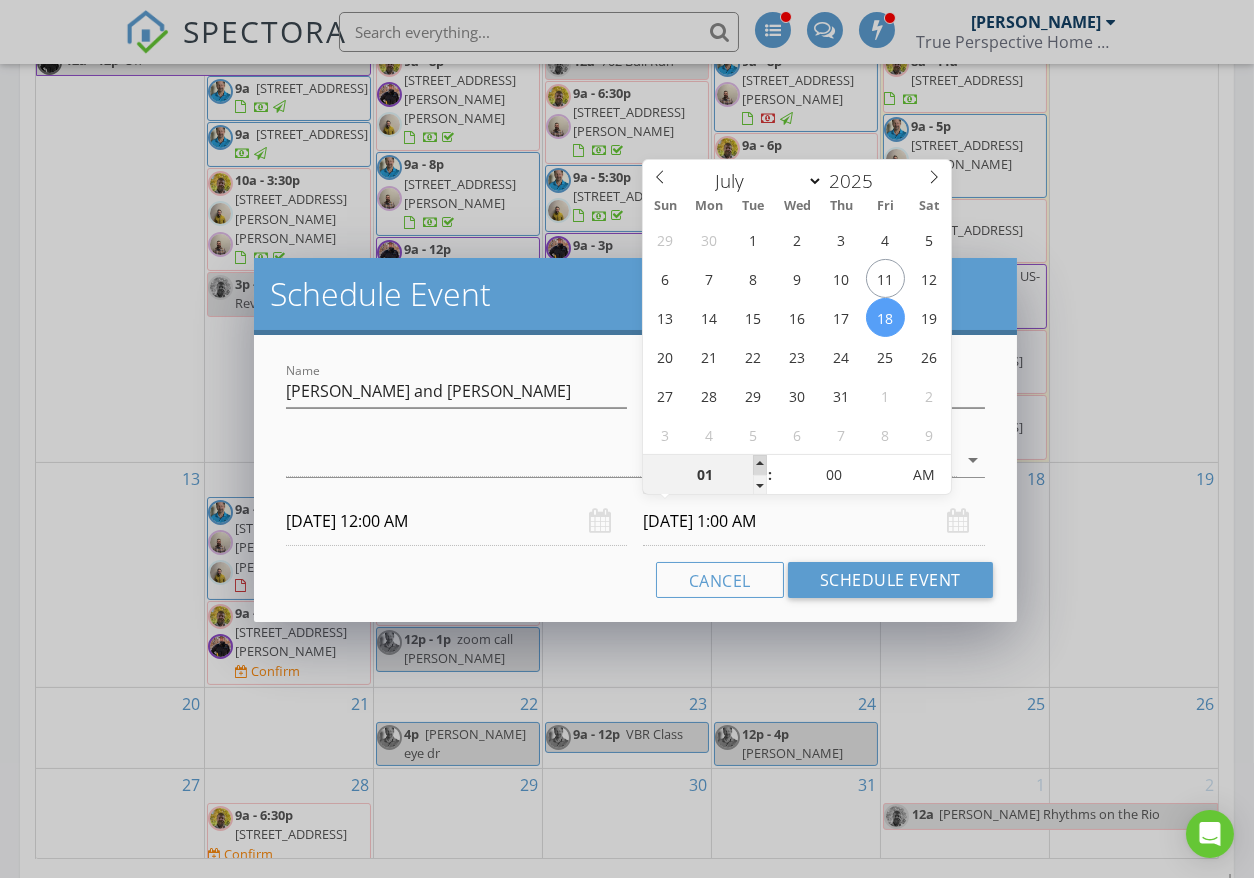 click at bounding box center (760, 465) 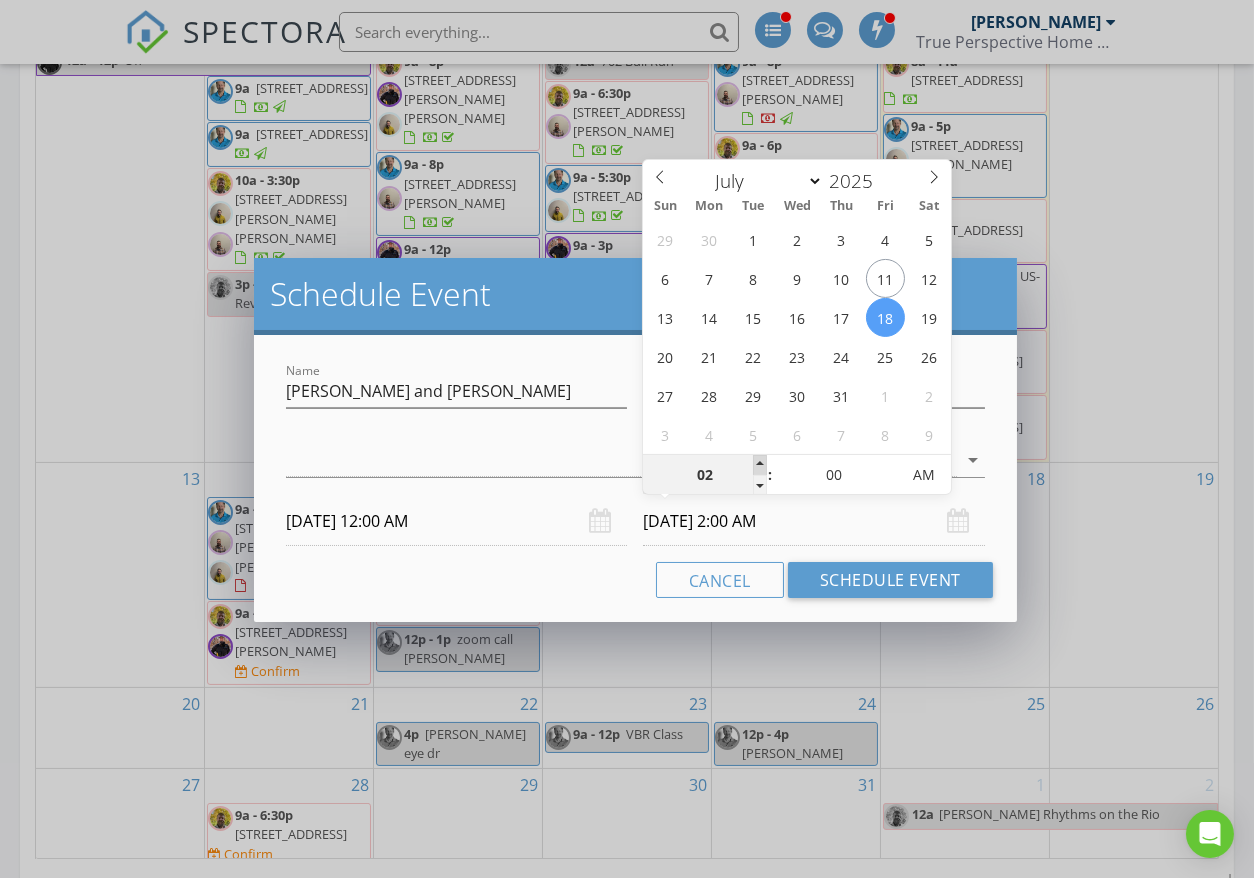 click at bounding box center [760, 465] 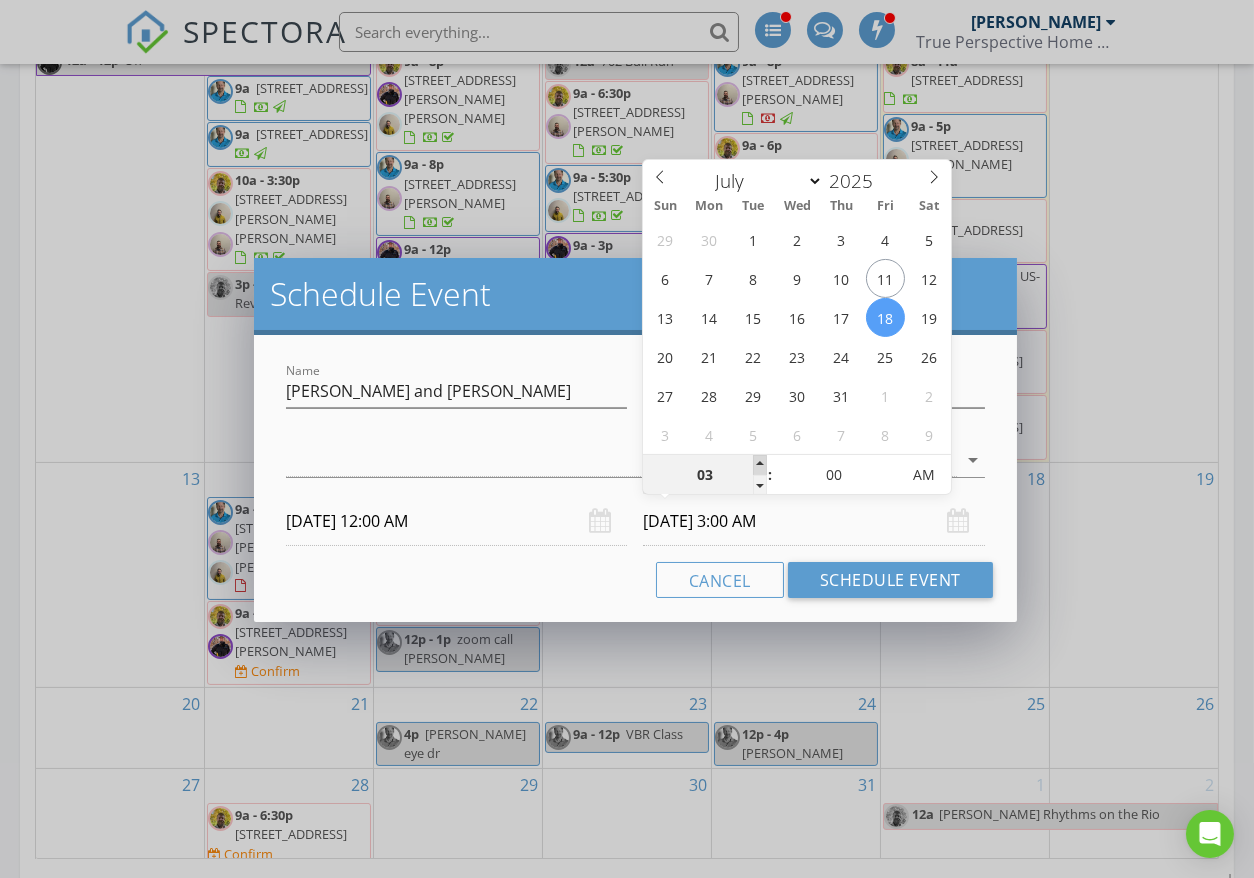 click at bounding box center [760, 465] 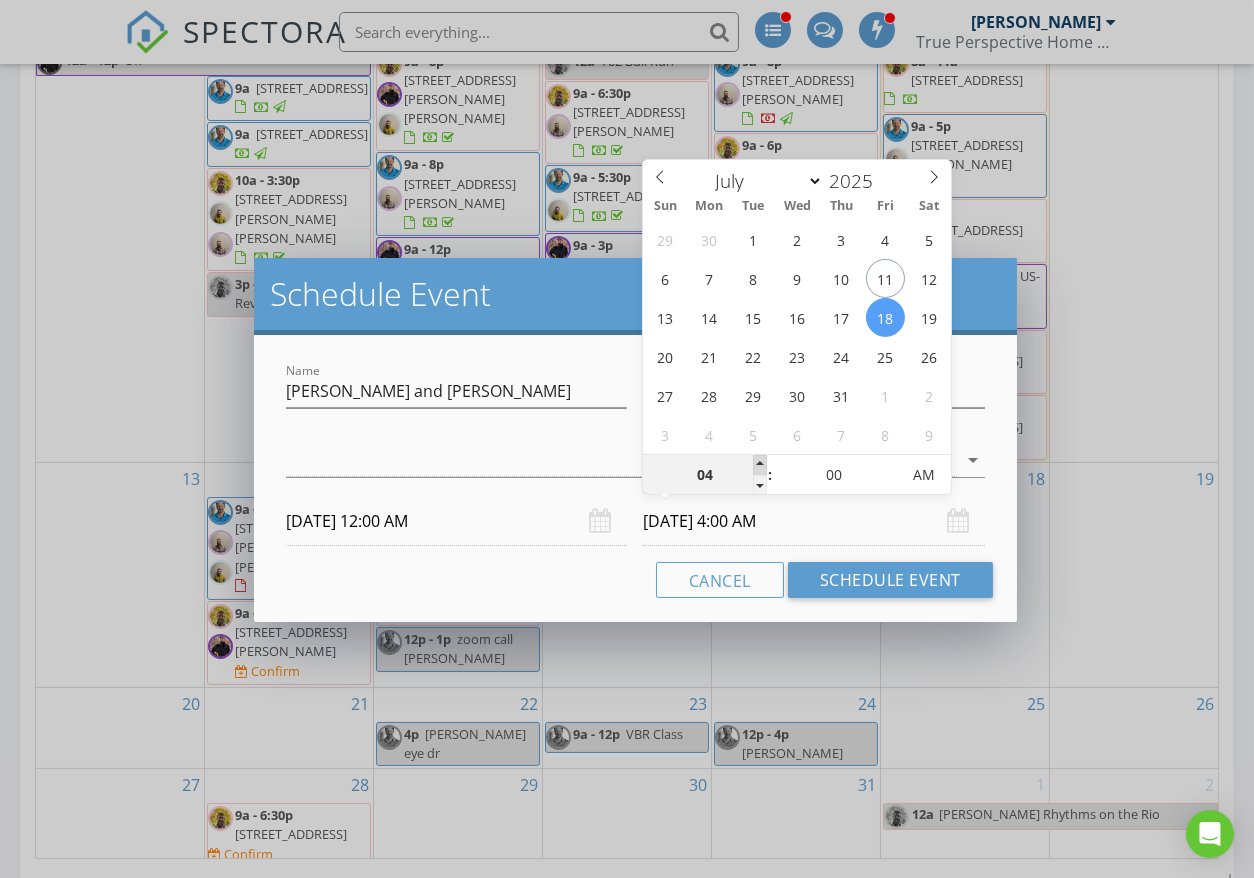 click at bounding box center (760, 465) 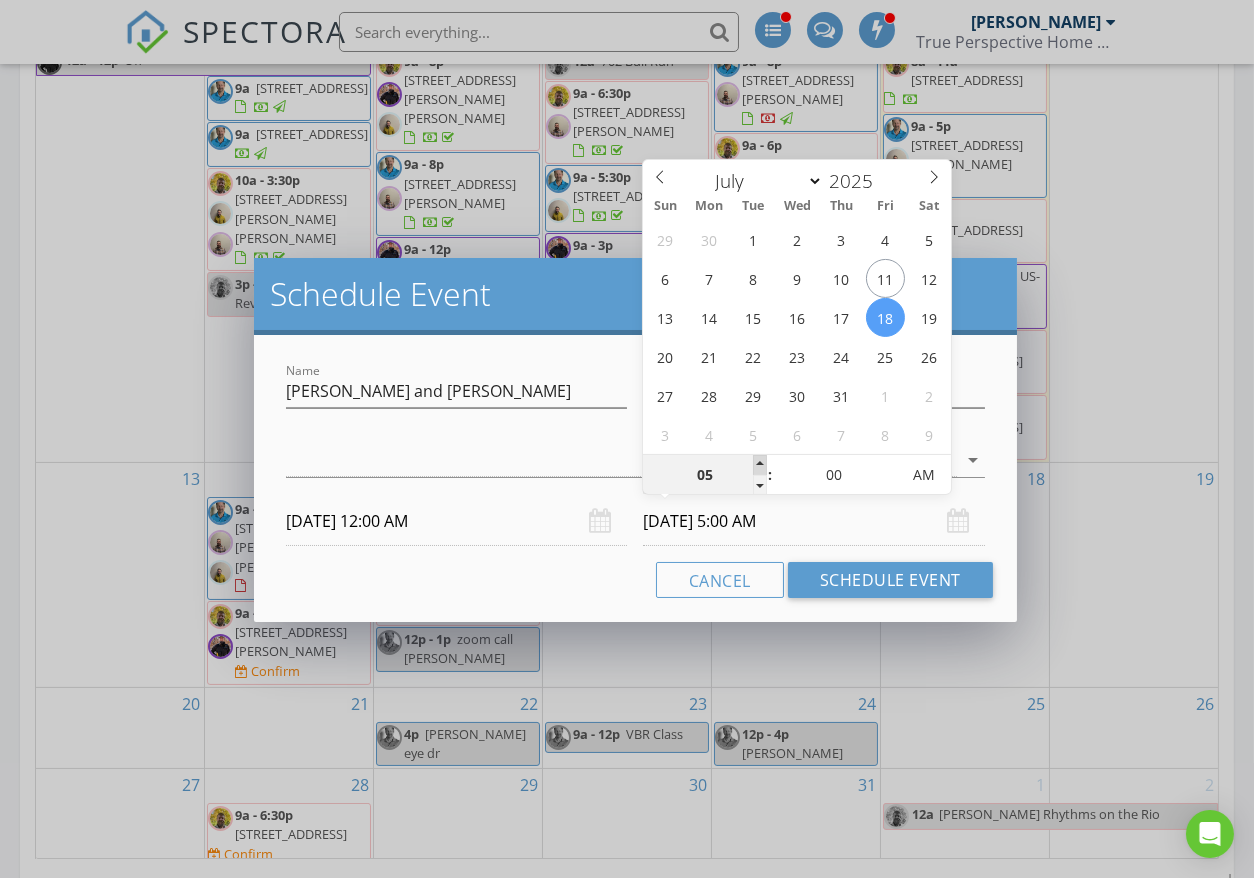 click at bounding box center [760, 465] 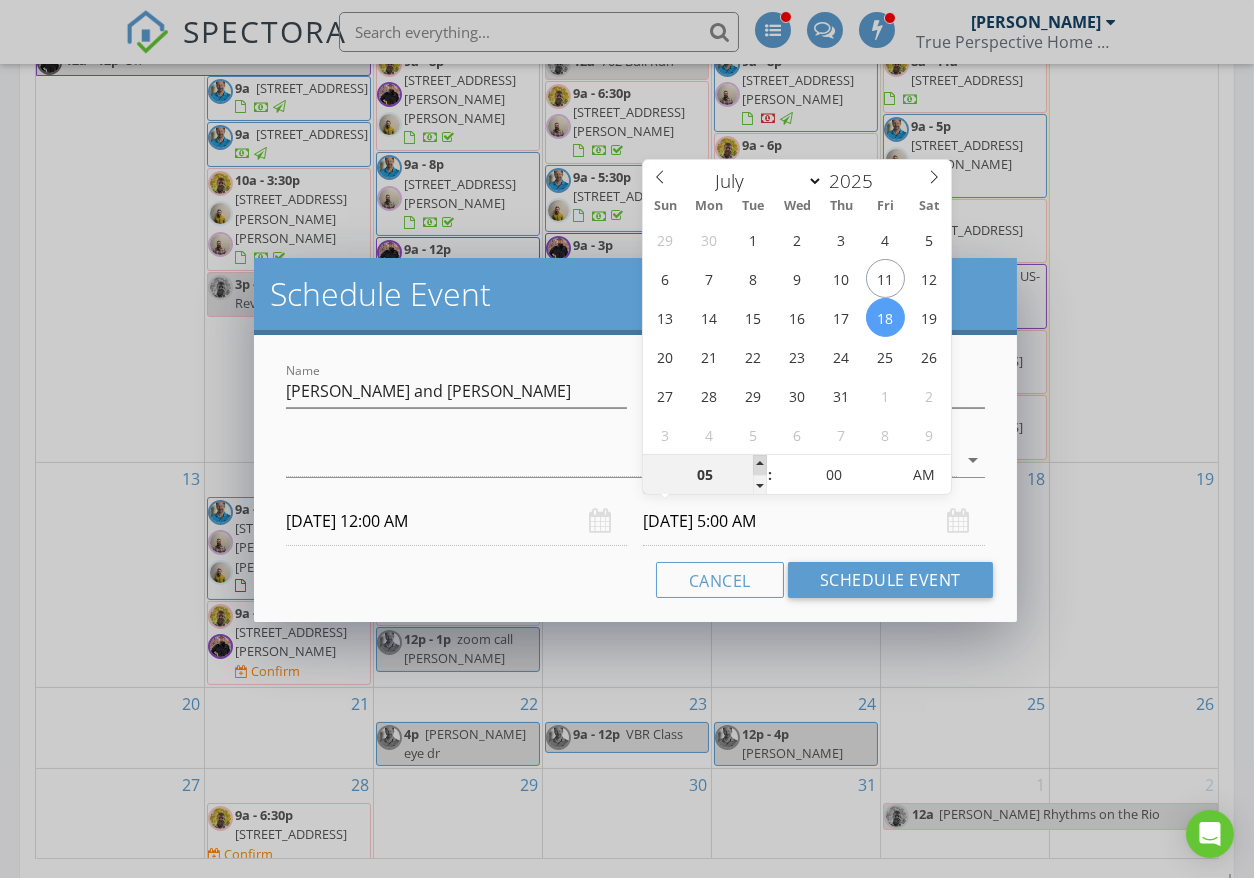 type on "06" 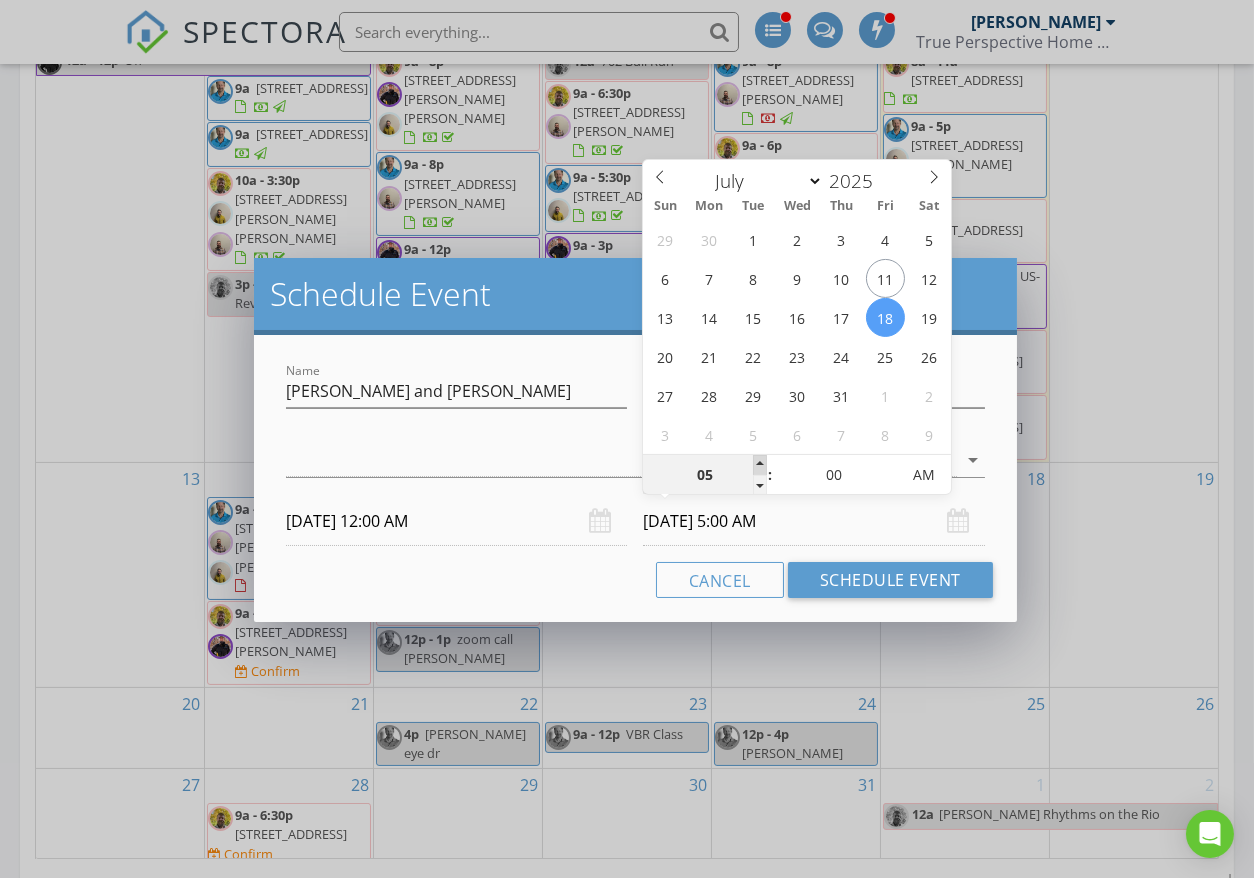 type on "07/18/2025 6:00 AM" 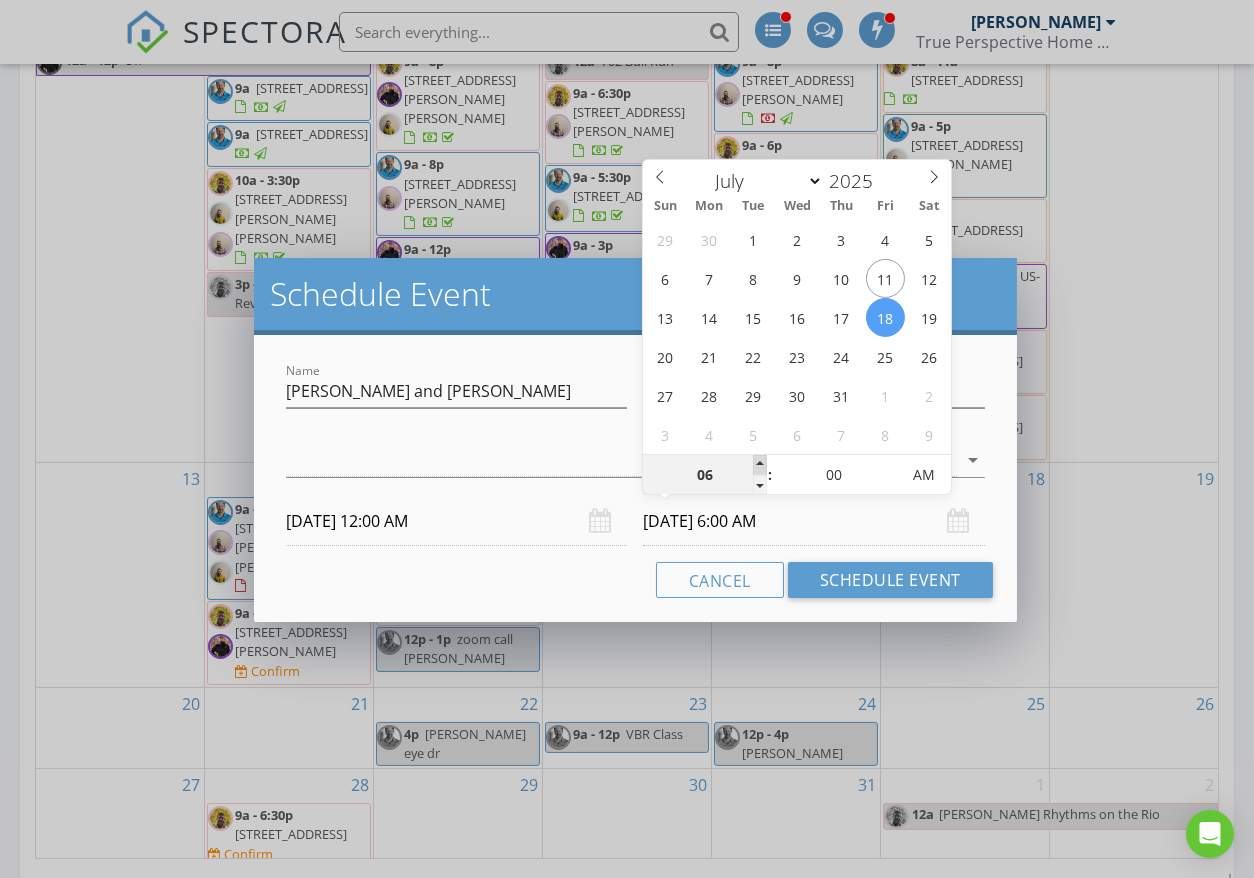 click at bounding box center (760, 465) 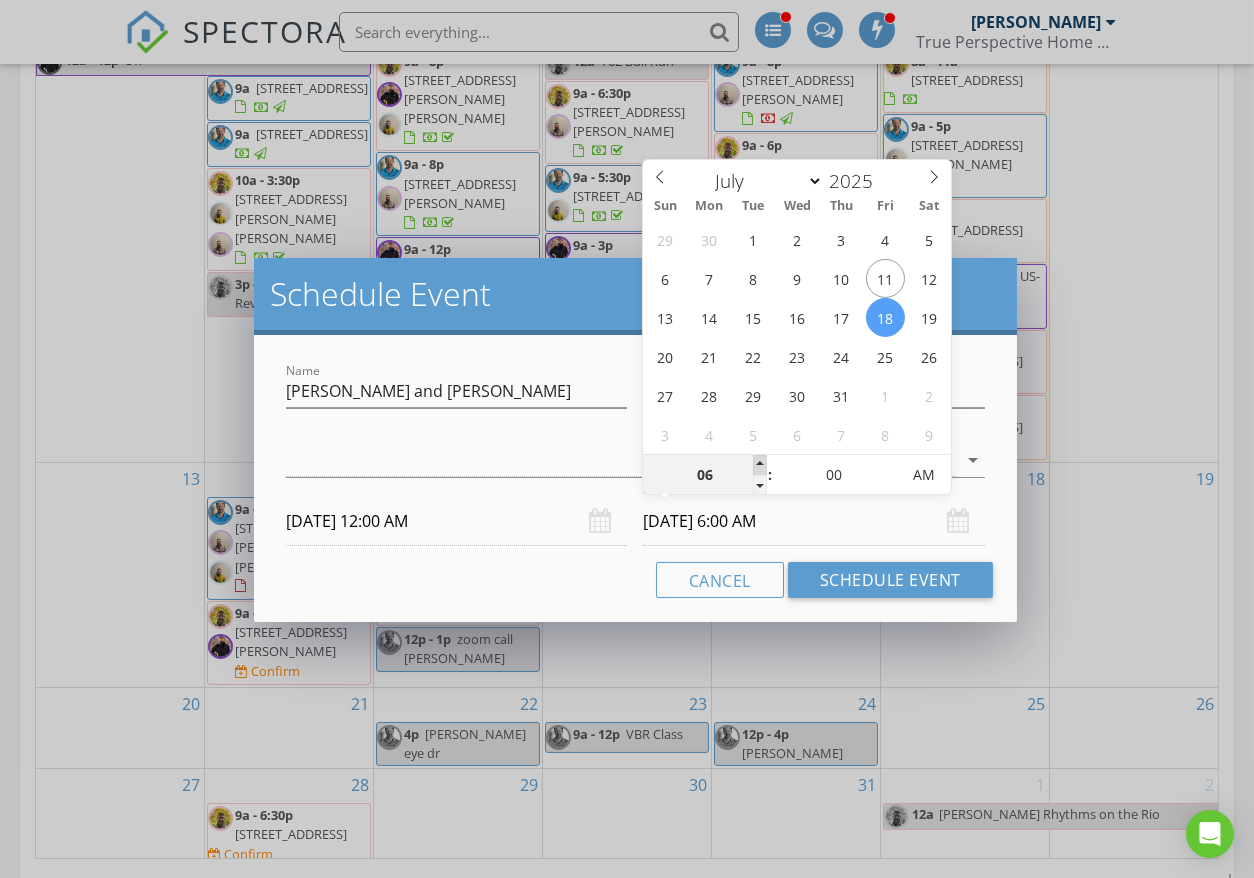 type on "07" 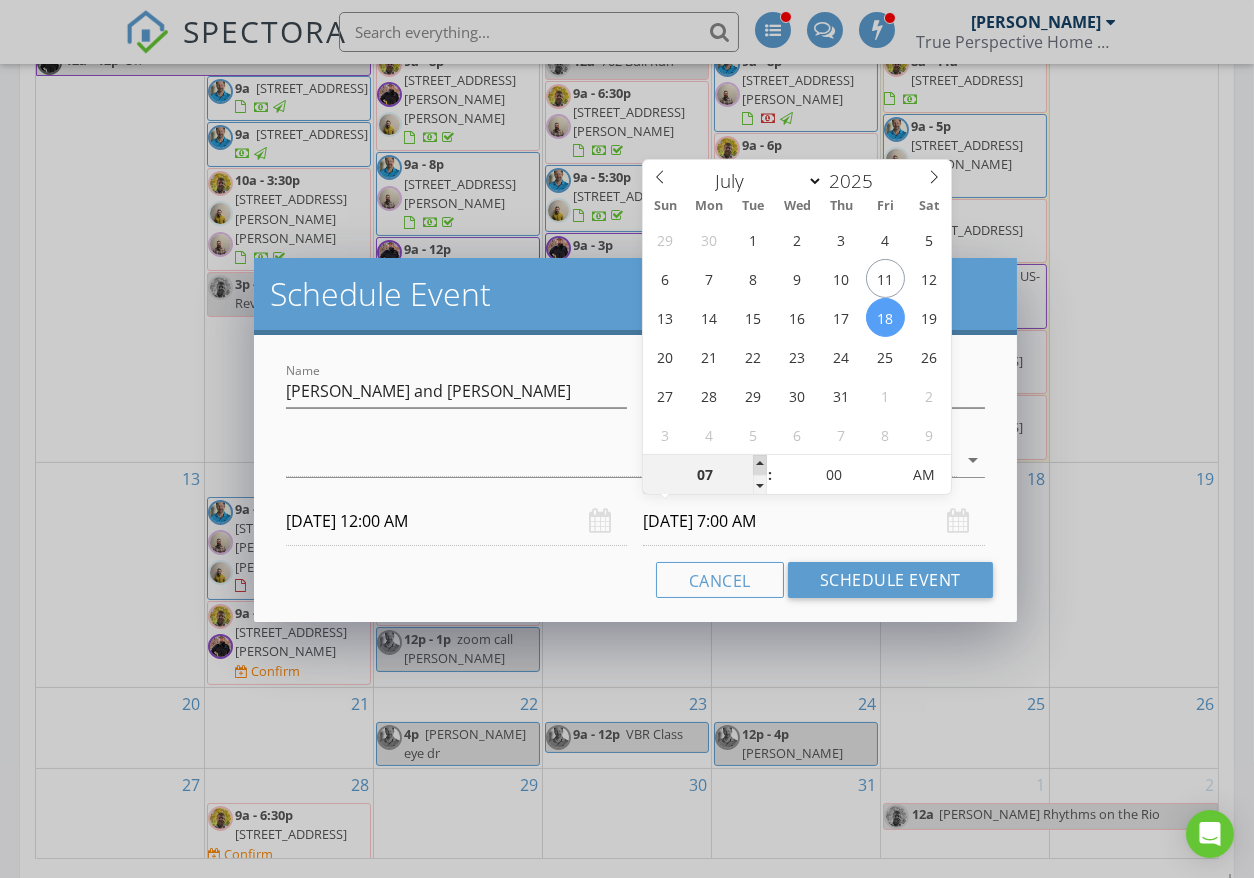 click at bounding box center [760, 465] 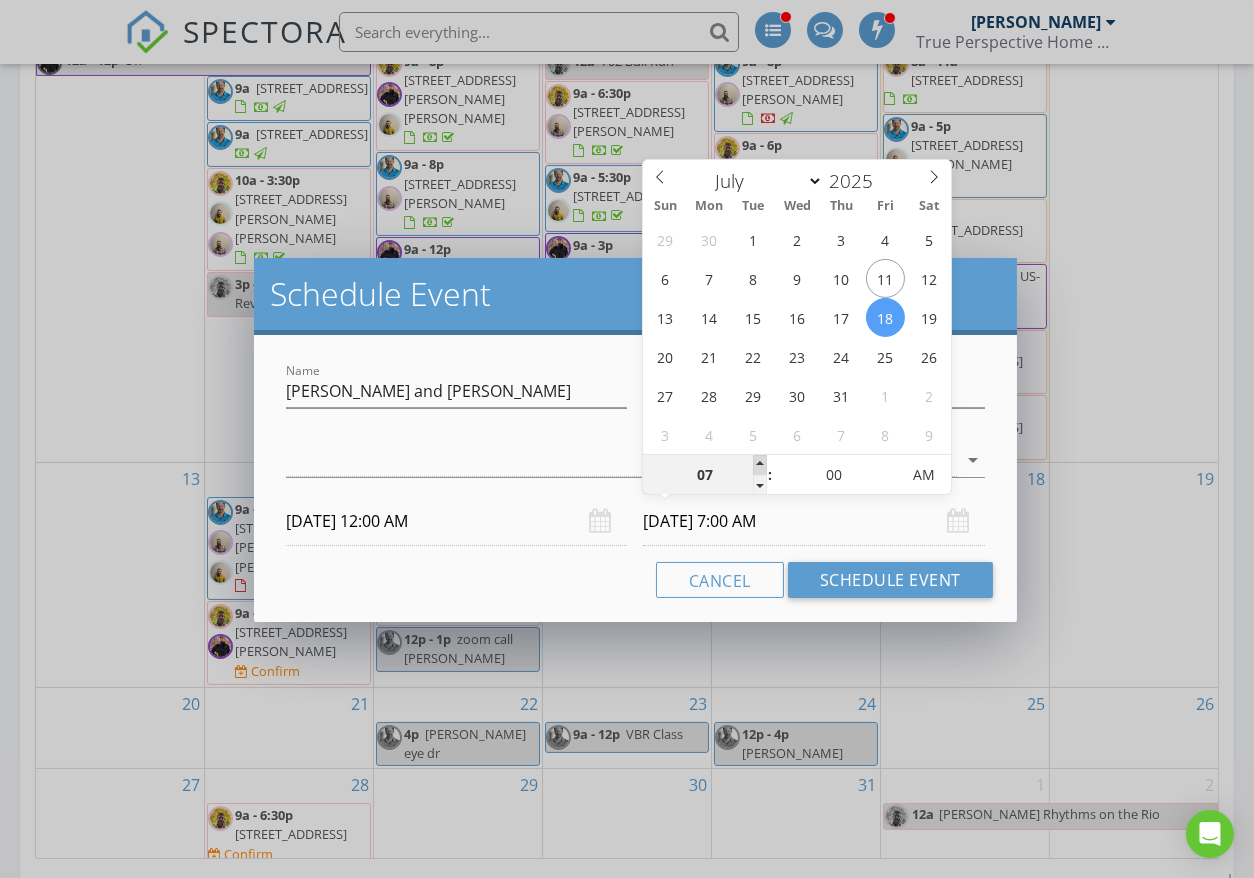 type on "08" 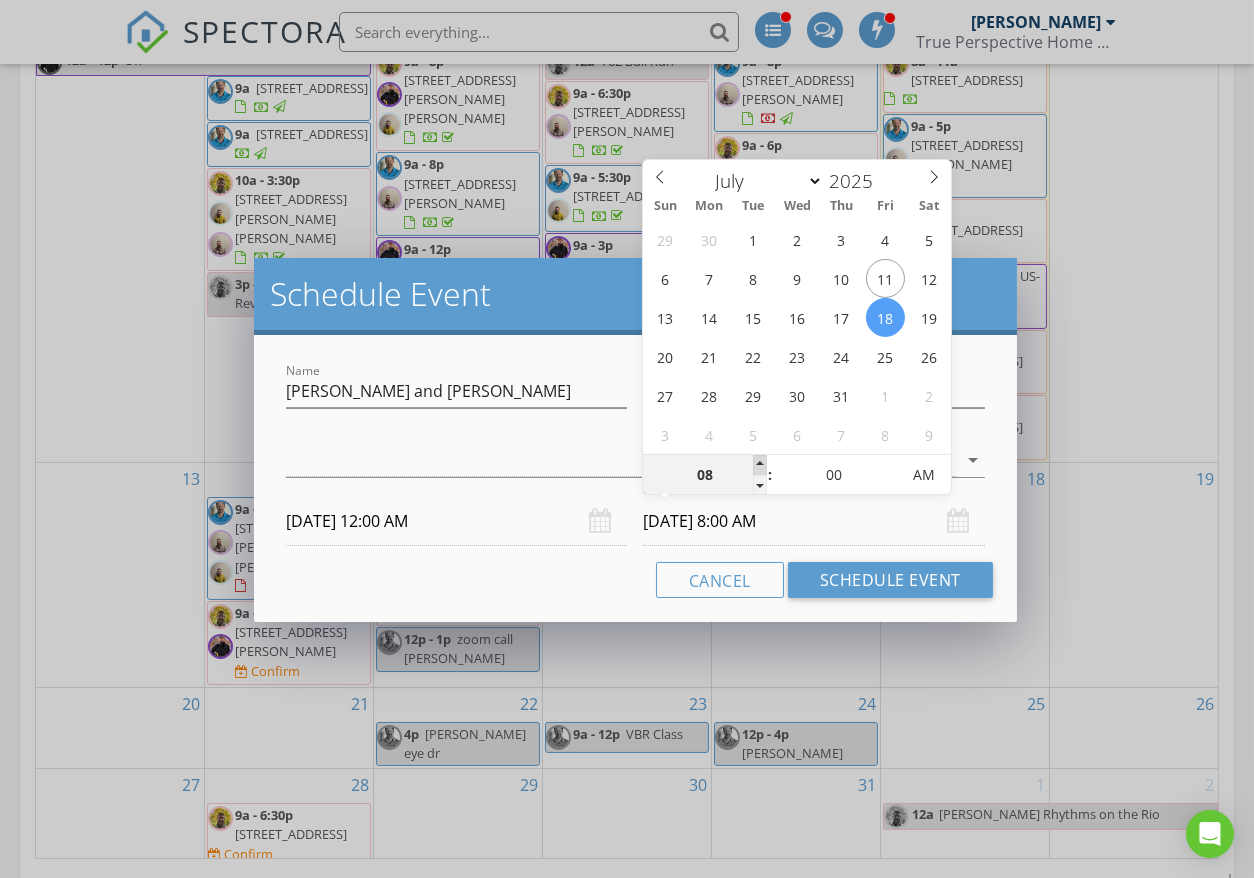 click at bounding box center (760, 465) 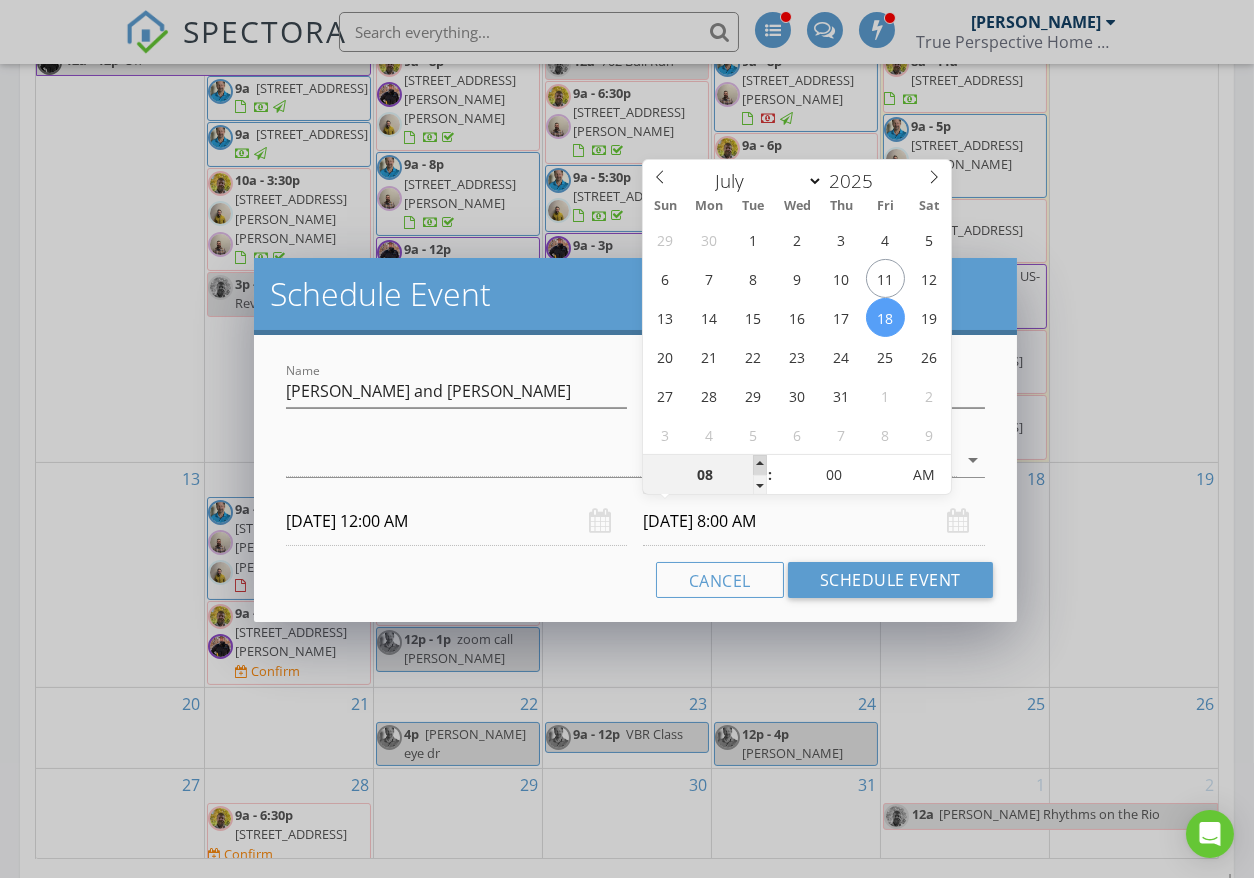 type on "09" 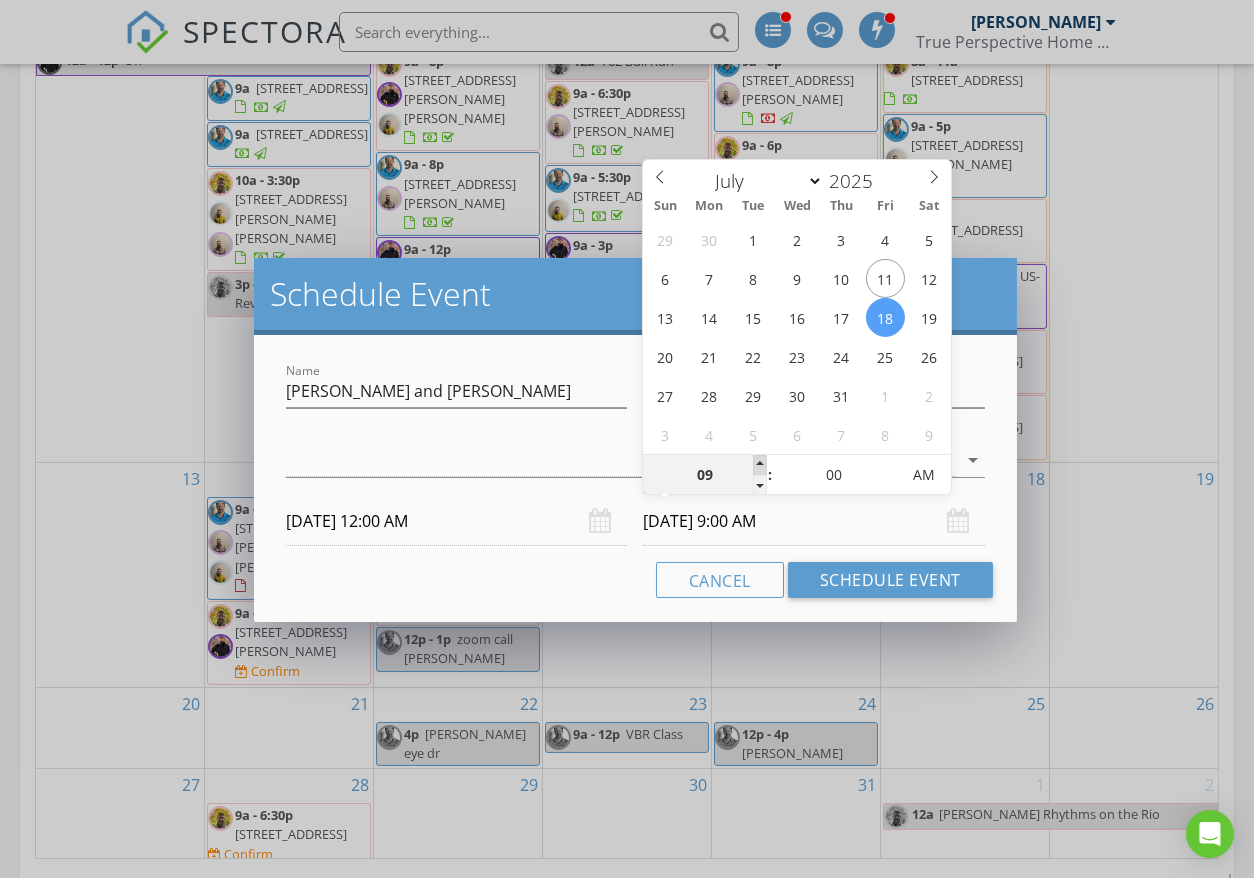 click at bounding box center [760, 465] 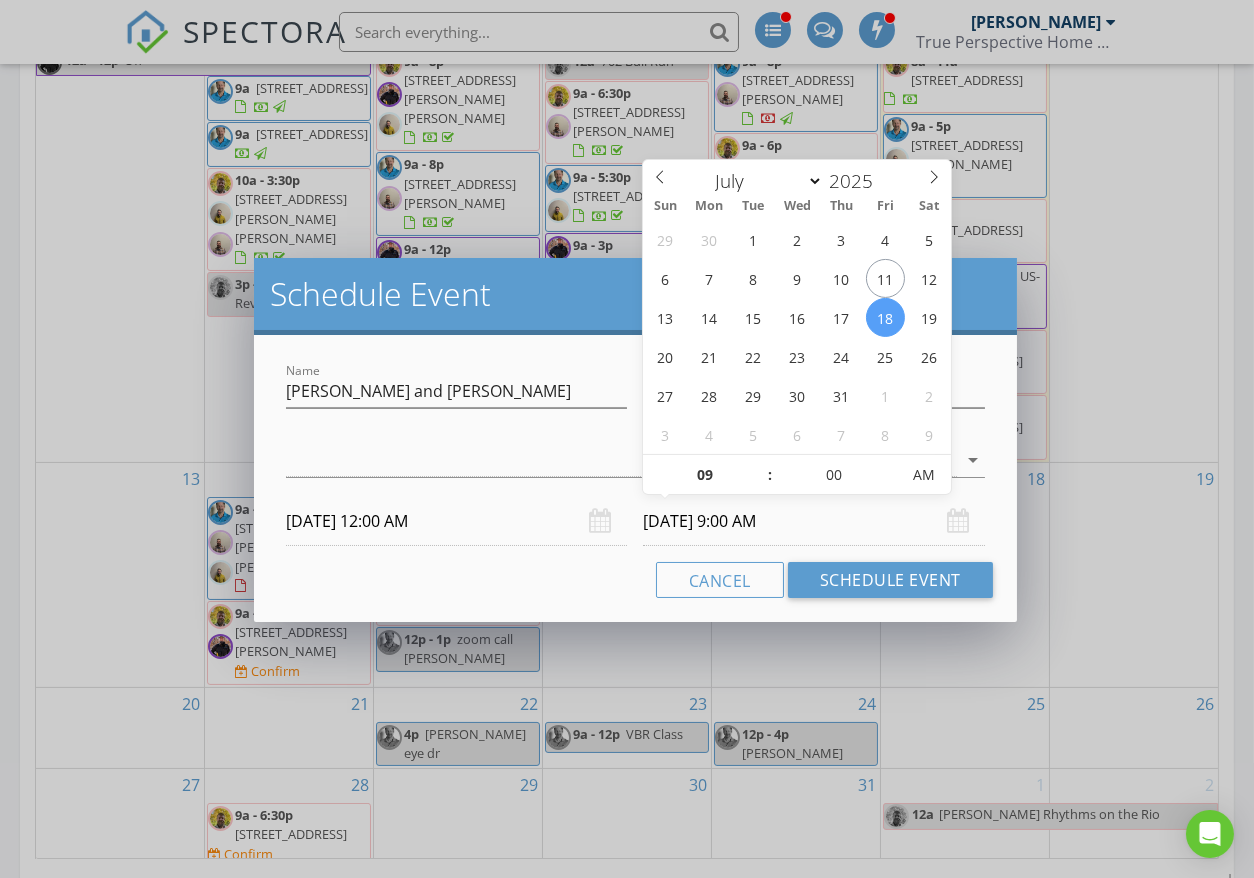 click on "07/18/2025 9:00 AM" at bounding box center (813, 521) 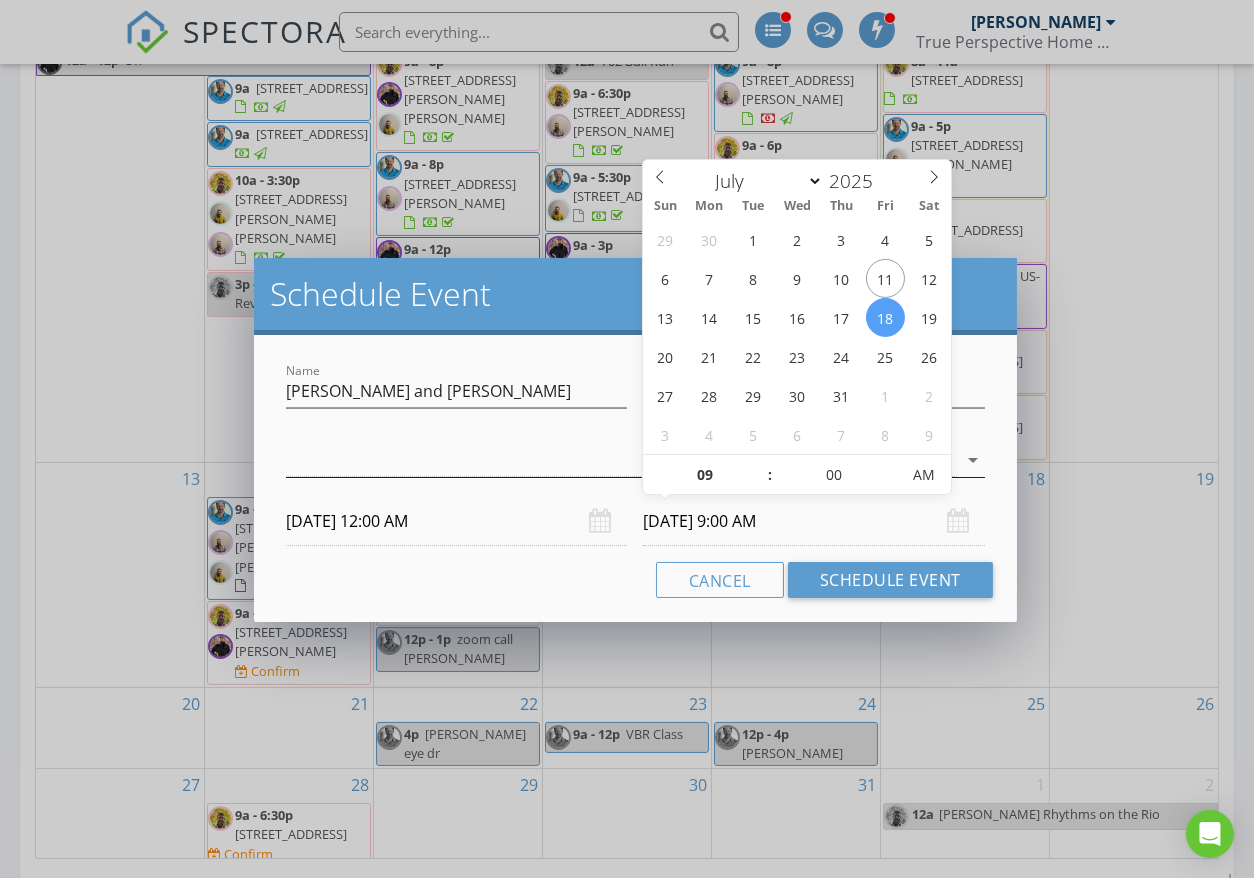 click at bounding box center (621, 460) 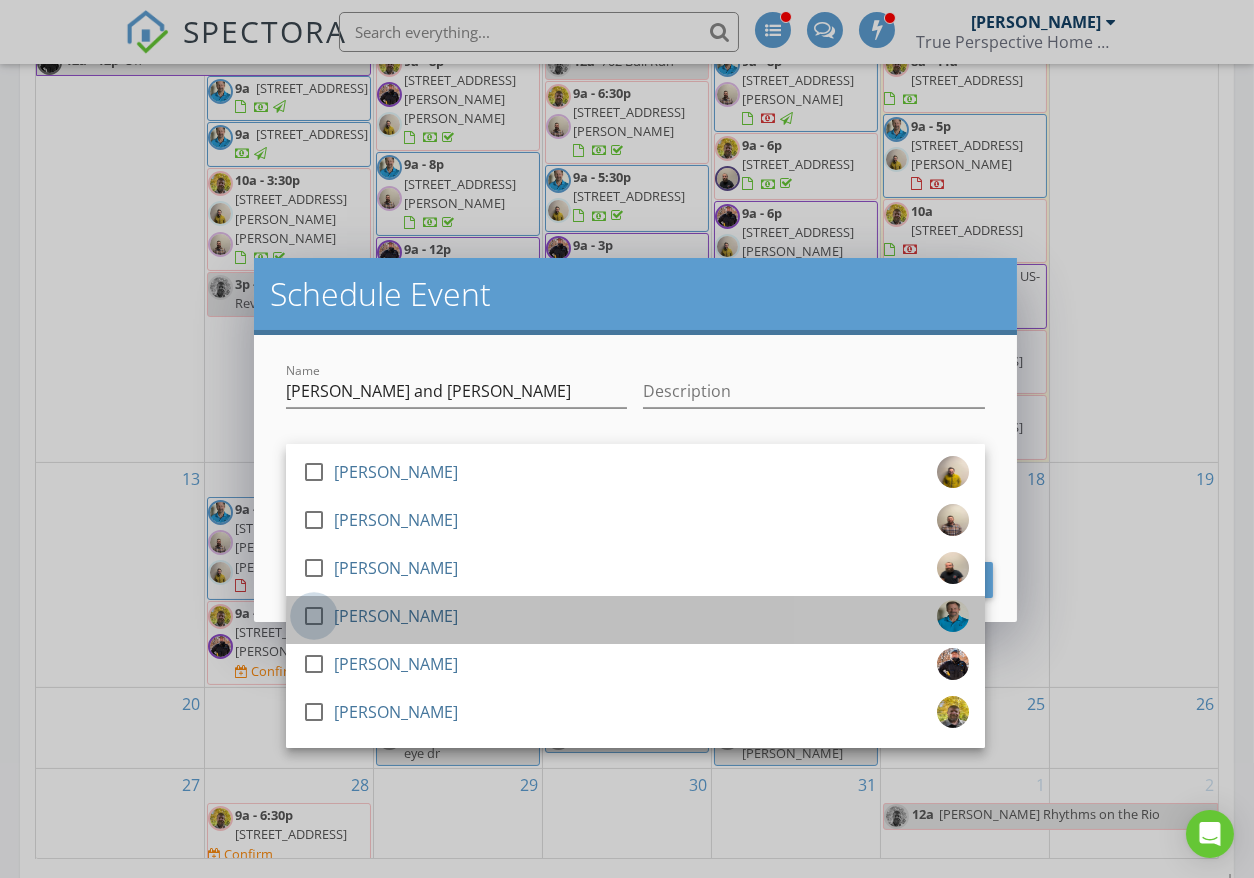 click at bounding box center (314, 616) 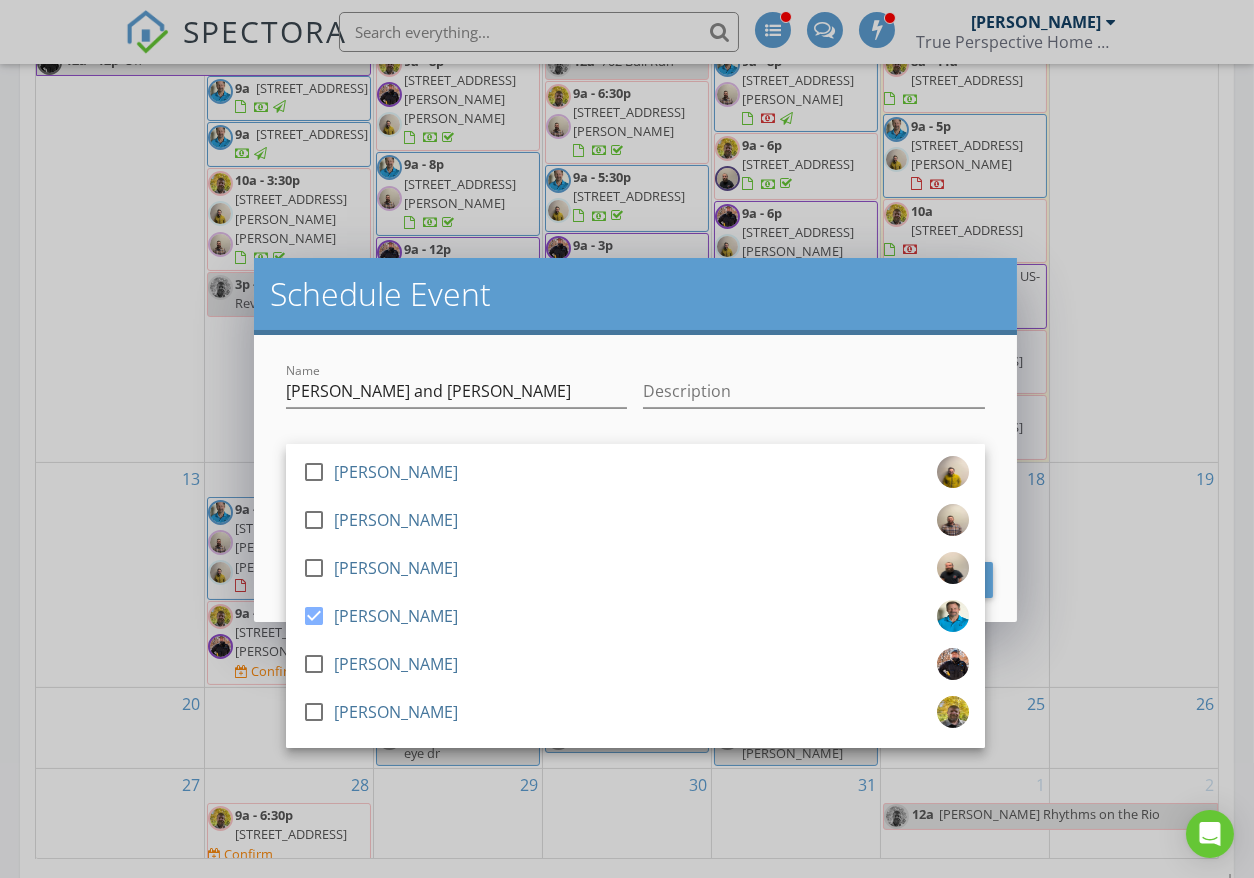 click on "Name Jeff and Dianne   Description     check_box_outline_blank   Hayden Wylie   check_box_outline_blank   Adam Frodge   check_box_outline_blank   Dustin Lucas   check_box   Ron Amass   check_box_outline_blank   Chris Jobson   check_box_outline_blank   Adam Cunningham   Ron Amass arrow_drop_down   07/17/2025 12:00 AM   07/18/2025 9:00 AM         Cancel   Schedule Event" at bounding box center (635, 478) 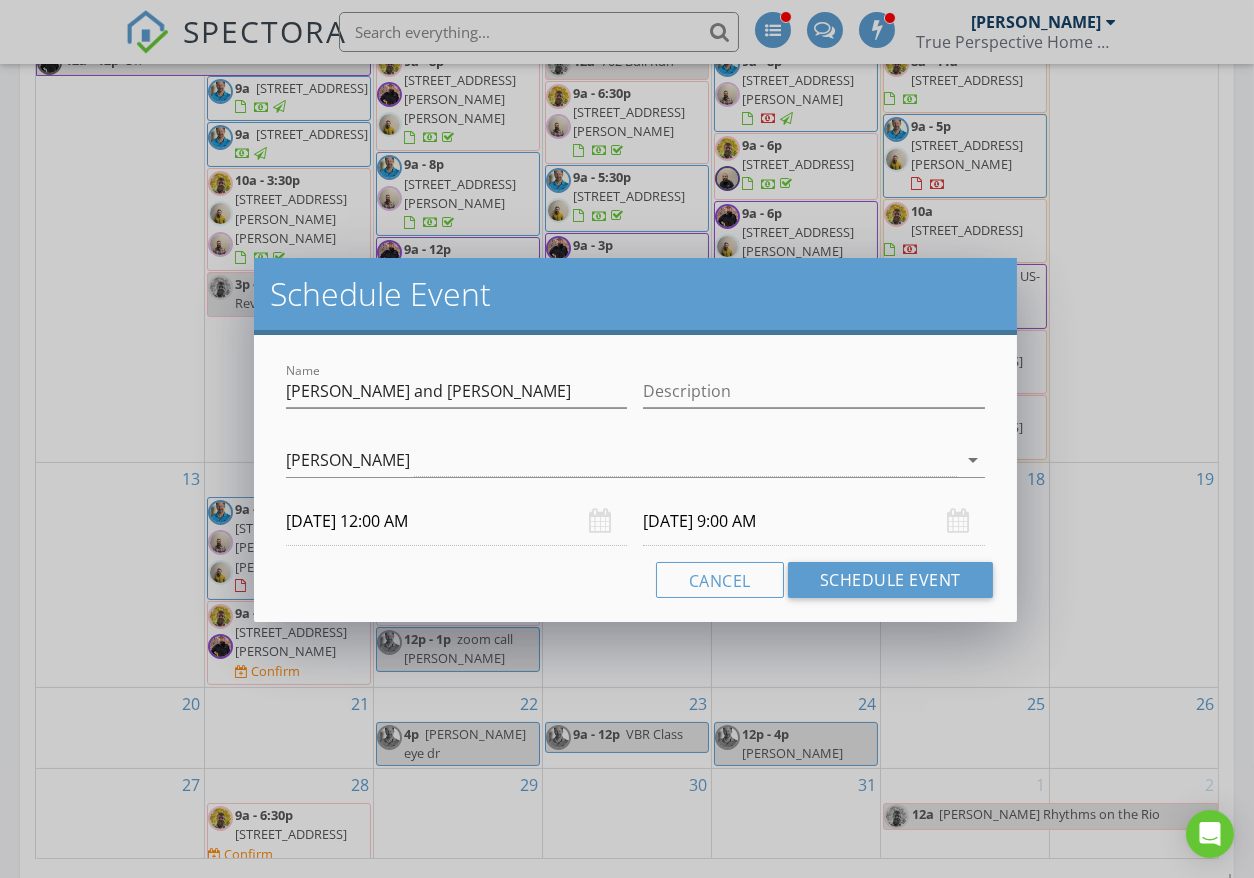 click on "07/17/2025 12:00 AM" at bounding box center [456, 521] 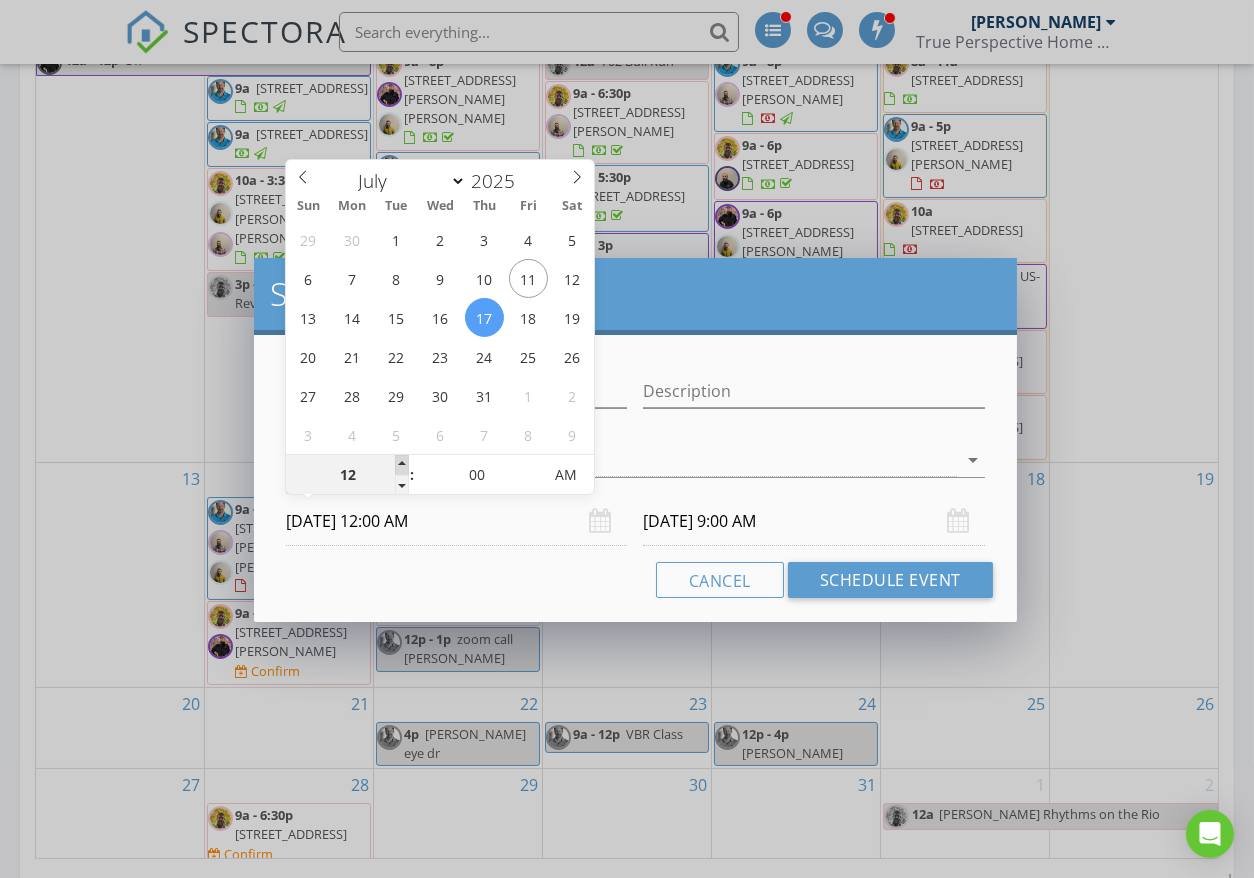 type on "01" 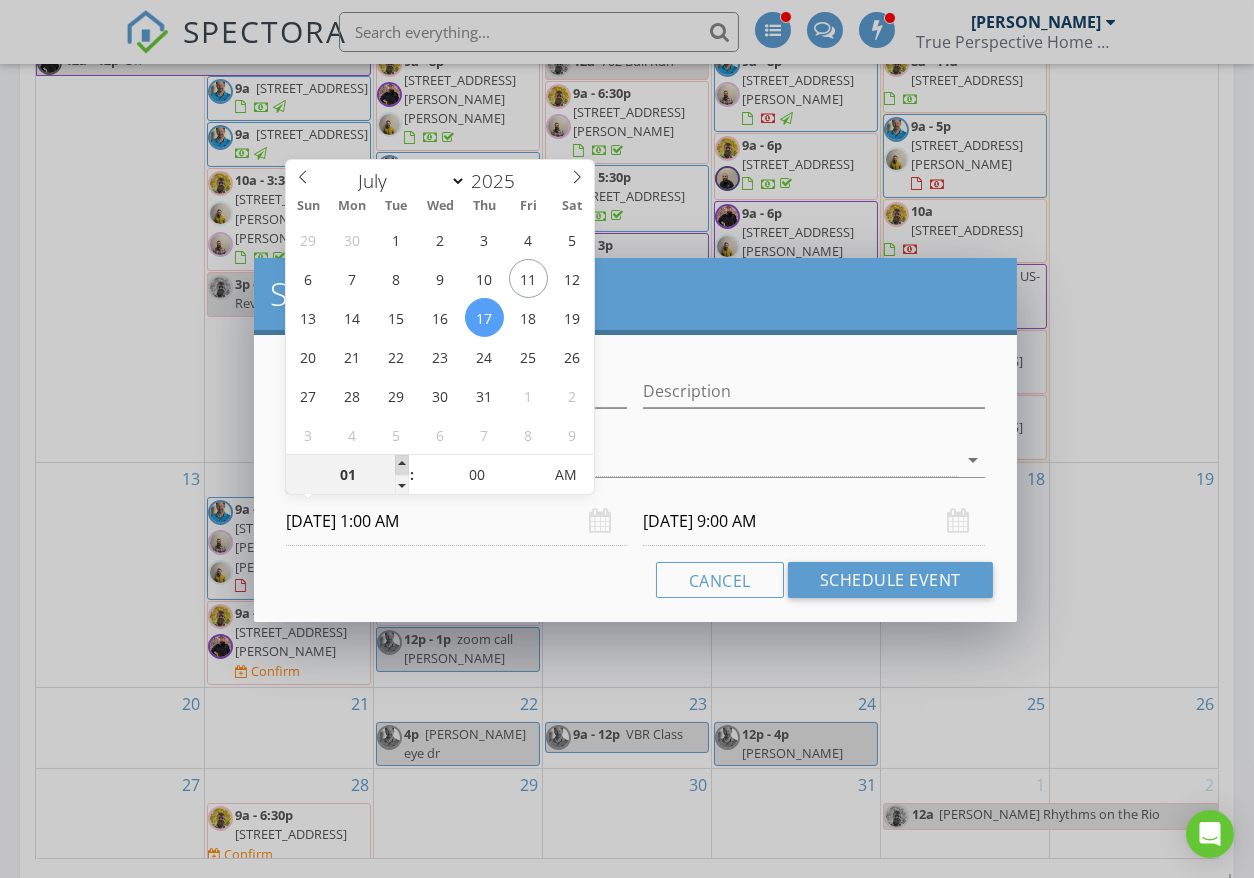 click at bounding box center (402, 465) 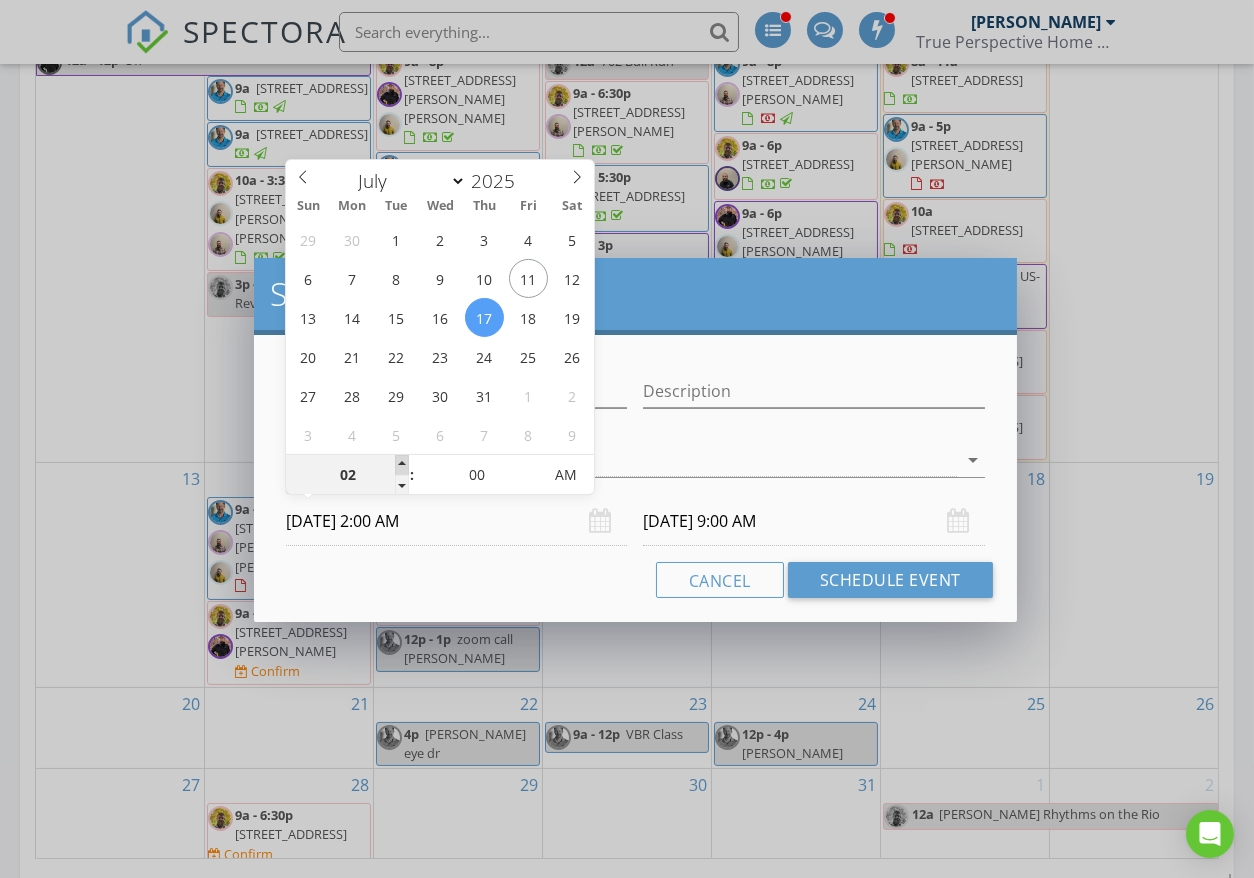 click at bounding box center [402, 465] 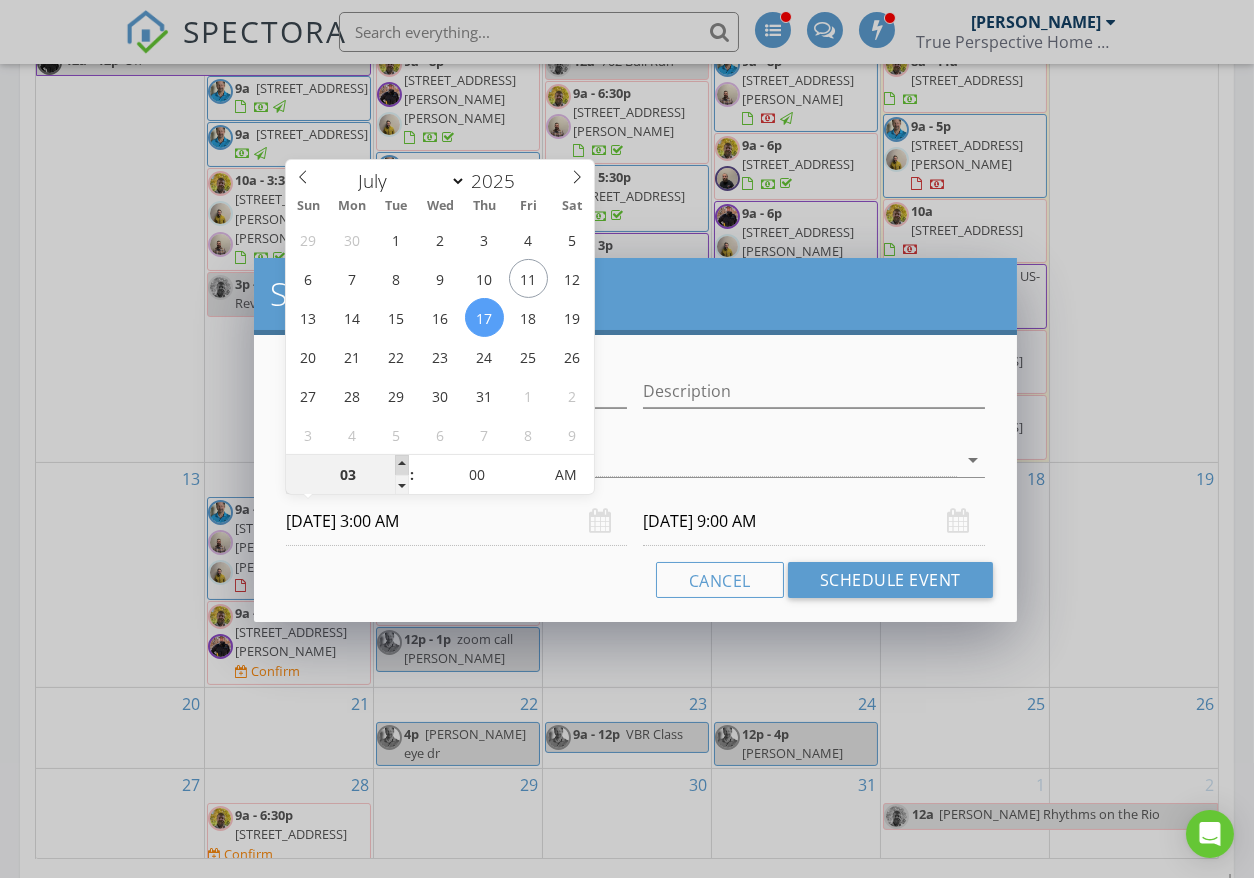 click at bounding box center [402, 465] 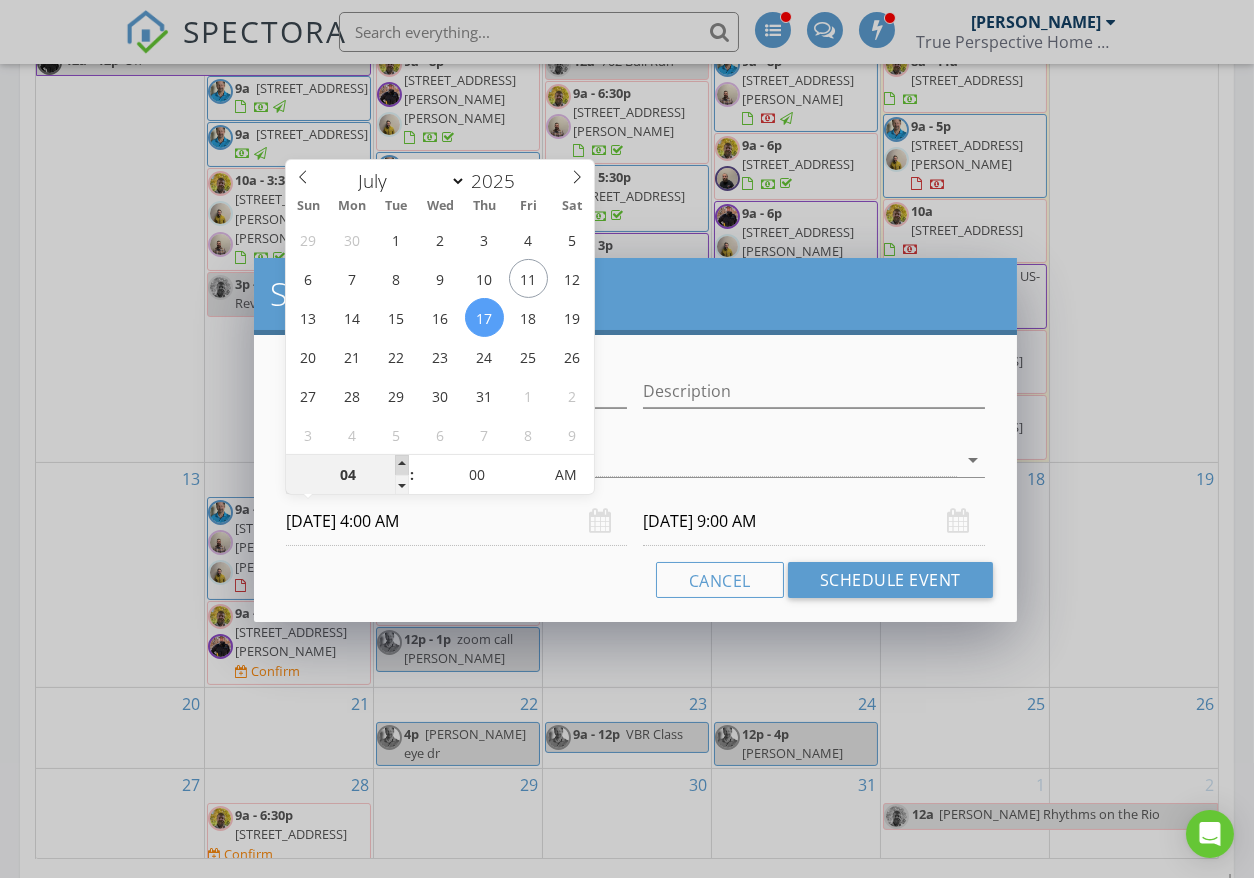 click at bounding box center (402, 465) 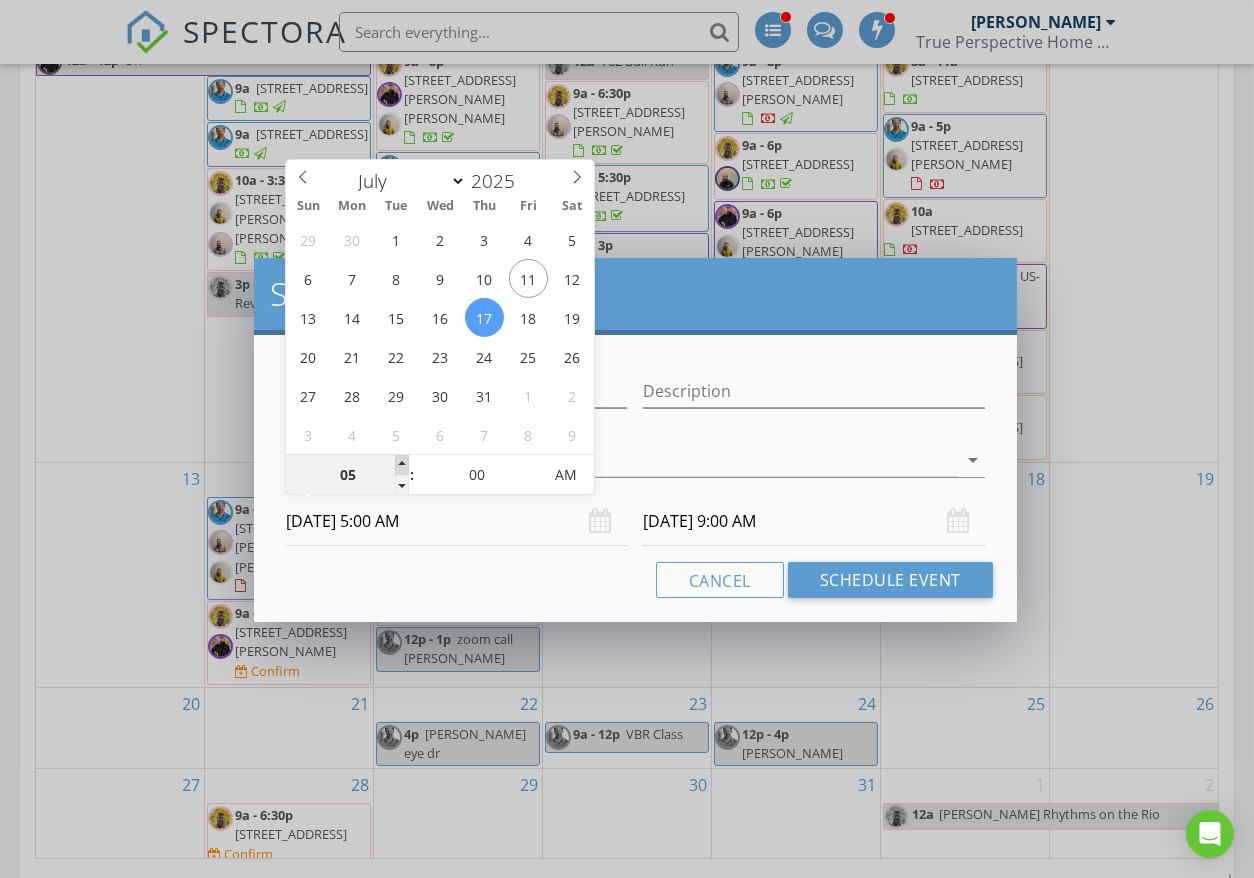 click at bounding box center [402, 465] 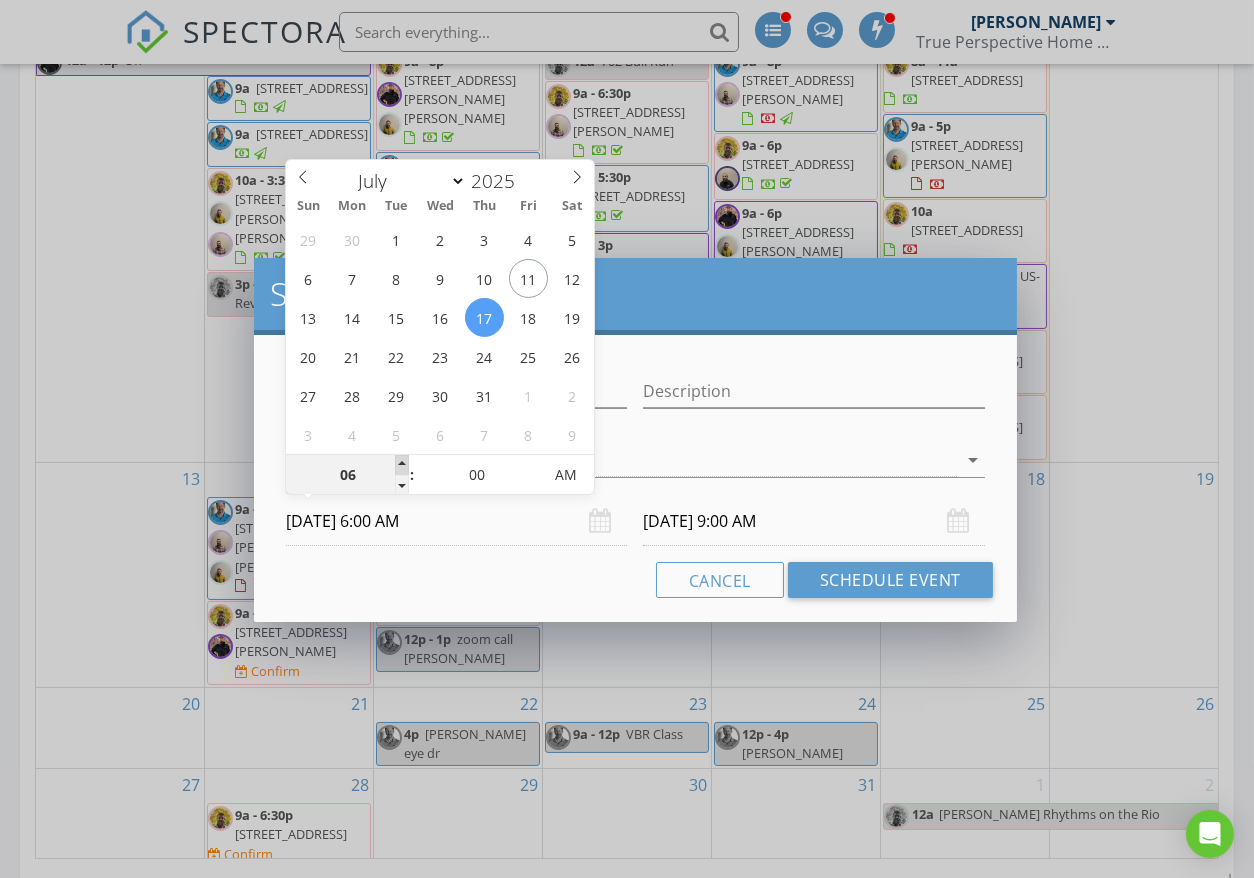 click at bounding box center (402, 465) 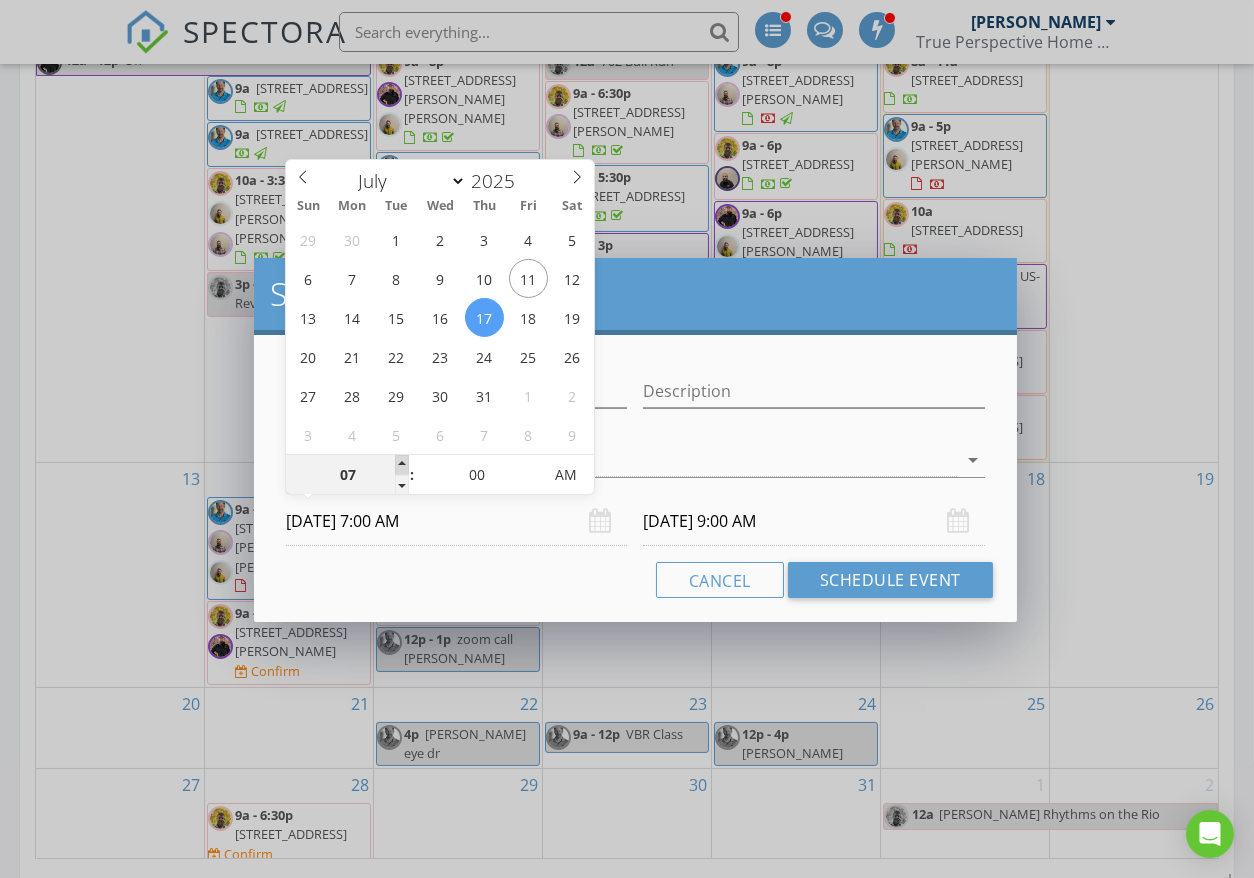 click at bounding box center [402, 465] 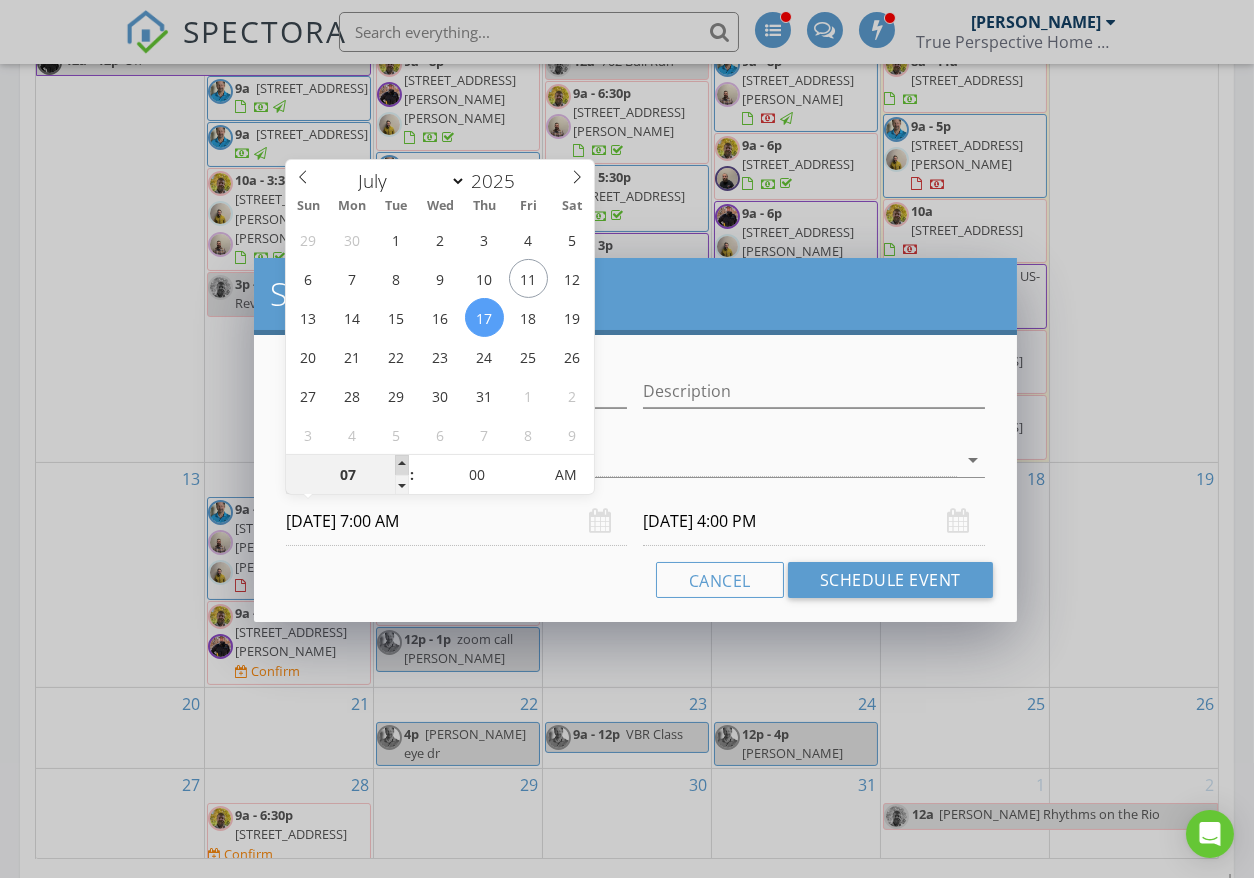 type on "08" 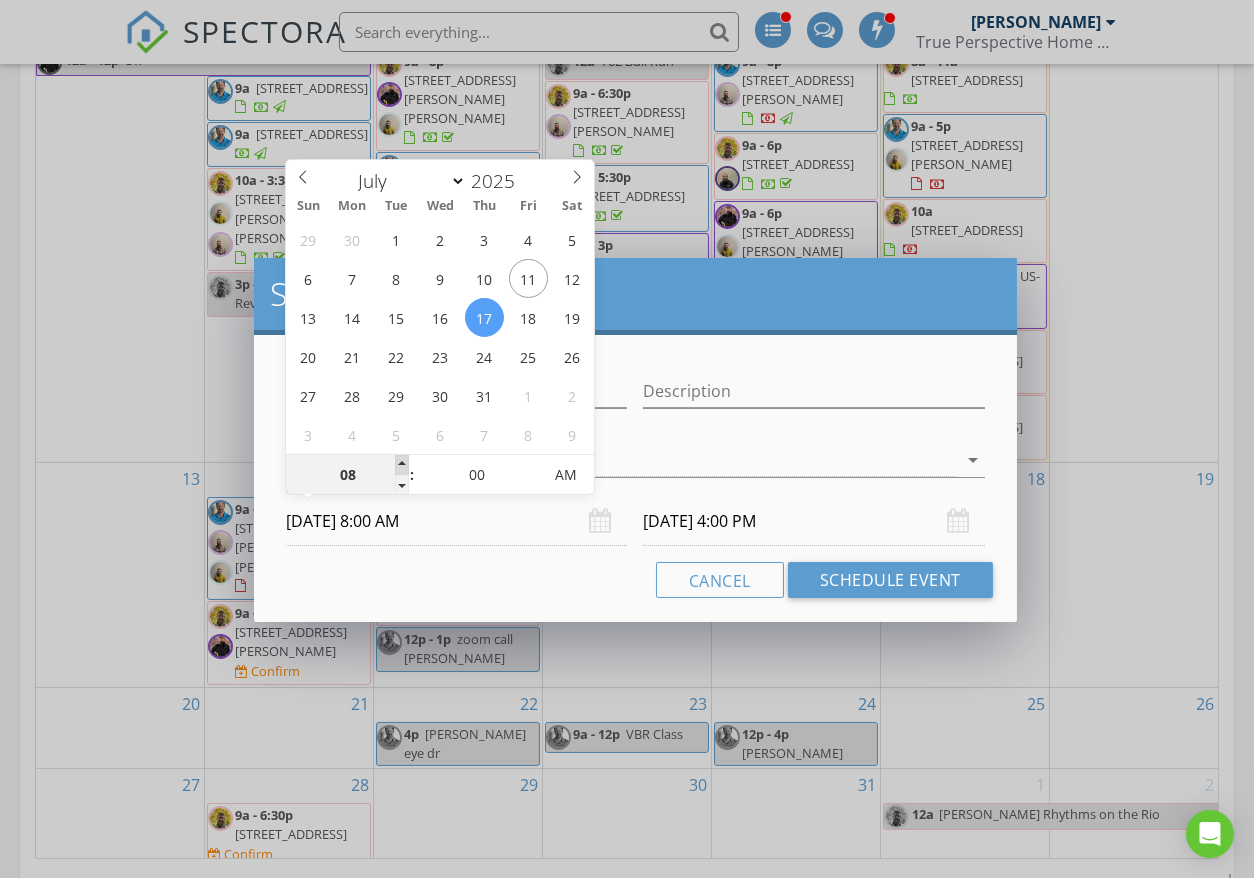 click at bounding box center (402, 465) 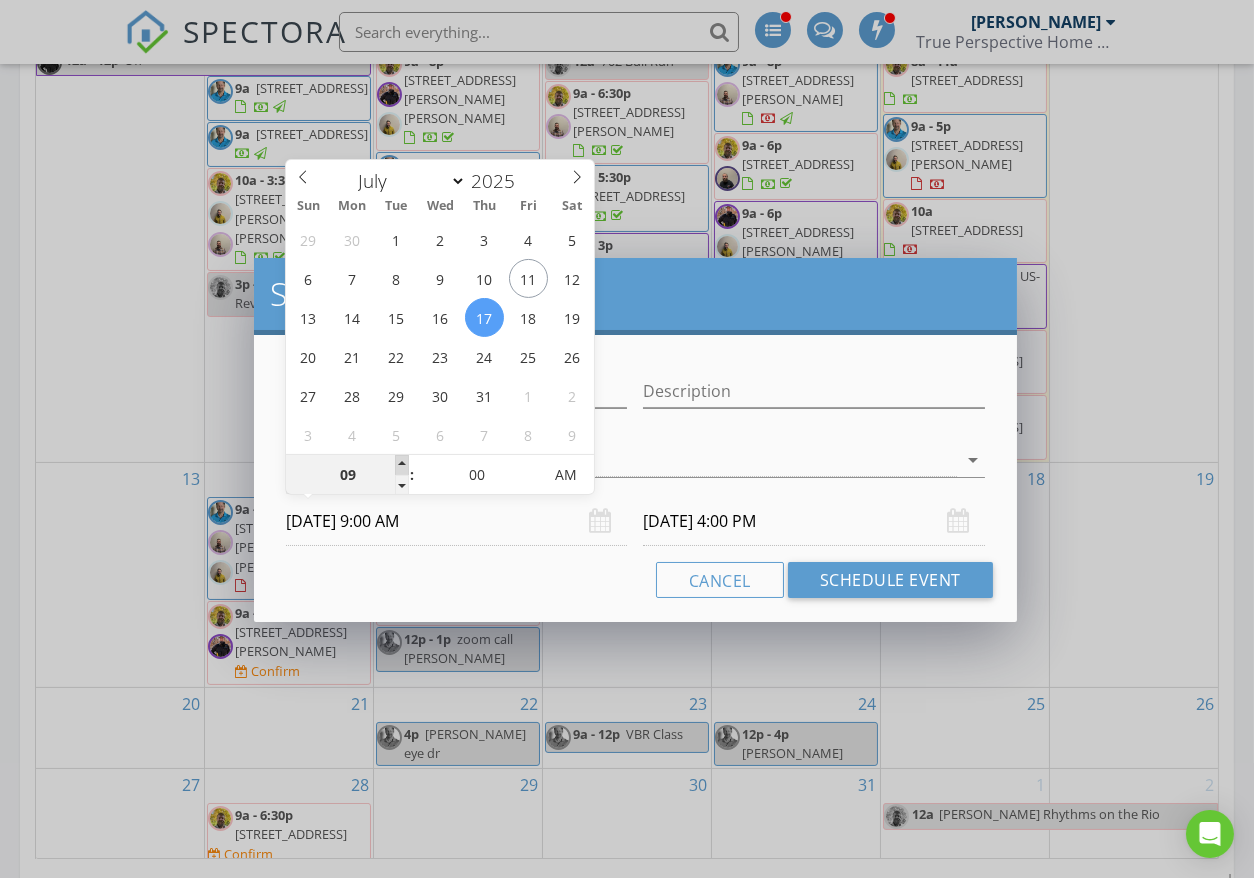 click at bounding box center (402, 465) 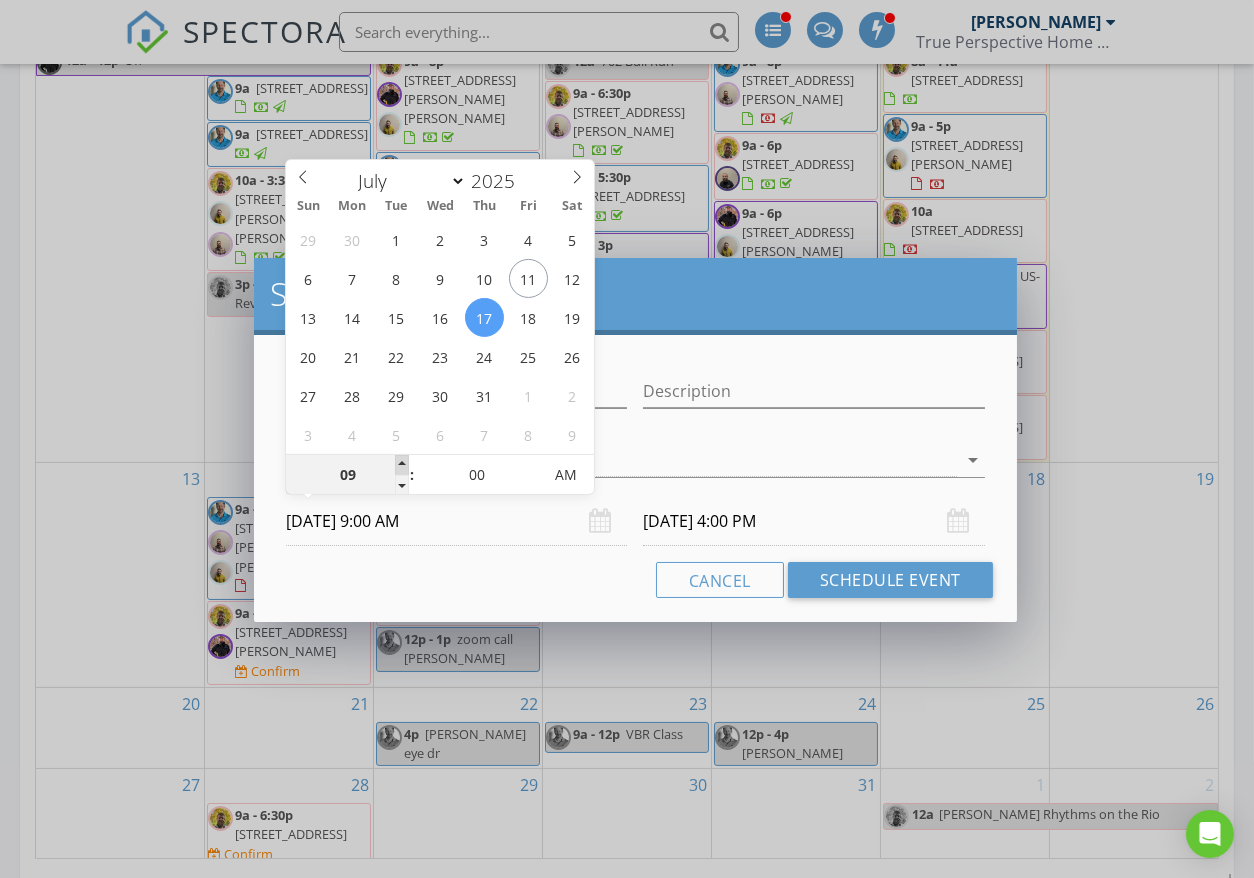 type on "07/18/2025 6:00 PM" 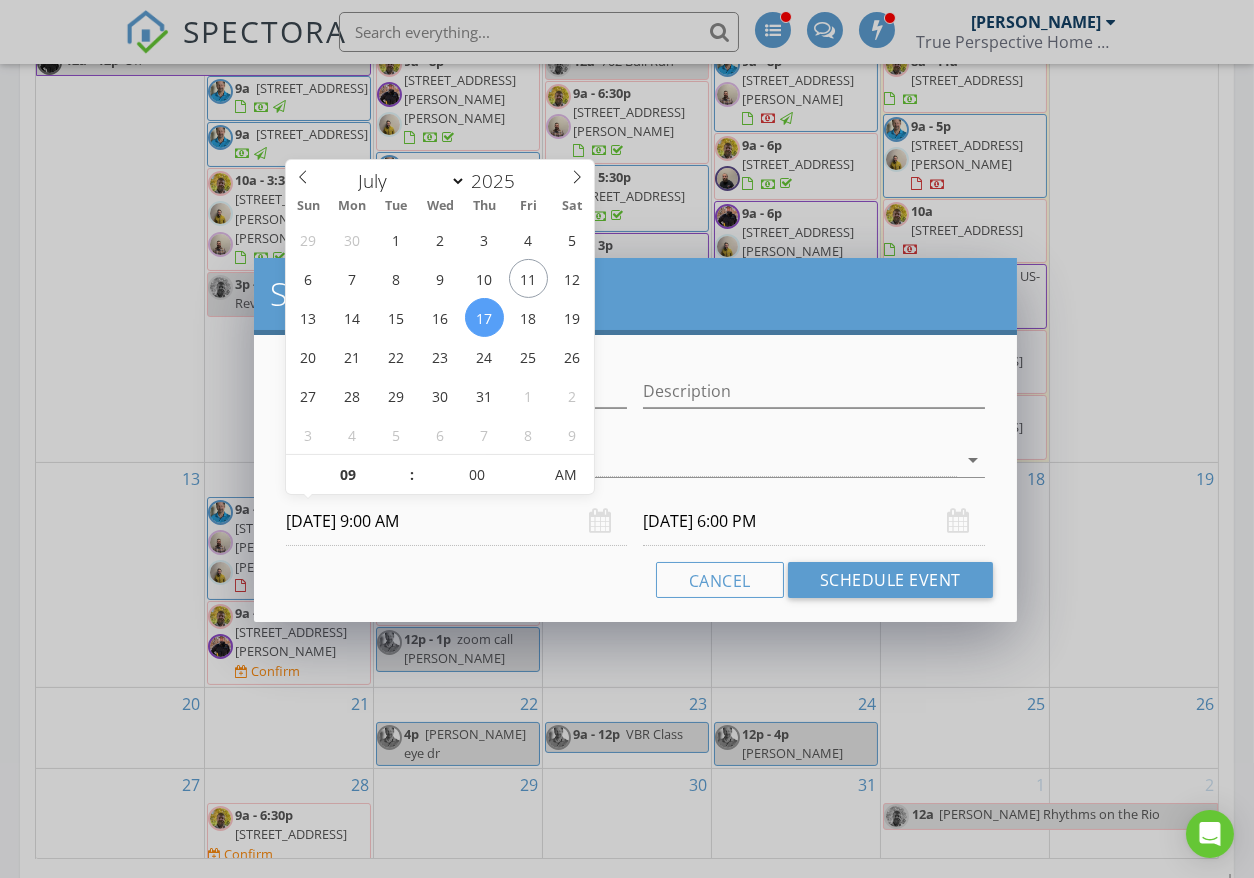 click on "07/17/2025 9:00 AM" at bounding box center (456, 521) 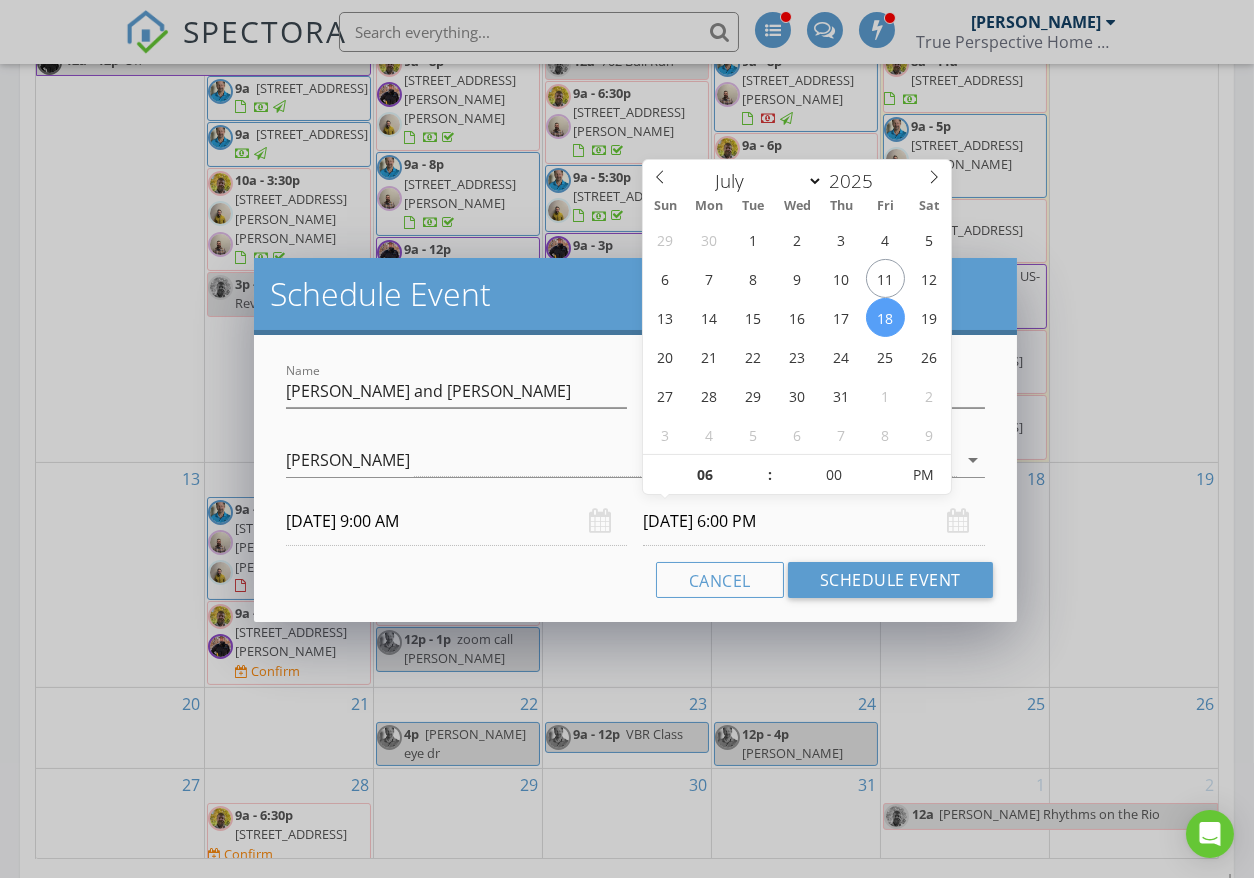 click on "07/18/2025 6:00 PM" at bounding box center [813, 521] 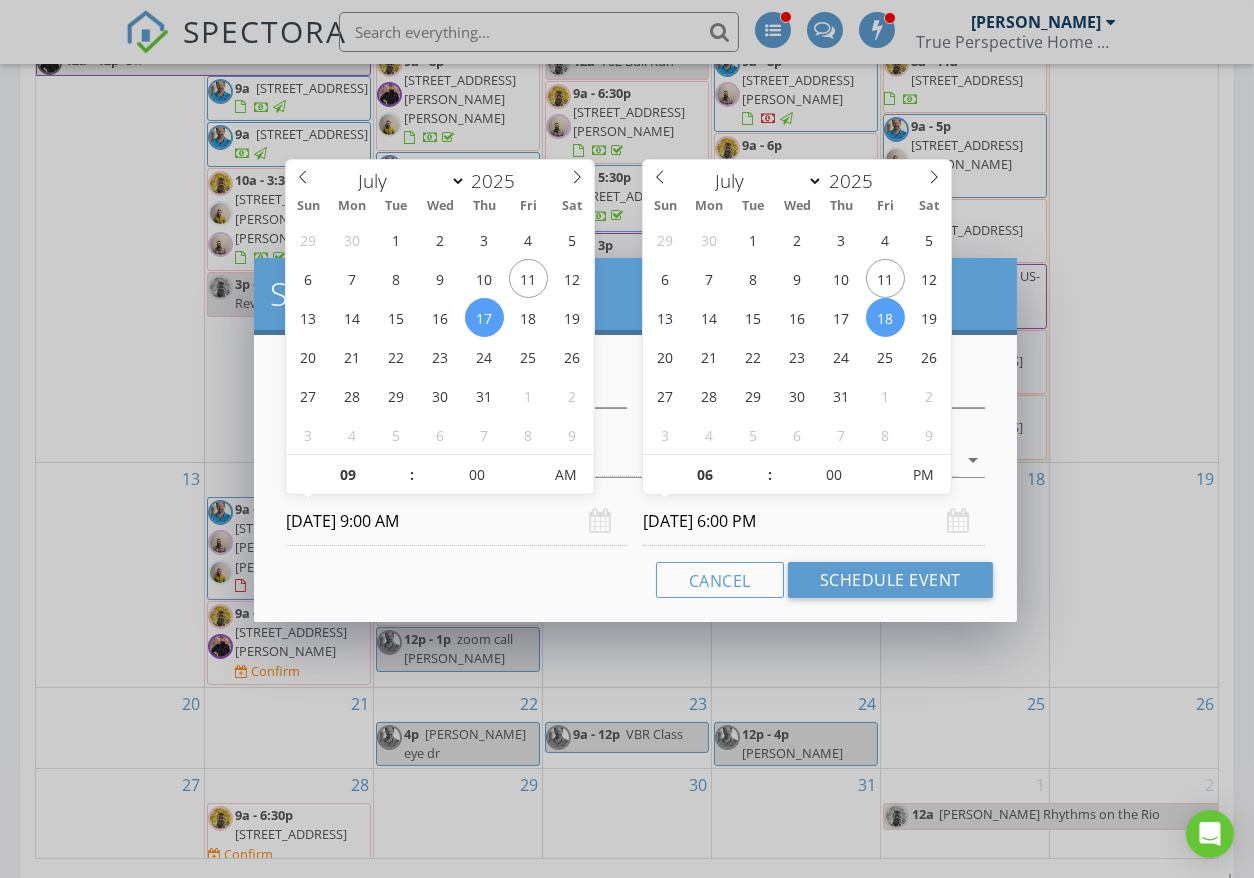 click on "07/17/2025 9:00 AM" at bounding box center (456, 521) 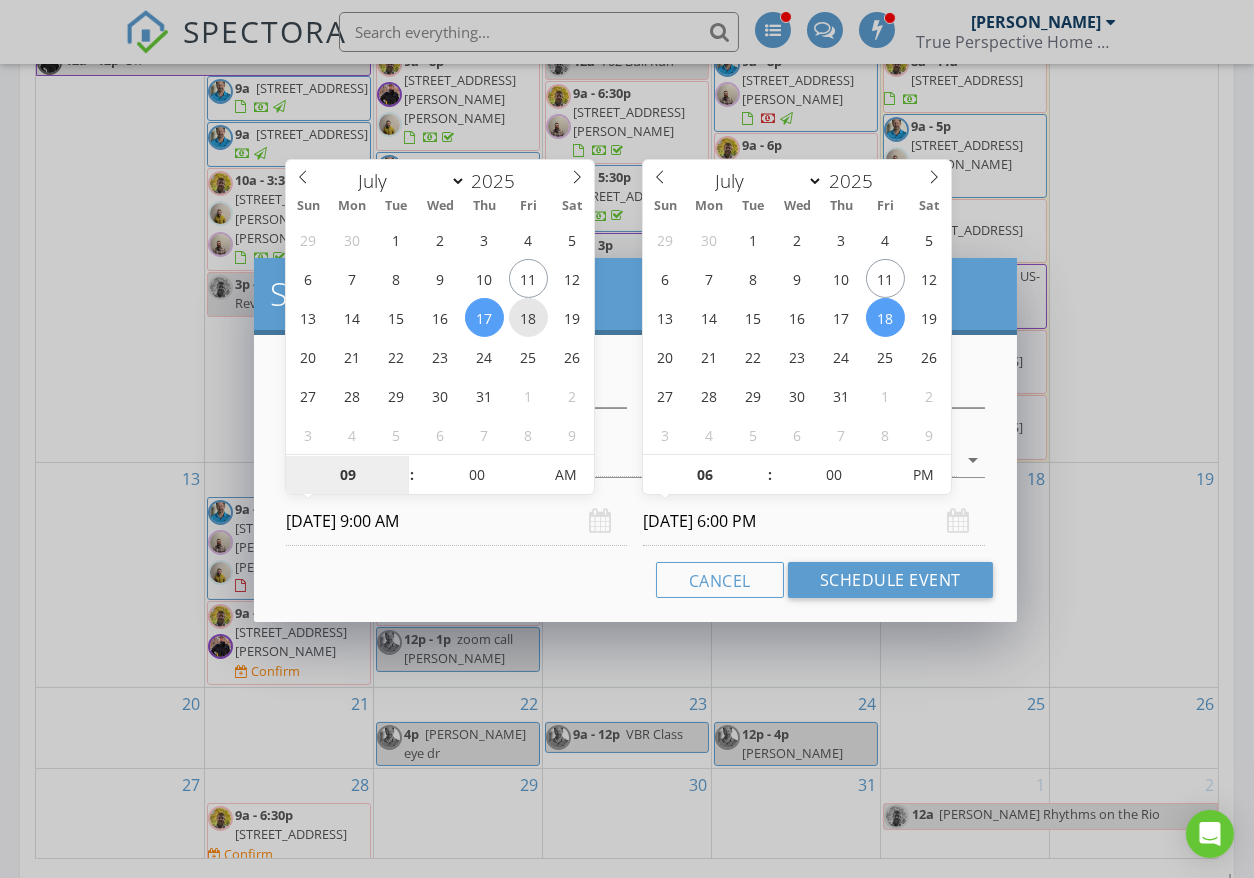 type on "07/18/2025 9:00 AM" 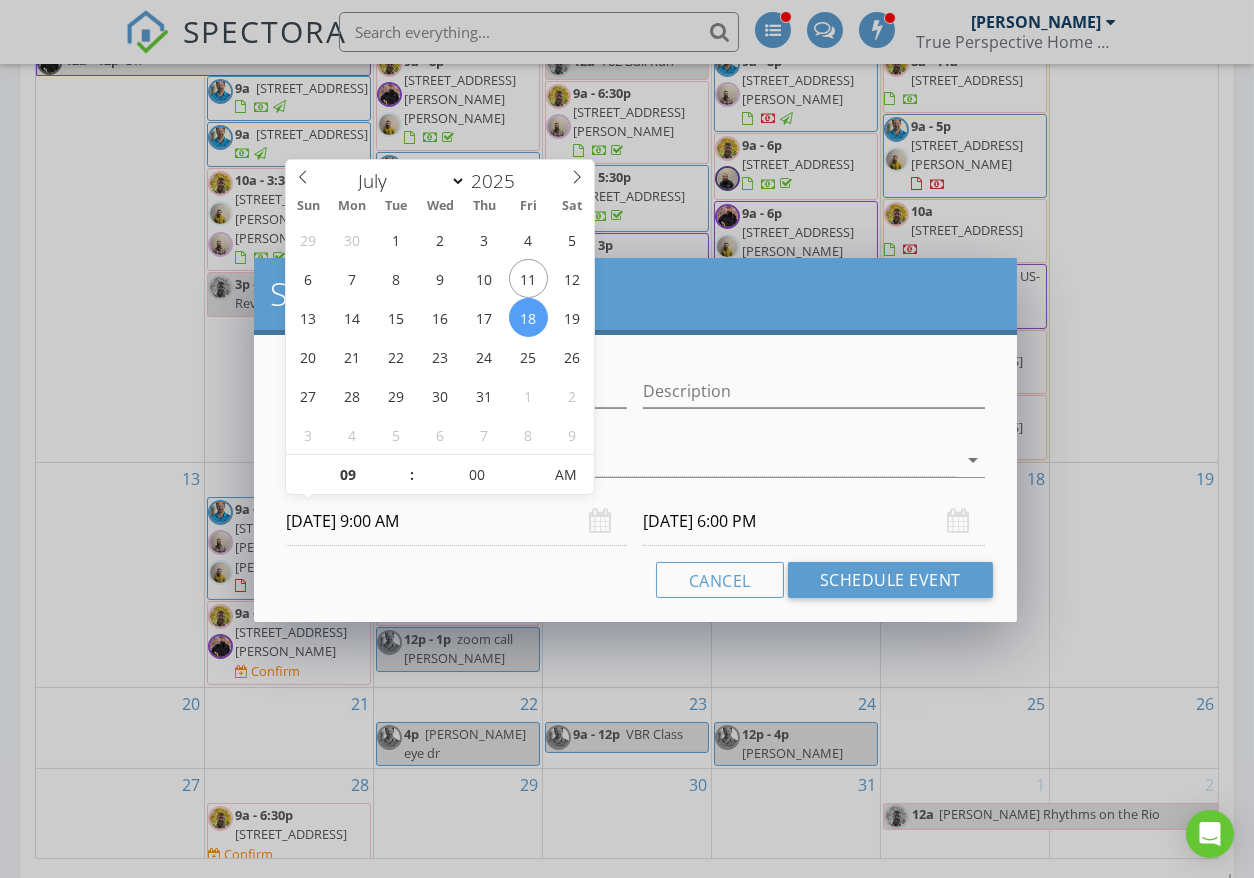 click on "07/18/2025 9:00 AM" at bounding box center (456, 521) 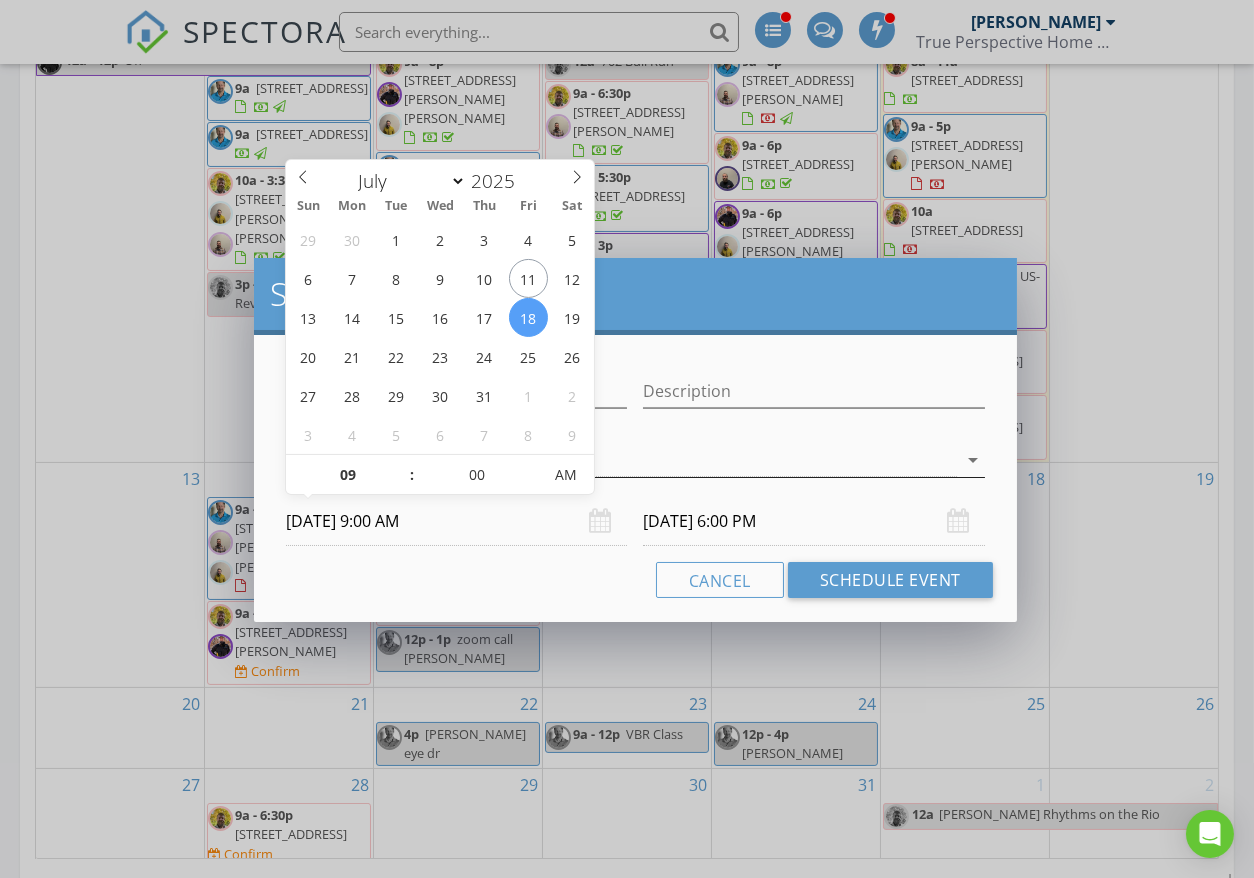 click on "[PERSON_NAME]" at bounding box center [621, 460] 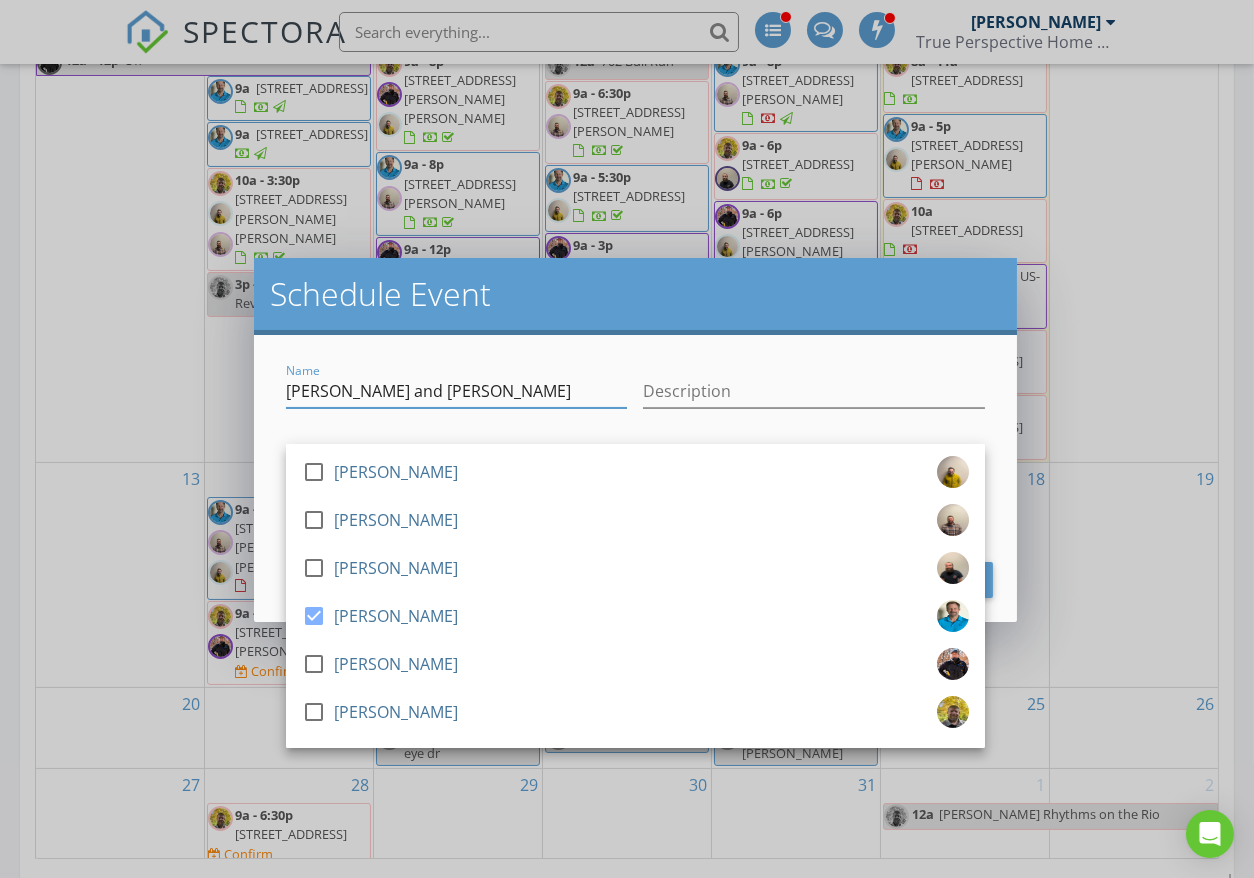 click on "[PERSON_NAME] and [PERSON_NAME]" at bounding box center [456, 391] 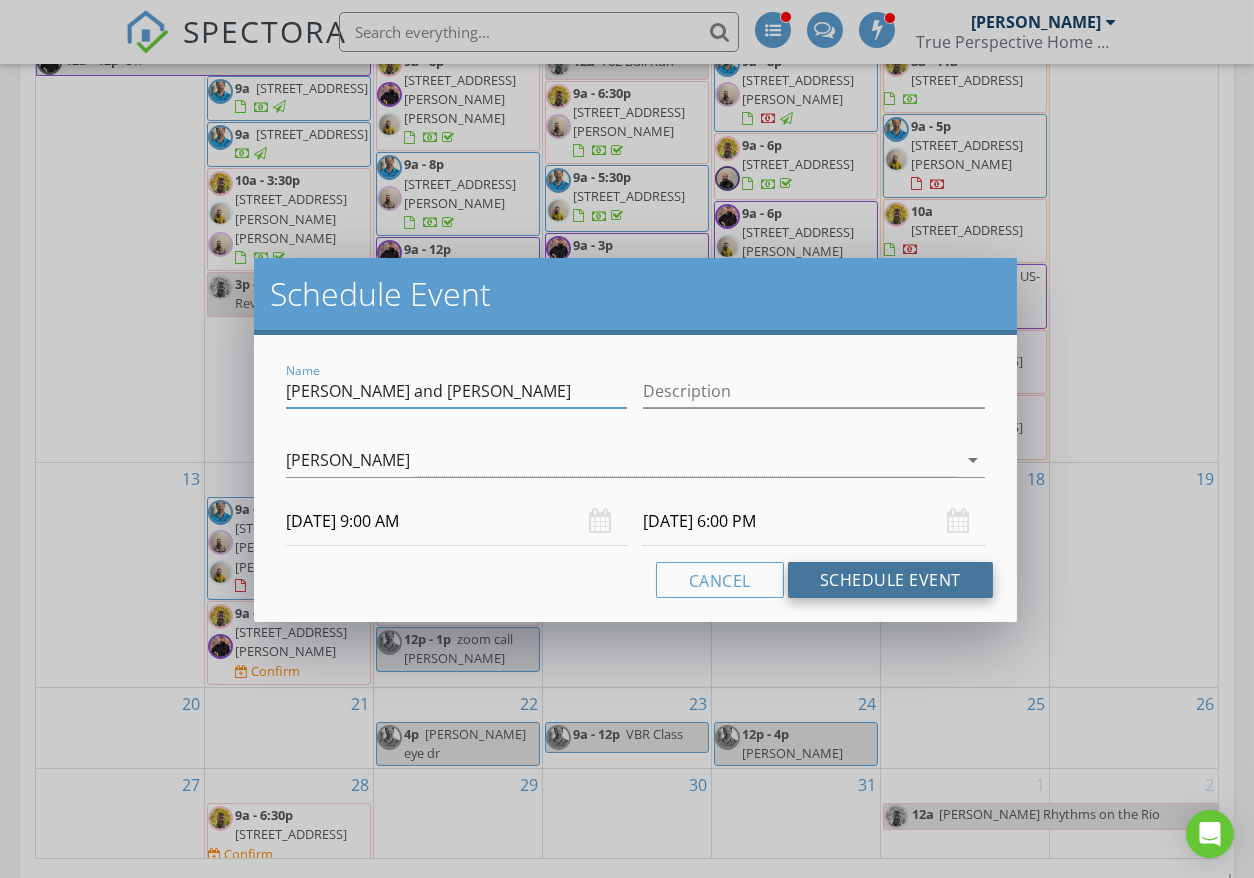 click on "Schedule Event" at bounding box center [890, 580] 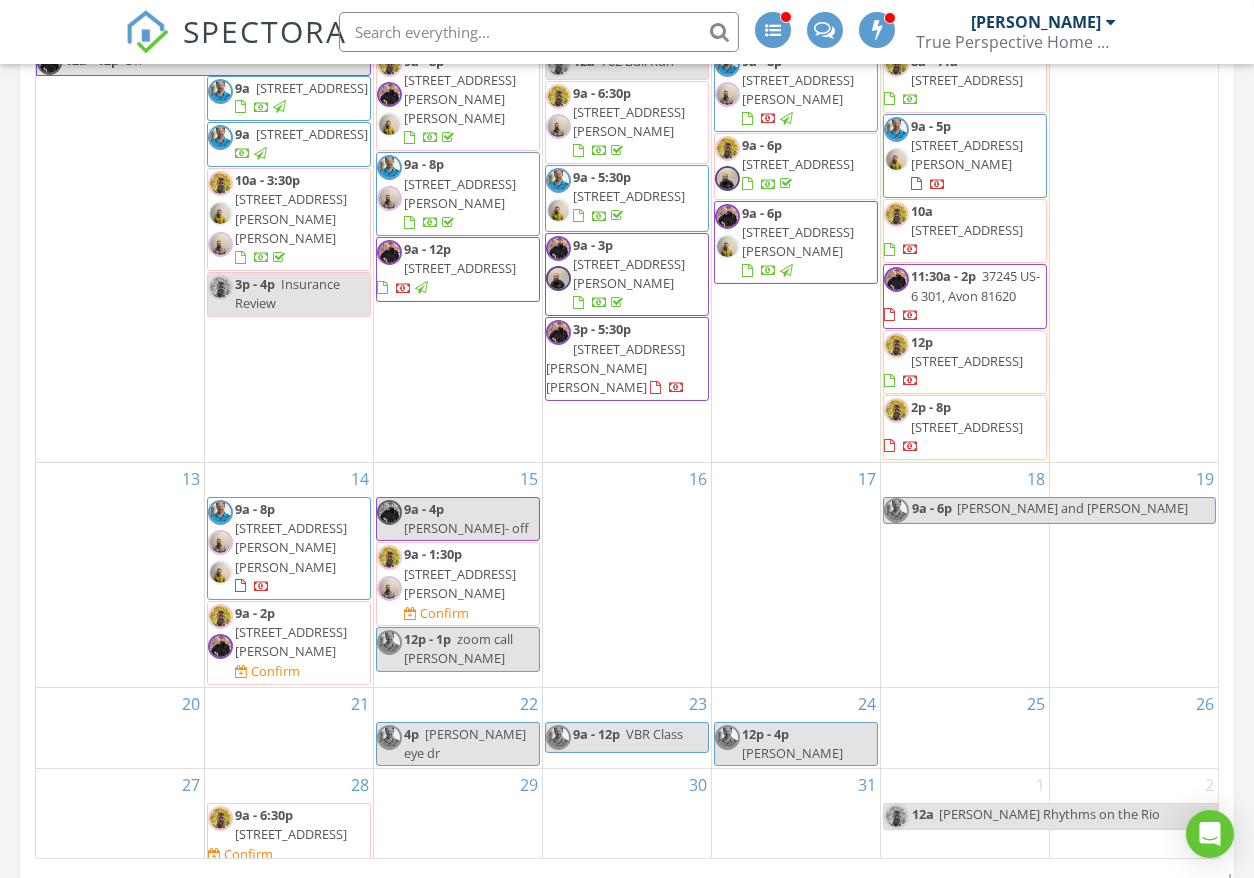 click on "[PERSON_NAME] and [PERSON_NAME]" at bounding box center [1085, 510] 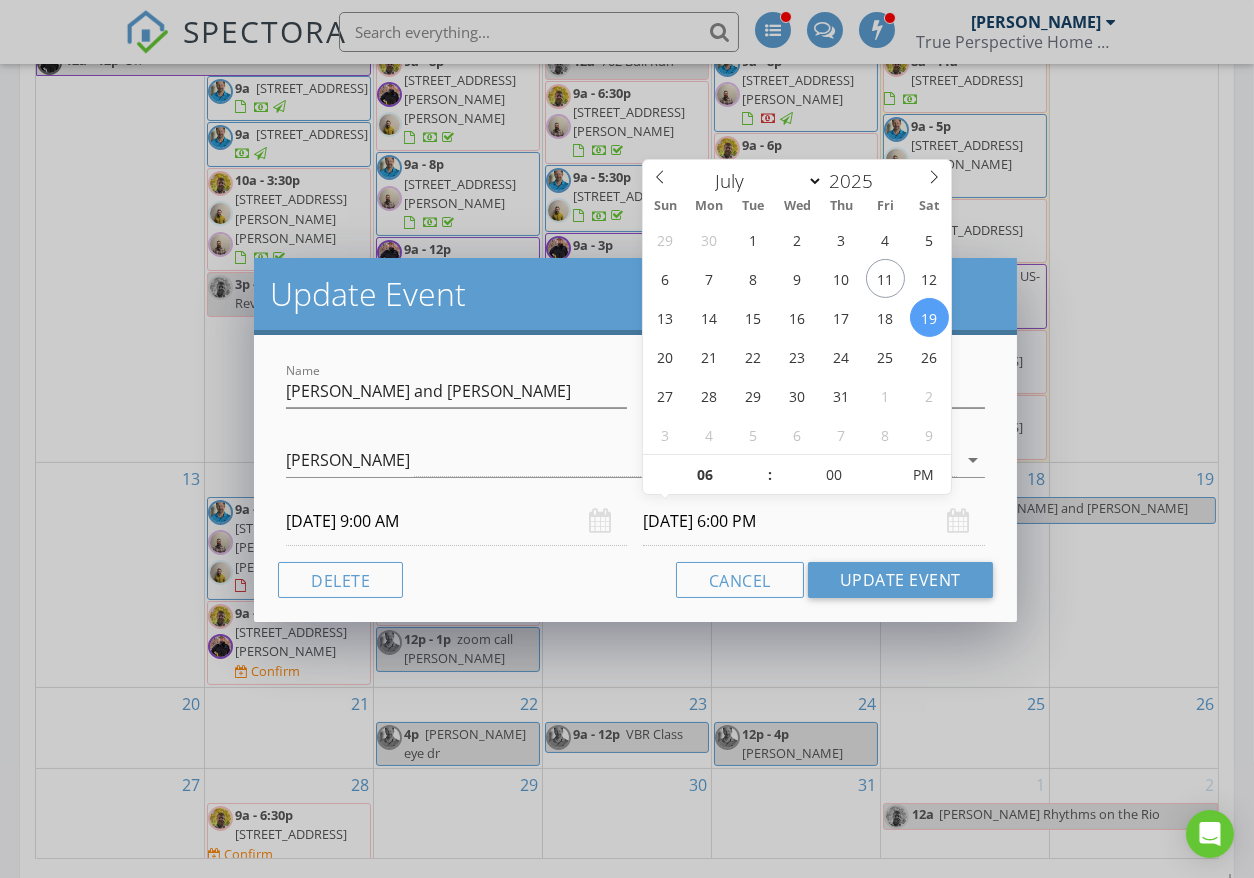 click on "07/19/2025 6:00 PM" at bounding box center [813, 521] 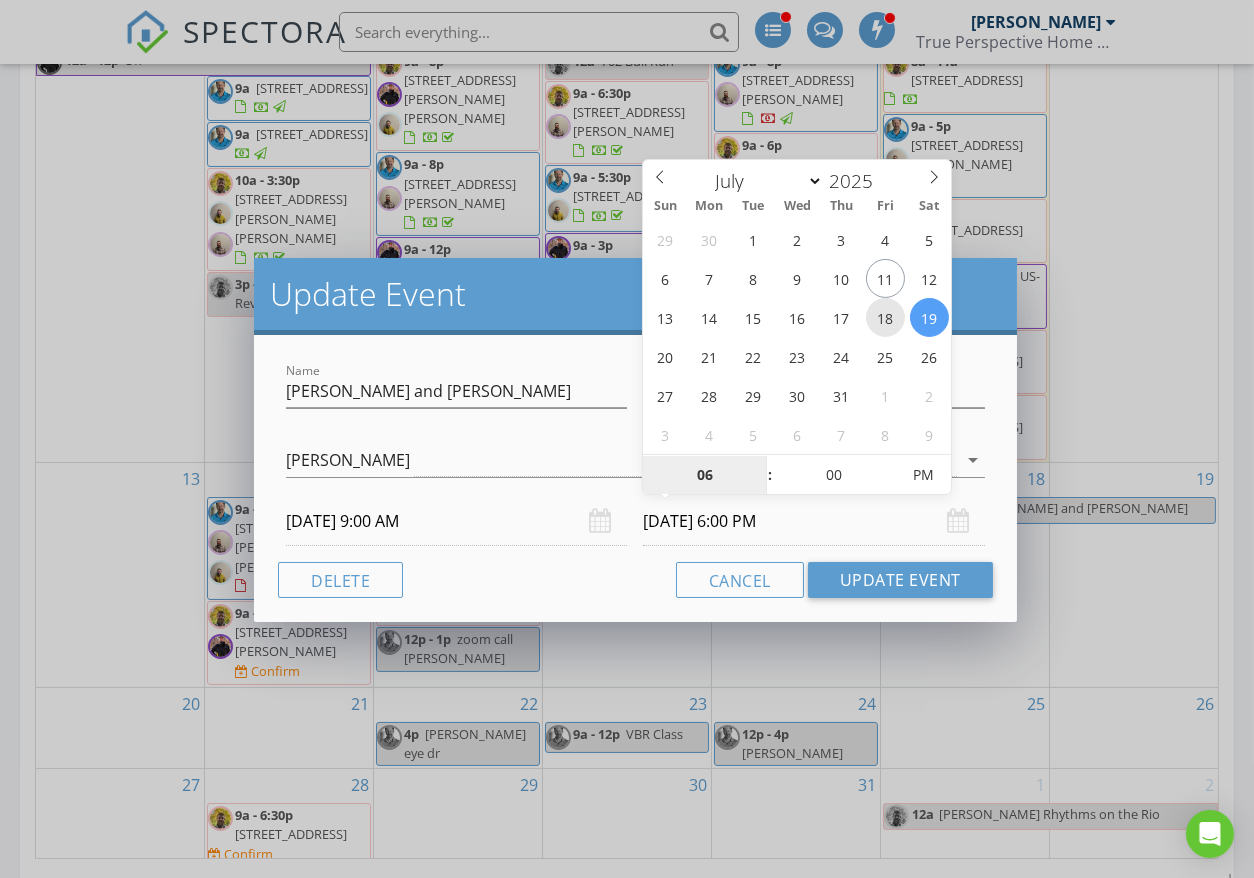 type on "07/18/2025 6:00 PM" 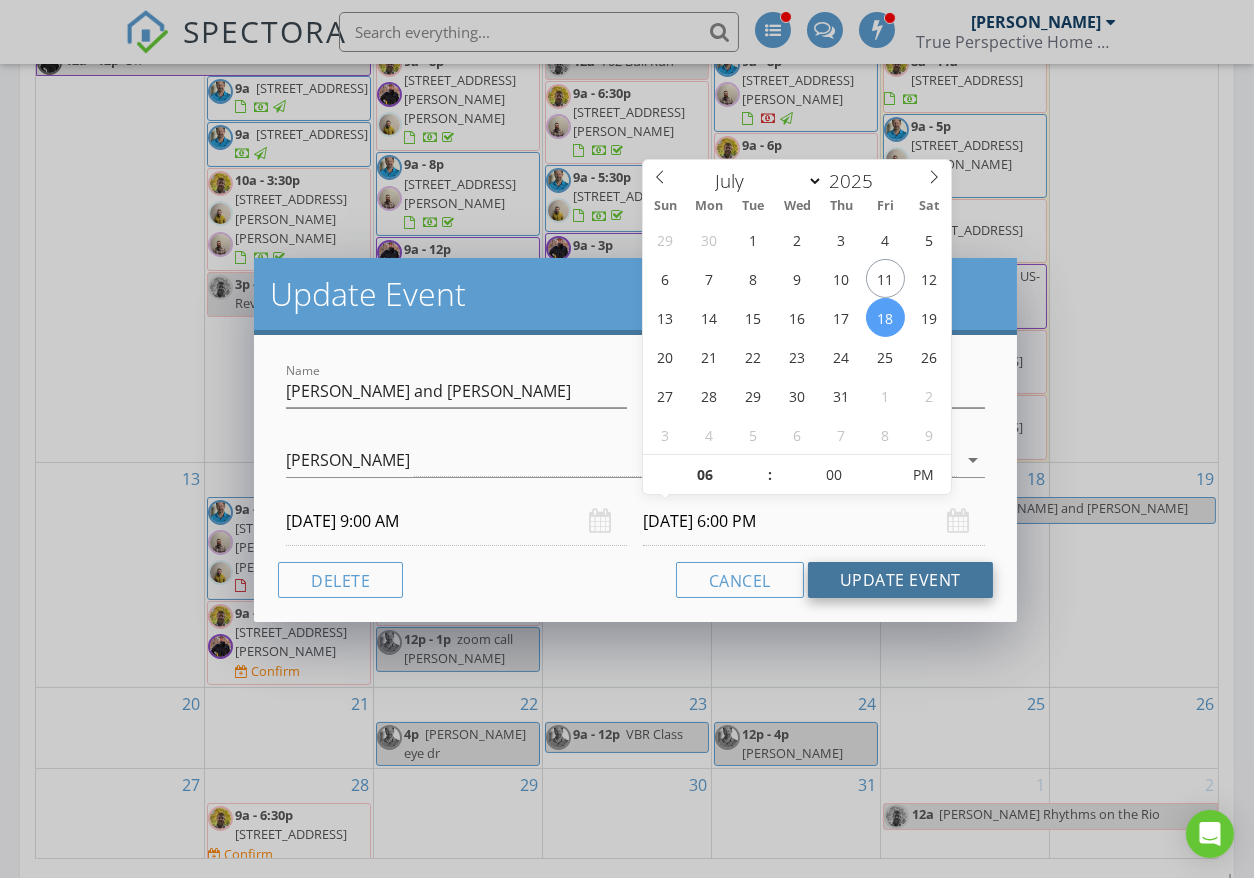 click on "Update Event" at bounding box center (900, 580) 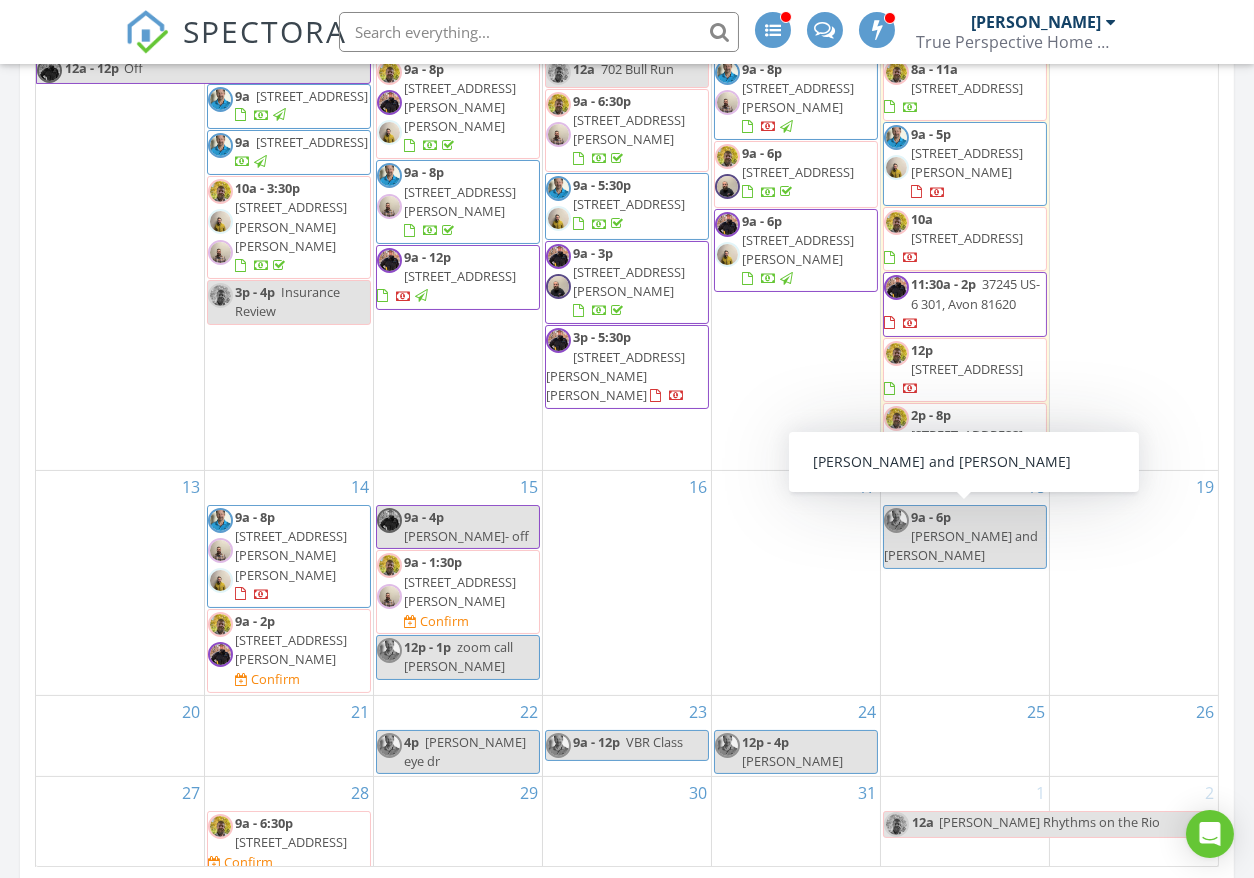 scroll, scrollTop: 555, scrollLeft: 0, axis: vertical 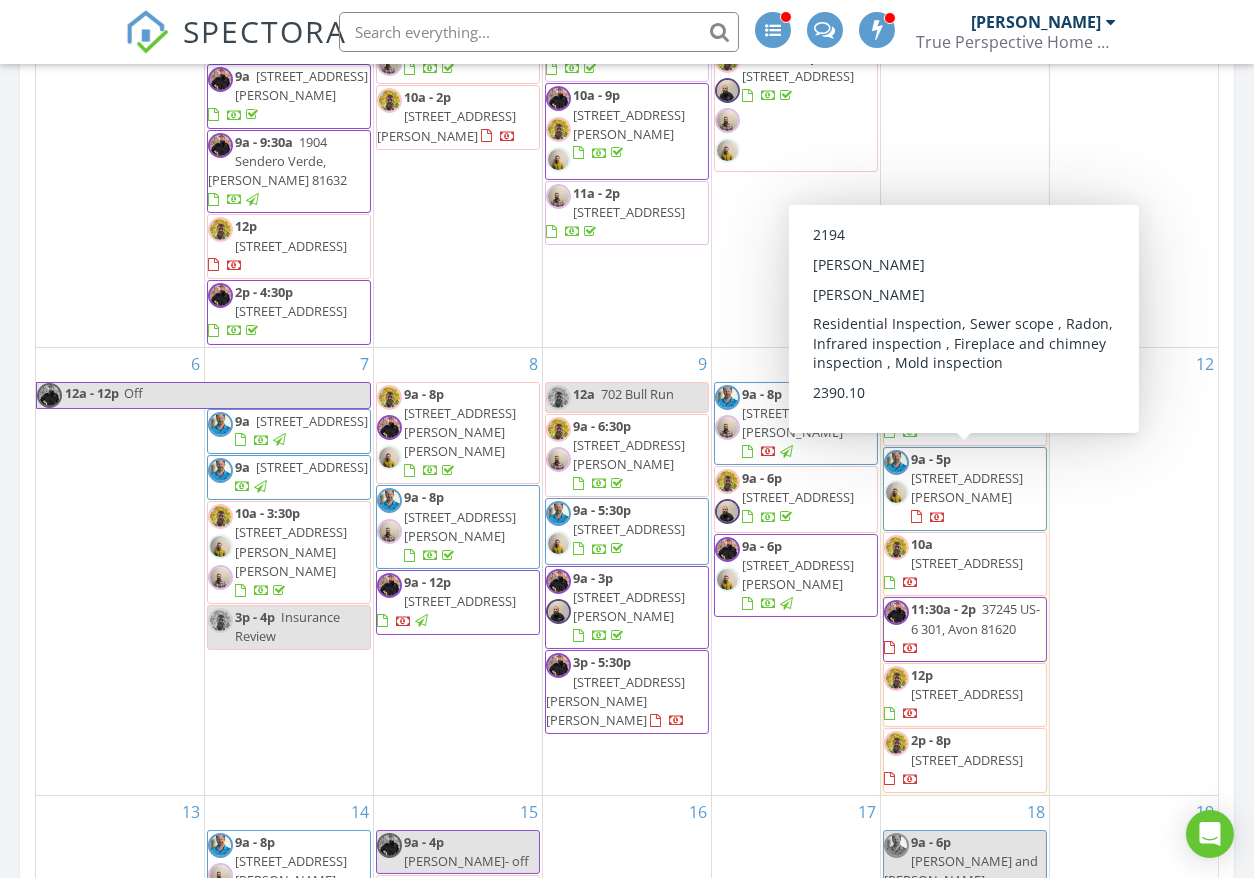 click on "[STREET_ADDRESS][PERSON_NAME]" at bounding box center [967, 487] 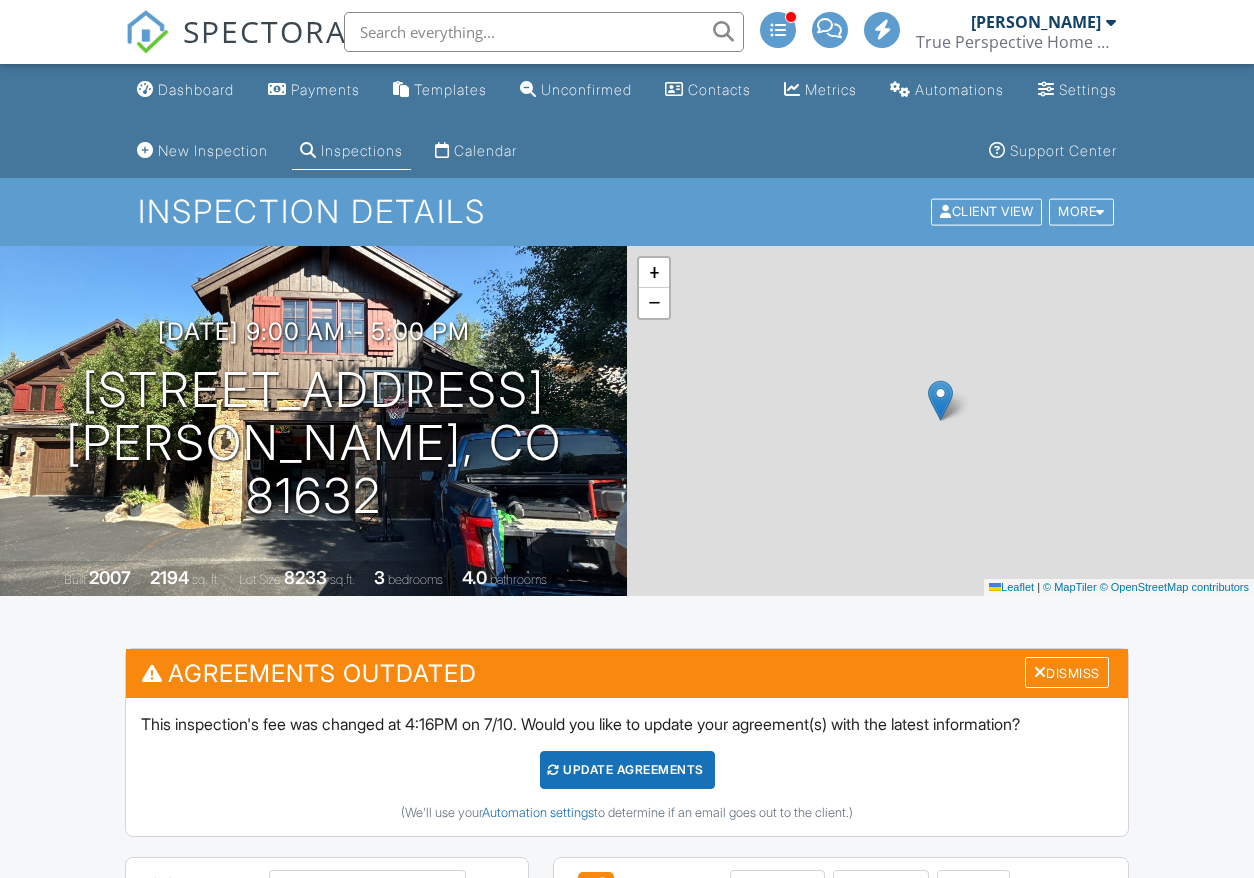 scroll, scrollTop: 0, scrollLeft: 0, axis: both 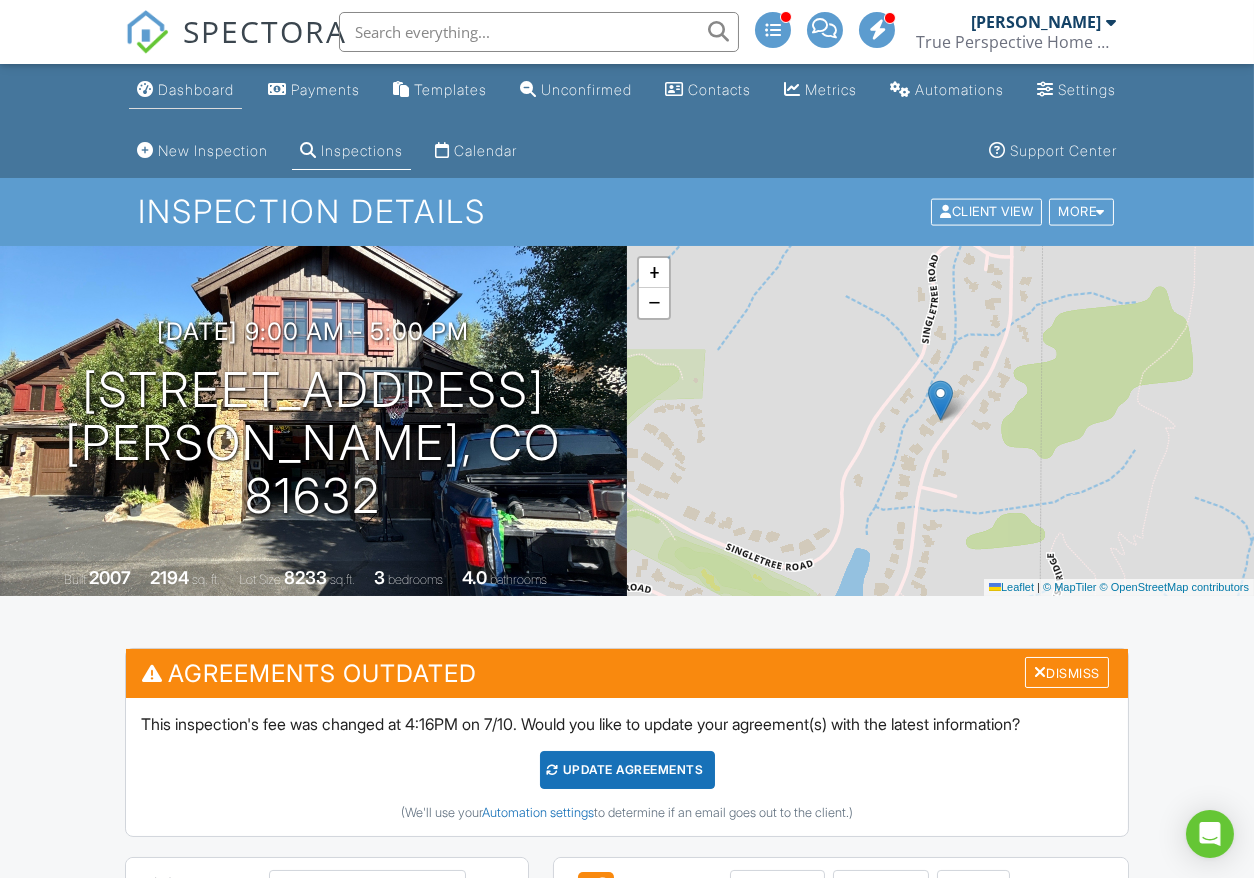 click on "Dashboard" at bounding box center (196, 89) 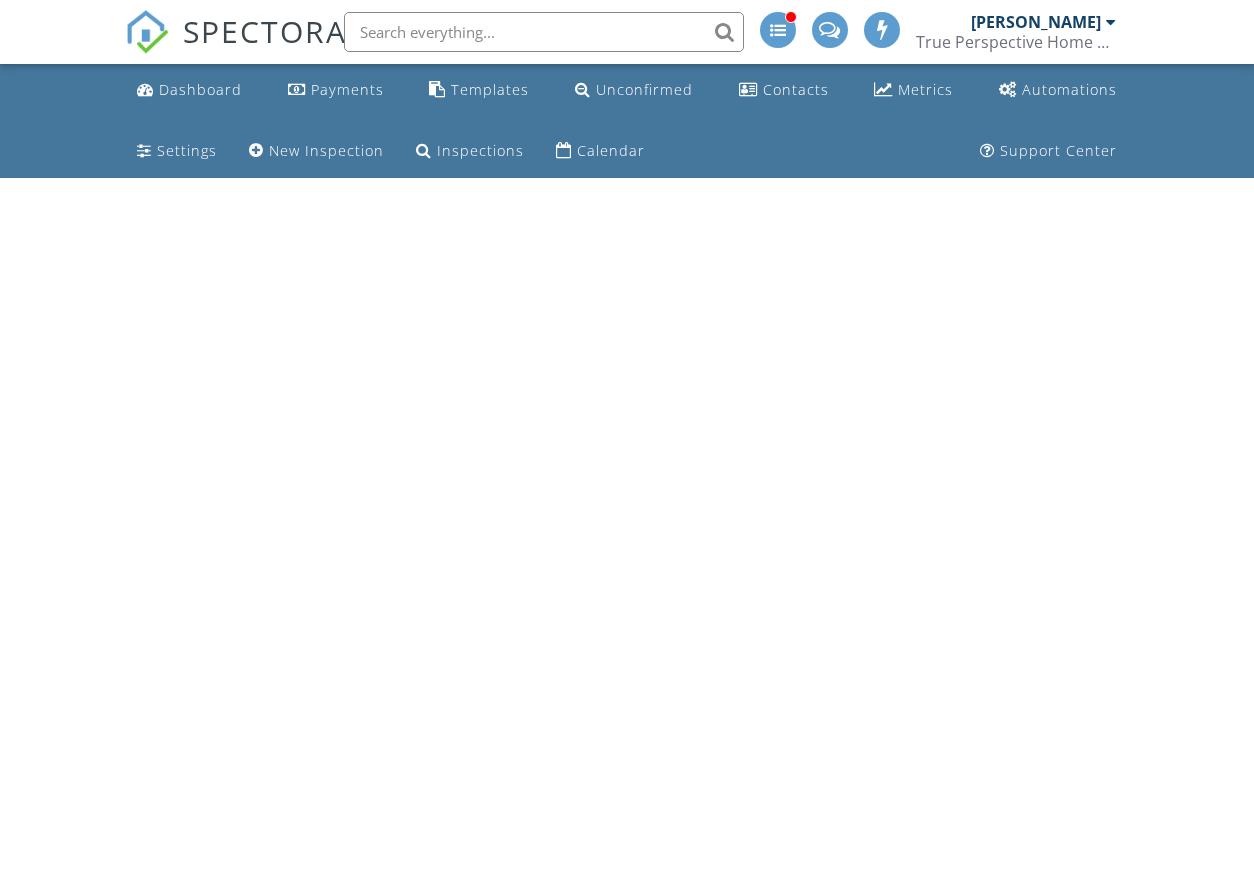 scroll, scrollTop: 0, scrollLeft: 0, axis: both 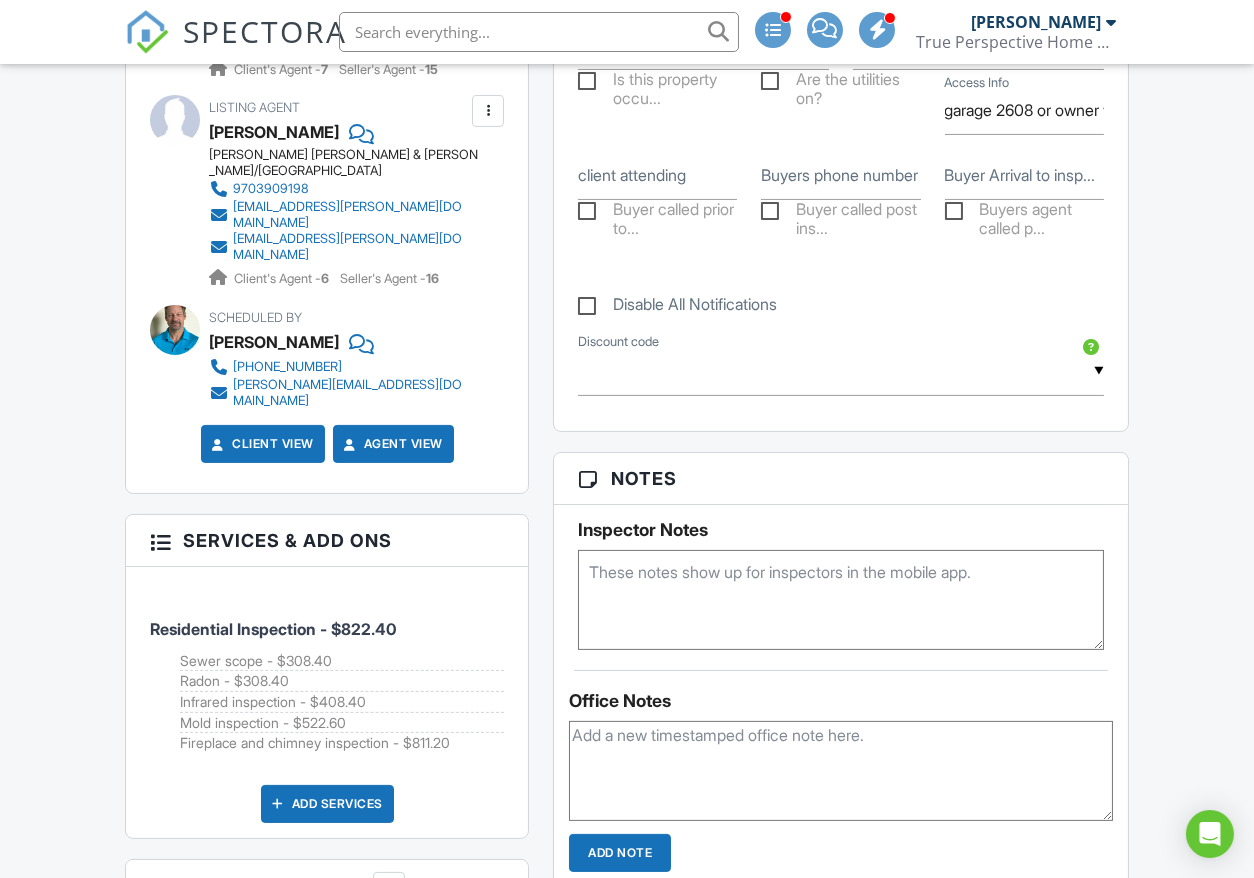 click at bounding box center [840, 600] 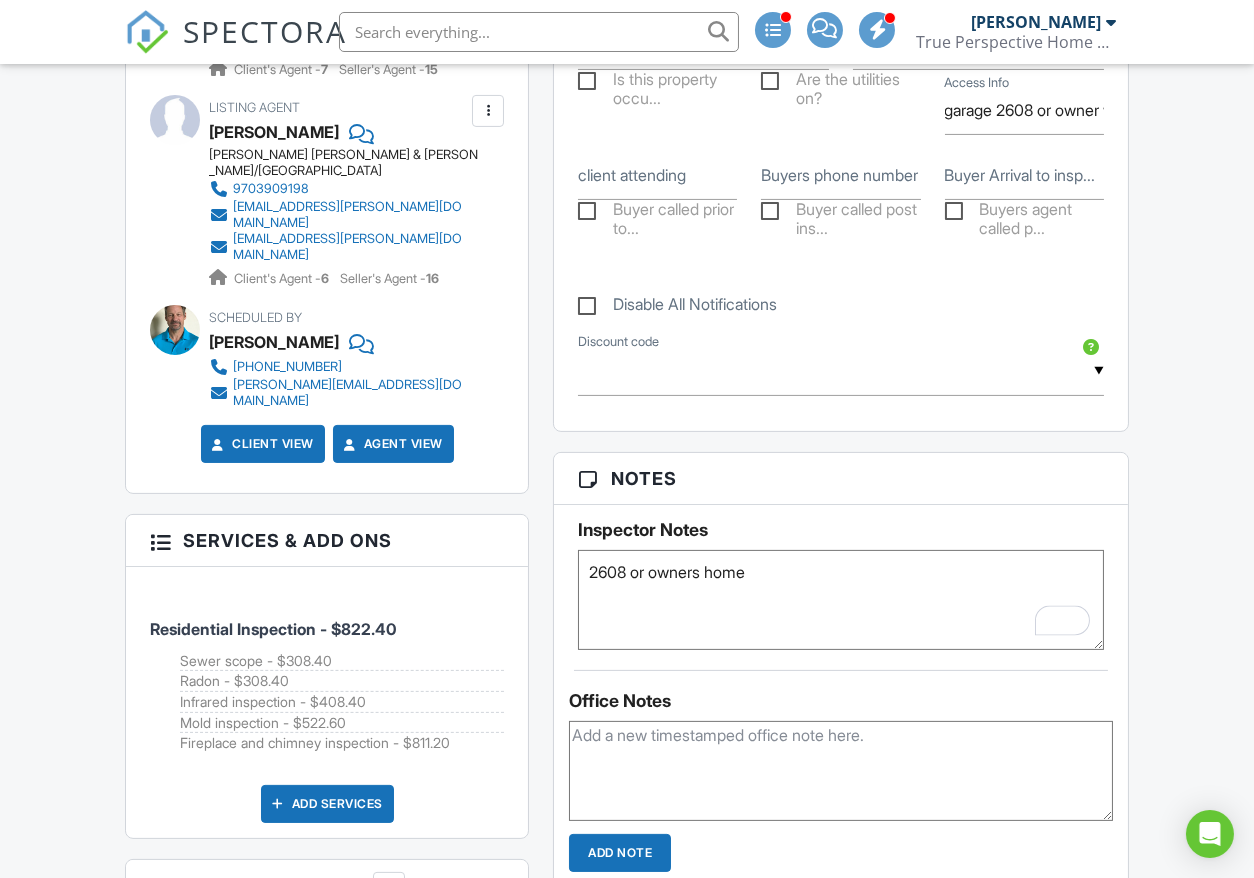 click on "2608 or owners home" at bounding box center [840, 600] 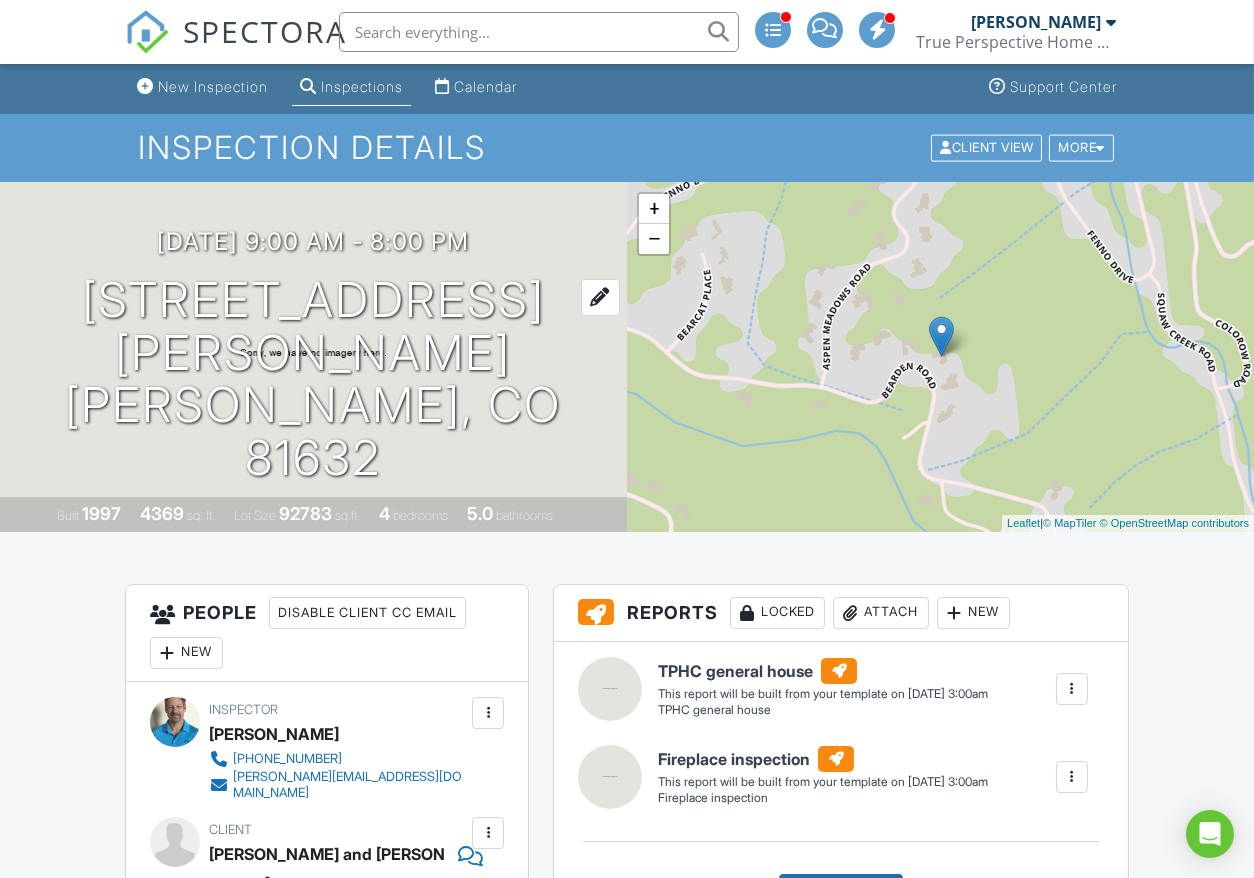 scroll, scrollTop: 0, scrollLeft: 0, axis: both 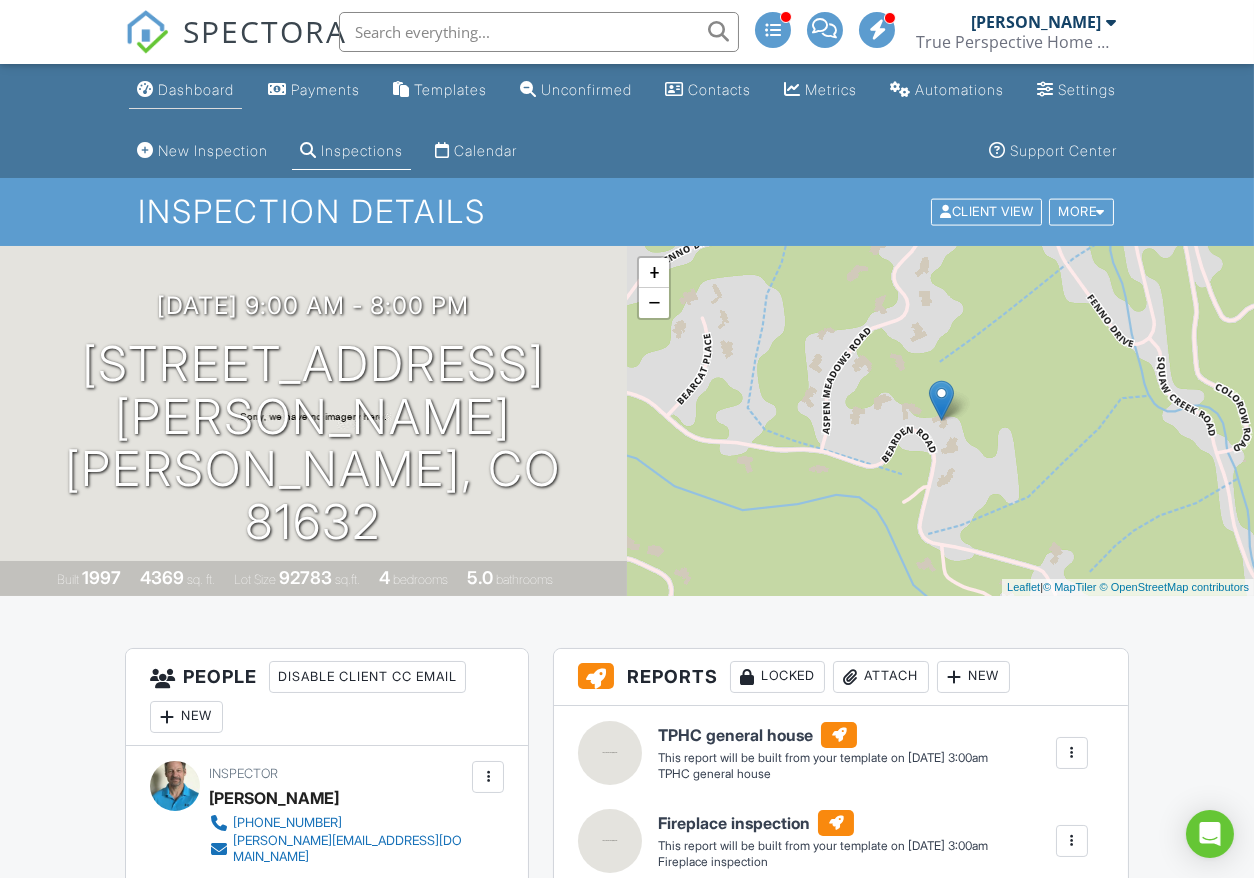 type on "2608 or owners home" 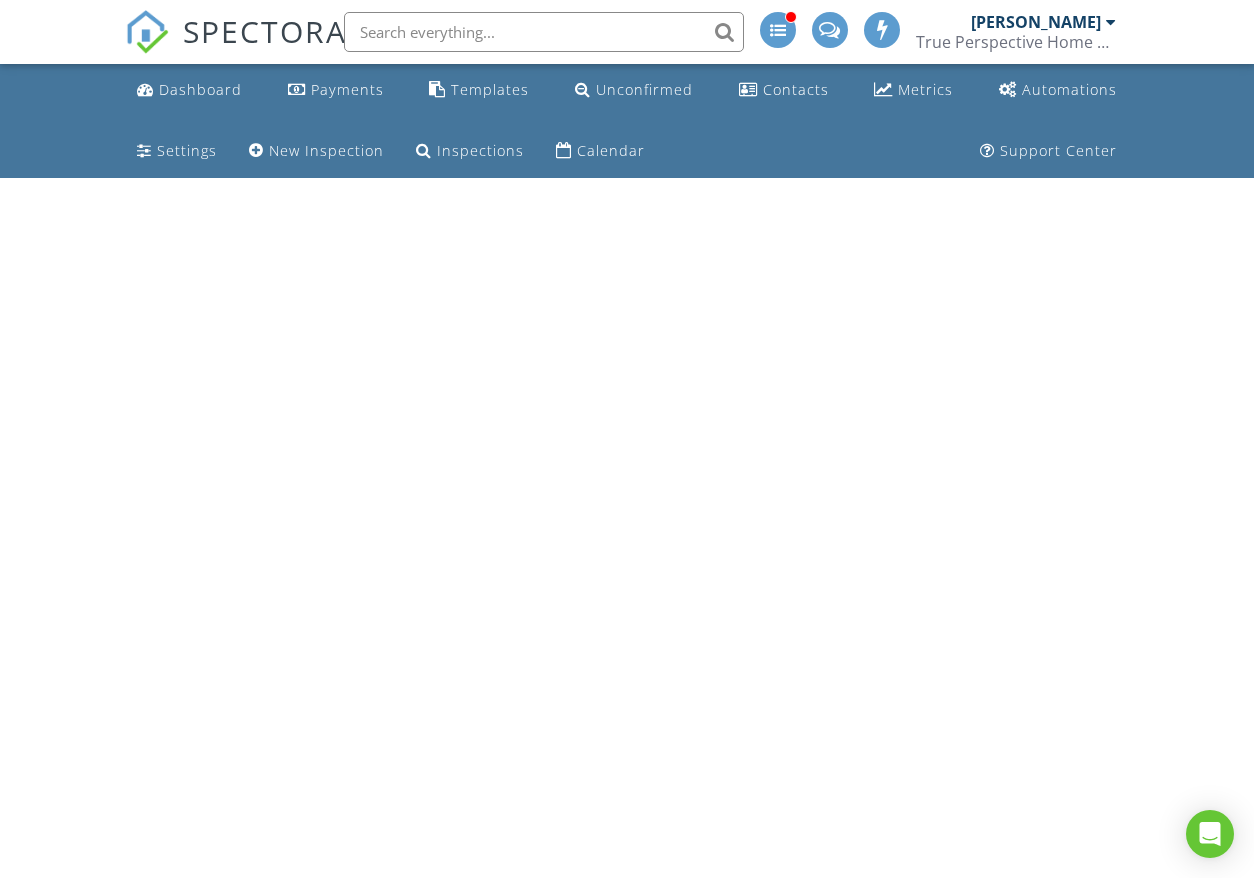 scroll, scrollTop: 0, scrollLeft: 0, axis: both 